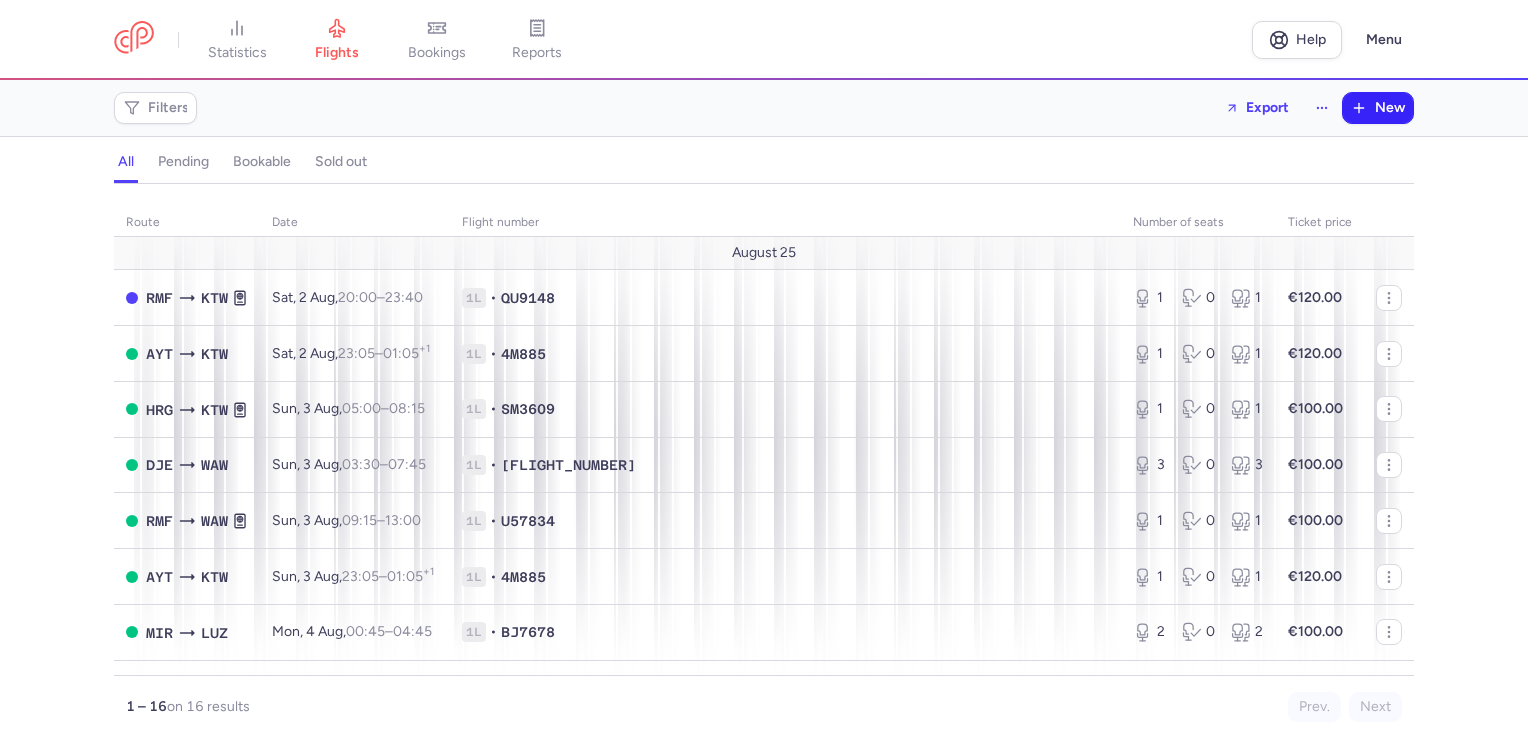 scroll, scrollTop: 0, scrollLeft: 0, axis: both 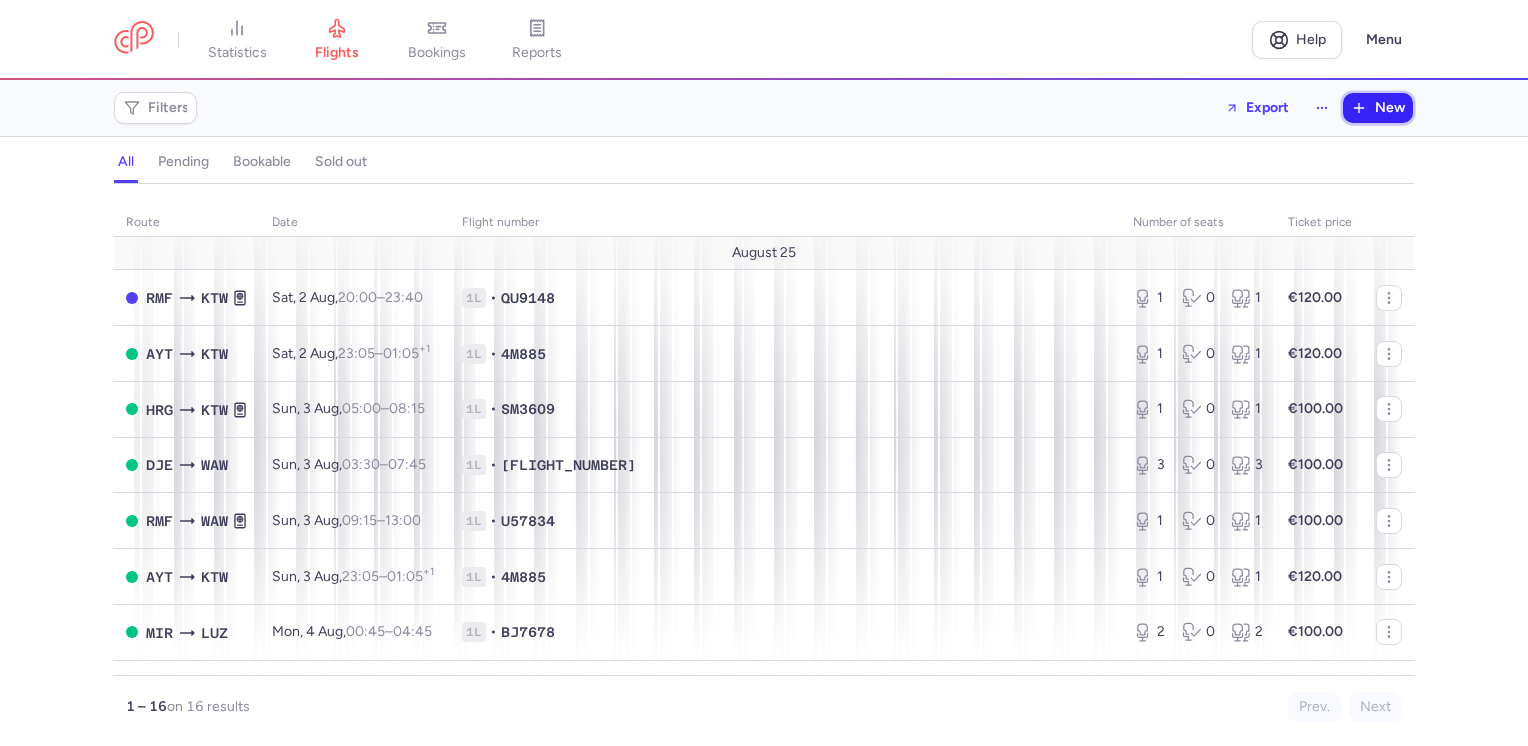 click on "New" at bounding box center (1390, 108) 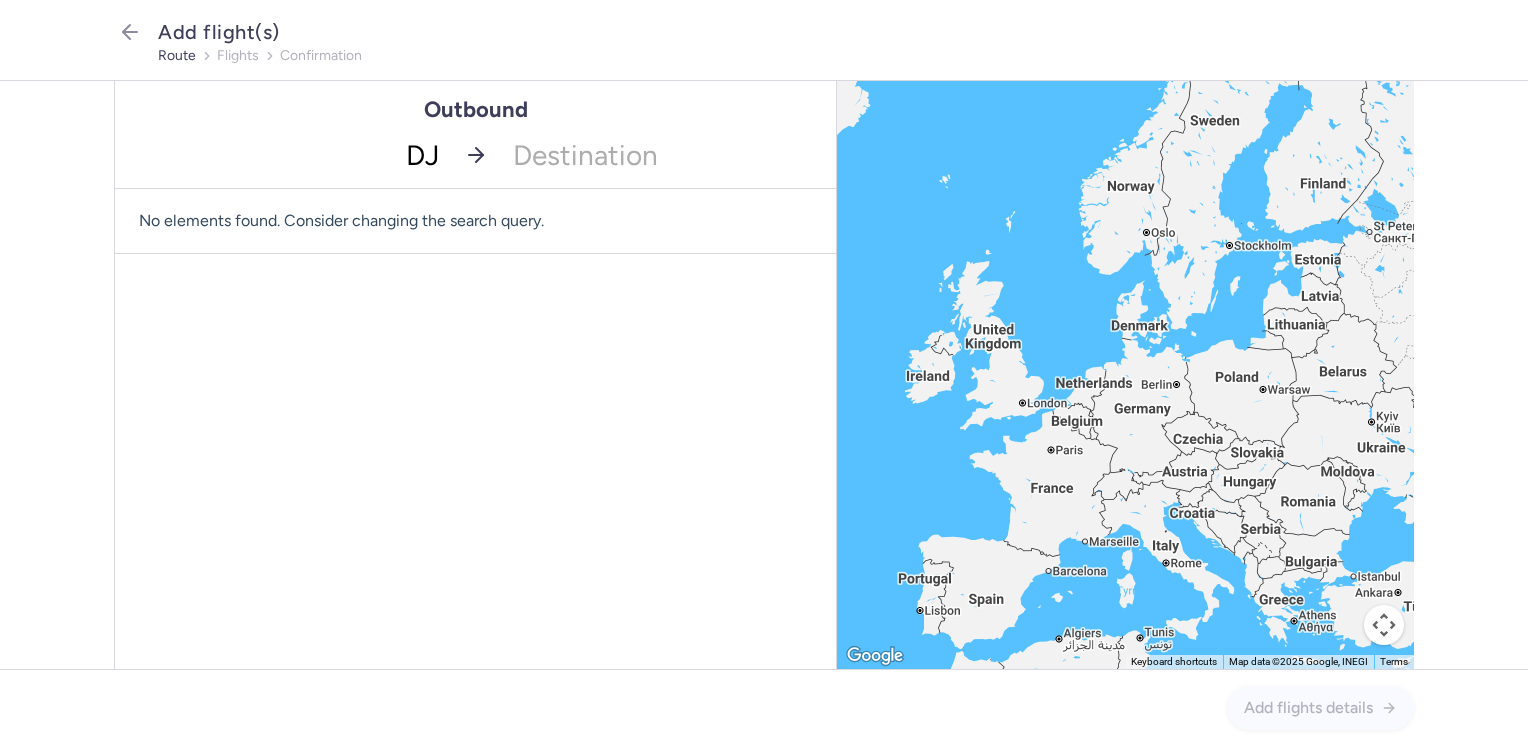 type on "DJE" 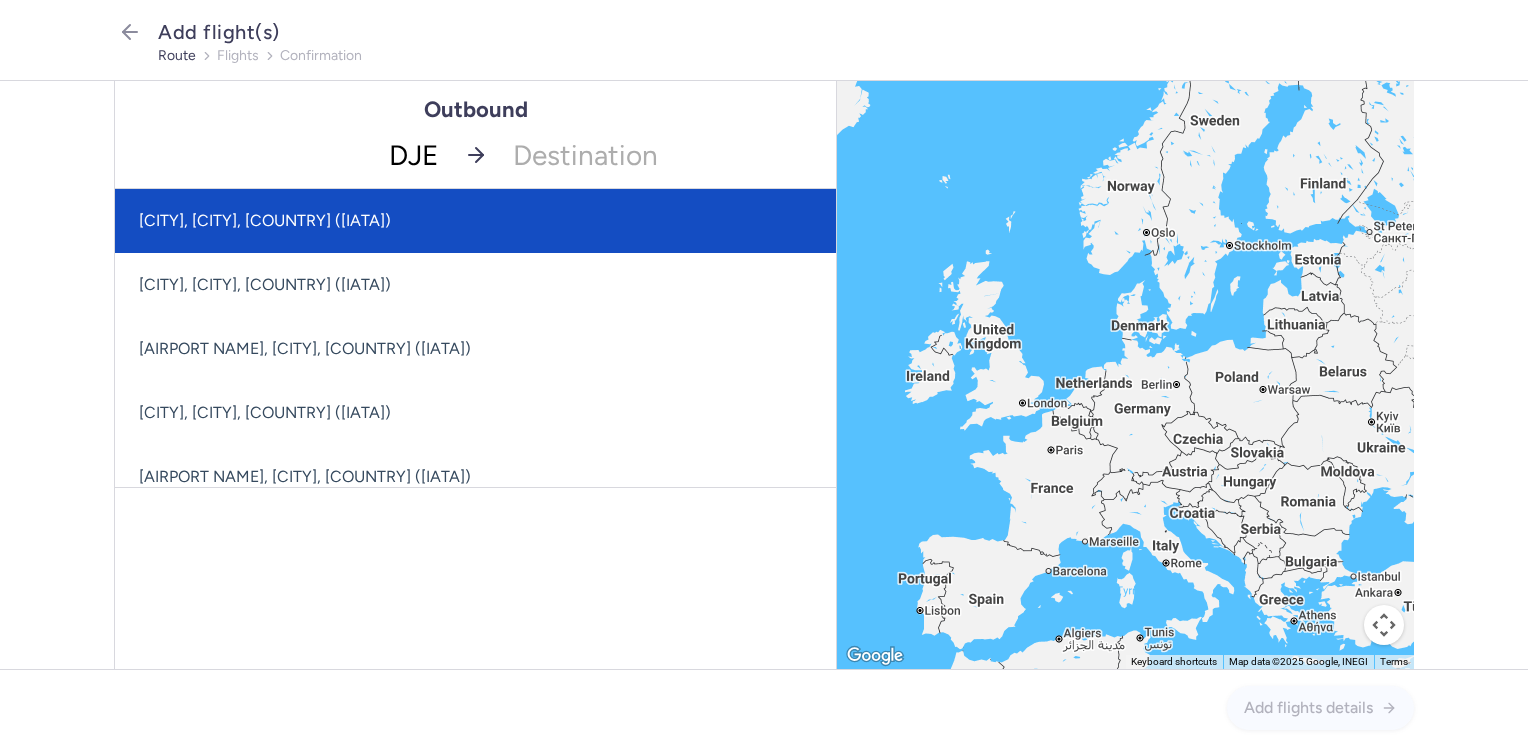 click on "[CITY], [CITY], [COUNTRY] ([IATA])" at bounding box center [475, 221] 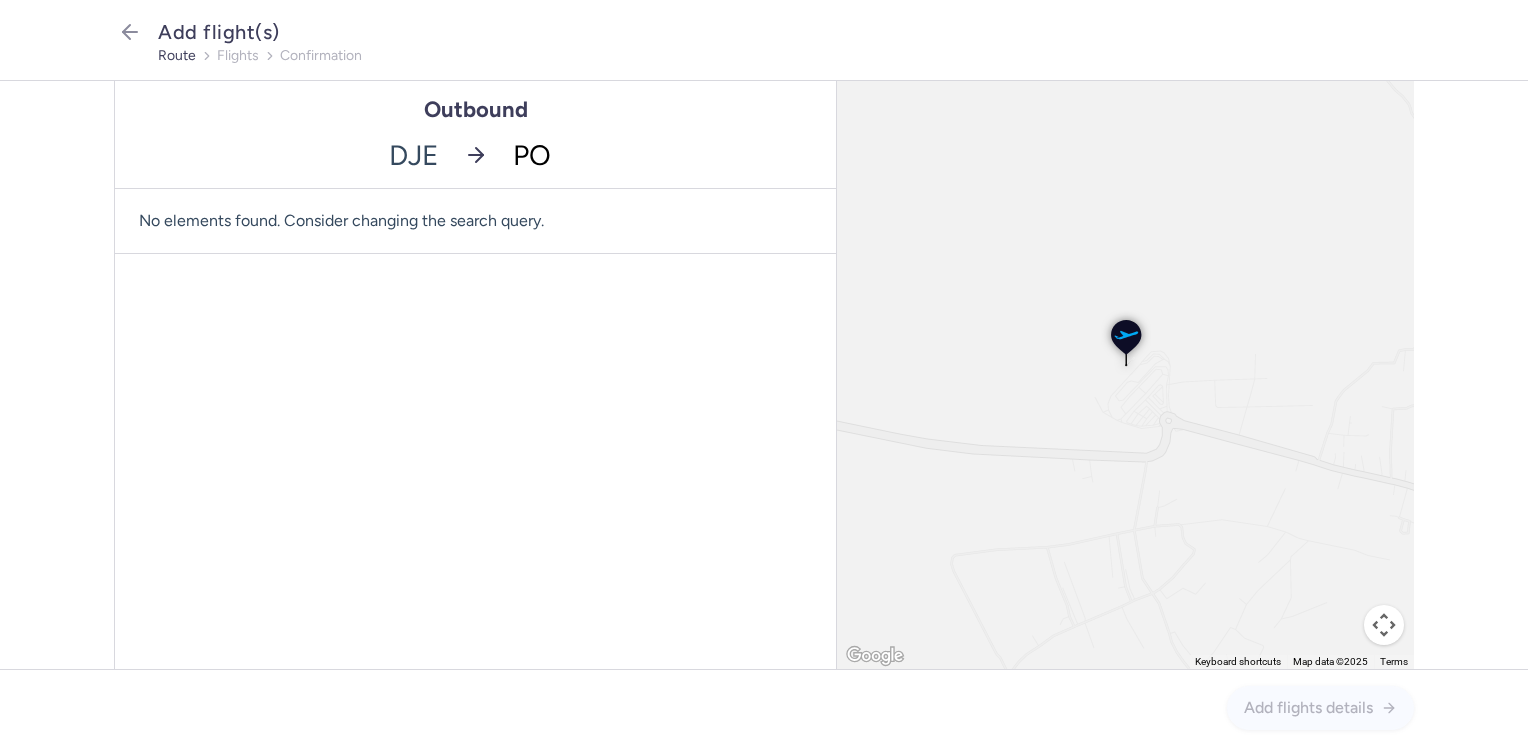 type on "POZ" 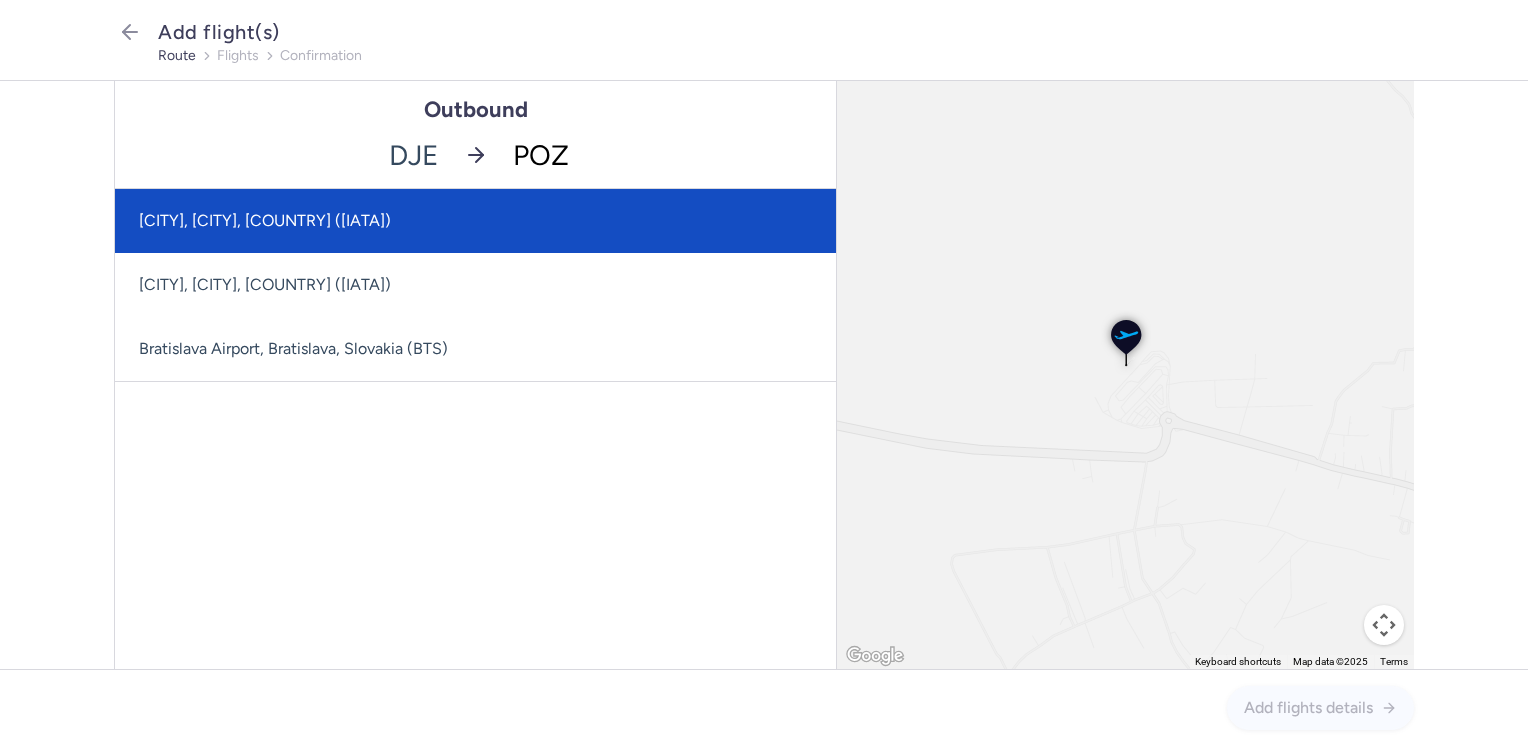 click on "[CITY], [CITY], [COUNTRY] ([IATA])" at bounding box center (475, 221) 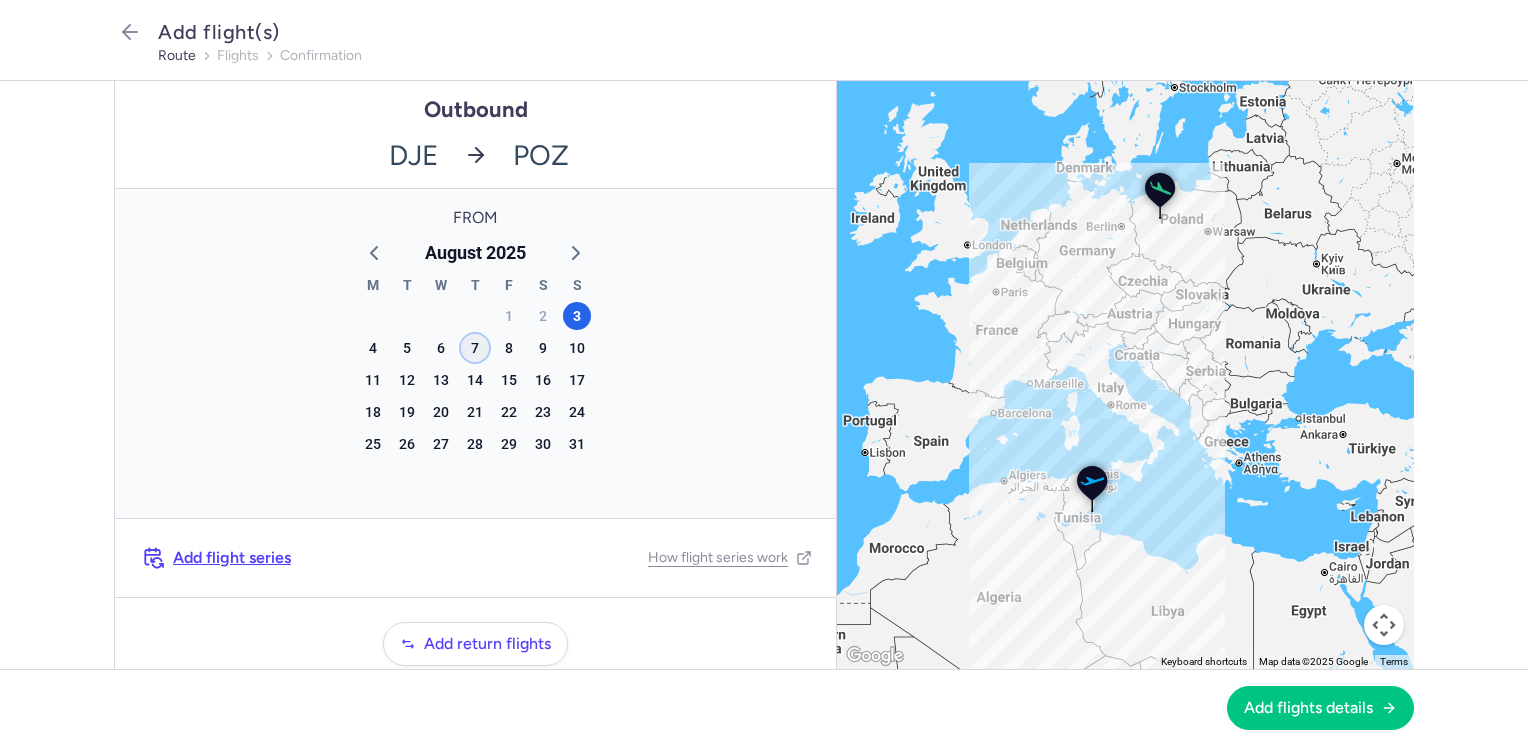 click on "7" 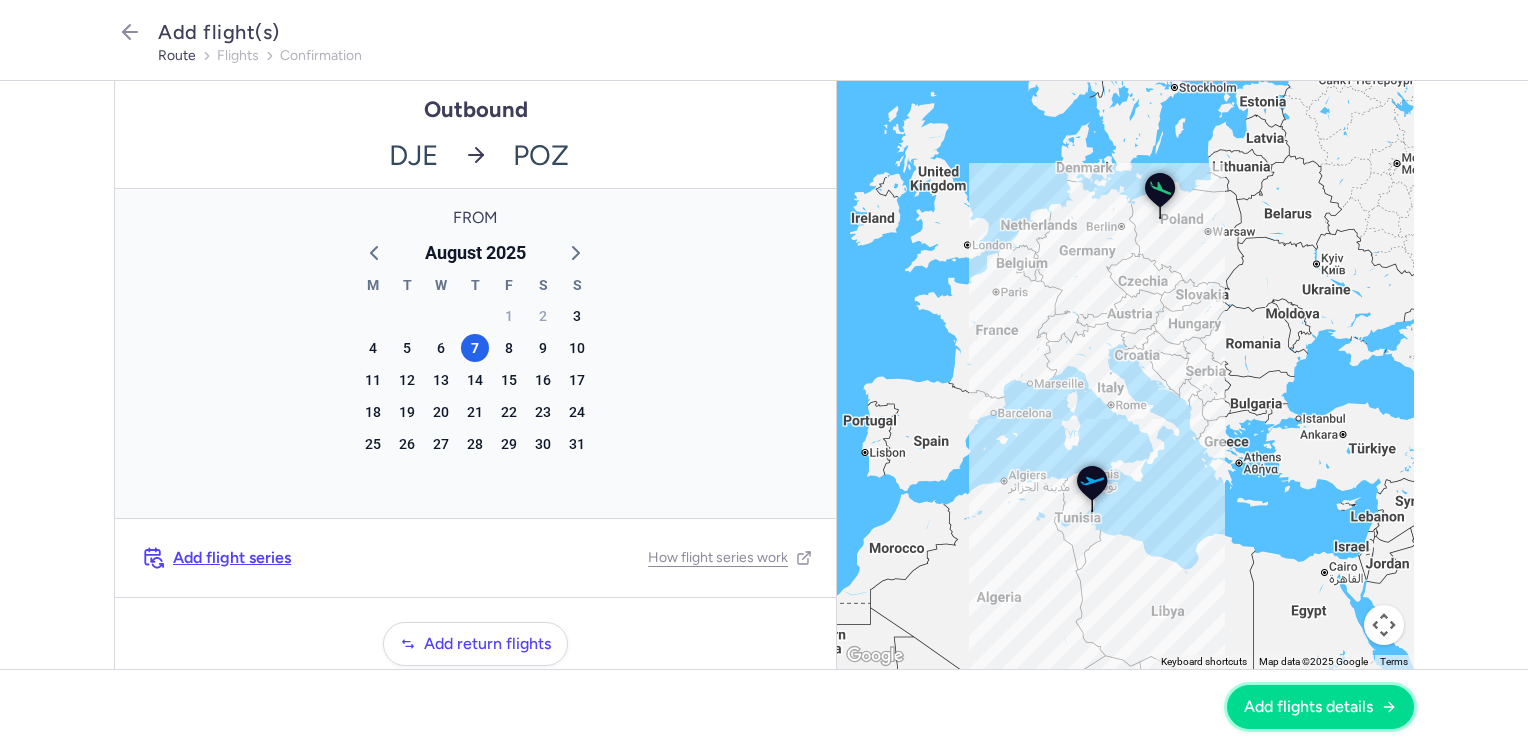 click on "Add flights details" at bounding box center (1308, 707) 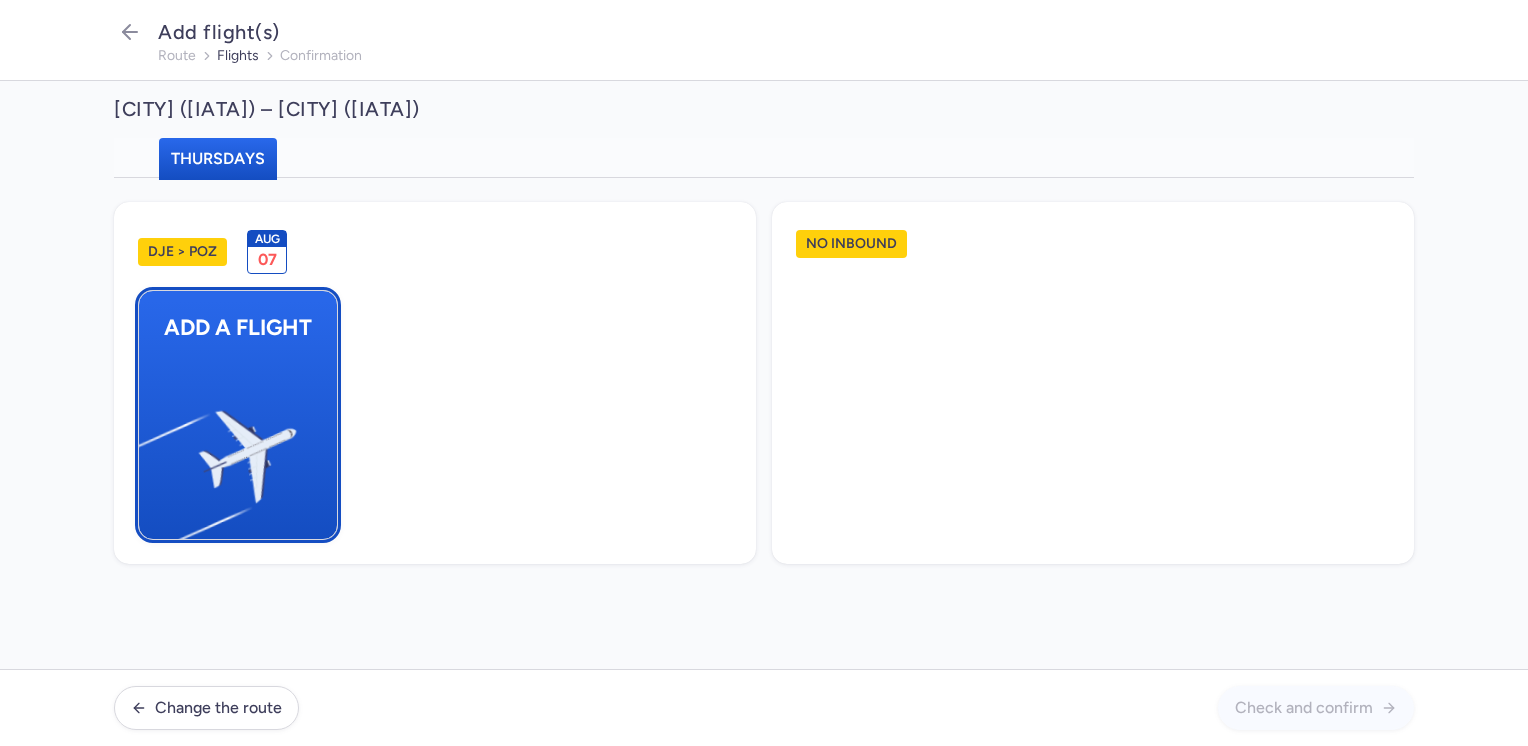 click at bounding box center [149, 448] 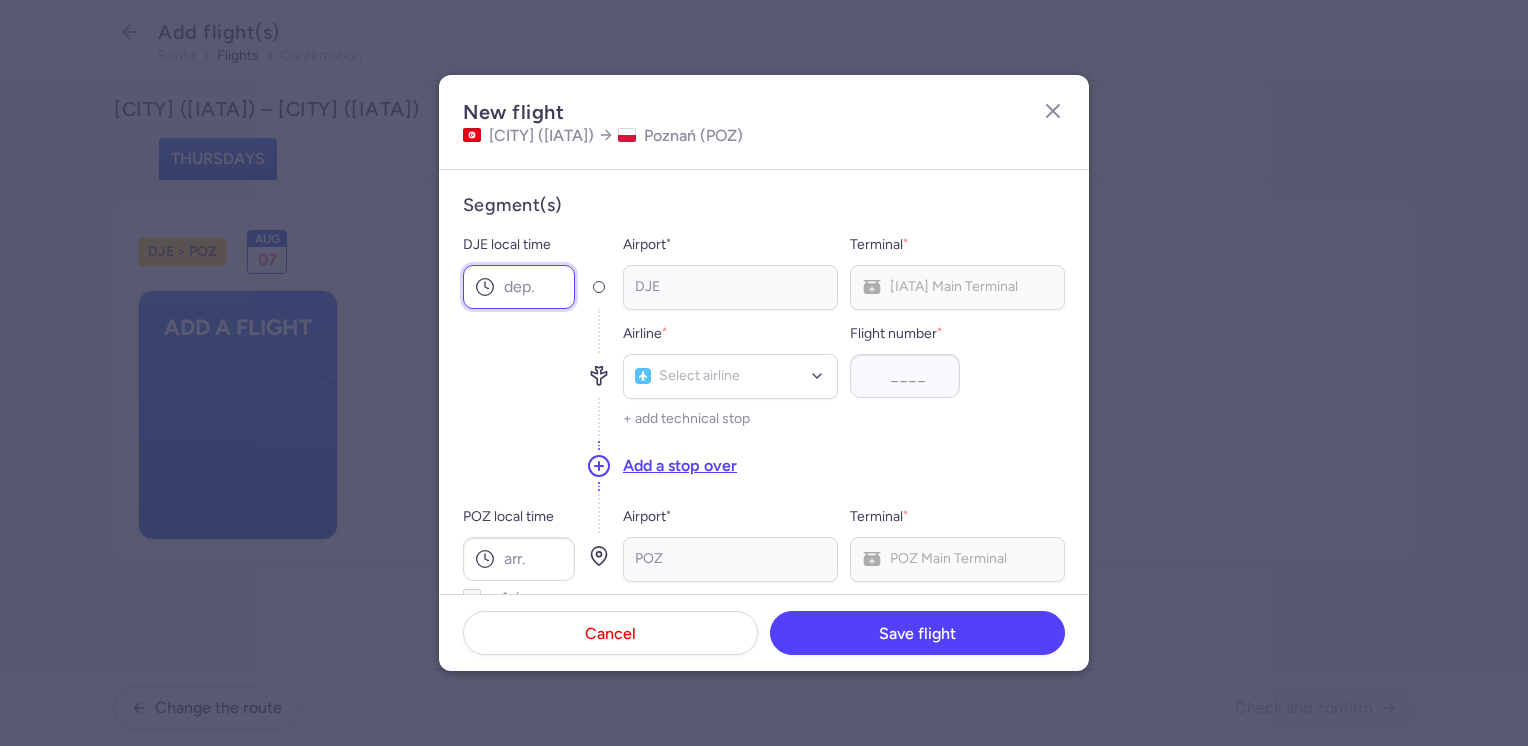 click on "DJE local time" at bounding box center [519, 287] 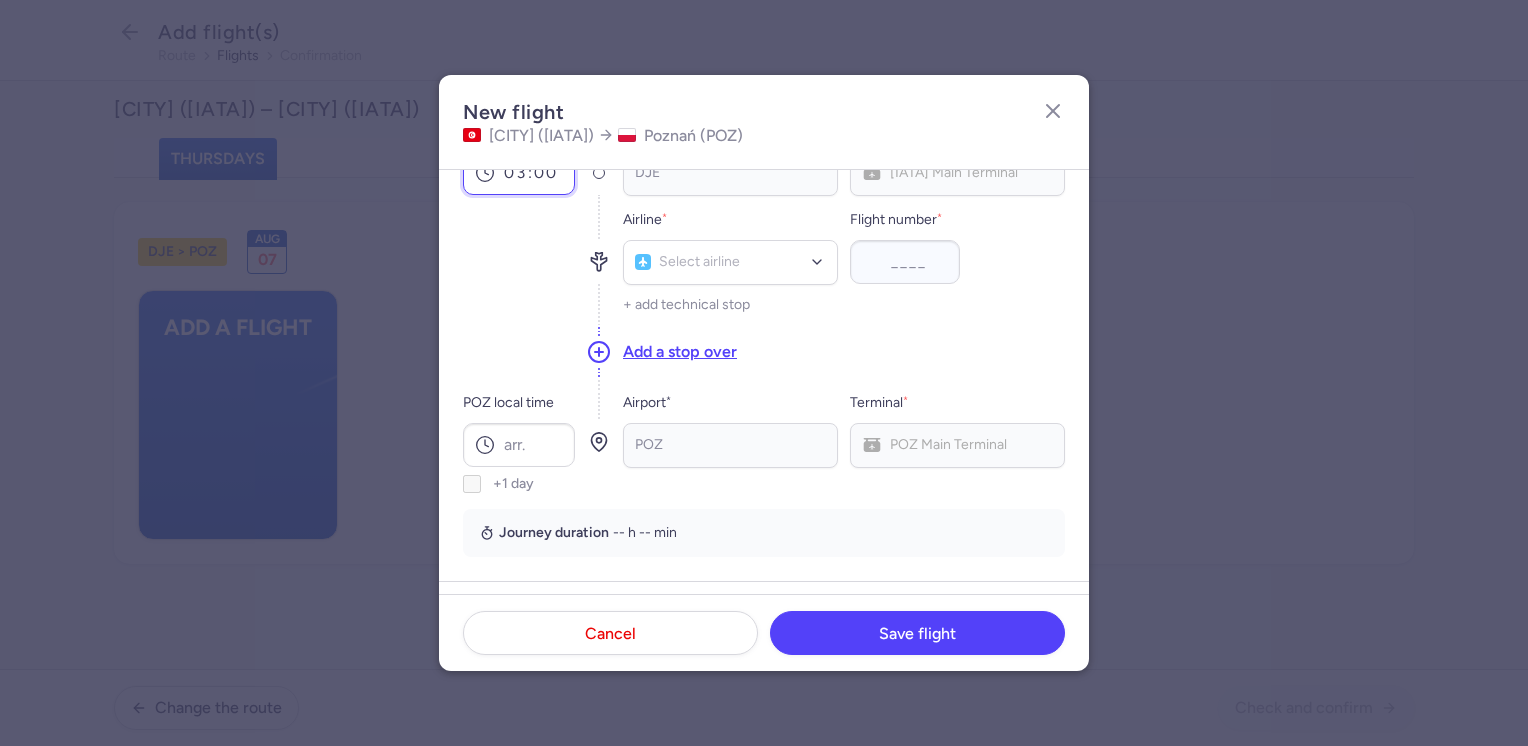 scroll, scrollTop: 200, scrollLeft: 0, axis: vertical 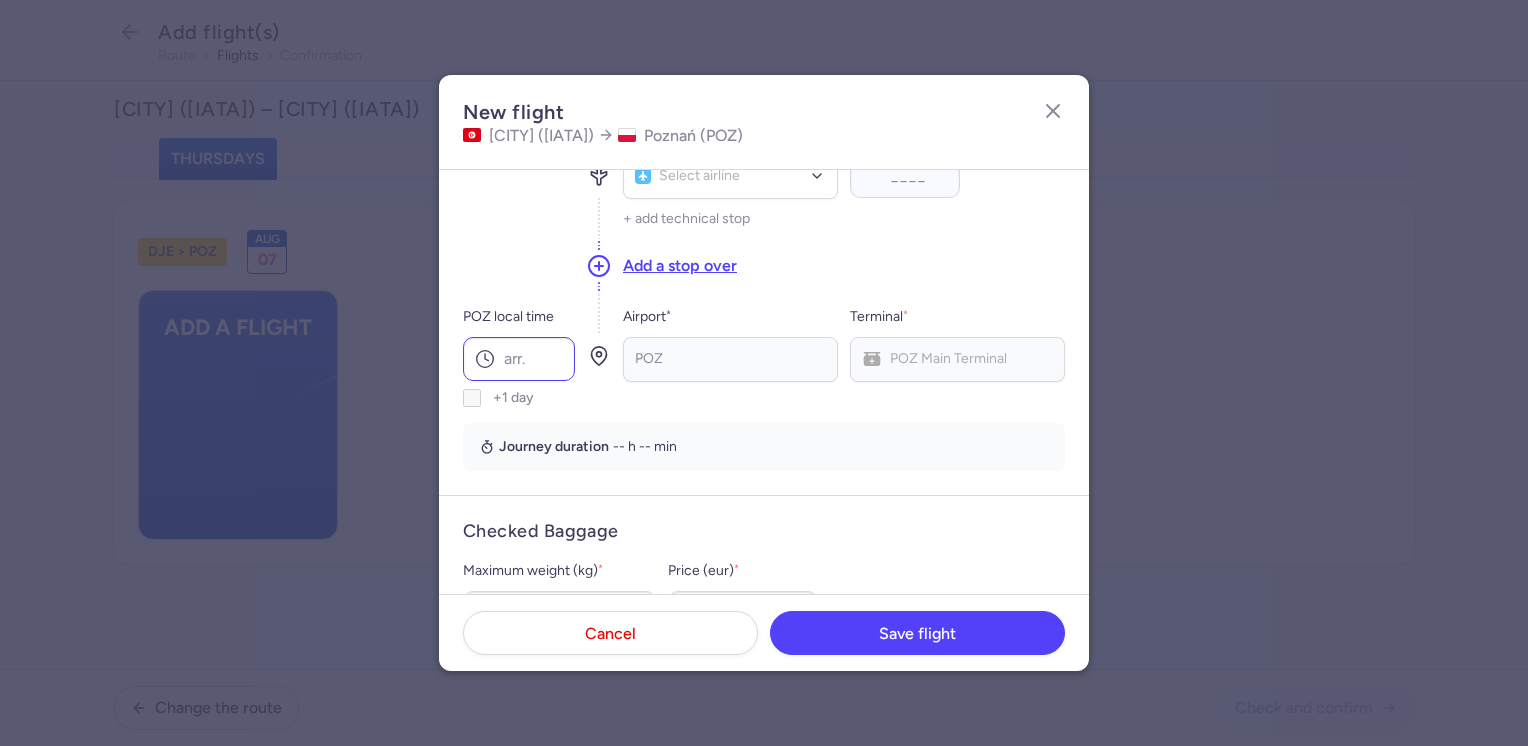type on "03:00" 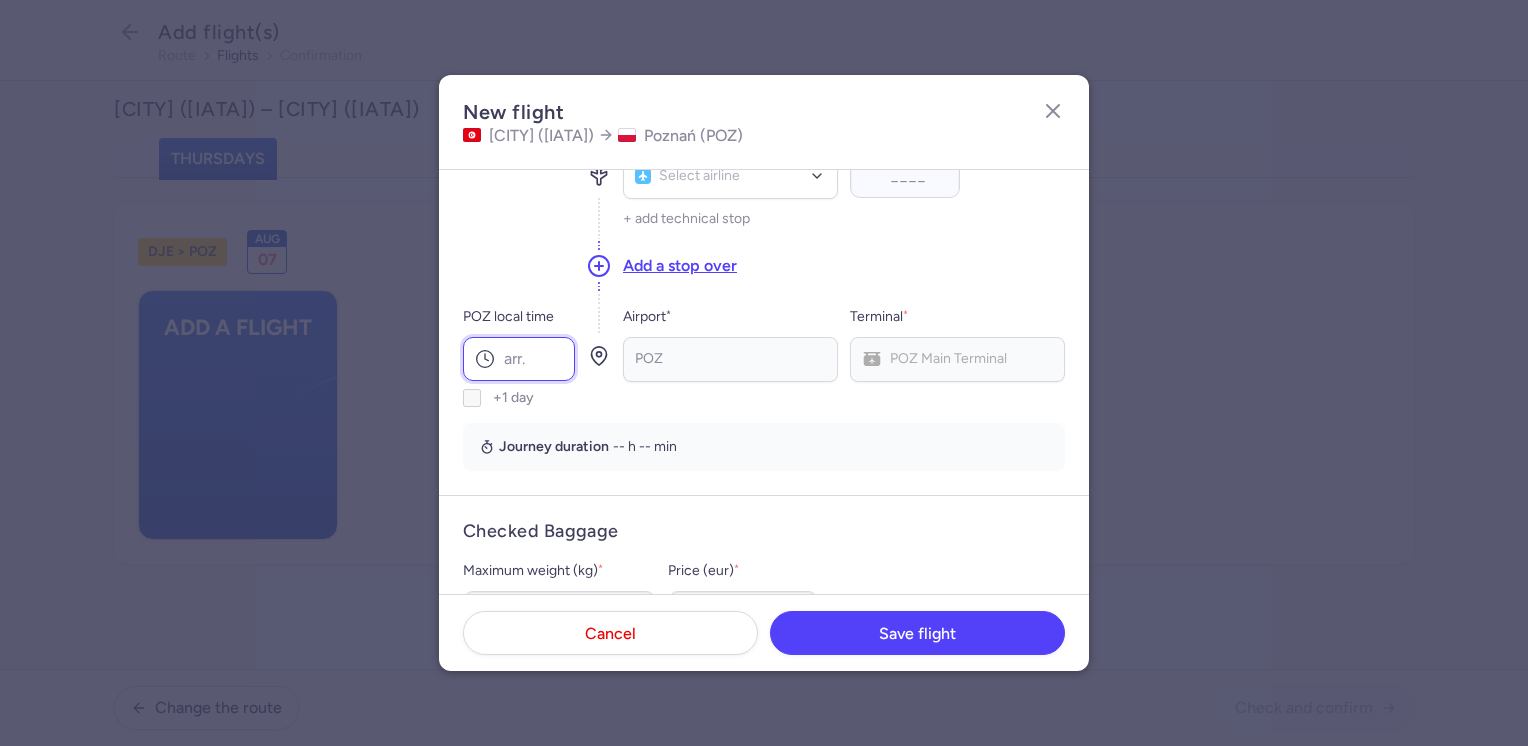 click on "POZ local time" at bounding box center (519, 359) 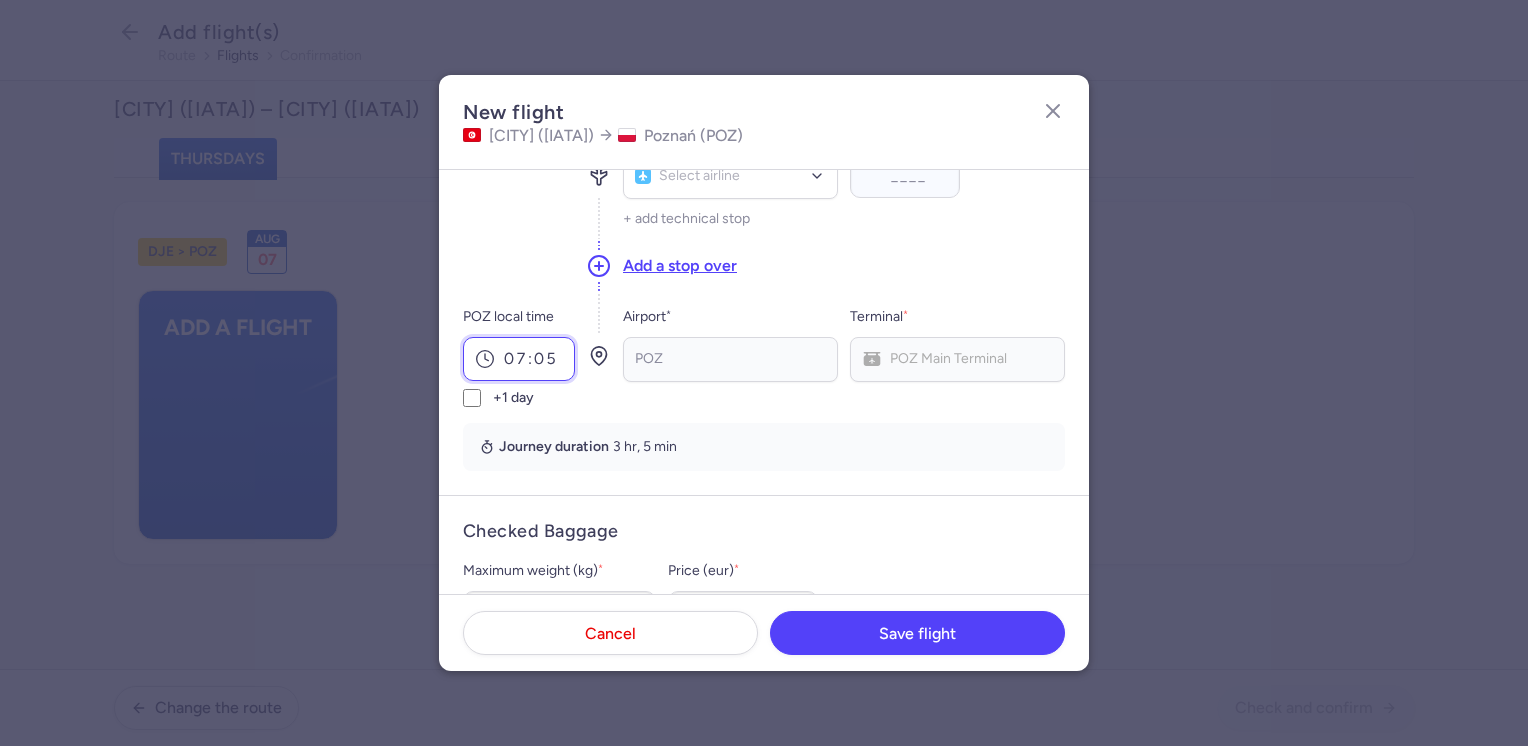 scroll, scrollTop: 100, scrollLeft: 0, axis: vertical 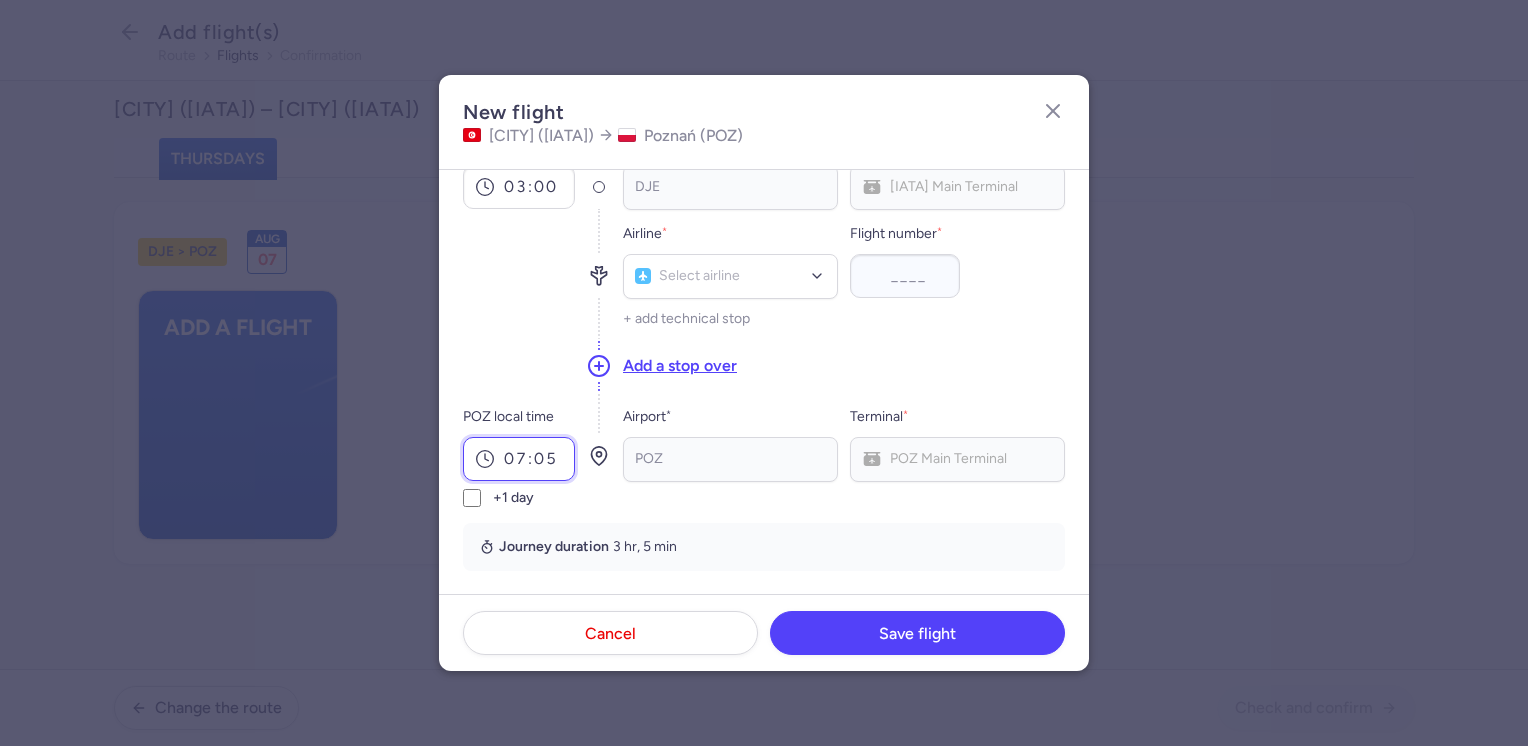 type on "07:05" 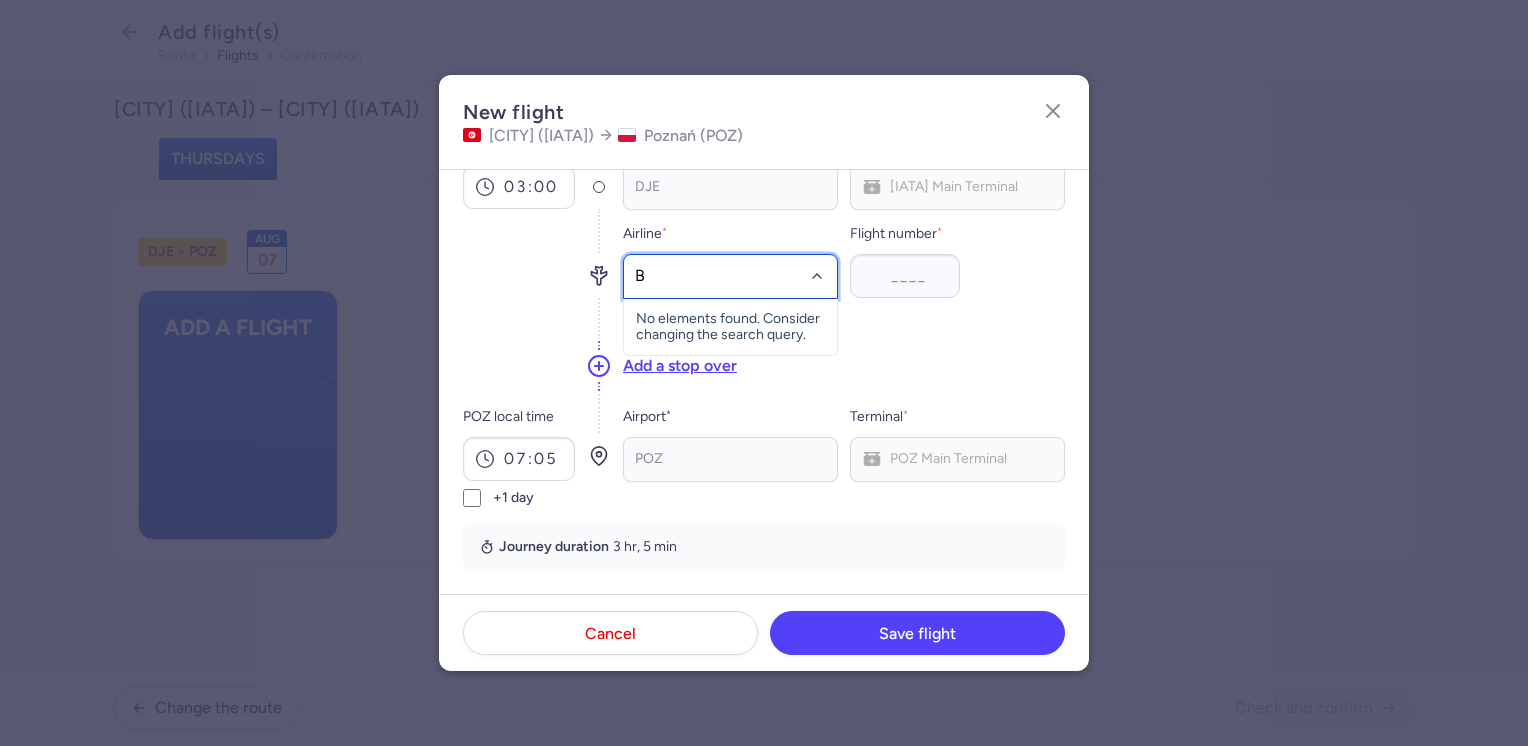 type on "BJ" 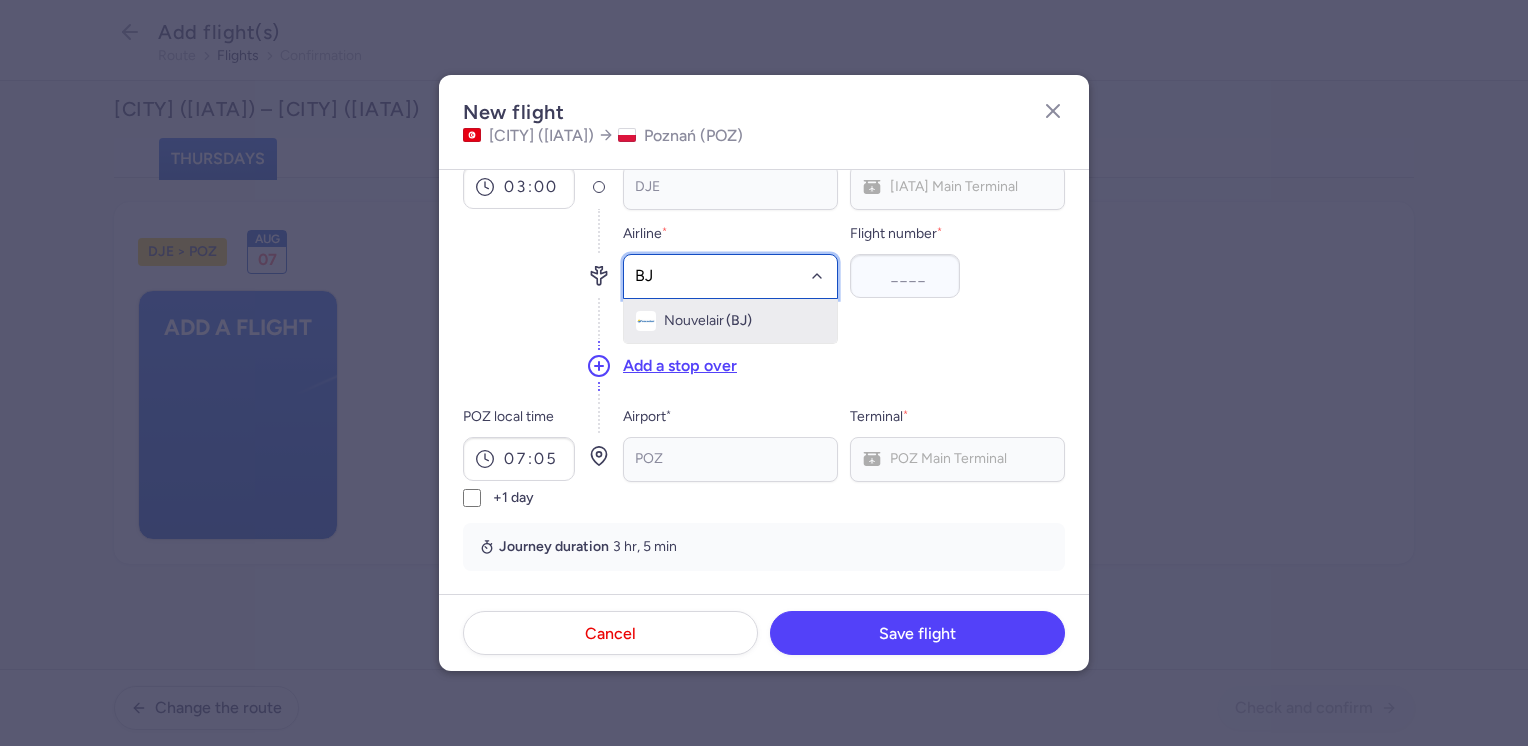 click on "Nouvelair (BJ)" 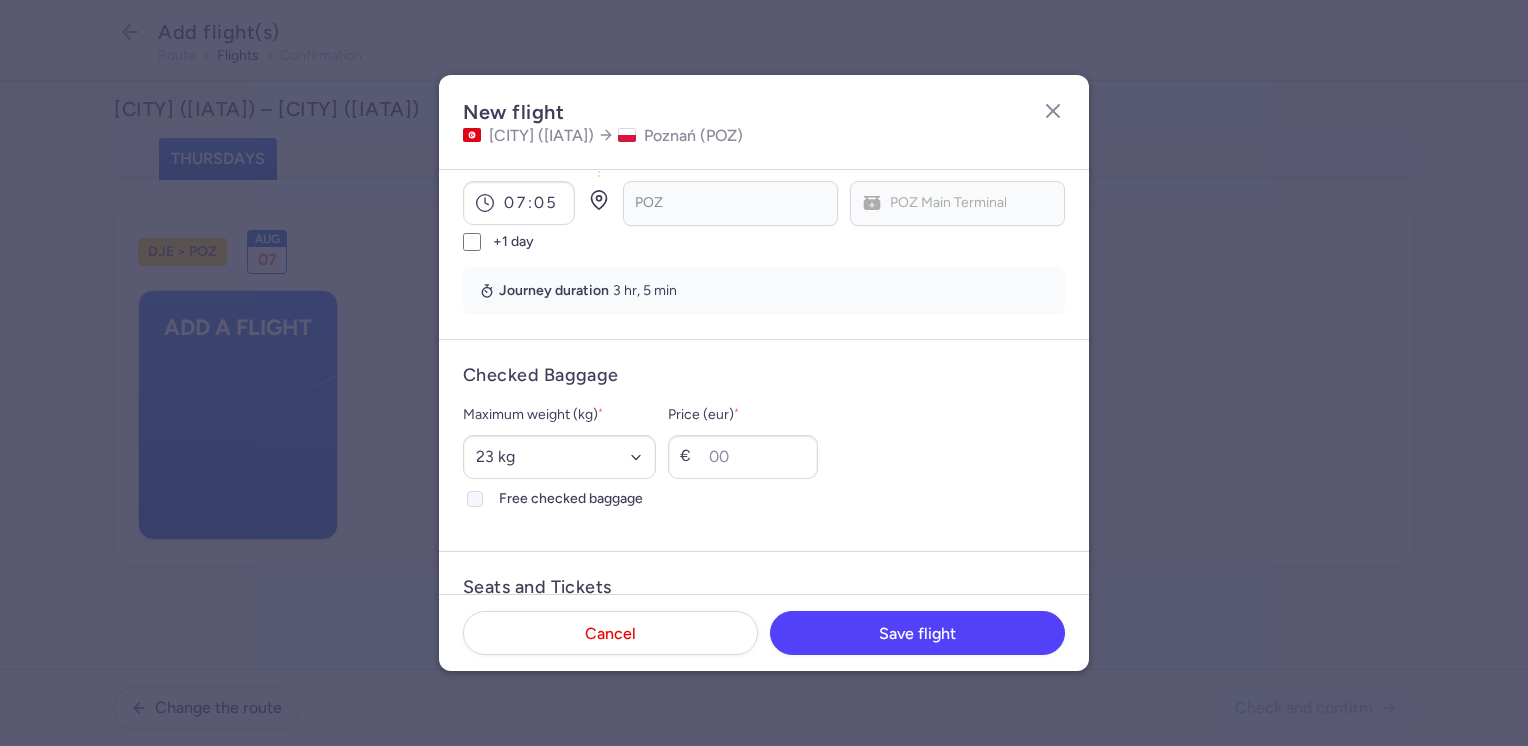 scroll, scrollTop: 400, scrollLeft: 0, axis: vertical 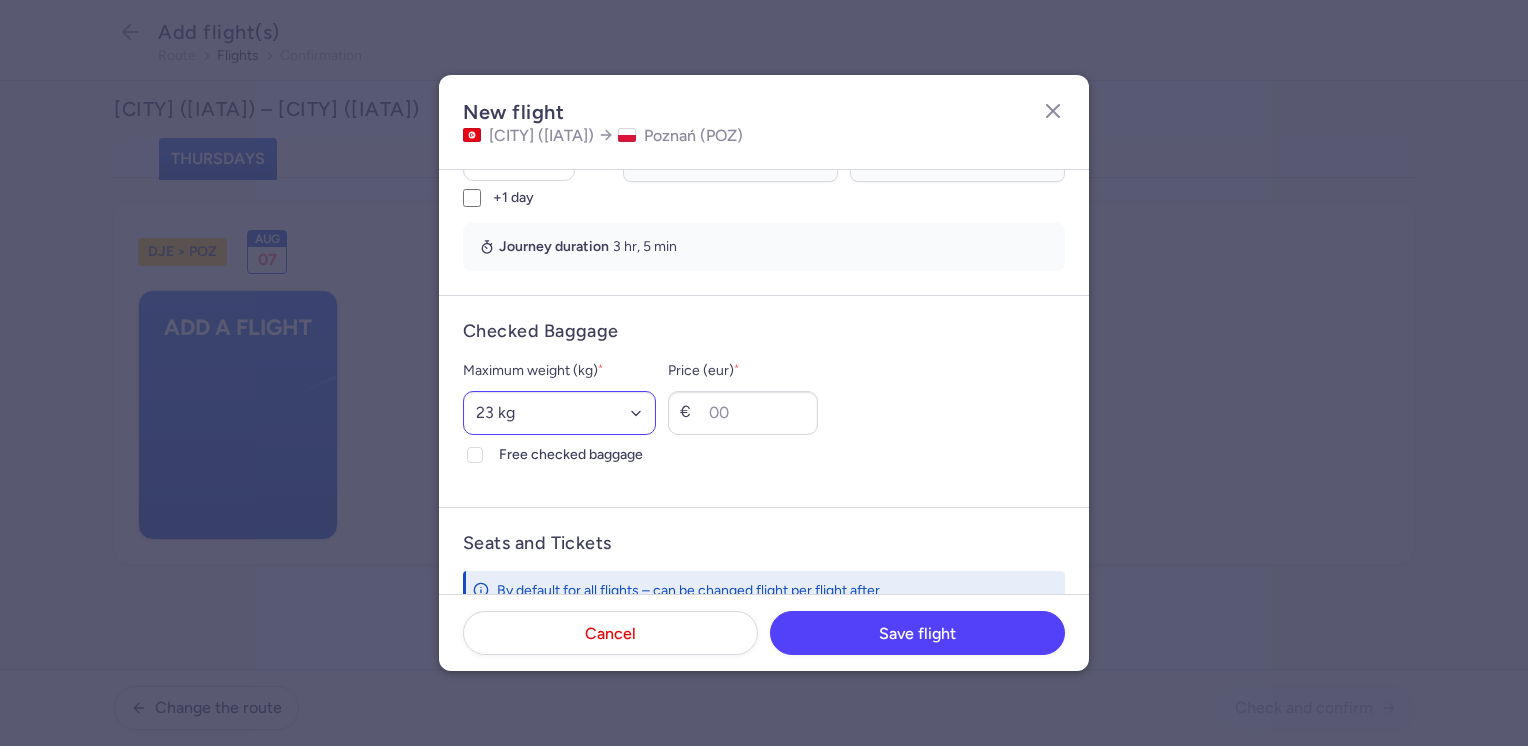 type on "7630" 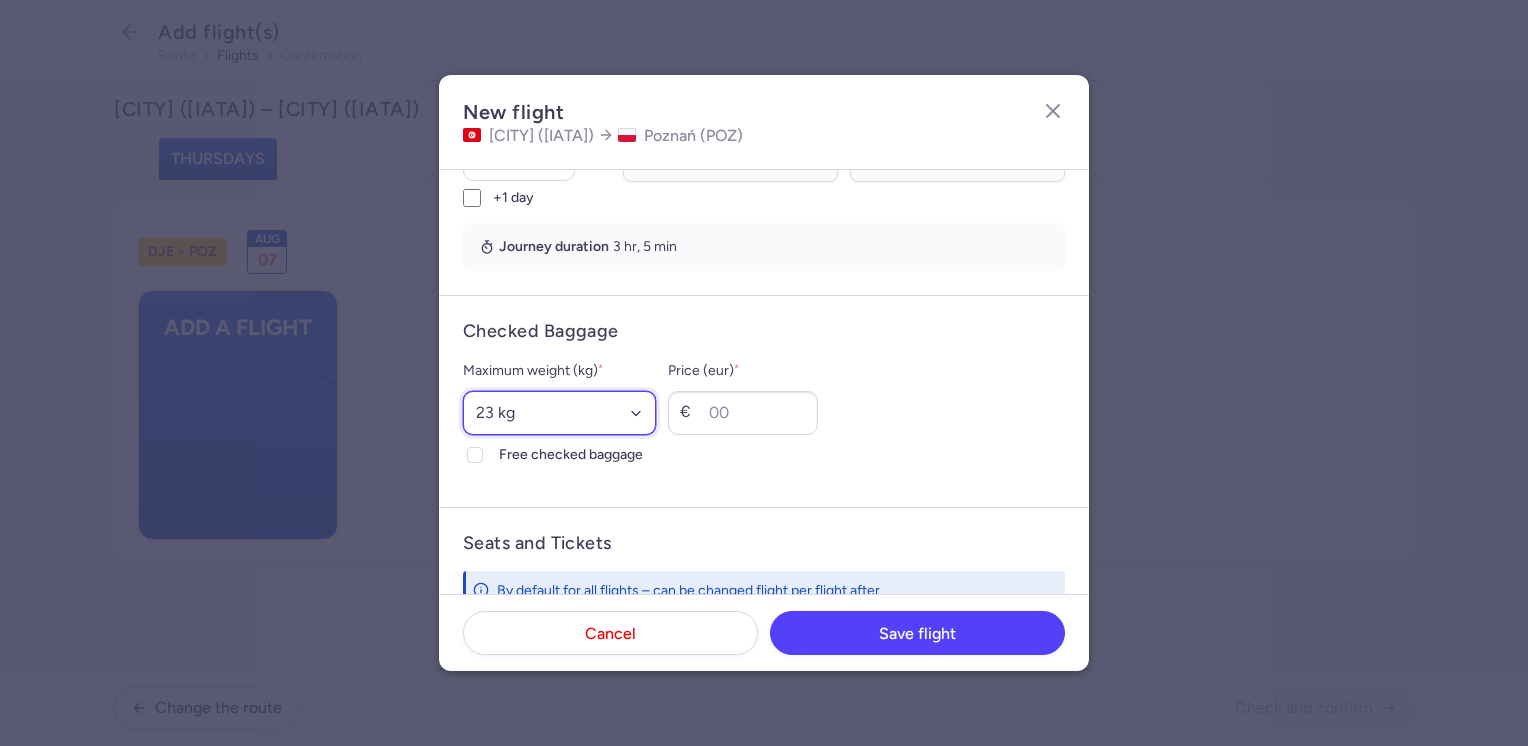 click on "Select an option 15 kg 16 kg 17 kg 18 kg 19 kg 20 kg 21 kg 22 kg 23 kg 24 kg 25 kg 26 kg 27 kg 28 kg 29 kg 30 kg 31 kg 32 kg 33 kg 34 kg 35 kg" at bounding box center (559, 413) 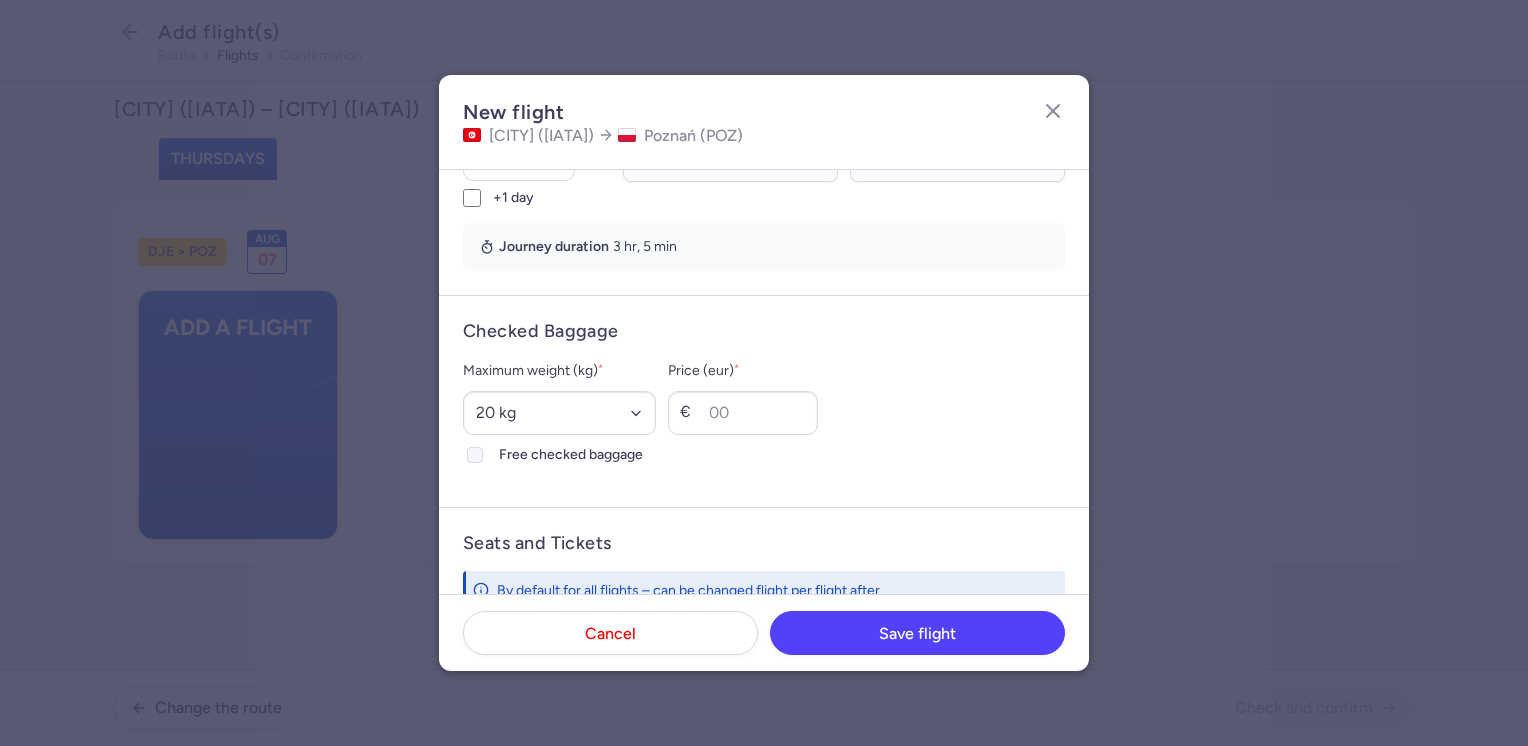 click on "Free checked baggage" 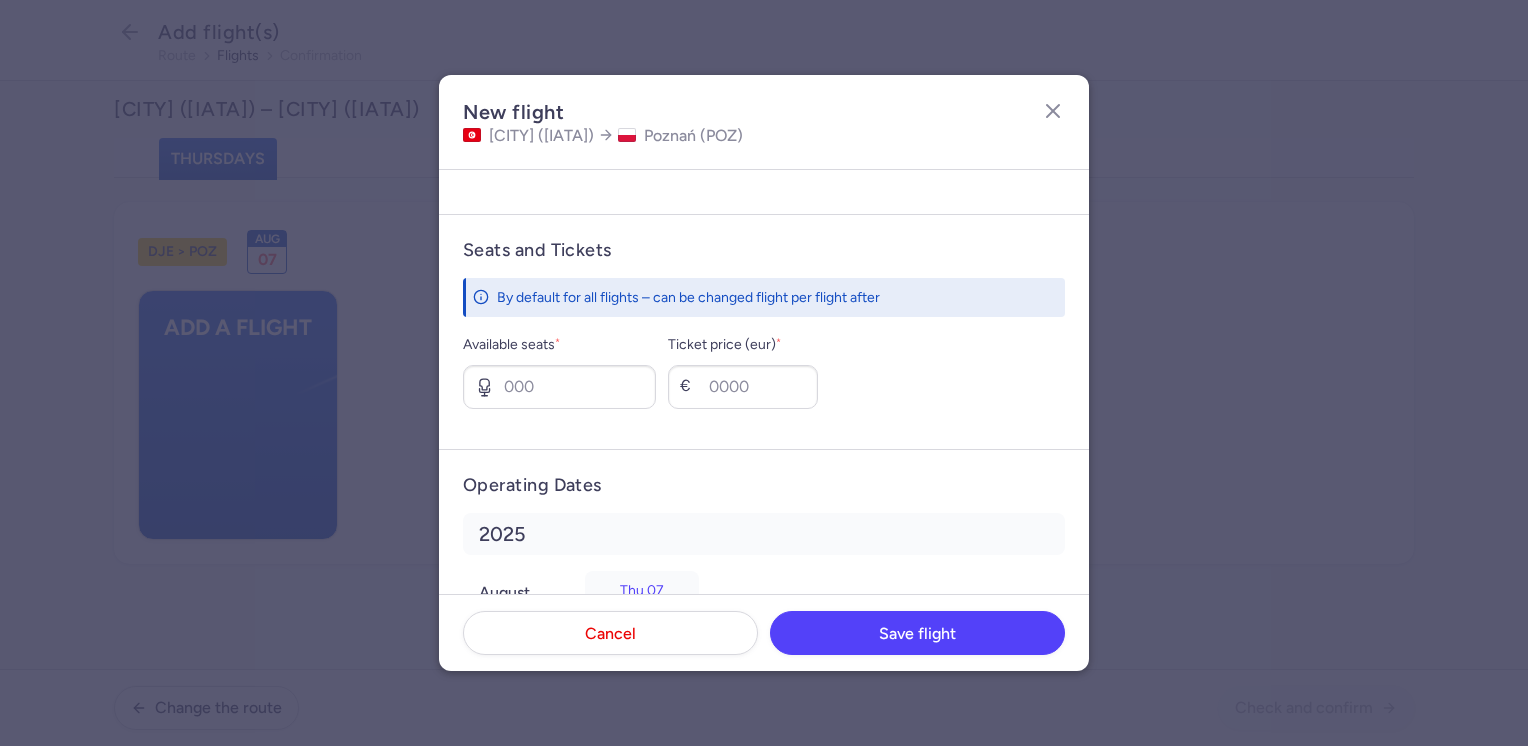 scroll, scrollTop: 700, scrollLeft: 0, axis: vertical 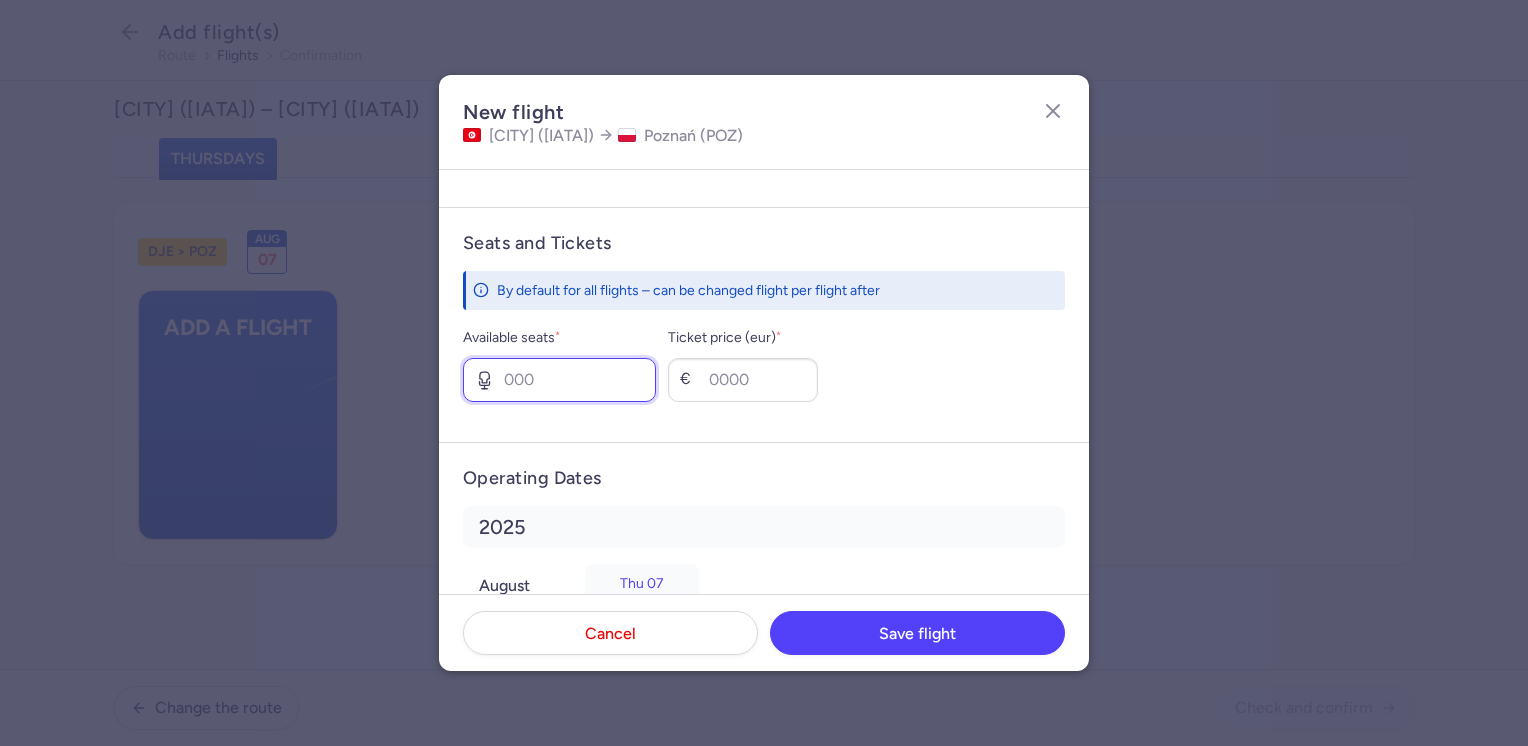 click on "Available seats  *" at bounding box center (559, 380) 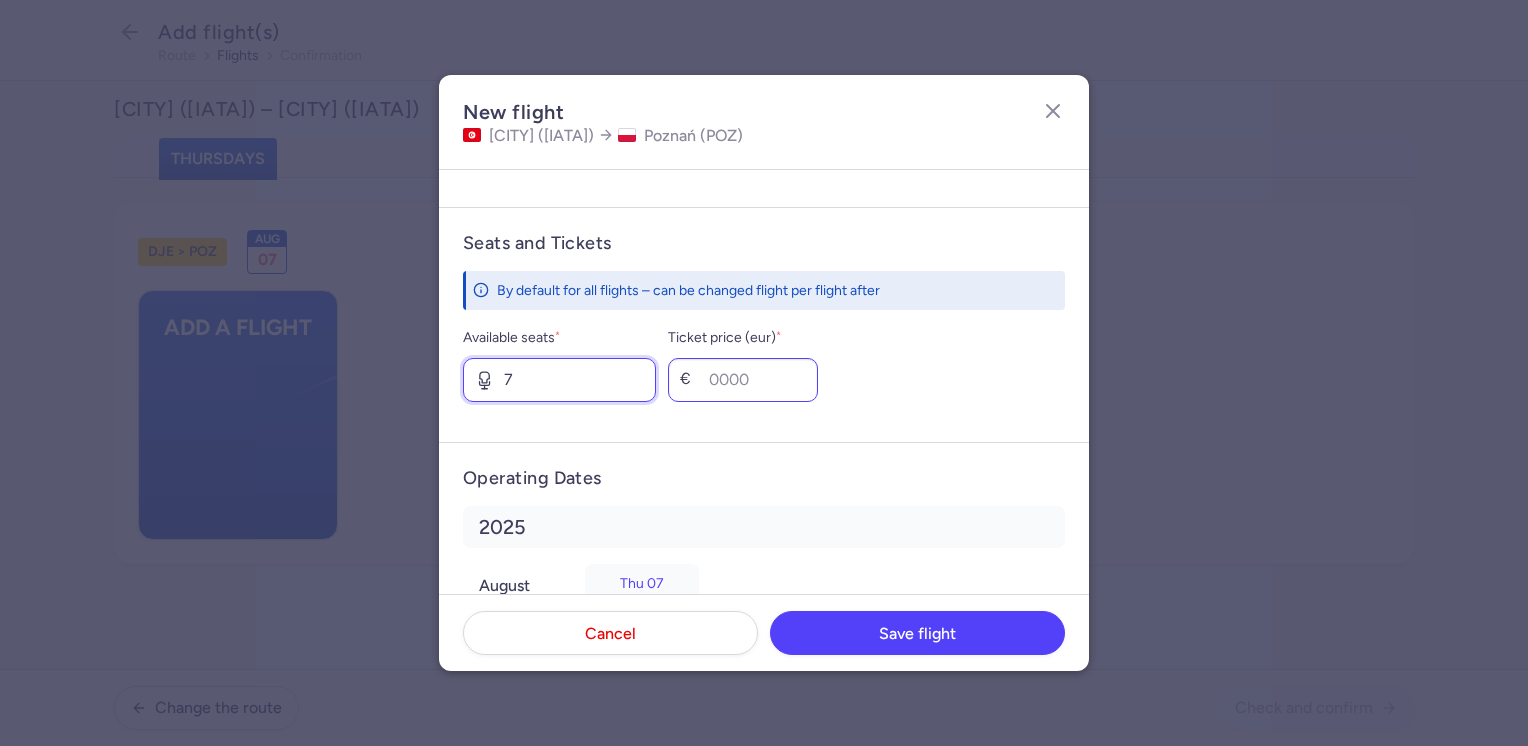 type on "7" 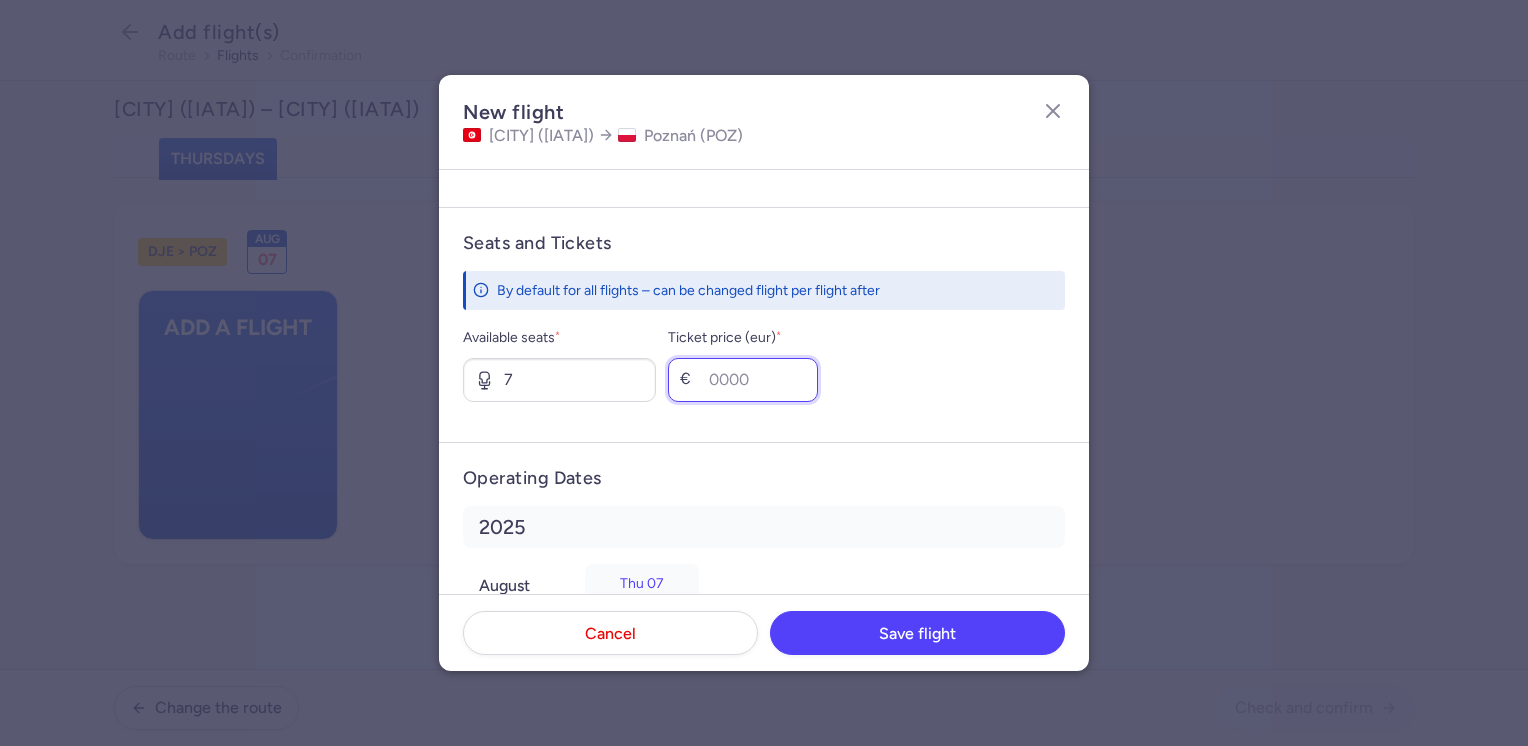 click on "Ticket price (eur)  *" at bounding box center [743, 380] 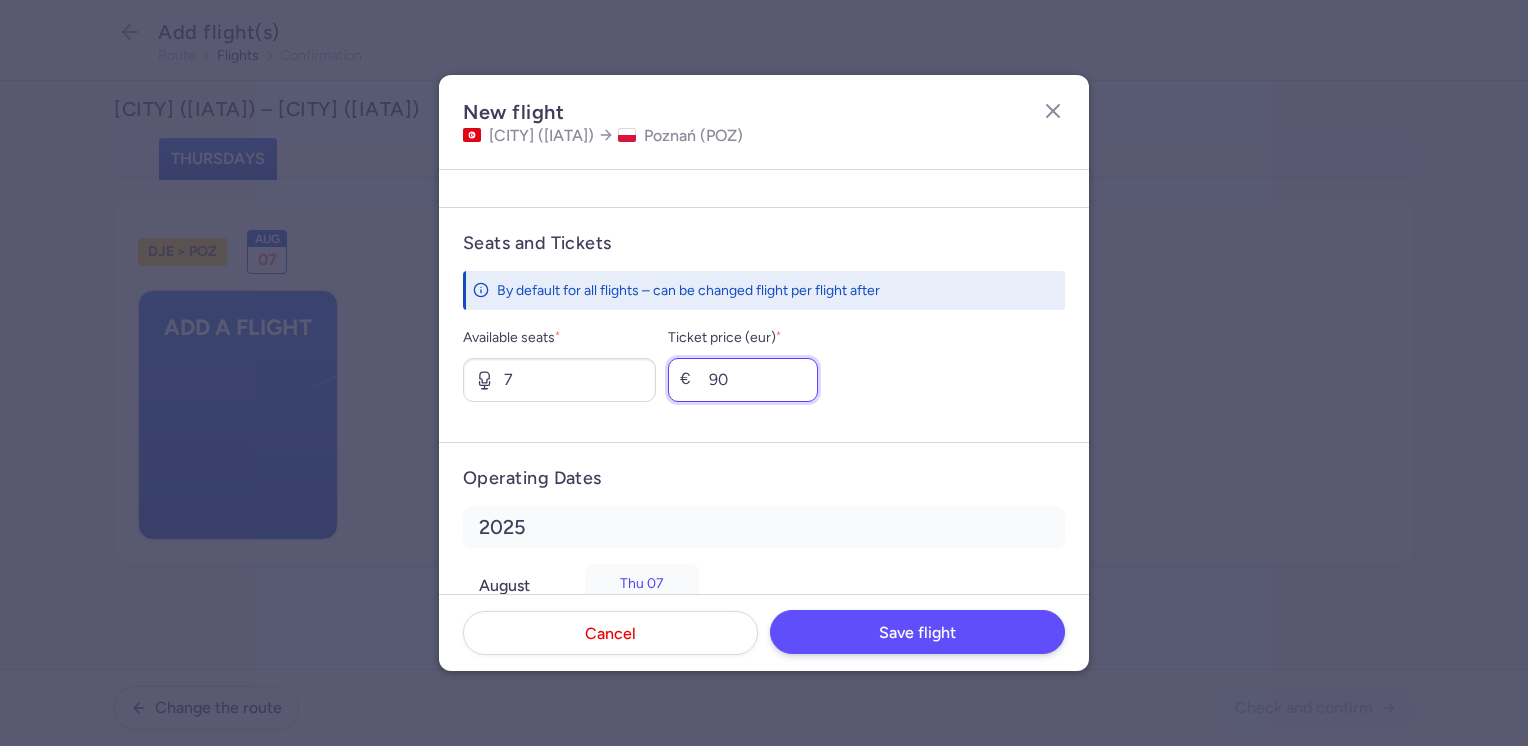 type on "90" 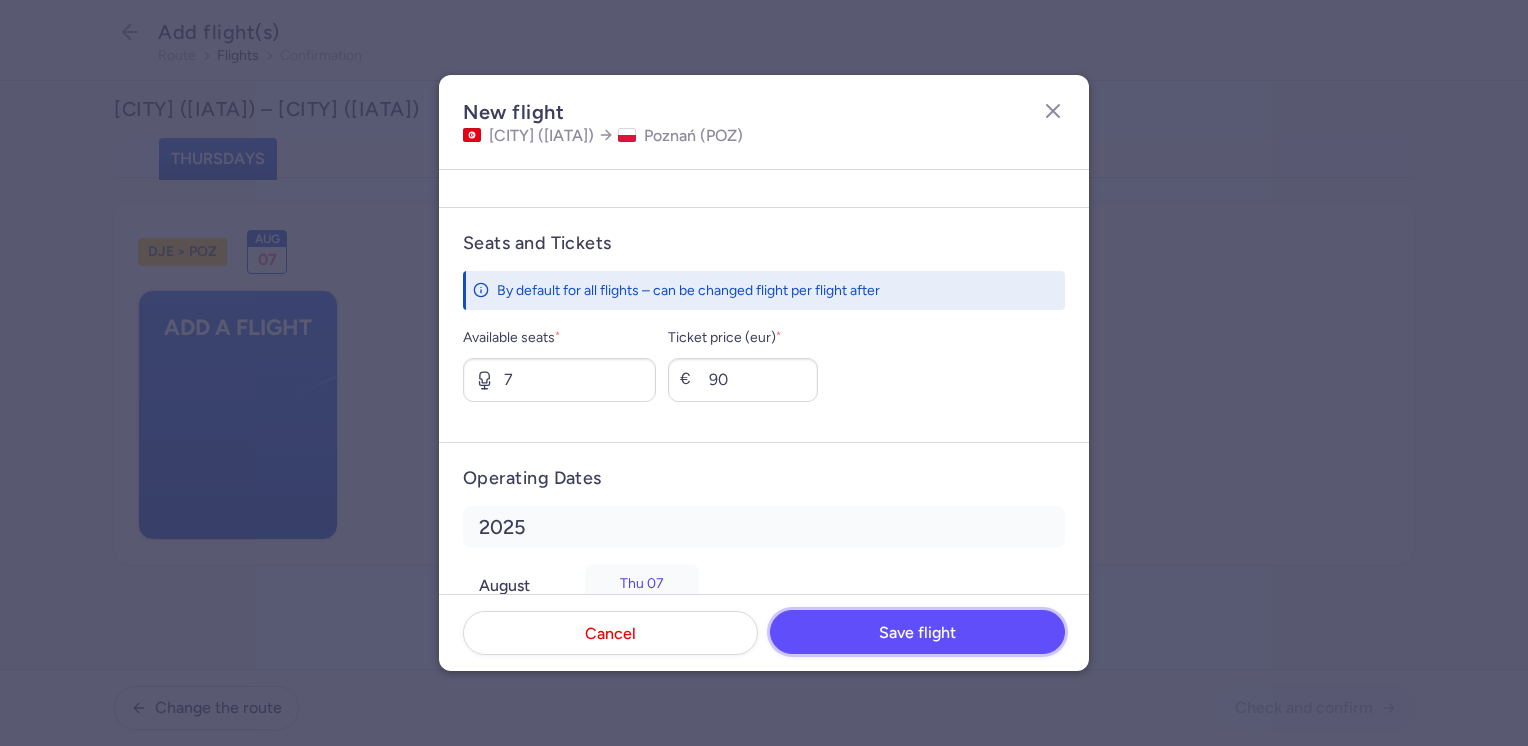 click on "Save flight" at bounding box center (917, 633) 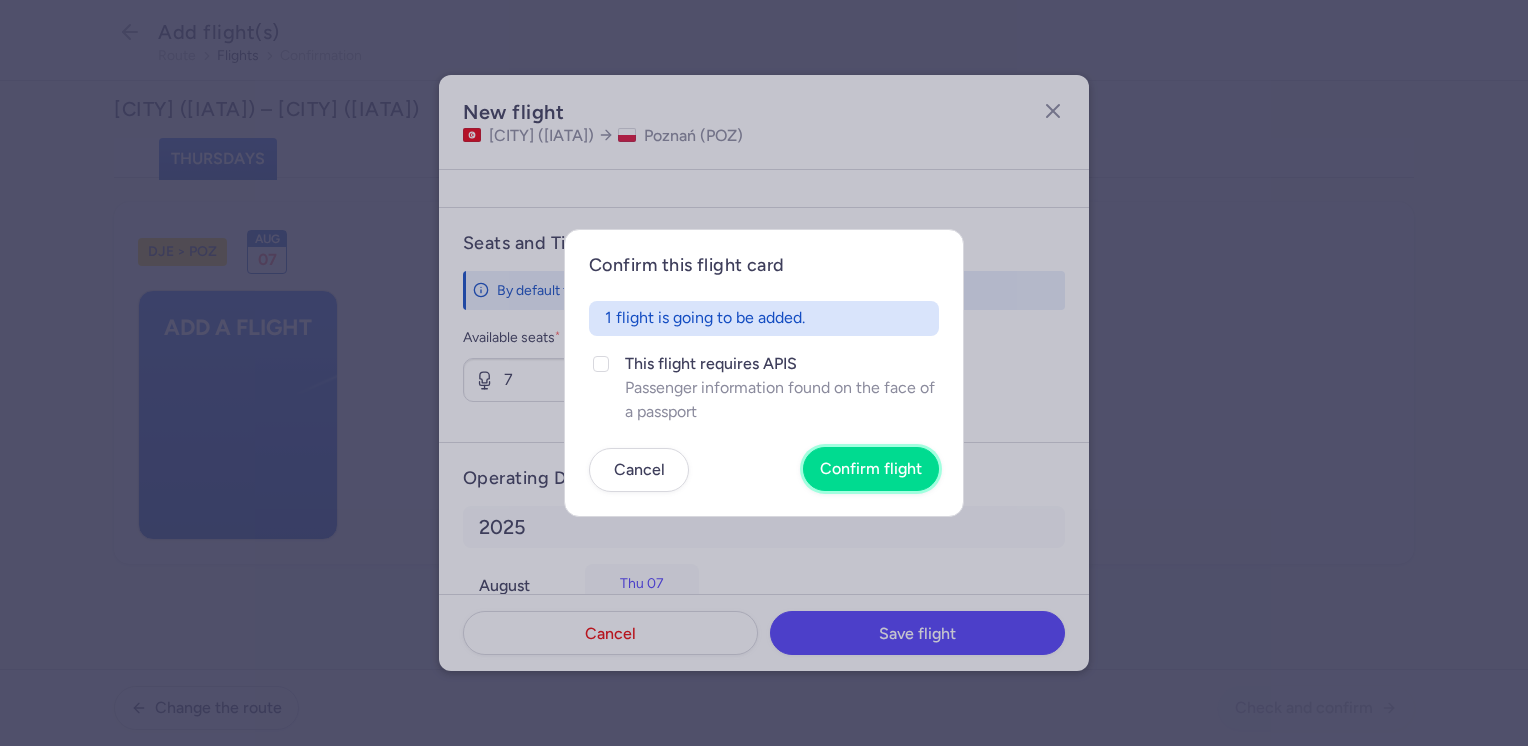 click on "Confirm flight" at bounding box center (871, 469) 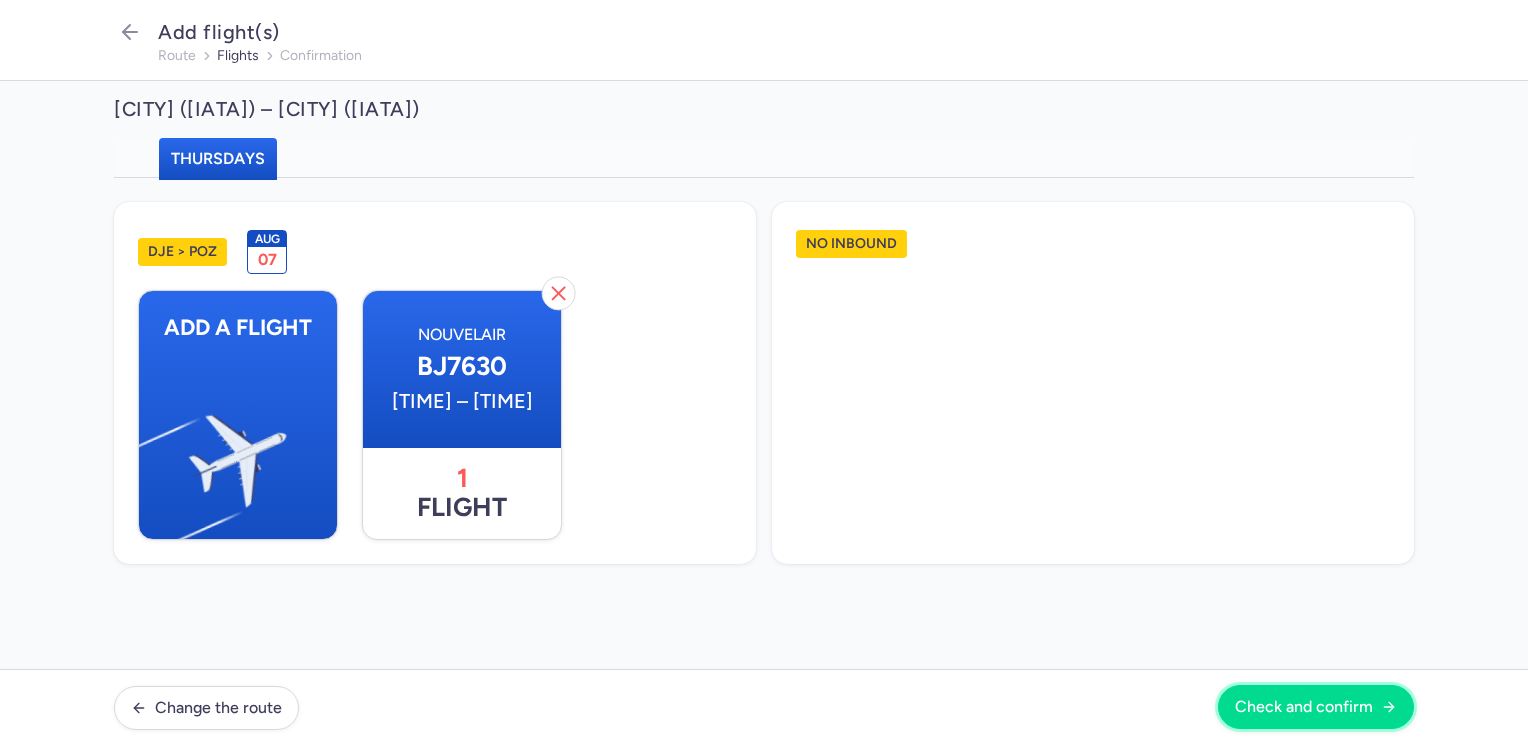 click on "Check and confirm" at bounding box center (1316, 707) 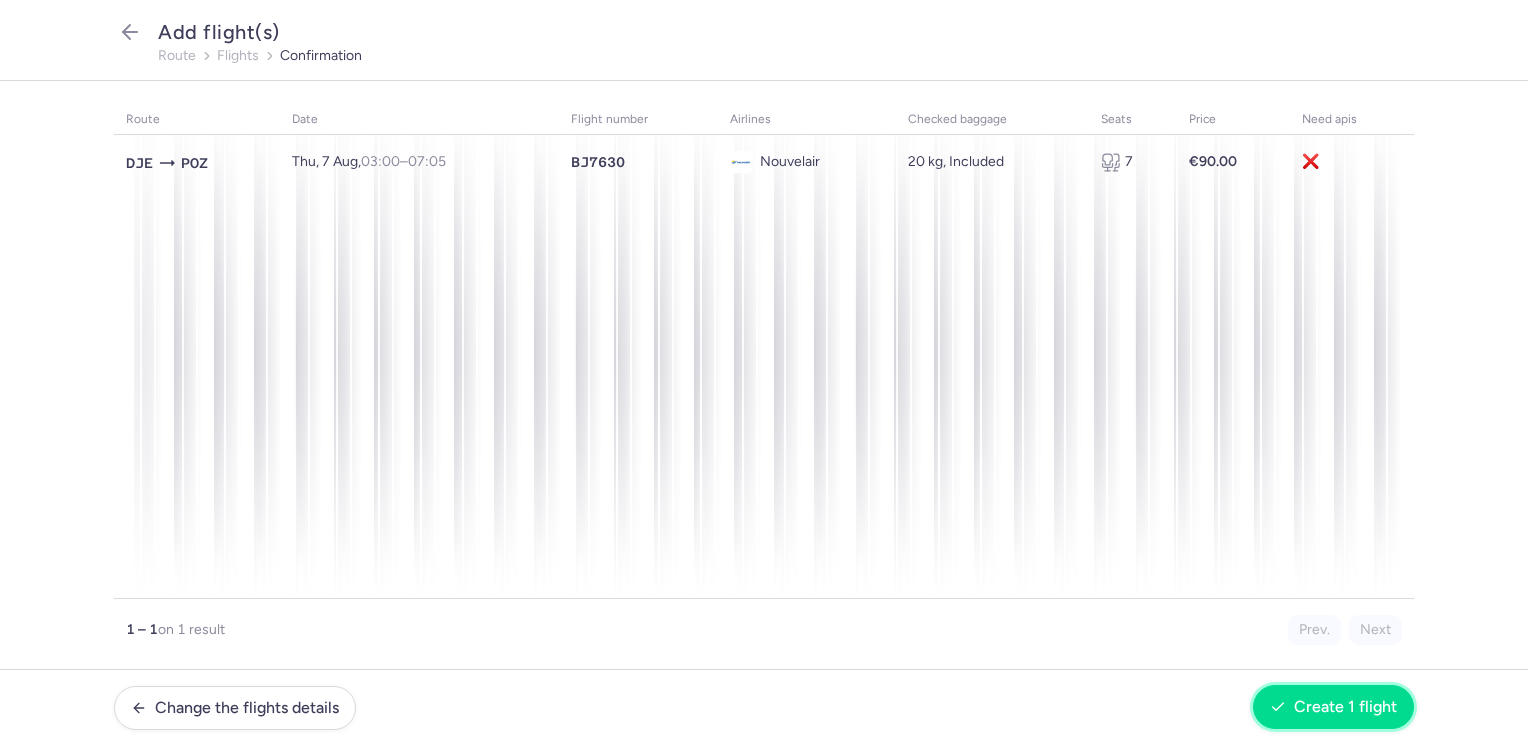 click on "Create 1 flight" at bounding box center [1345, 707] 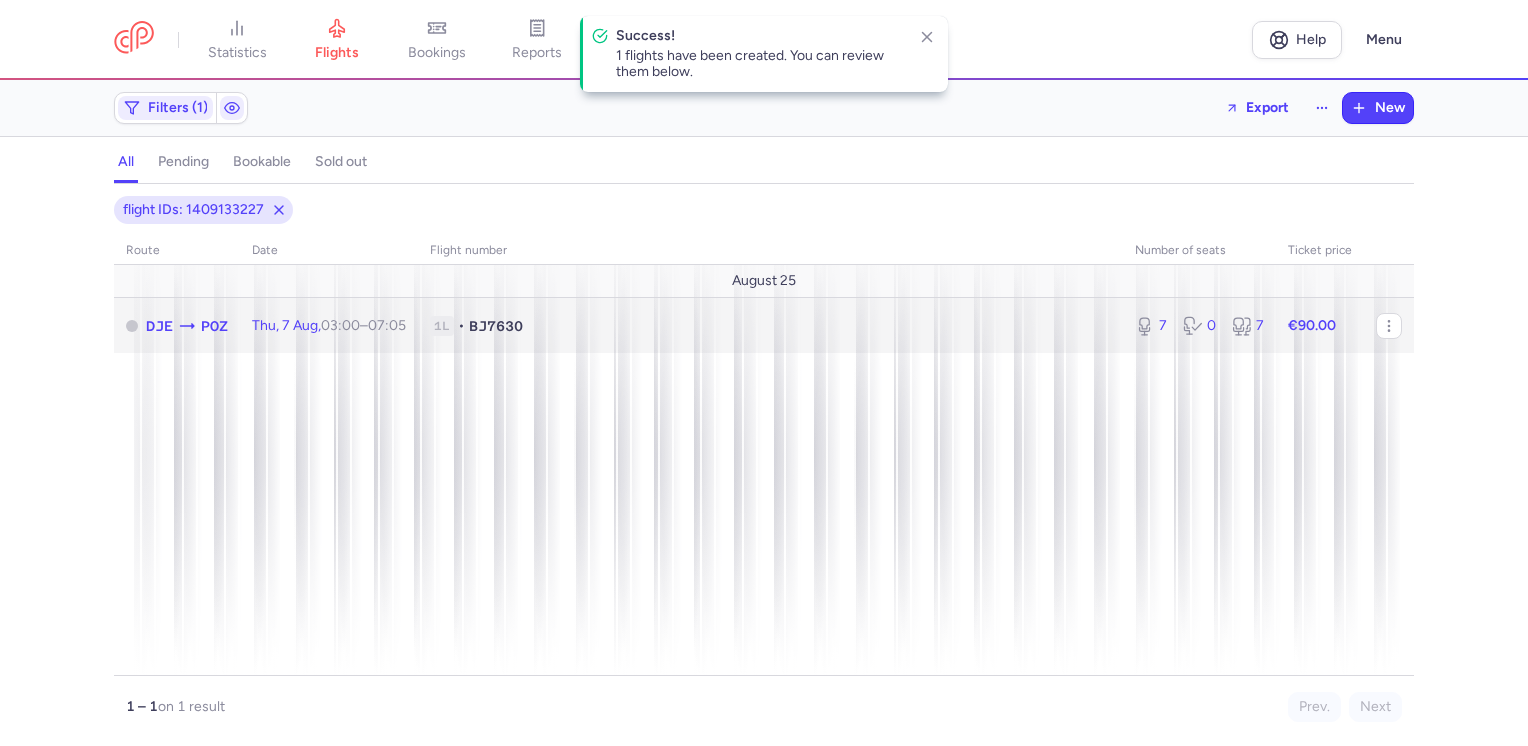 click on "€90.00" 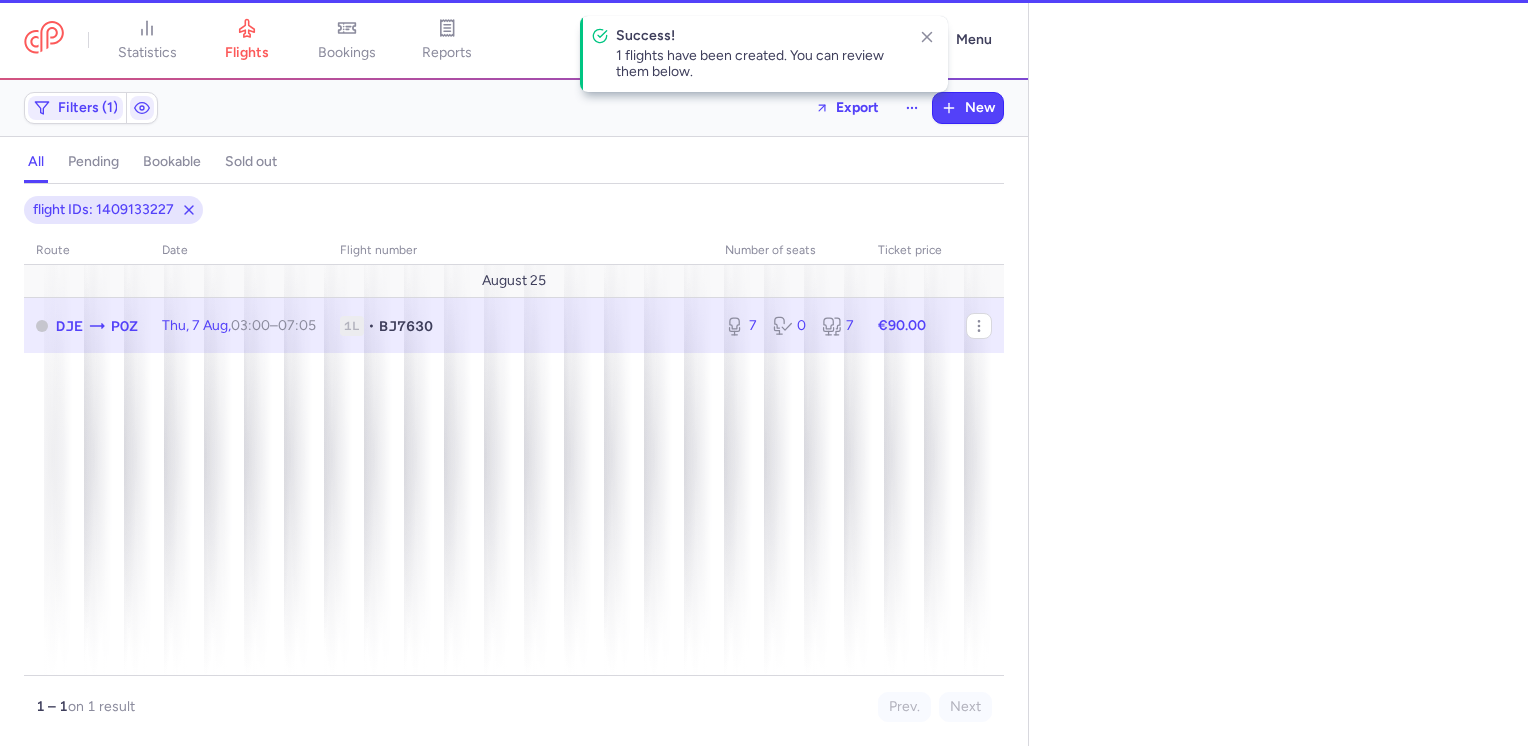 select on "days" 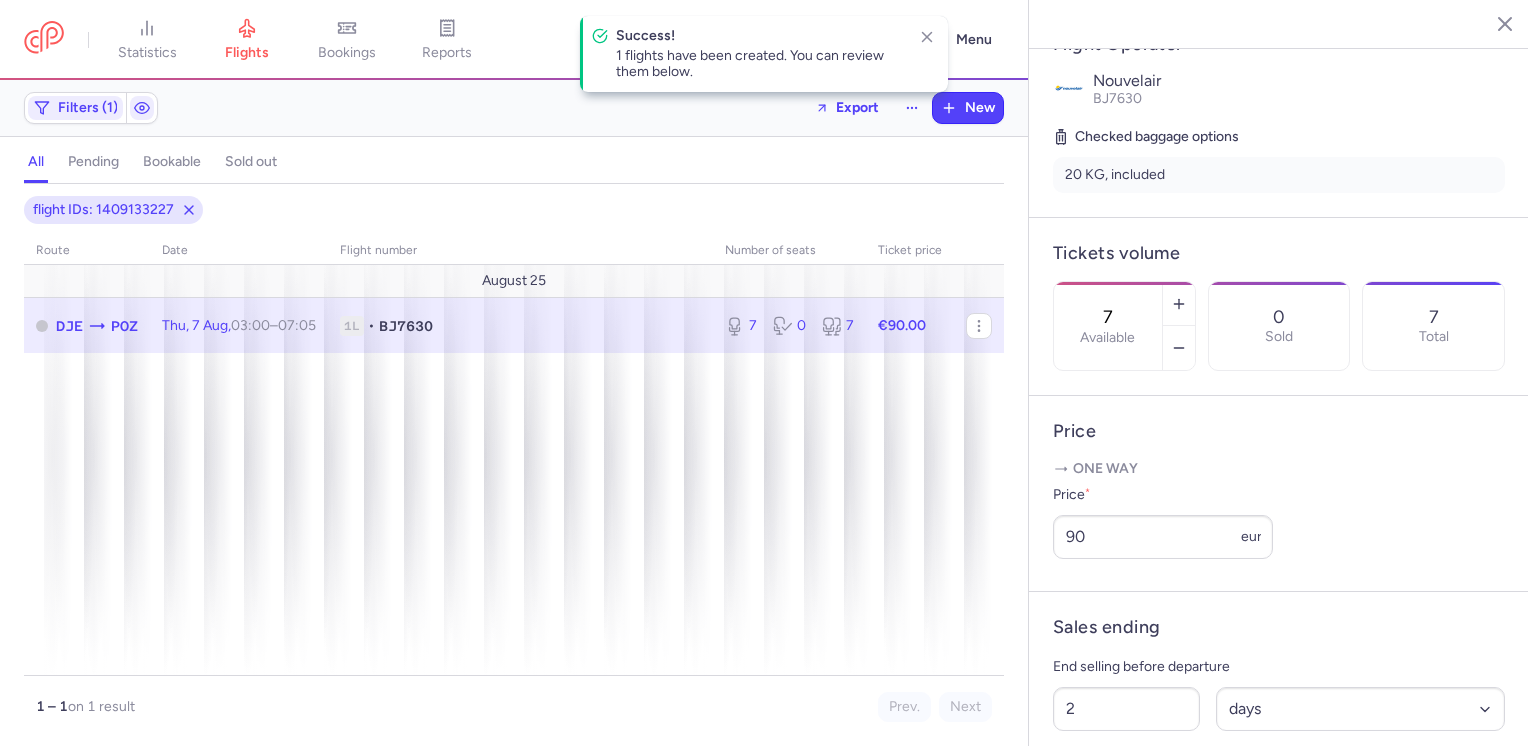 scroll, scrollTop: 632, scrollLeft: 0, axis: vertical 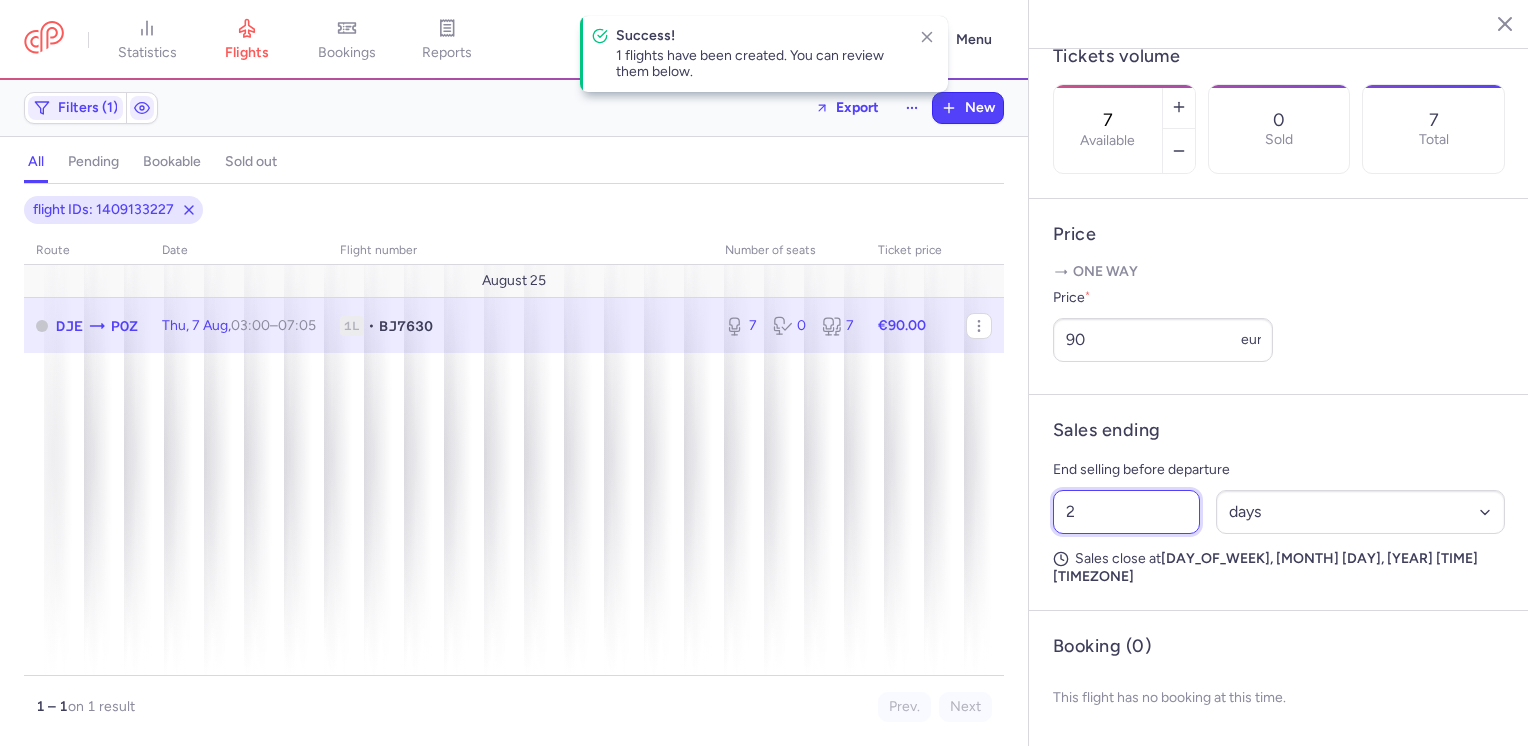 drag, startPoint x: 1077, startPoint y: 530, endPoint x: 1024, endPoint y: 530, distance: 53 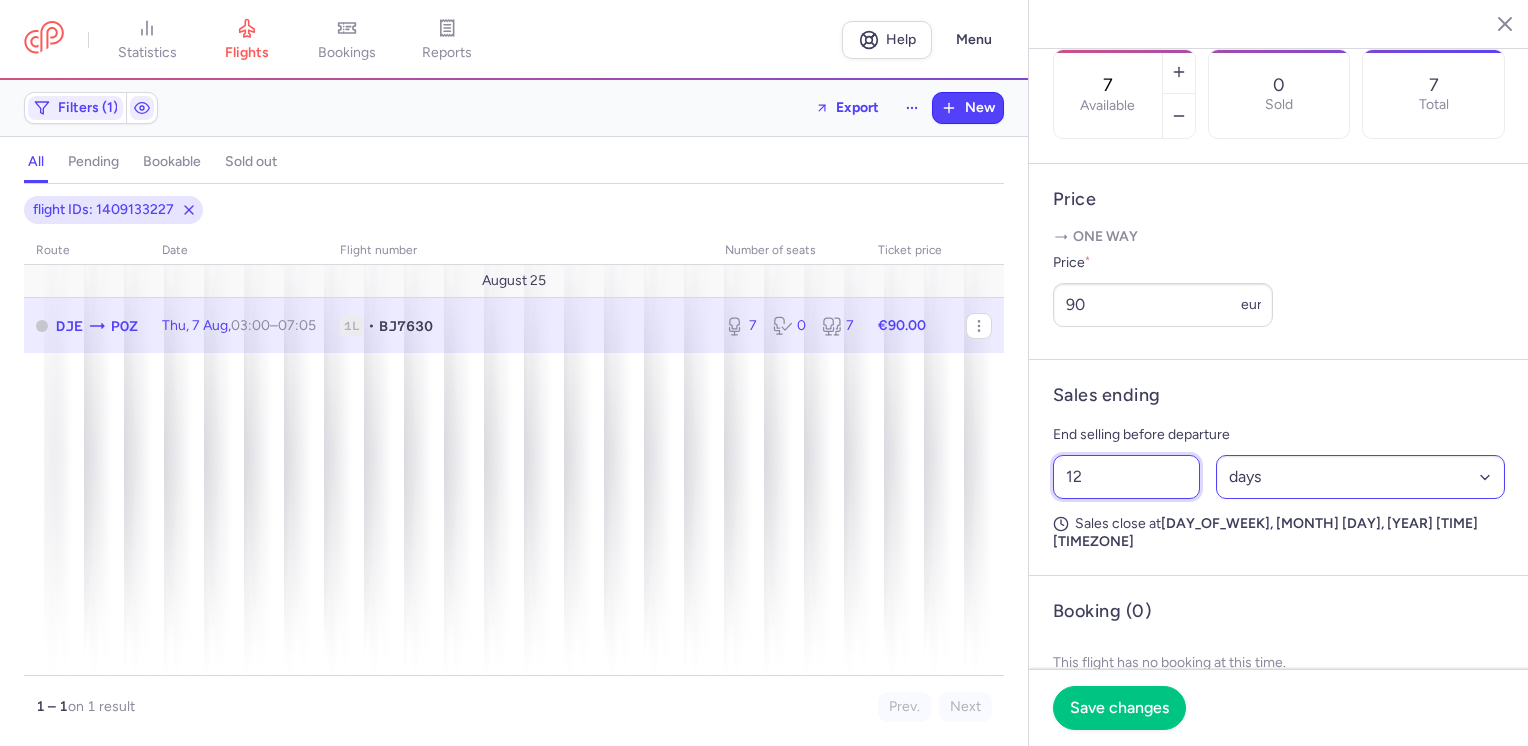 type on "12" 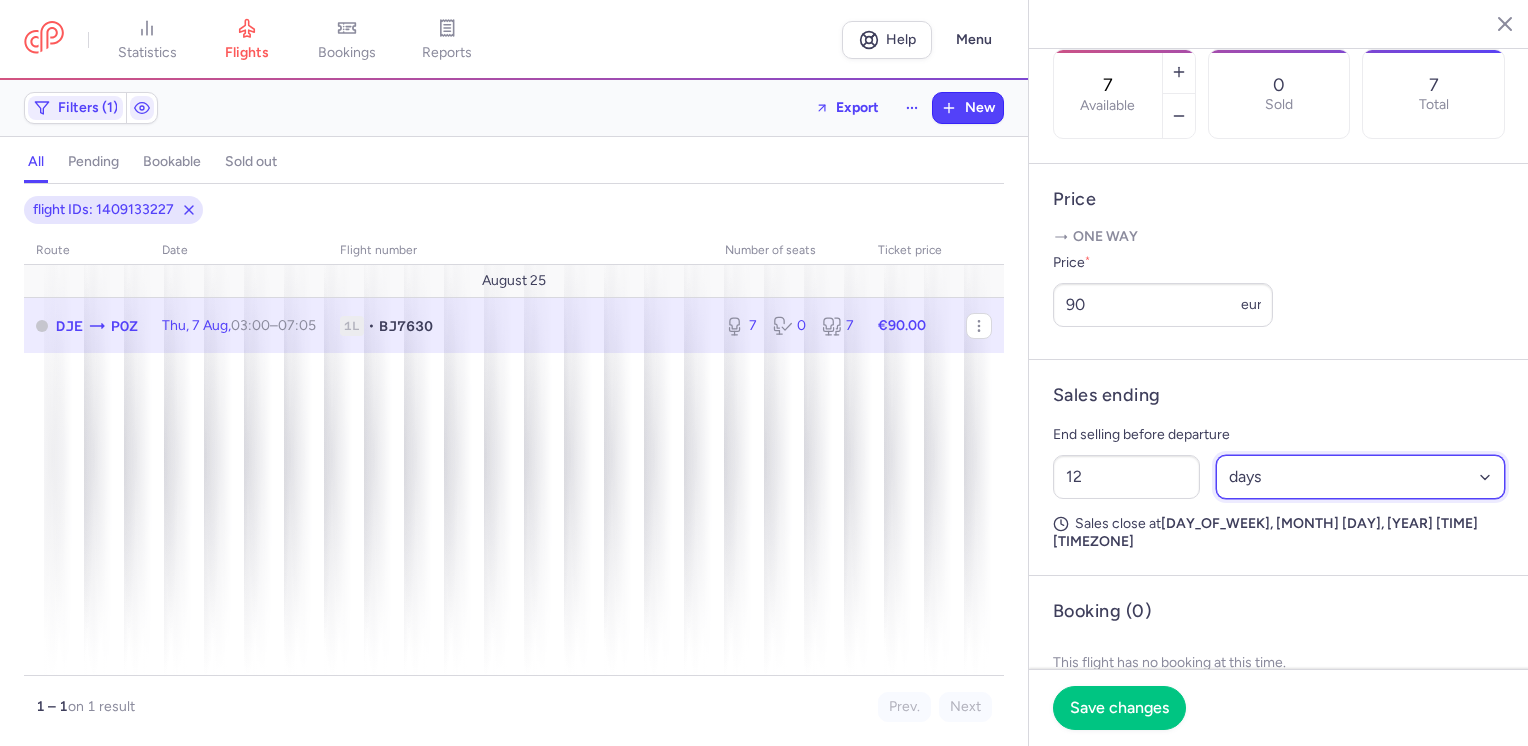 click on "Select an option hours days" at bounding box center [1361, 477] 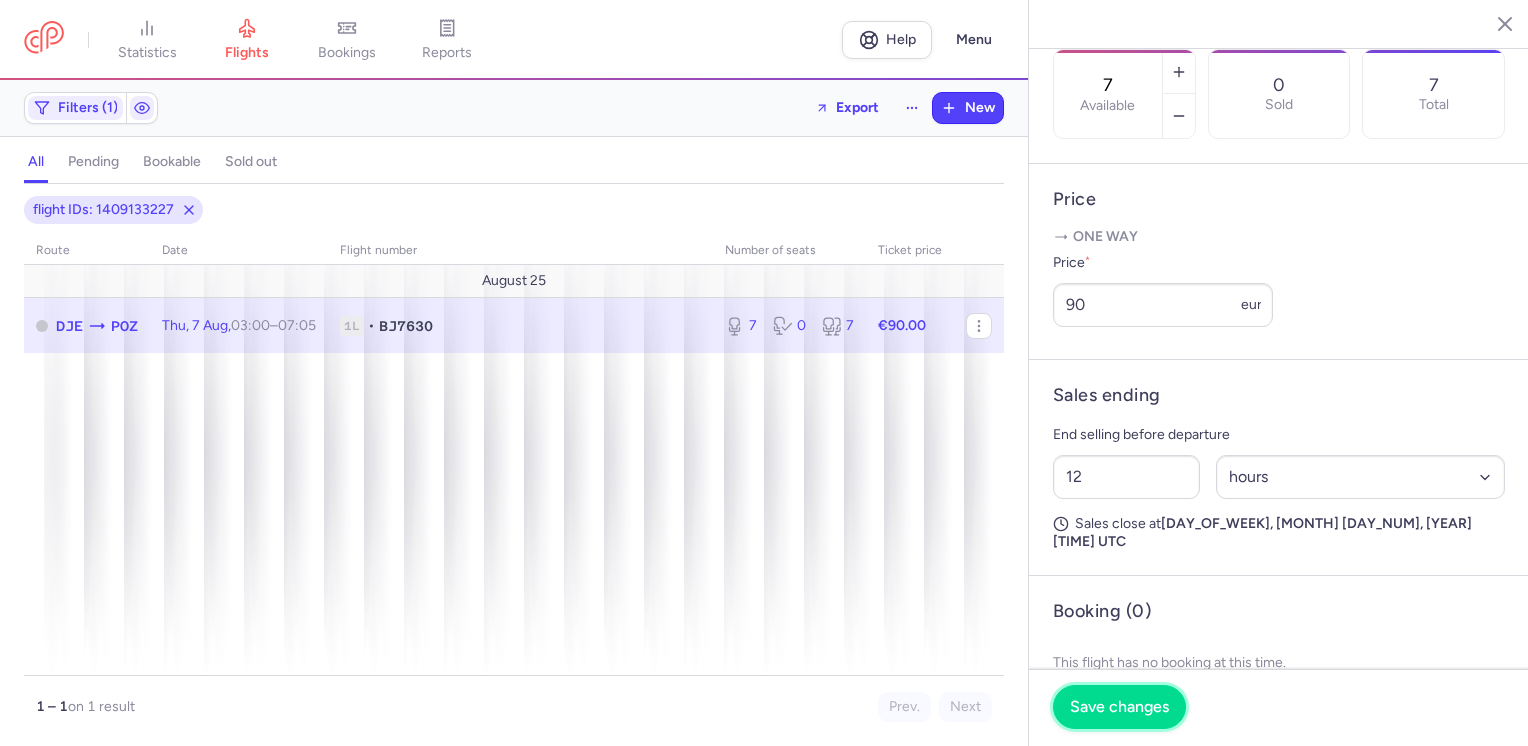 click on "Save changes" at bounding box center (1119, 707) 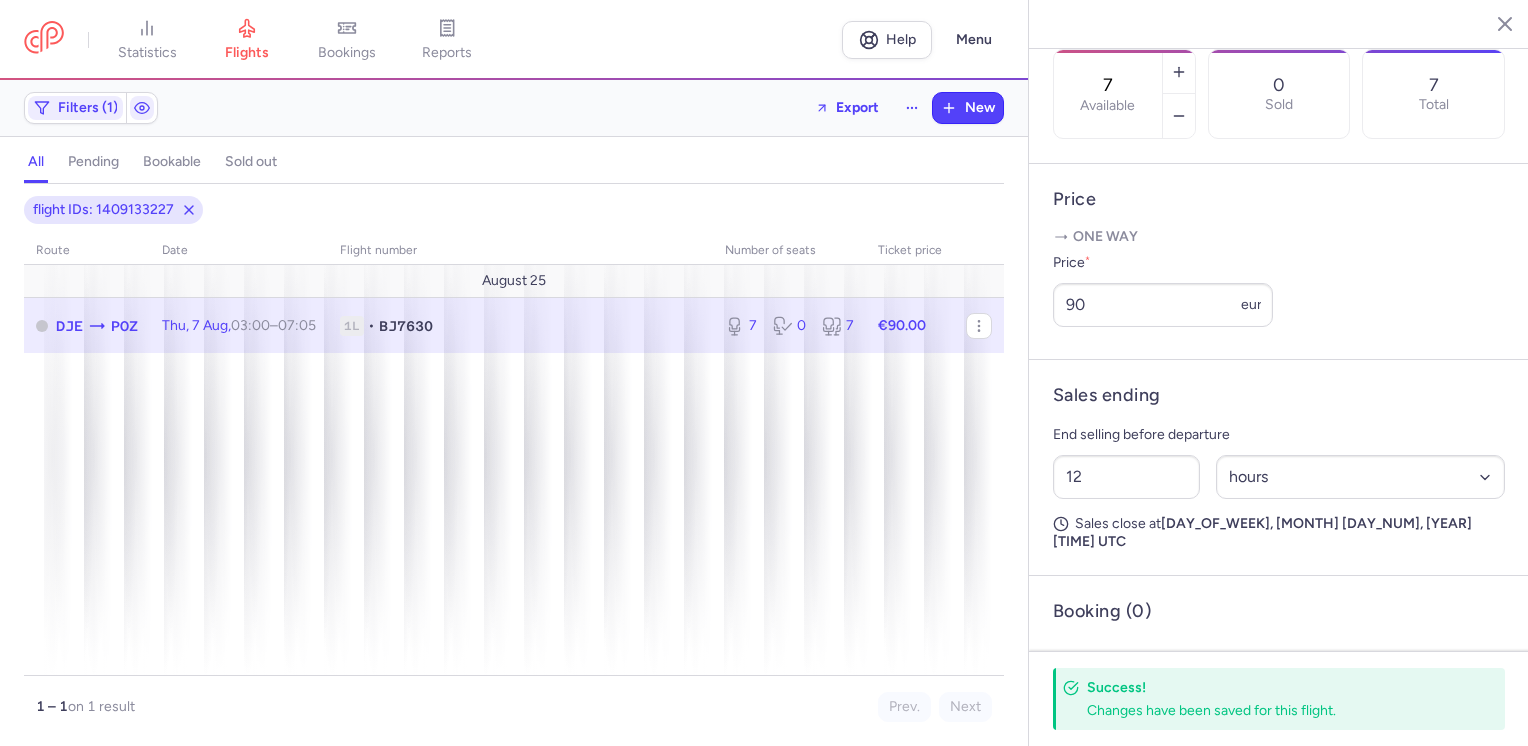 click 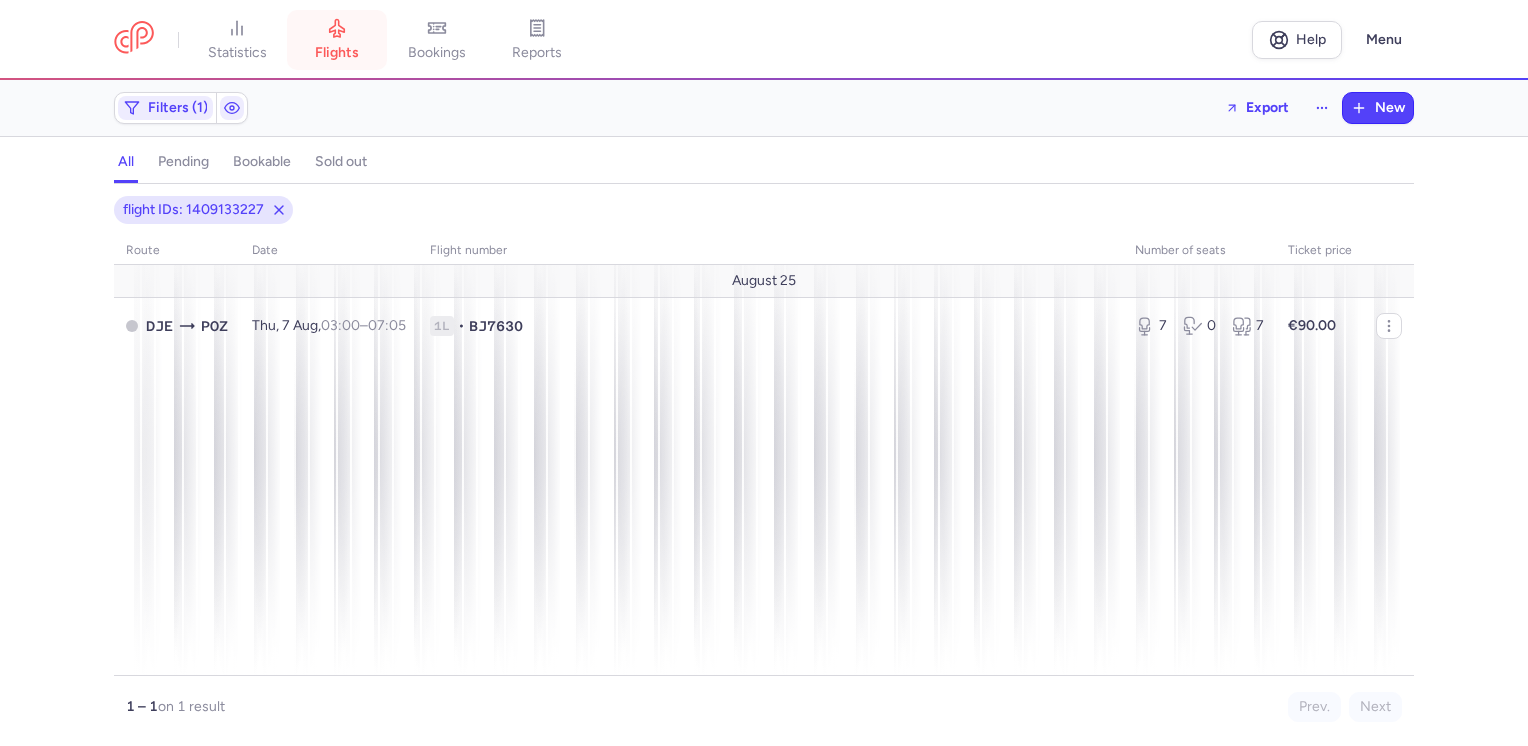 click on "flights" at bounding box center (337, 53) 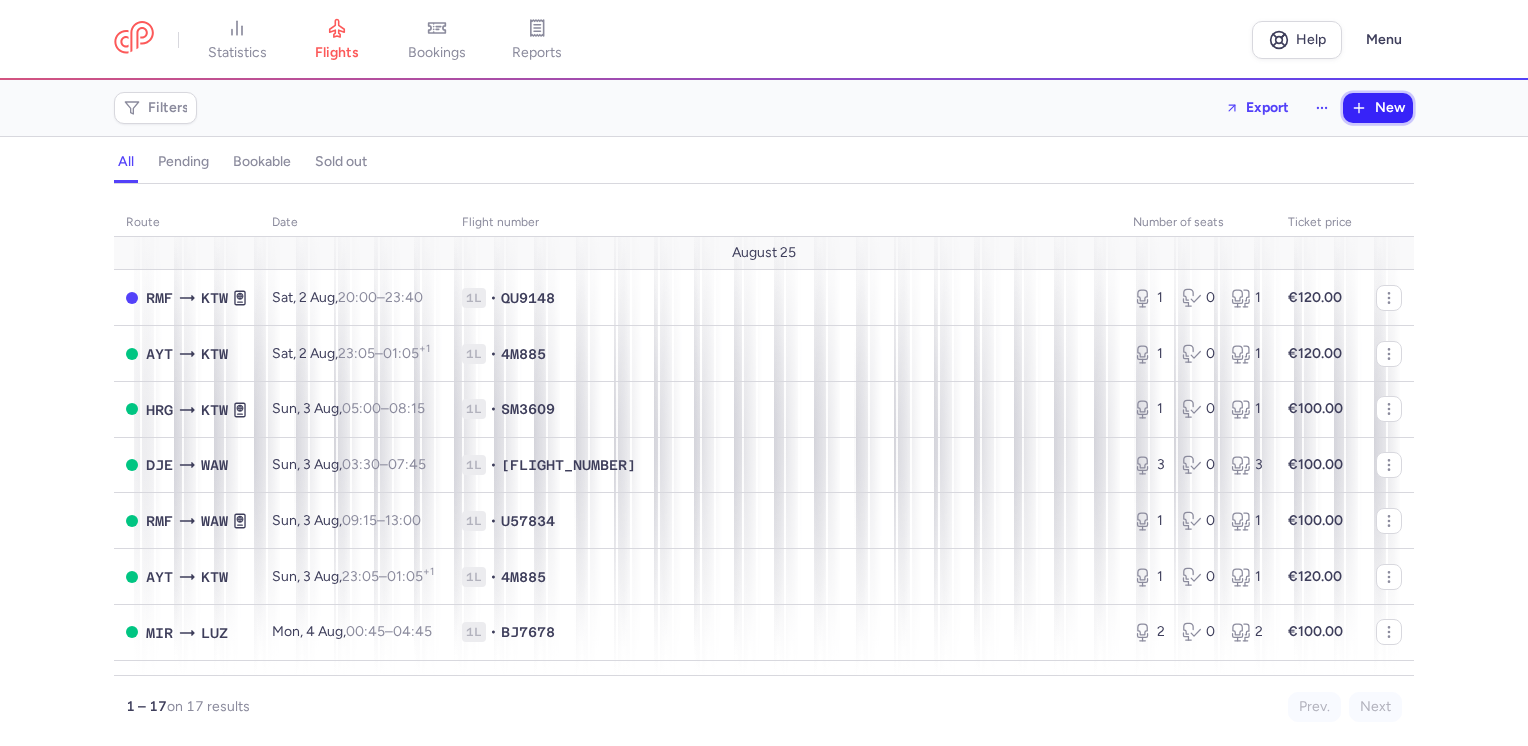 click on "New" at bounding box center [1378, 108] 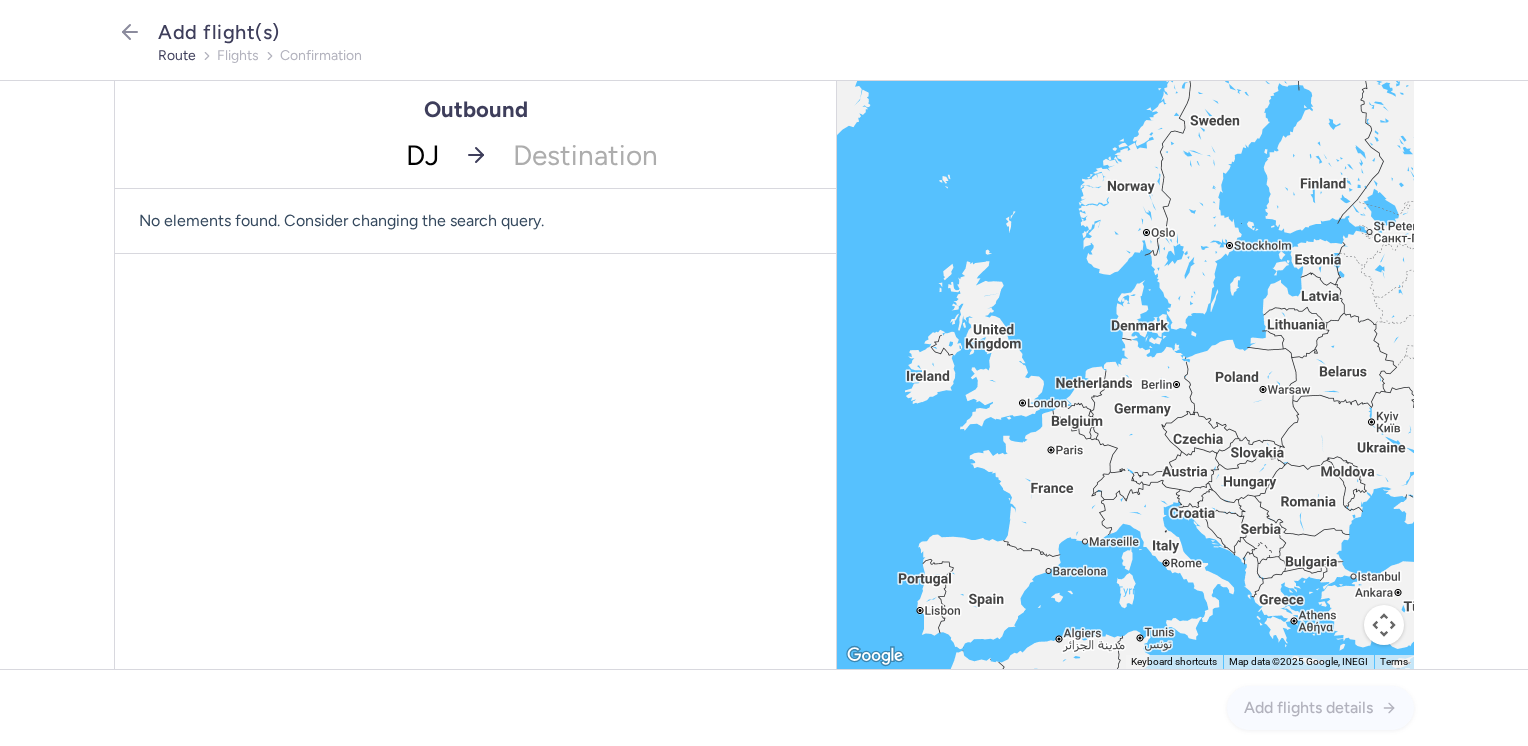 type on "DJE" 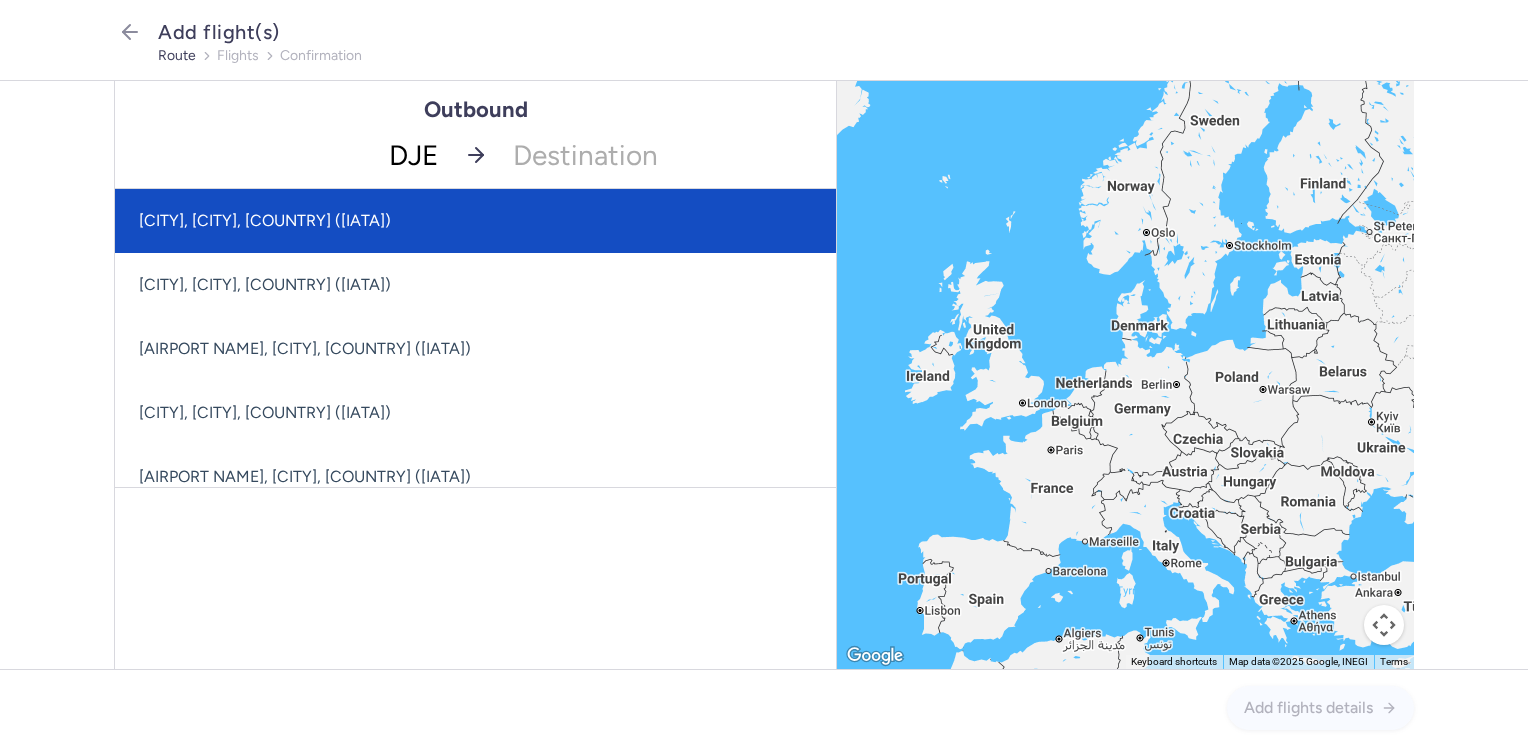 click on "[CITY], [CITY], [COUNTRY] ([IATA])" at bounding box center [475, 221] 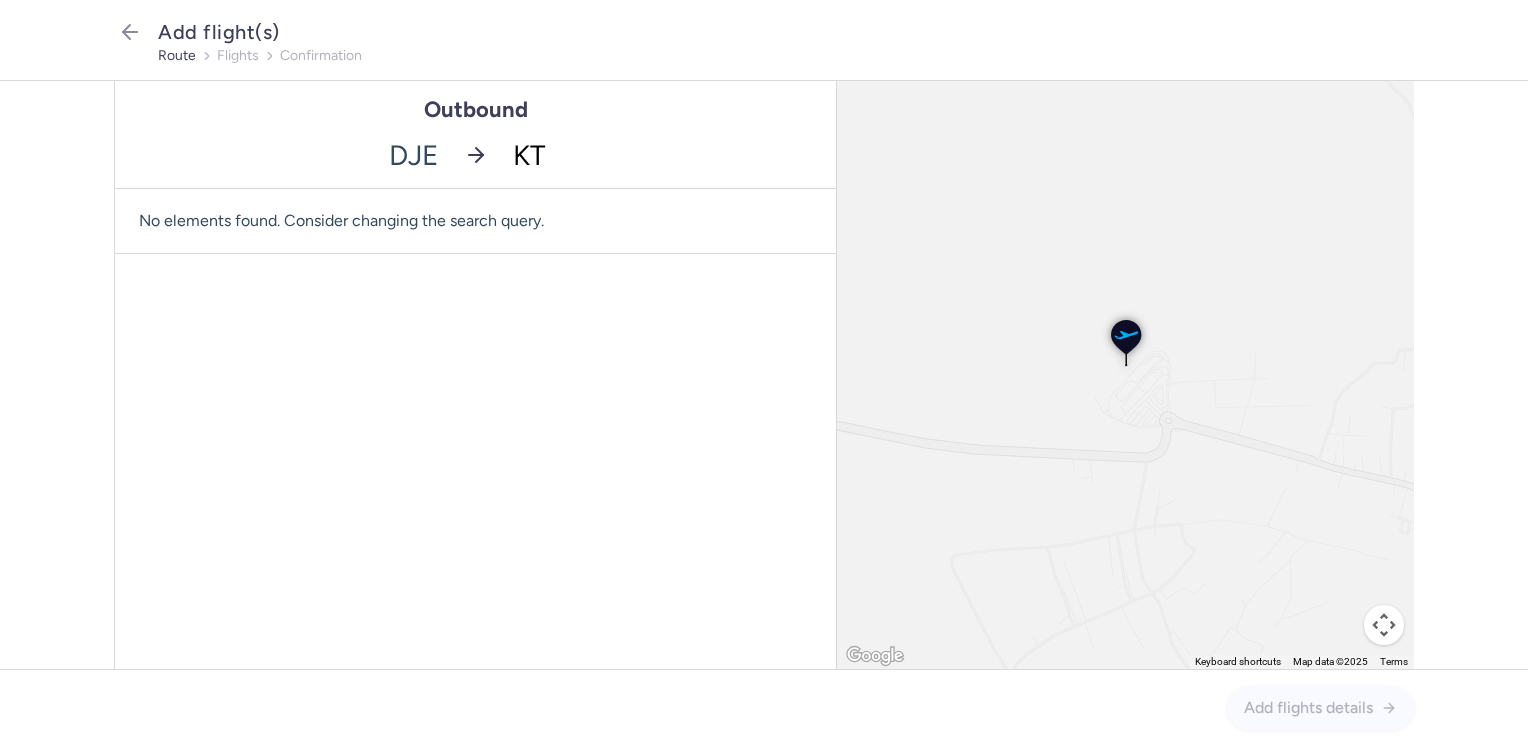 type on "KTW" 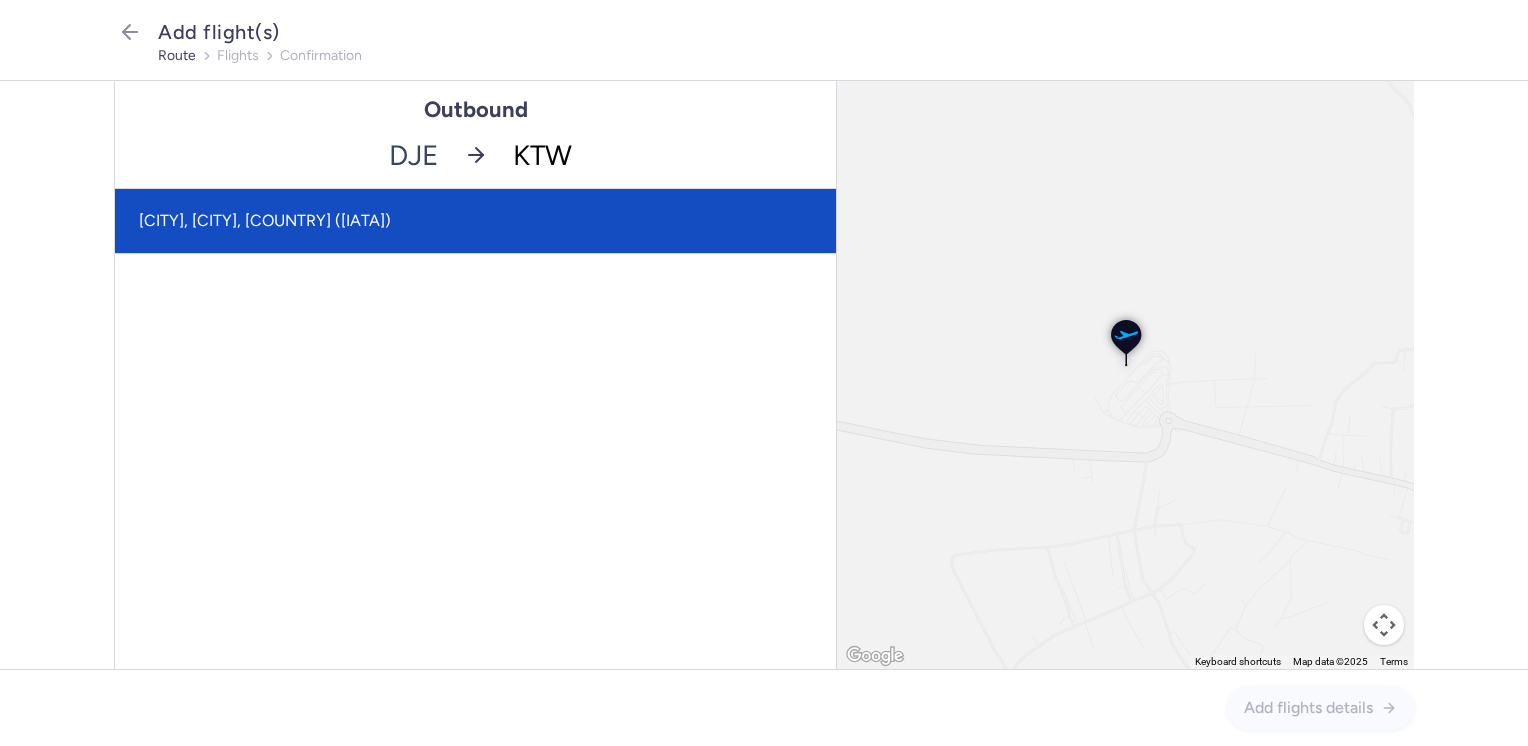 click on "[CITY], [CITY], [COUNTRY] ([IATA])" 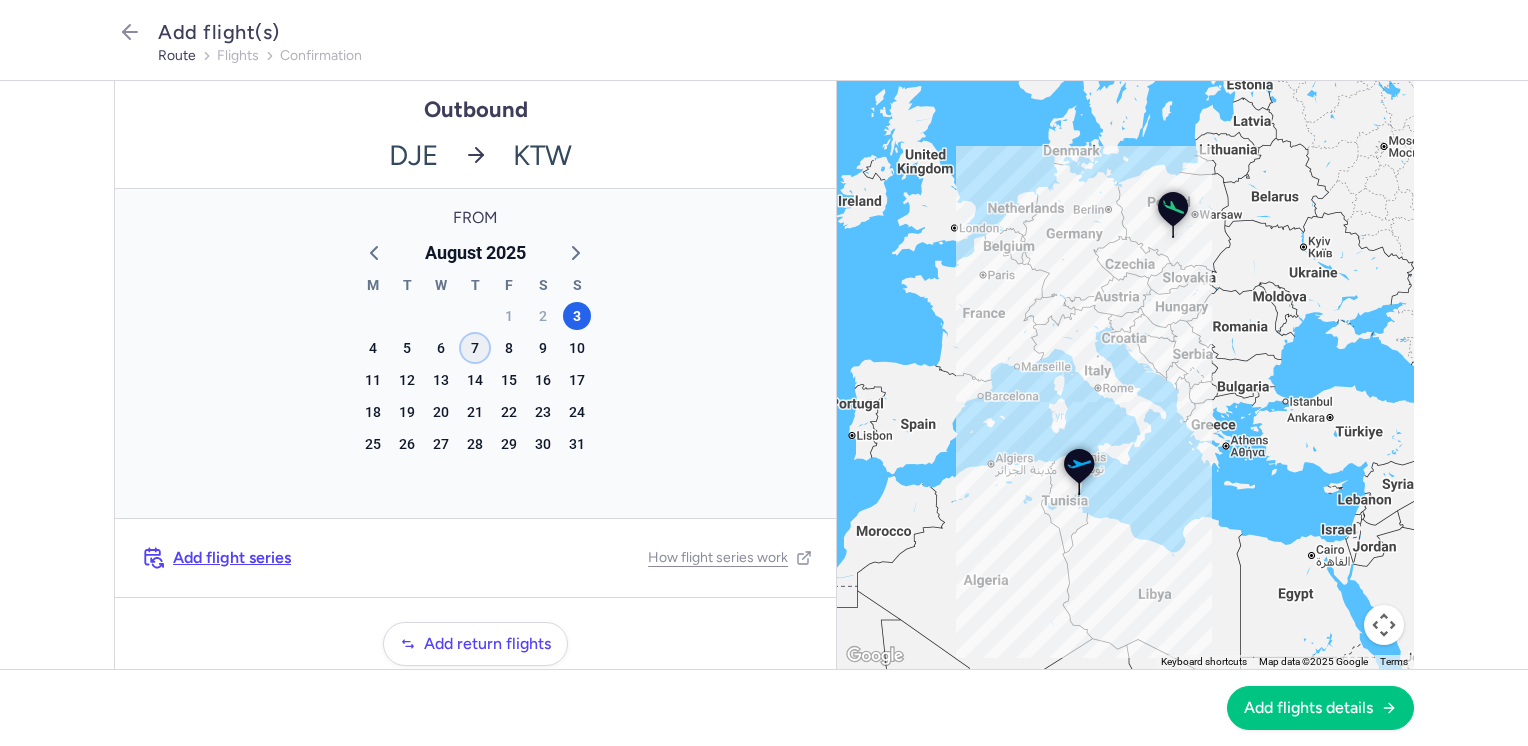 click on "7" 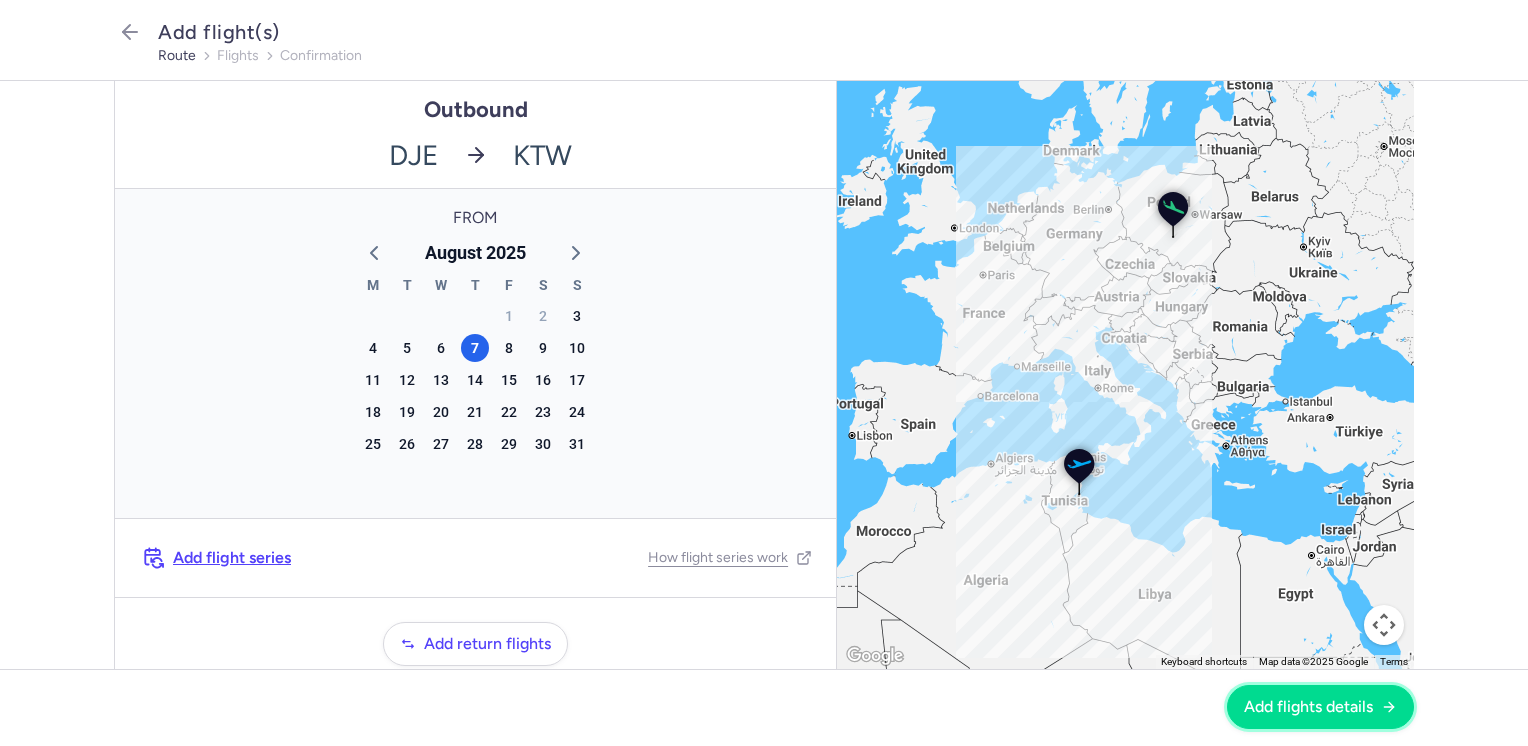 click on "Add flights details" at bounding box center (1308, 707) 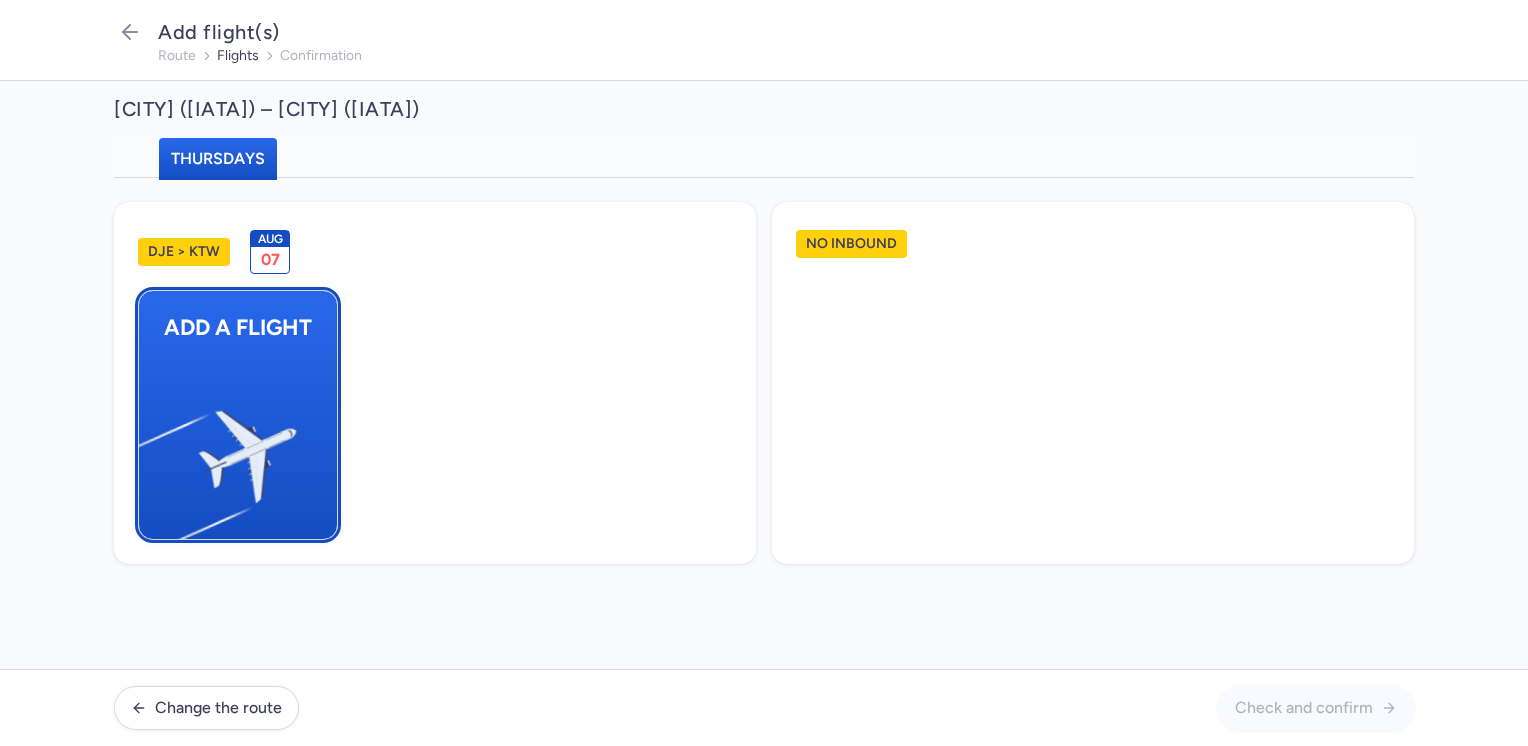 click at bounding box center (149, 448) 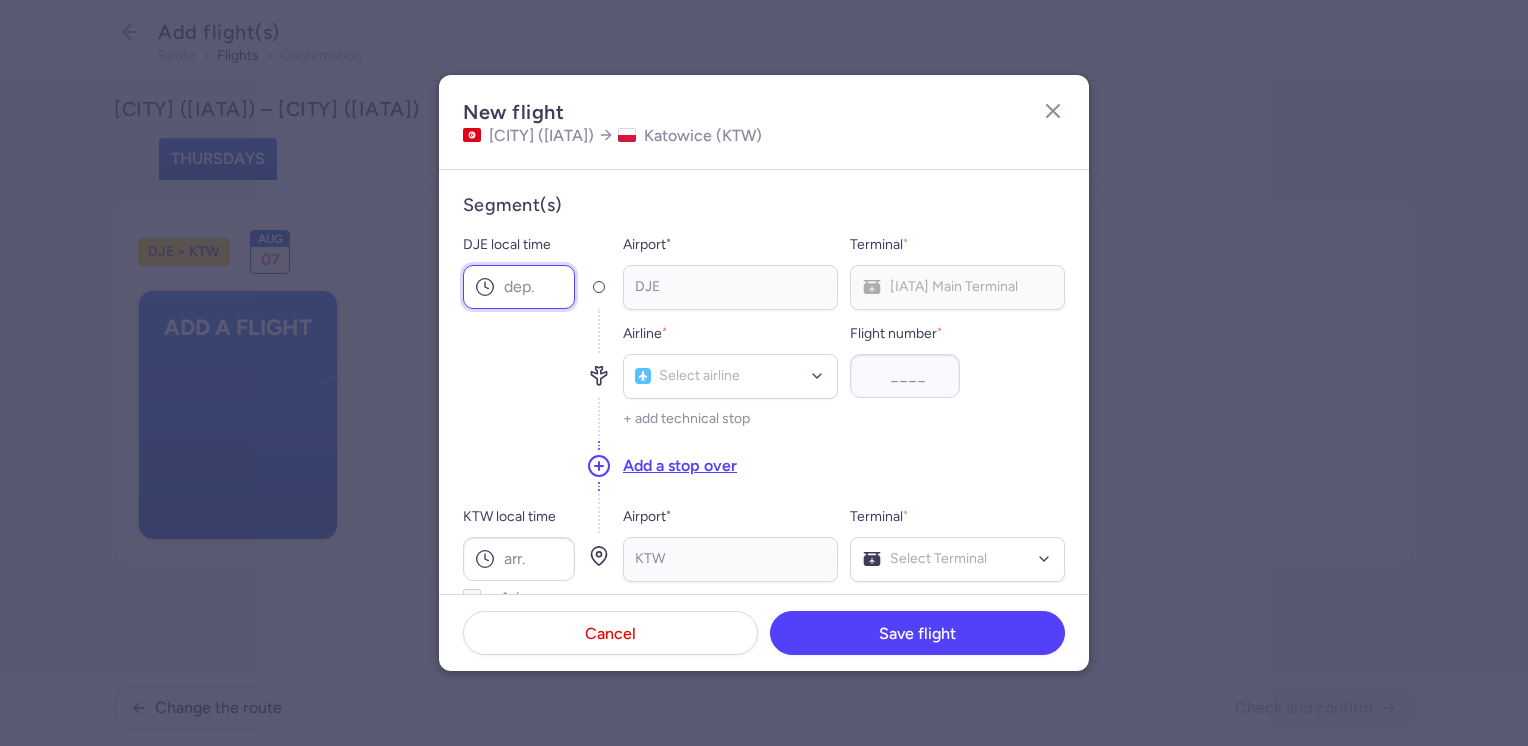 click on "DJE local time" at bounding box center (519, 287) 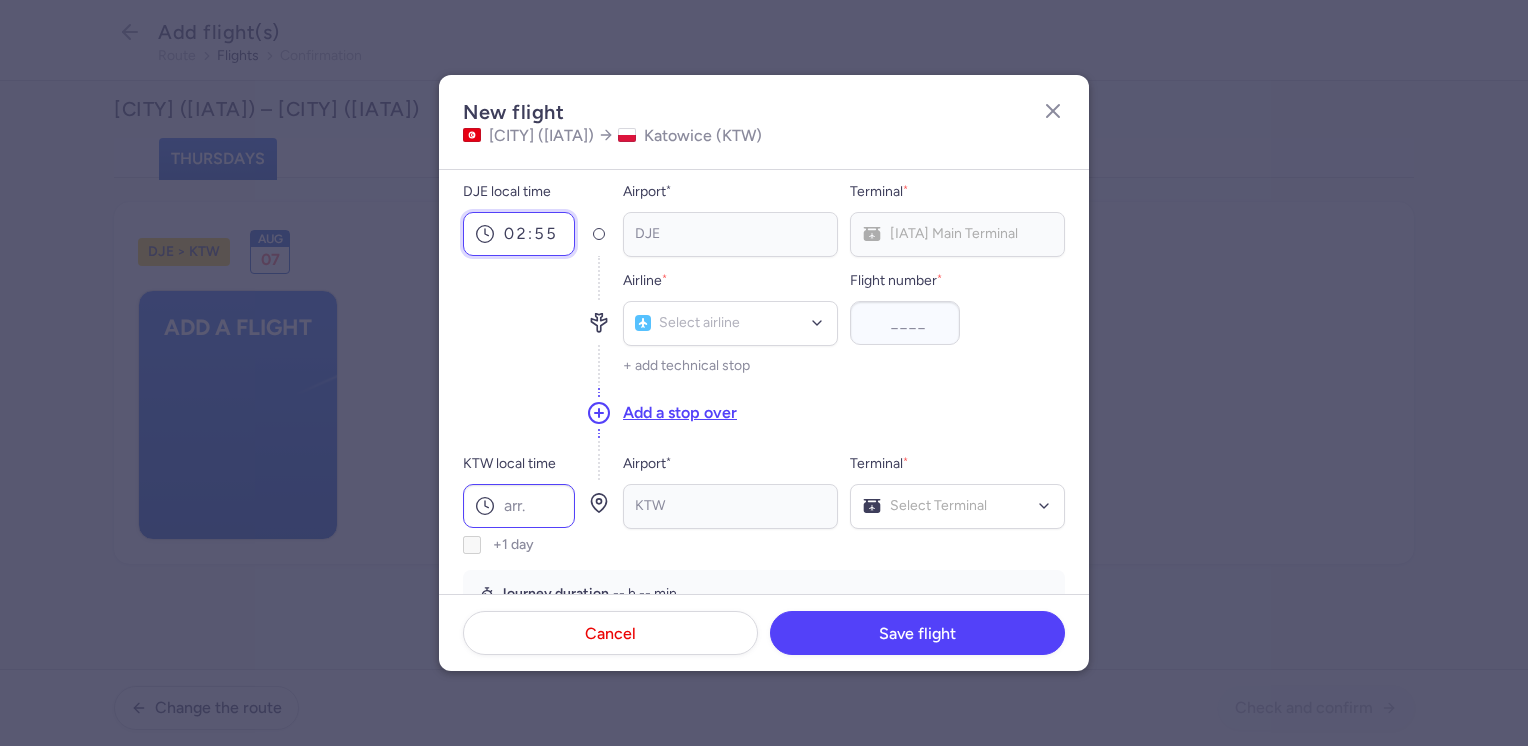 scroll, scrollTop: 100, scrollLeft: 0, axis: vertical 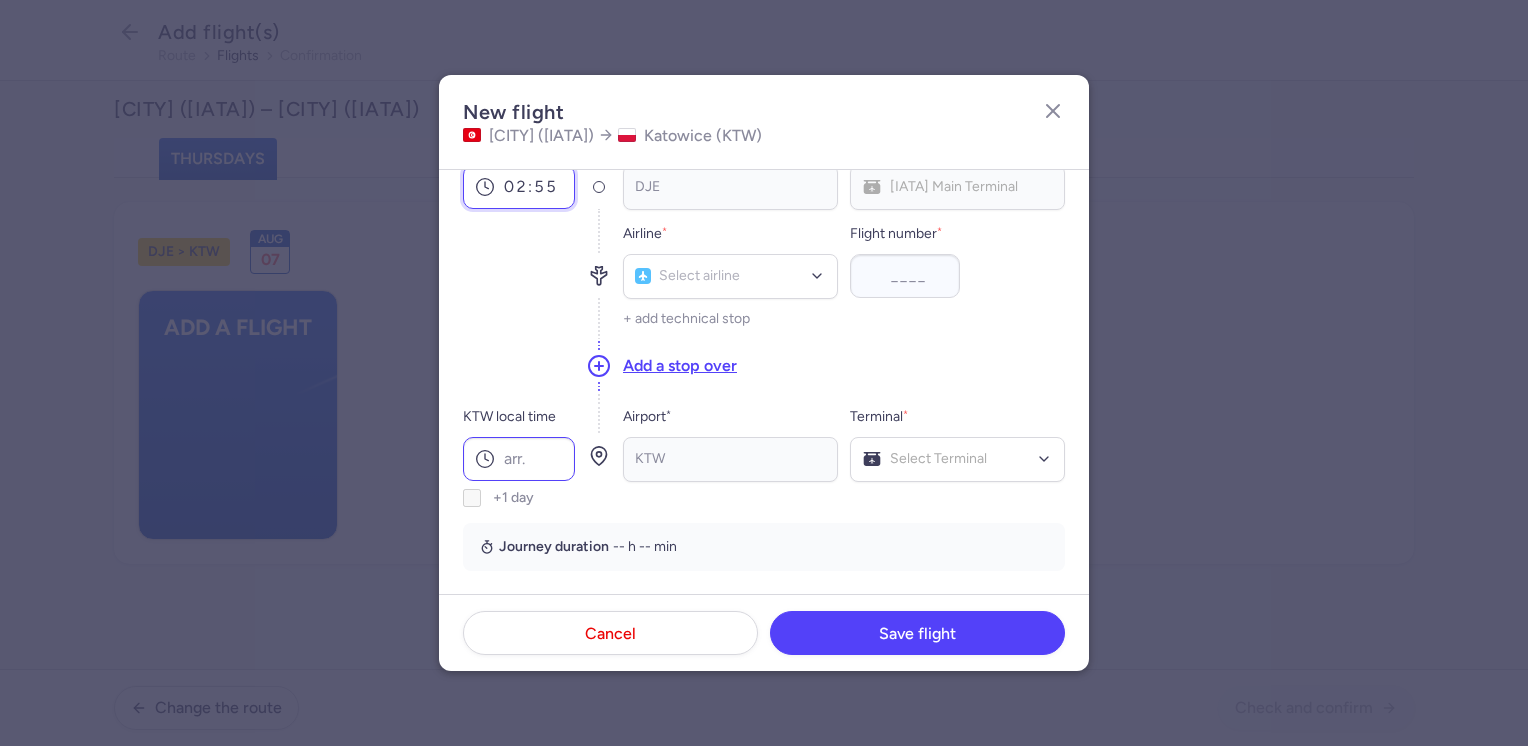 type on "02:55" 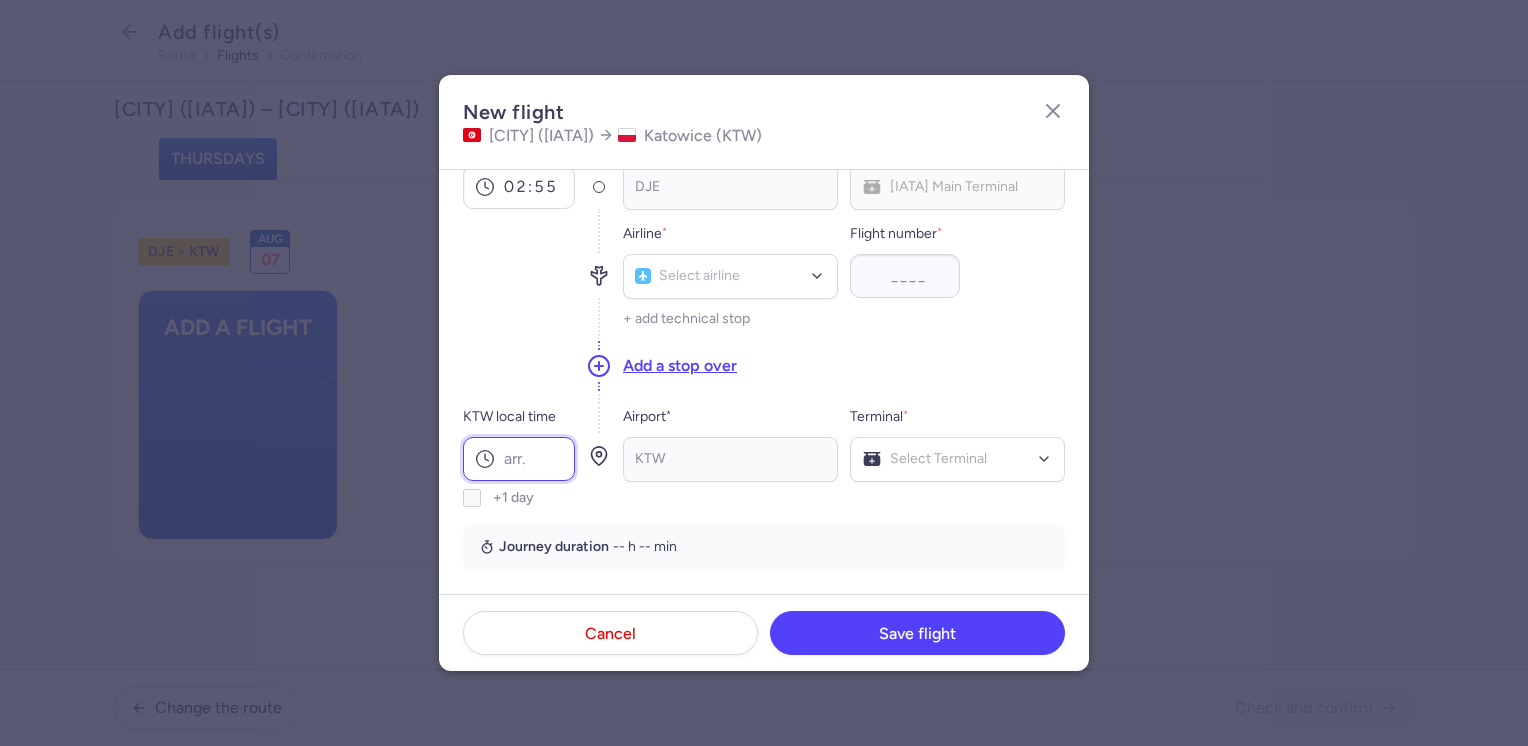 click on "KTW local time" at bounding box center [519, 459] 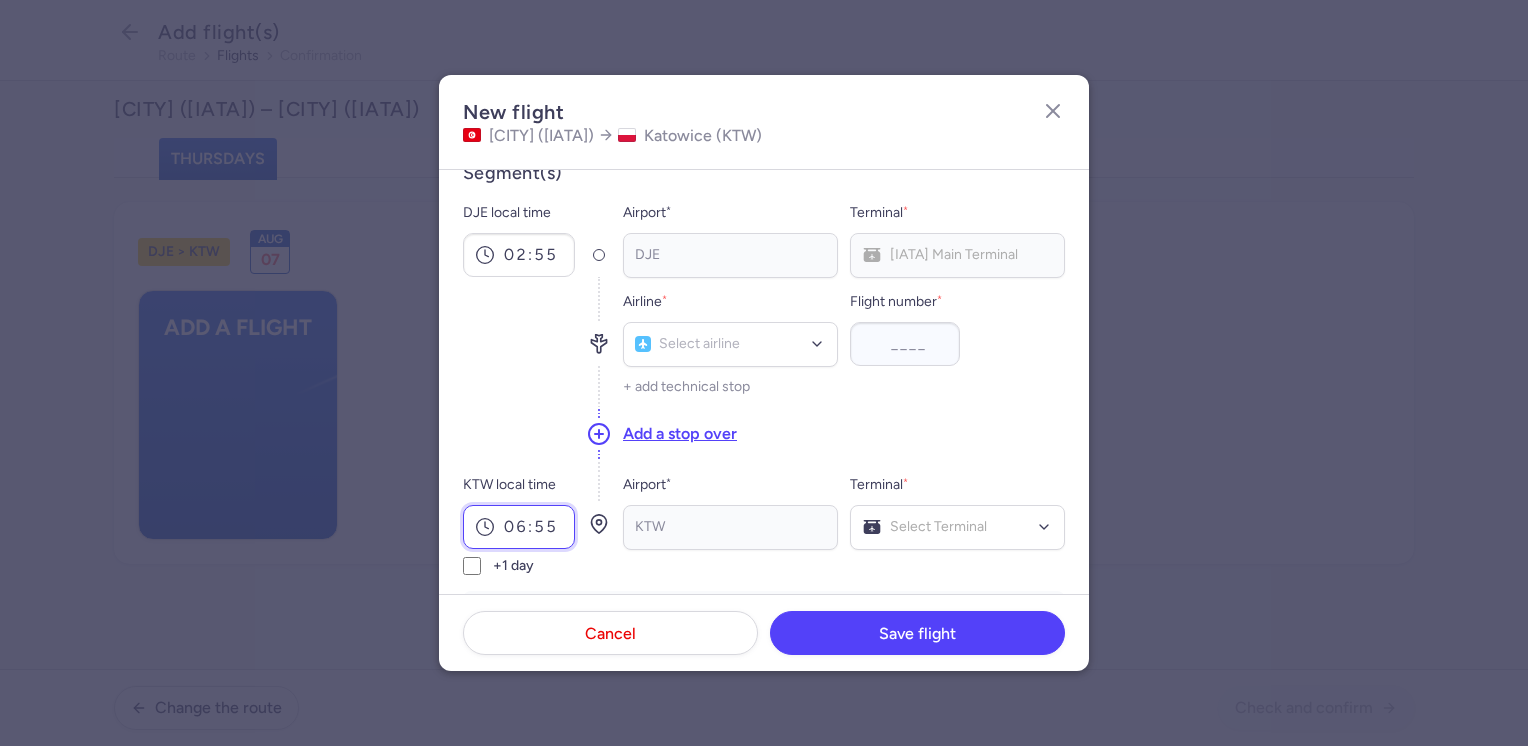 scroll, scrollTop: 0, scrollLeft: 0, axis: both 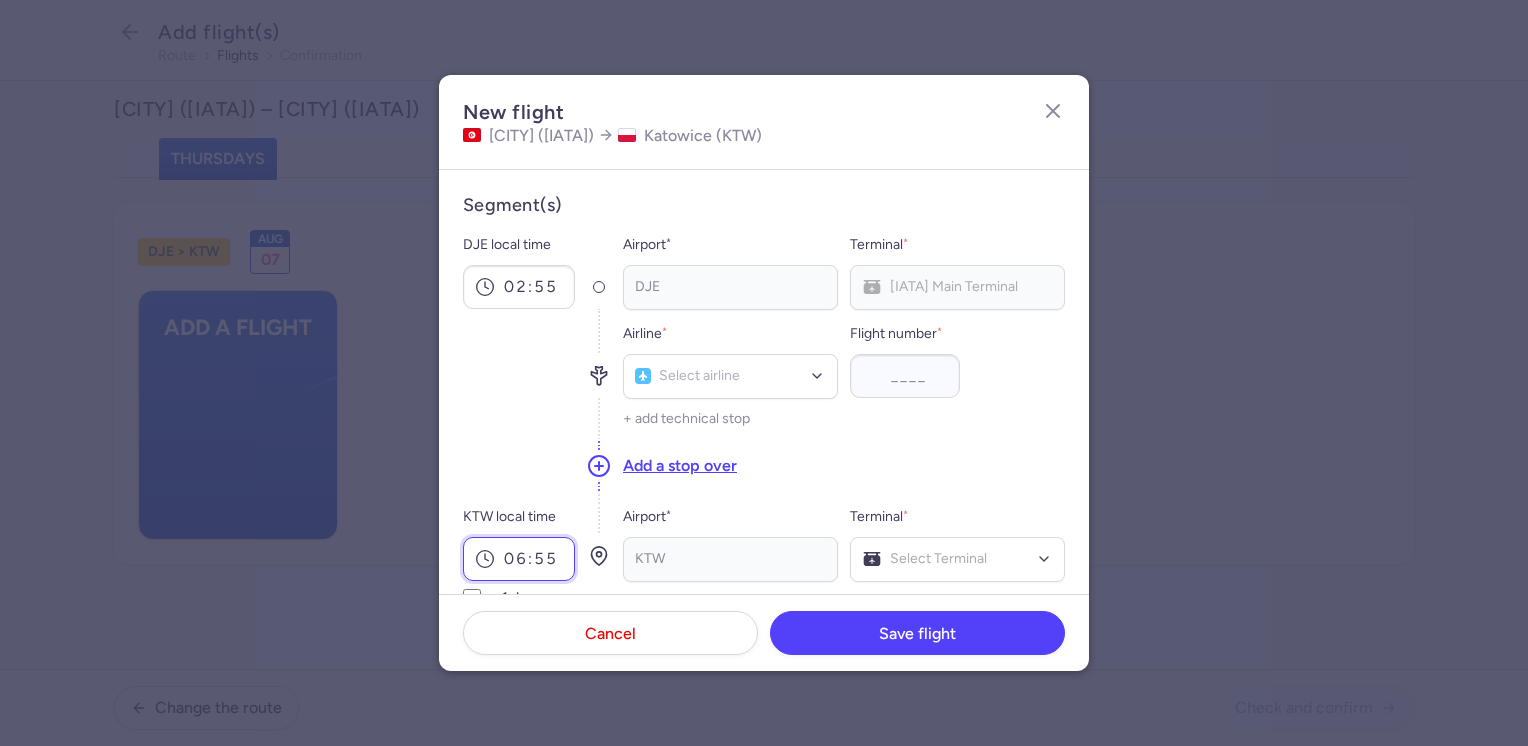 type on "06:55" 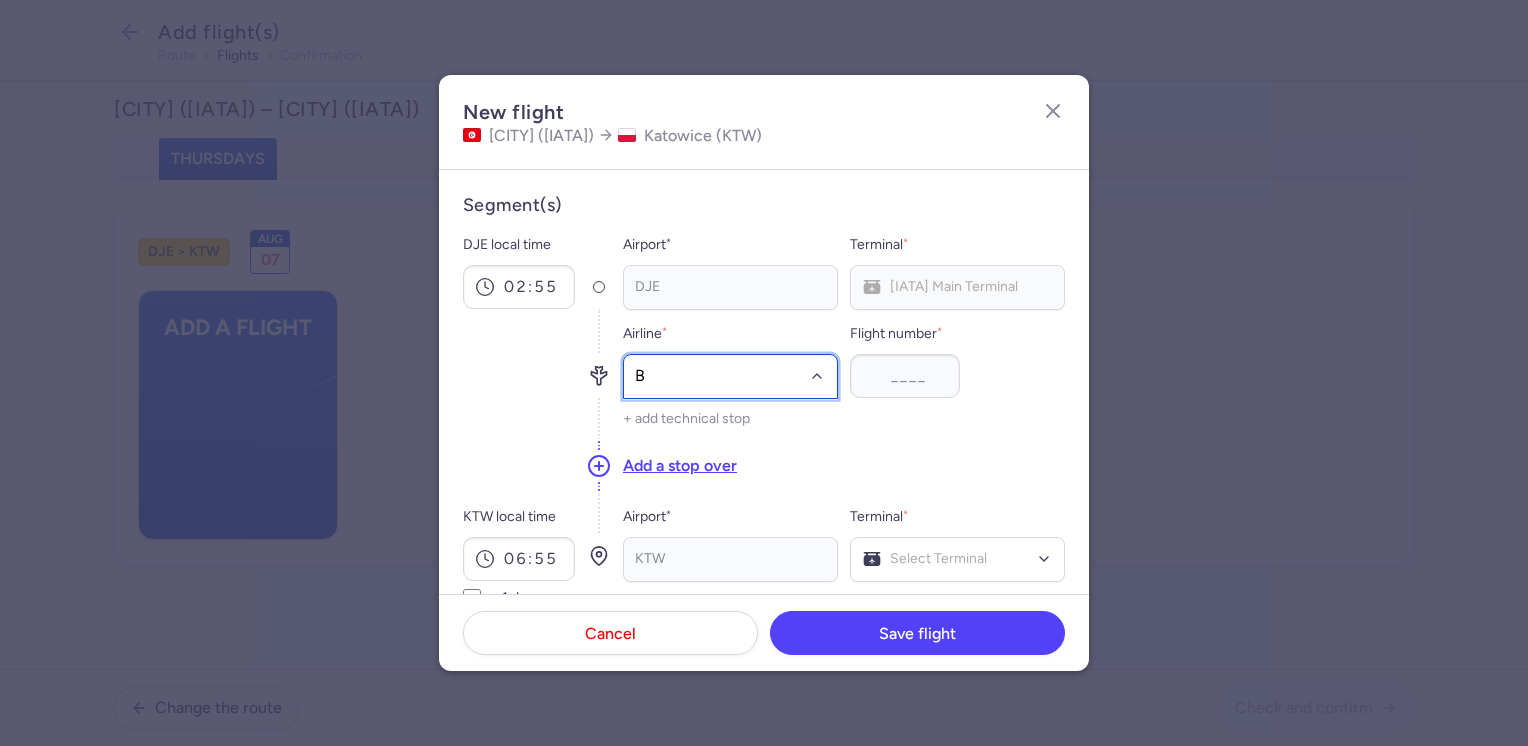 type on "BJ" 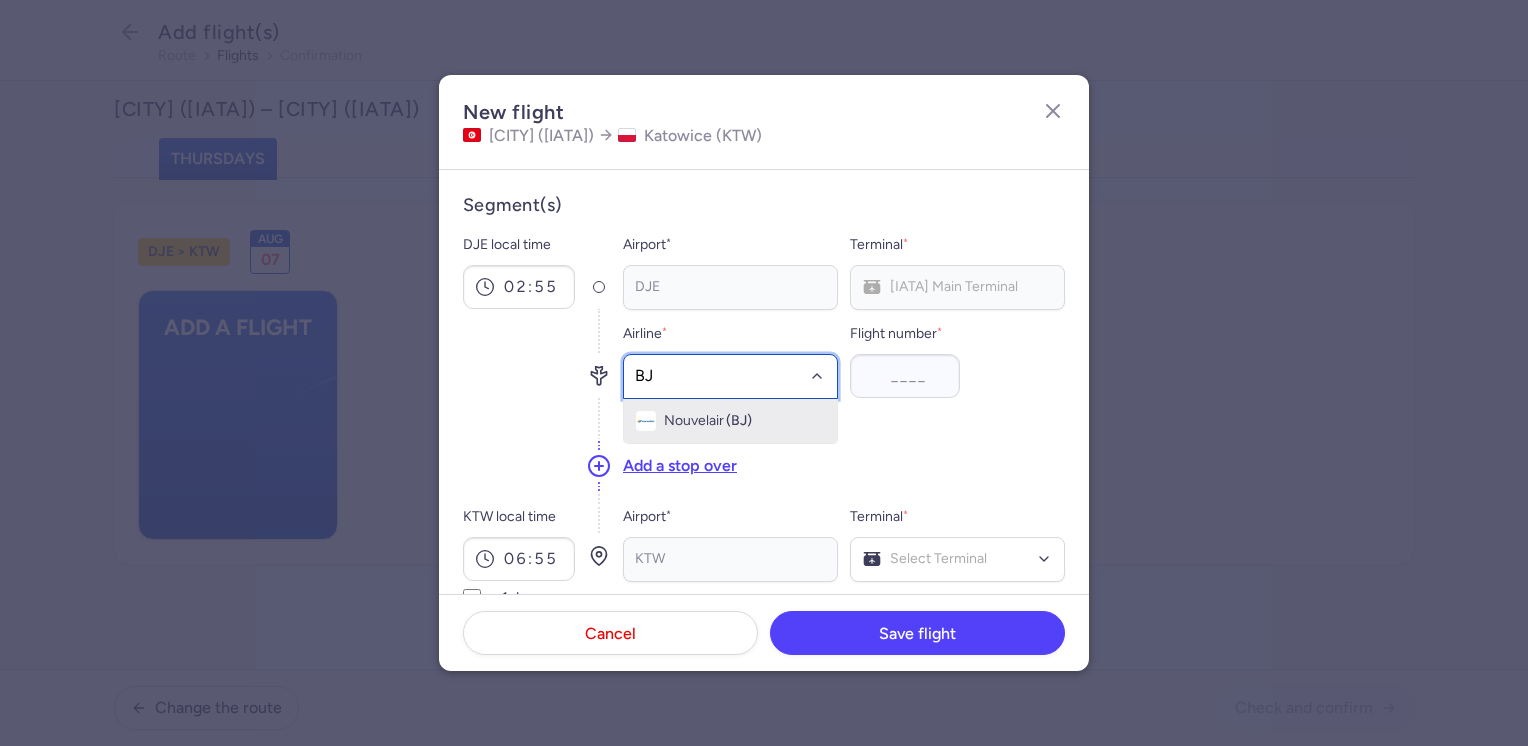 click on "Nouvelair" at bounding box center (694, 421) 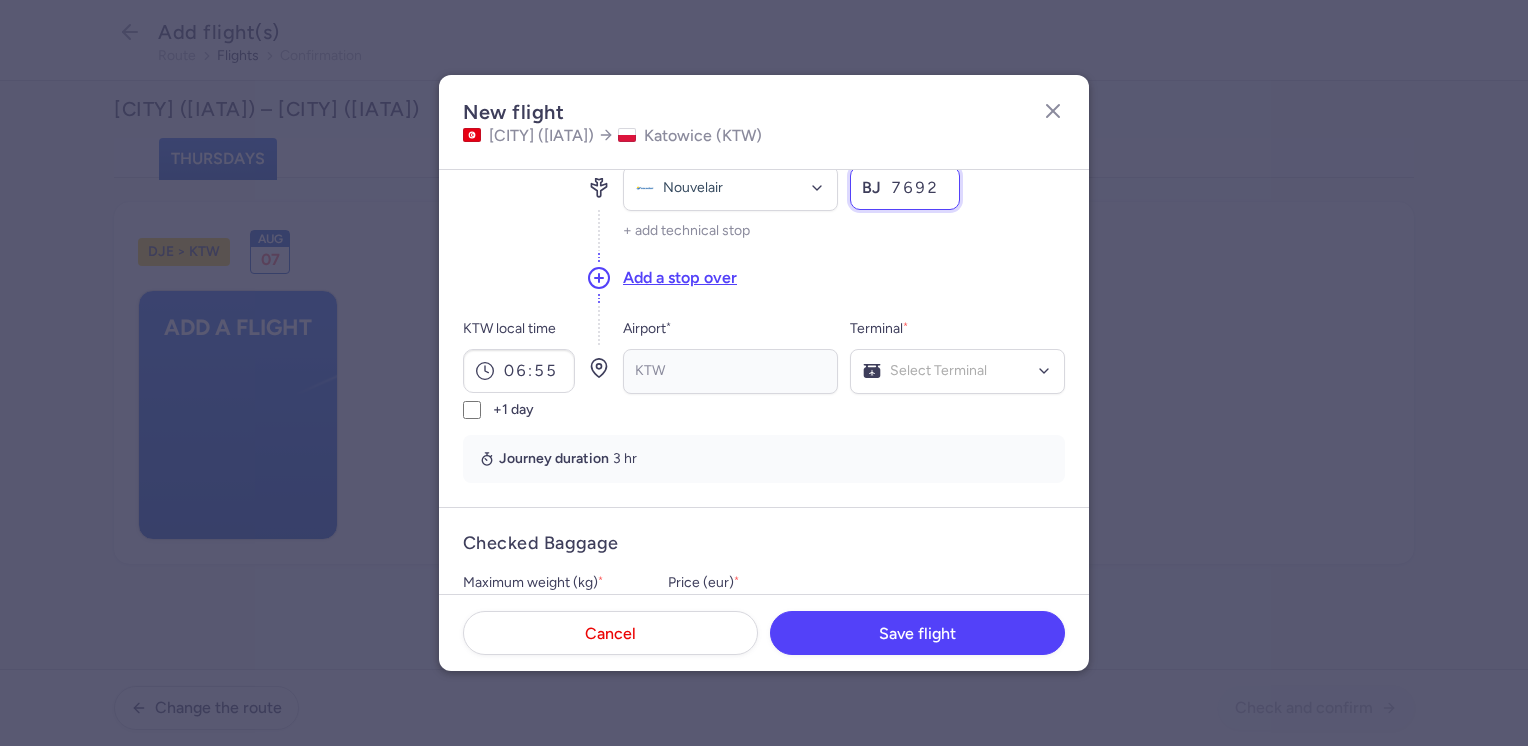 scroll, scrollTop: 200, scrollLeft: 0, axis: vertical 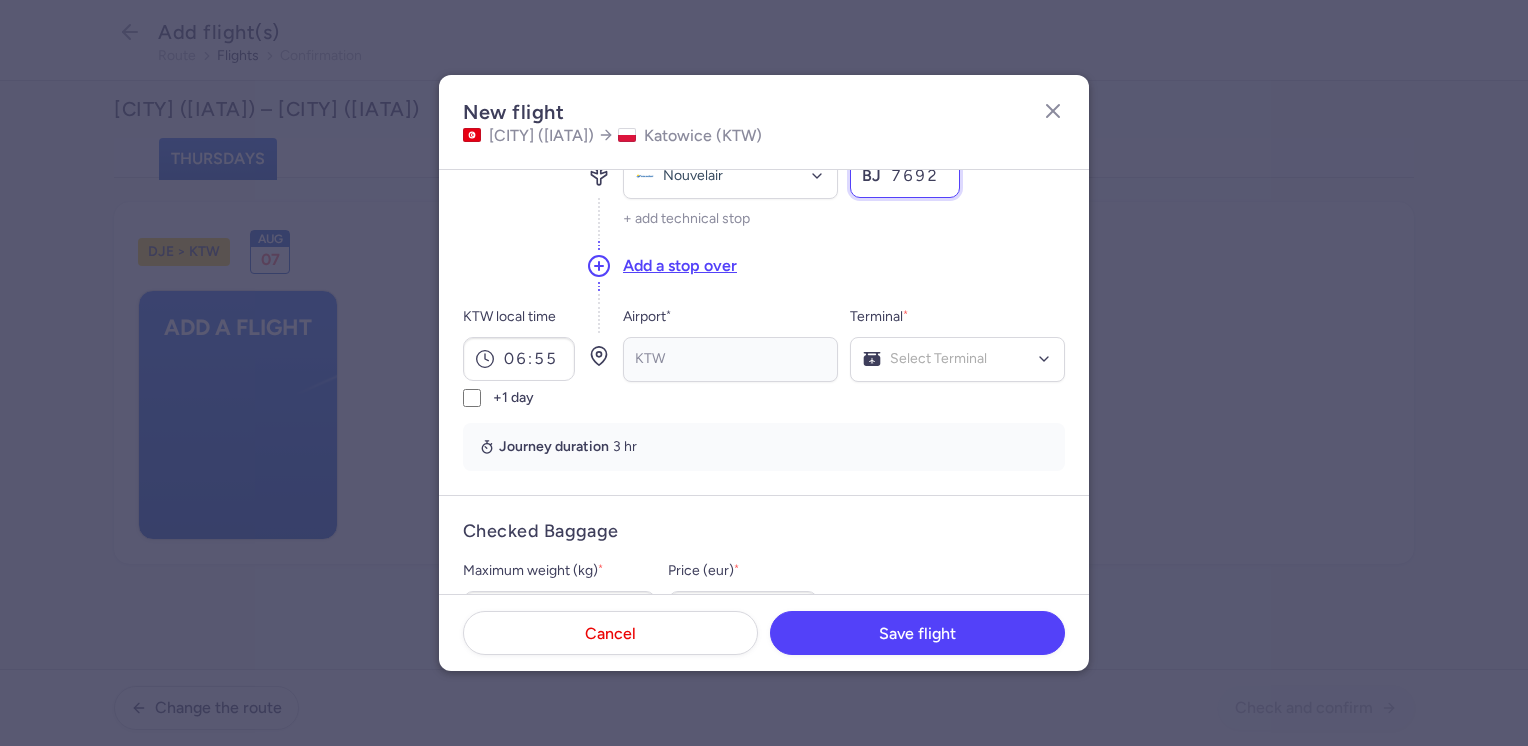 type on "7692" 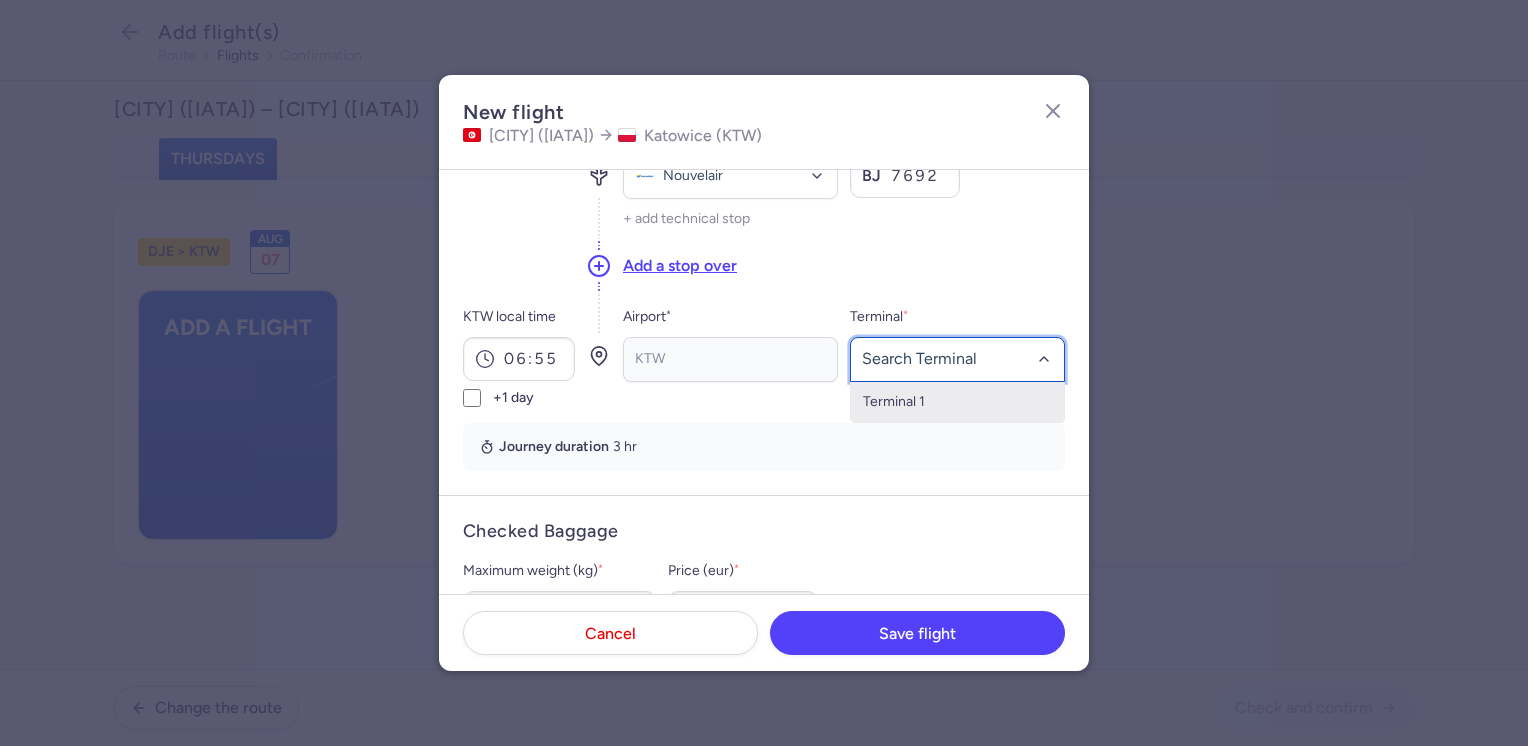 click on "Terminal 1" 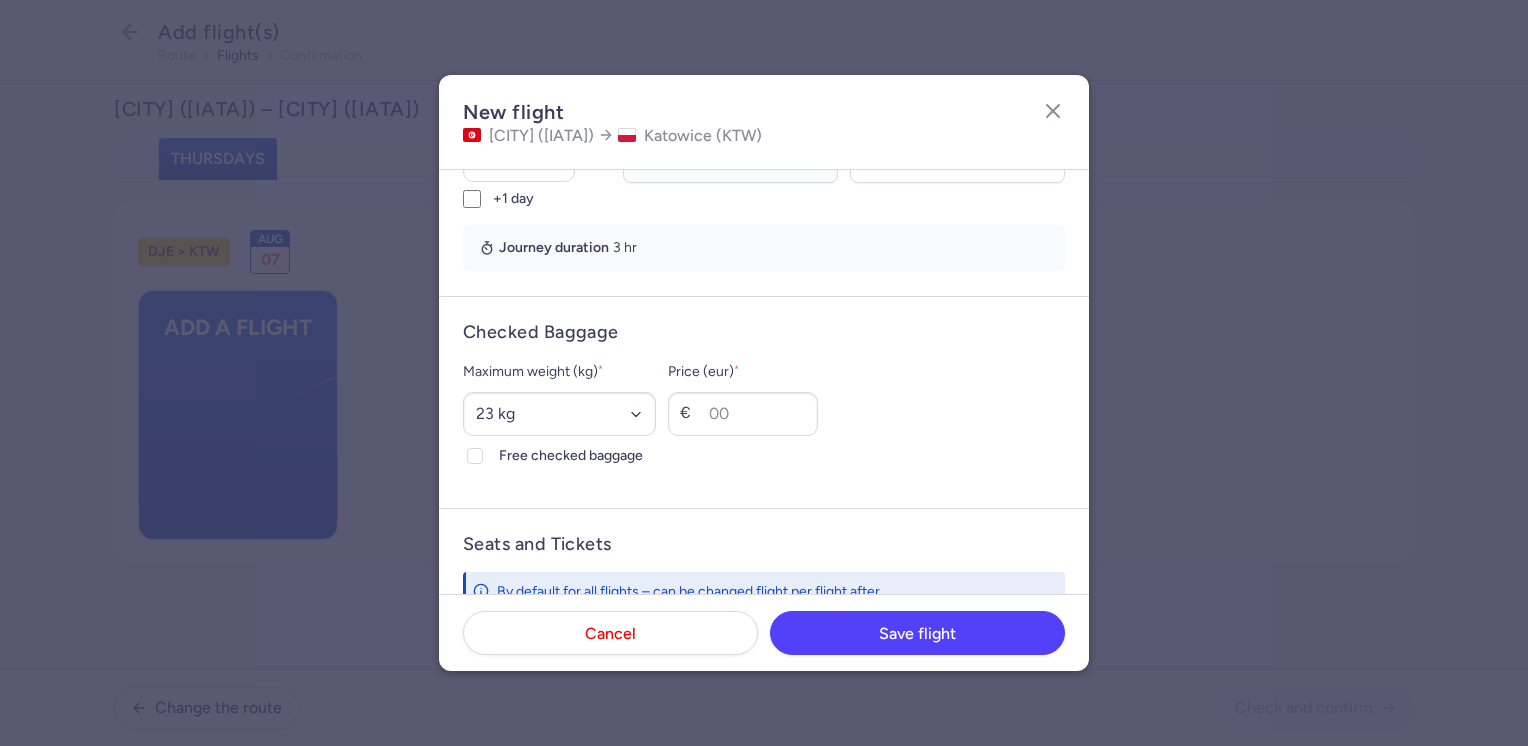 scroll, scrollTop: 400, scrollLeft: 0, axis: vertical 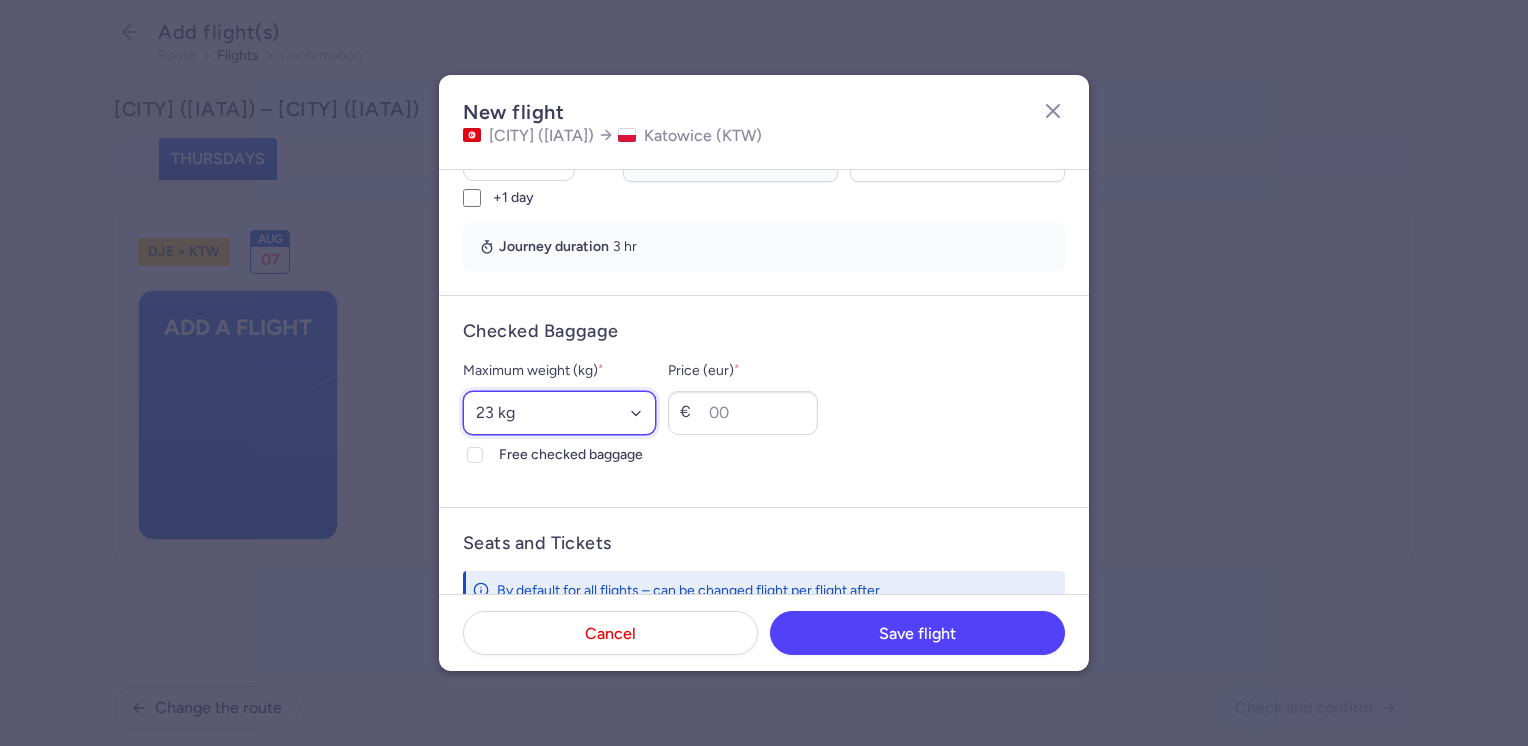 click on "Select an option 15 kg 16 kg 17 kg 18 kg 19 kg 20 kg 21 kg 22 kg 23 kg 24 kg 25 kg 26 kg 27 kg 28 kg 29 kg 30 kg 31 kg 32 kg 33 kg 34 kg 35 kg" at bounding box center [559, 413] 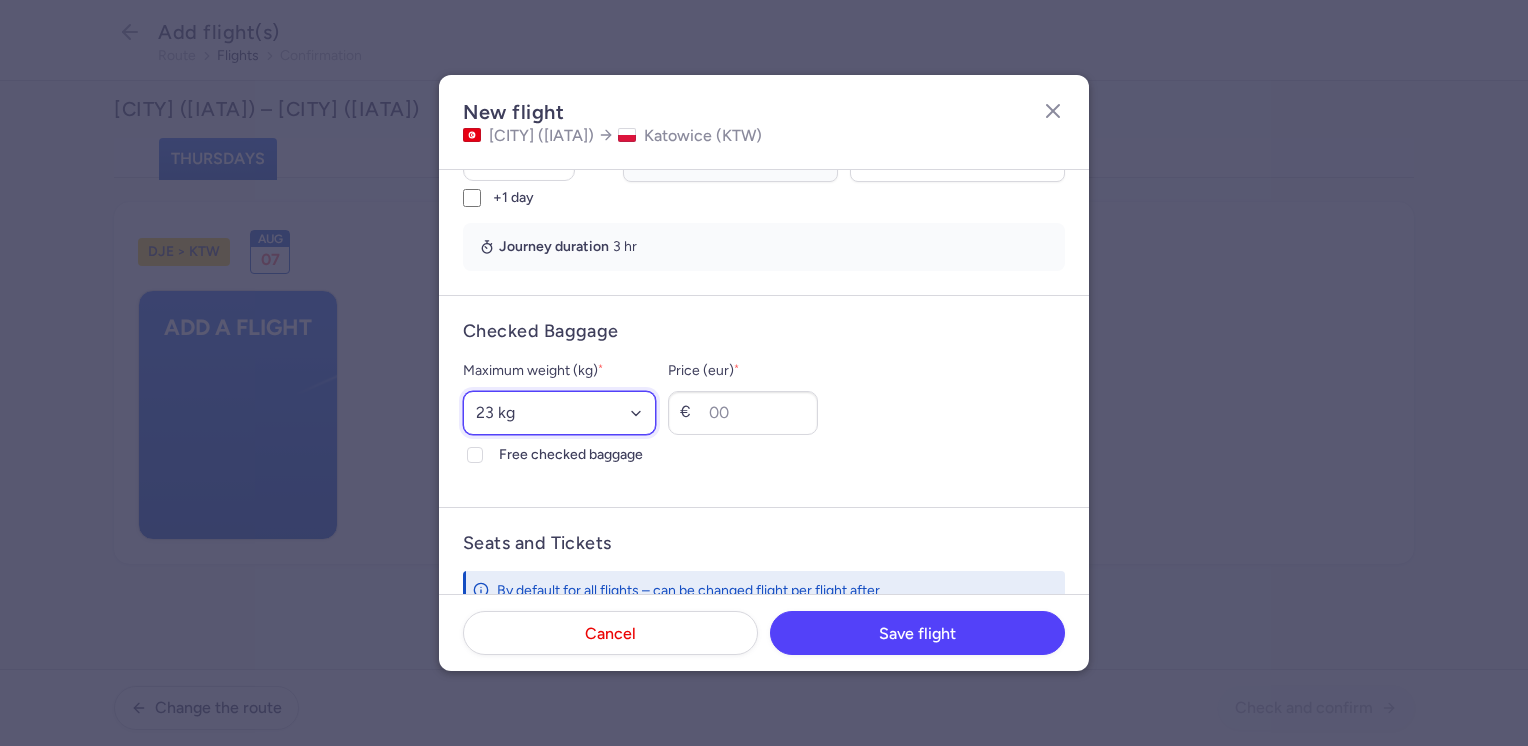 select on "20" 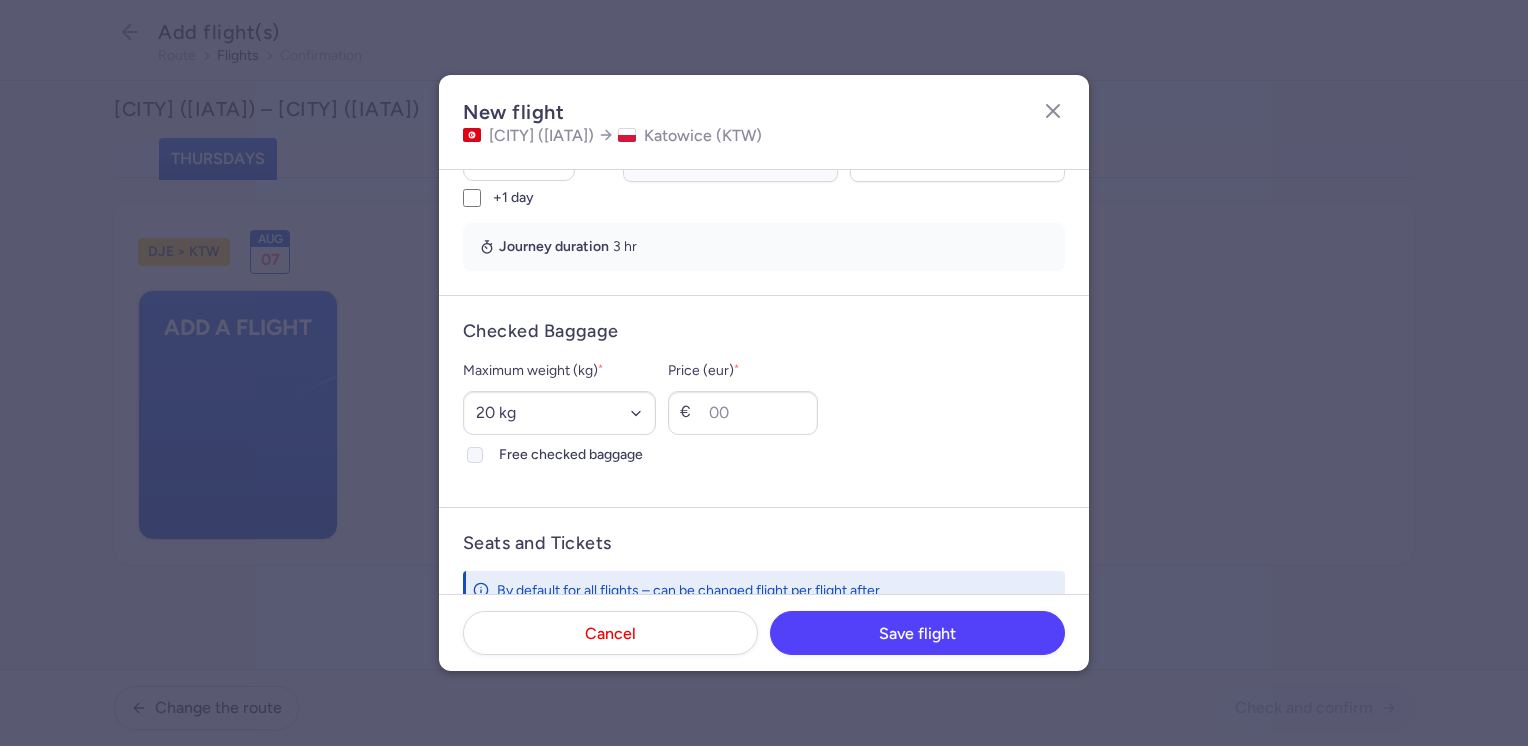 click on "Free checked baggage" 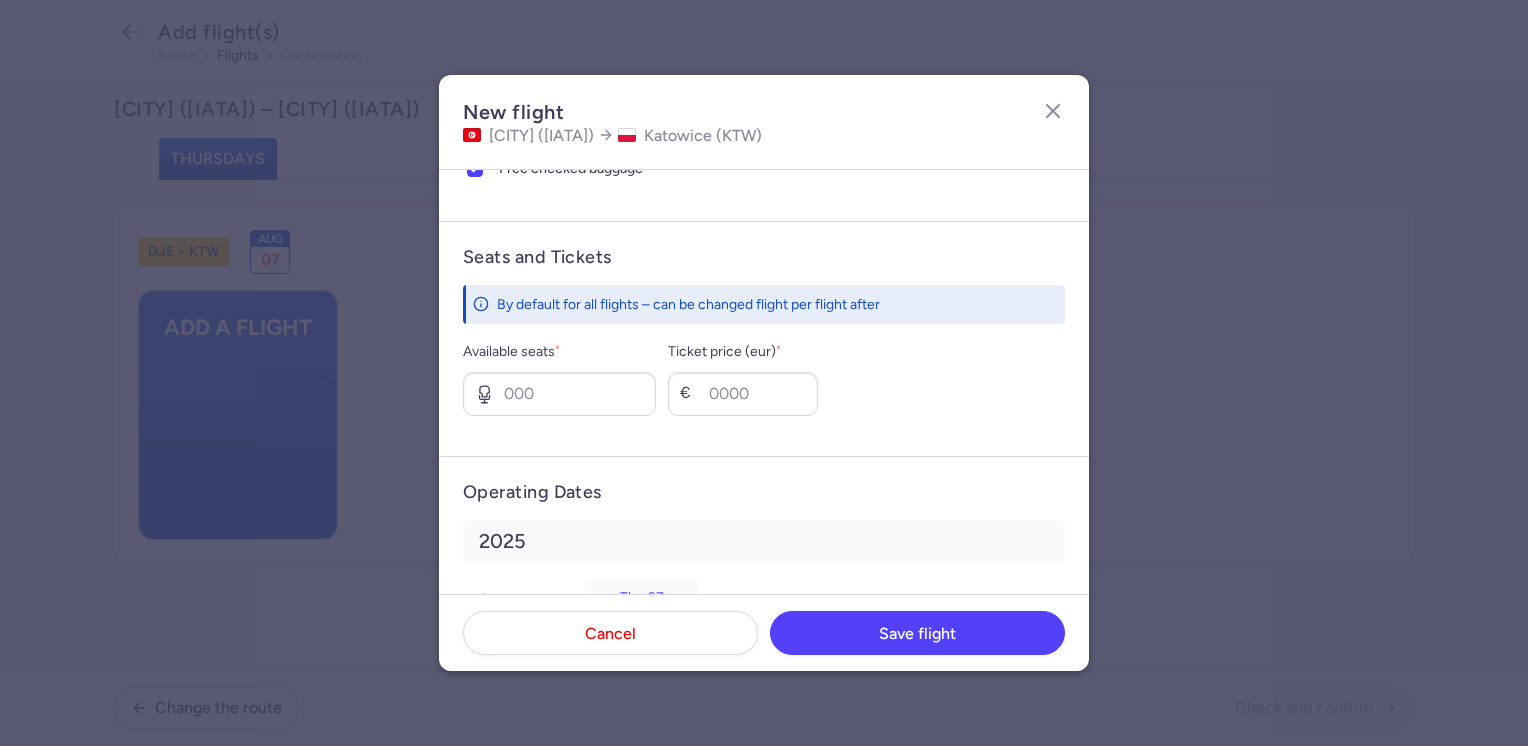 scroll, scrollTop: 700, scrollLeft: 0, axis: vertical 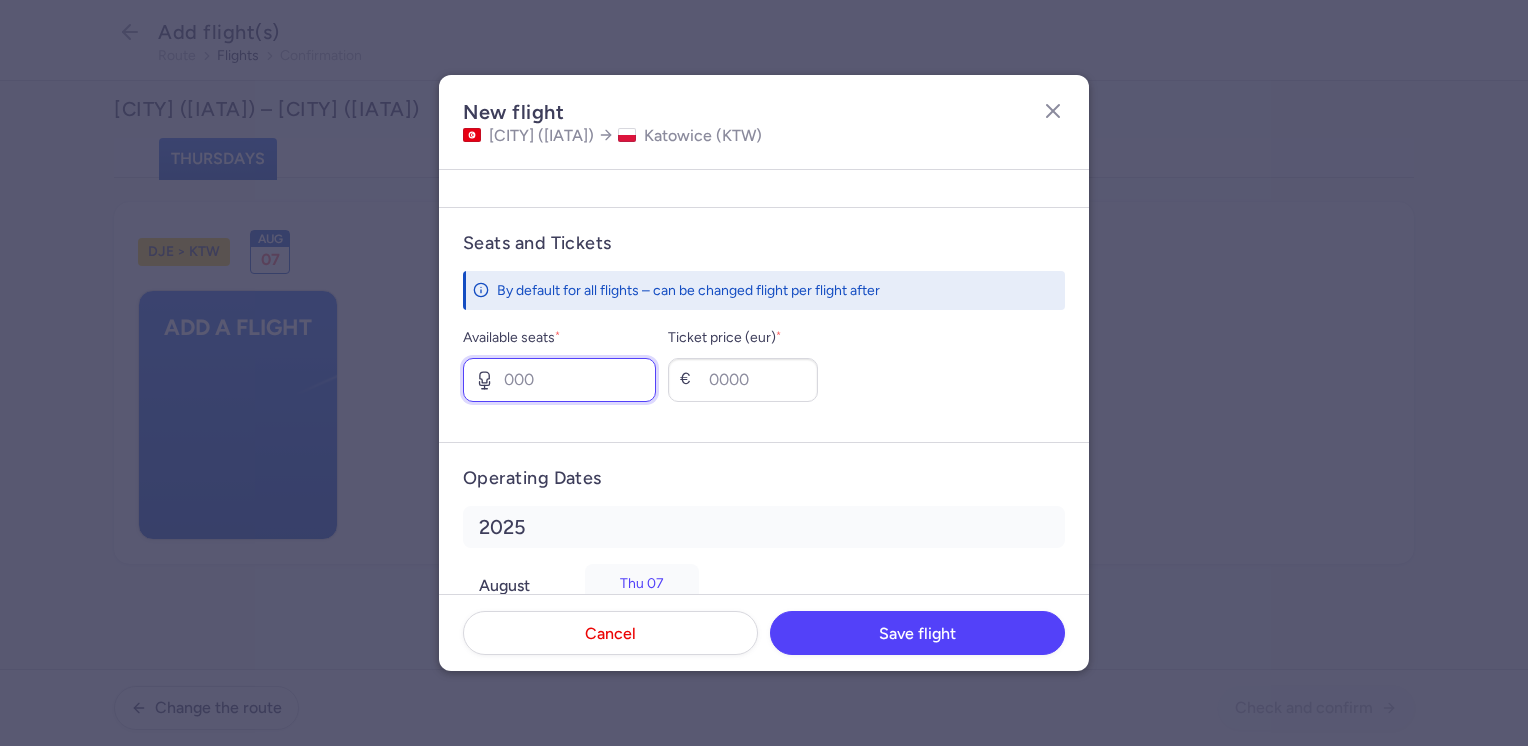 click on "Available seats  *" at bounding box center [559, 380] 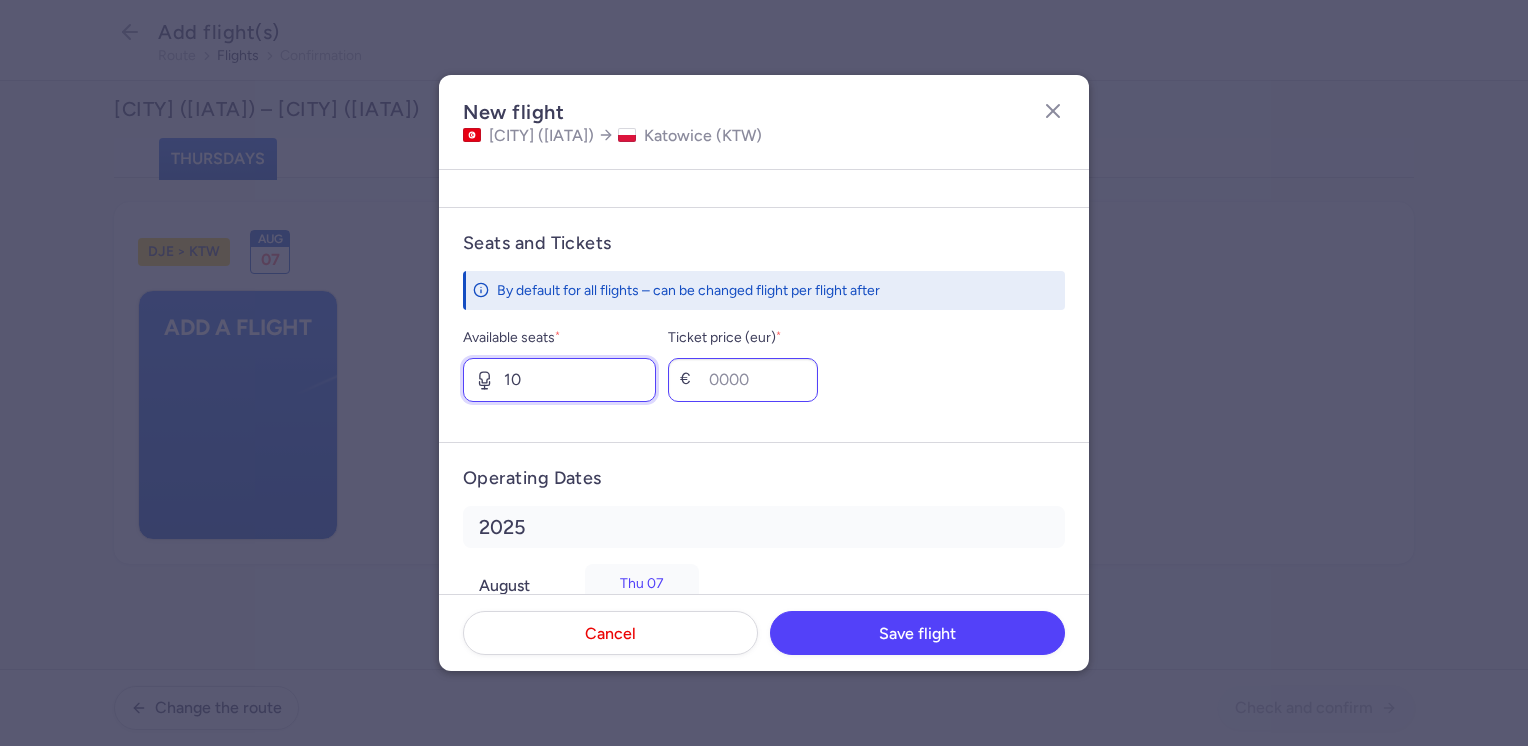 type on "10" 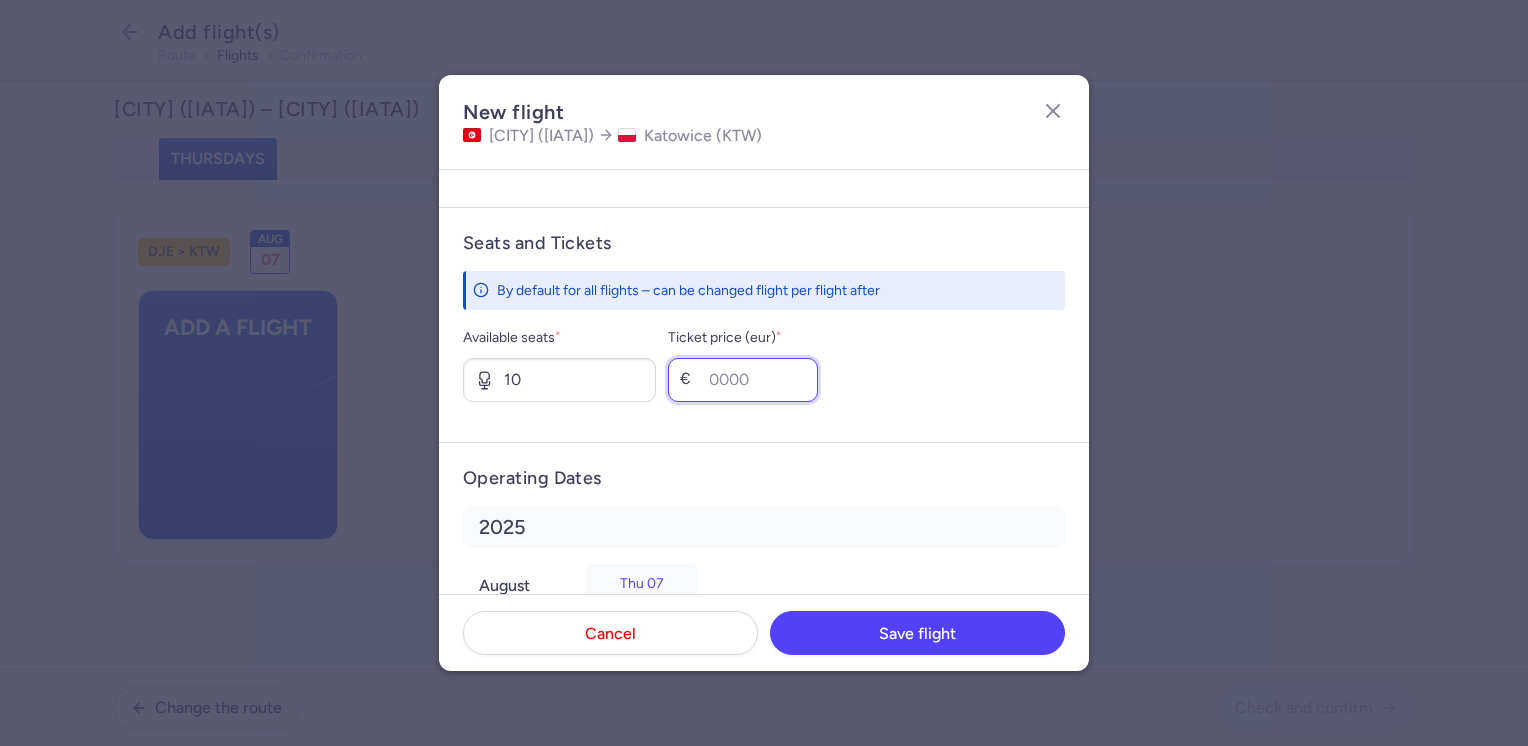 click on "Ticket price (eur)  *" at bounding box center (743, 380) 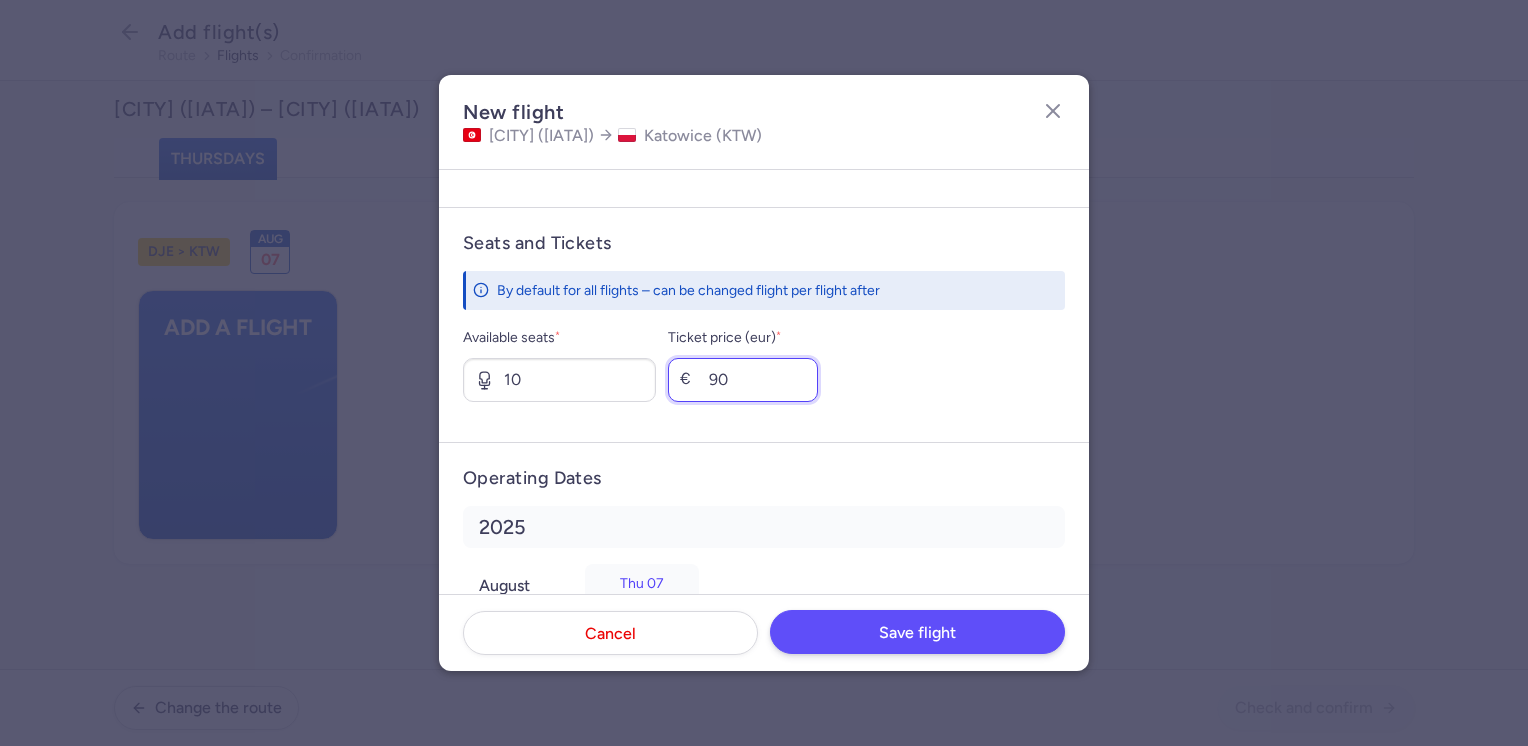 type on "90" 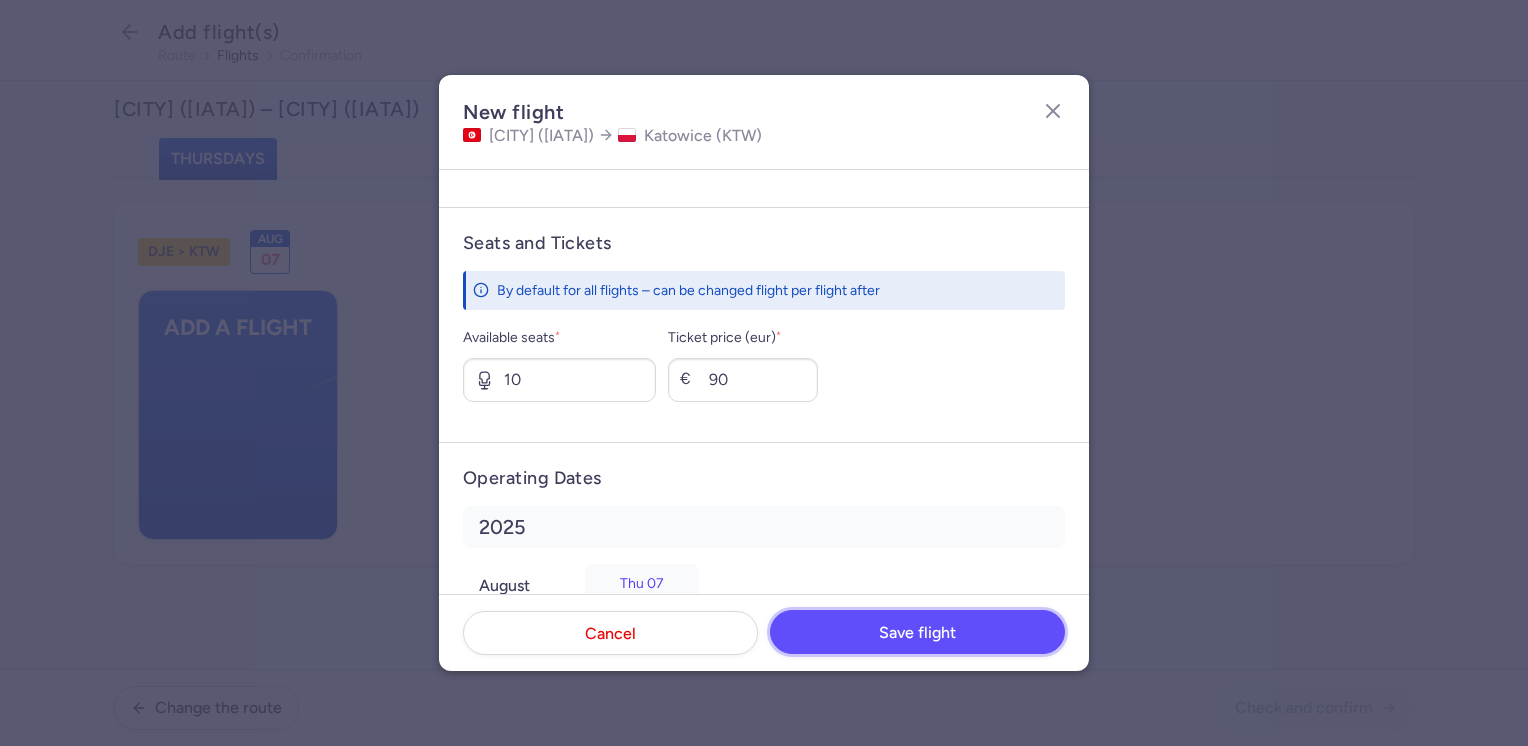 click on "Save flight" at bounding box center (917, 633) 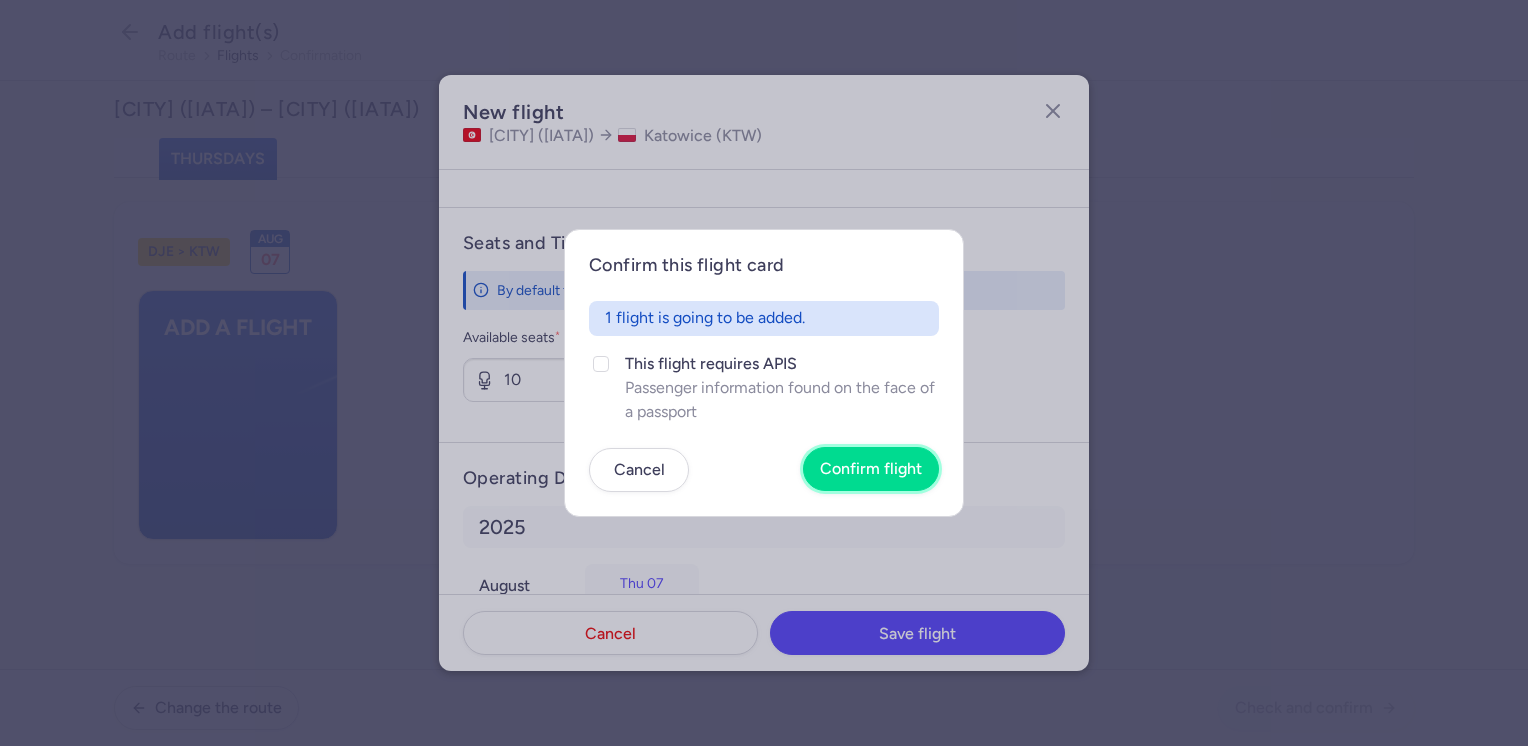 click on "Confirm flight" at bounding box center (871, 469) 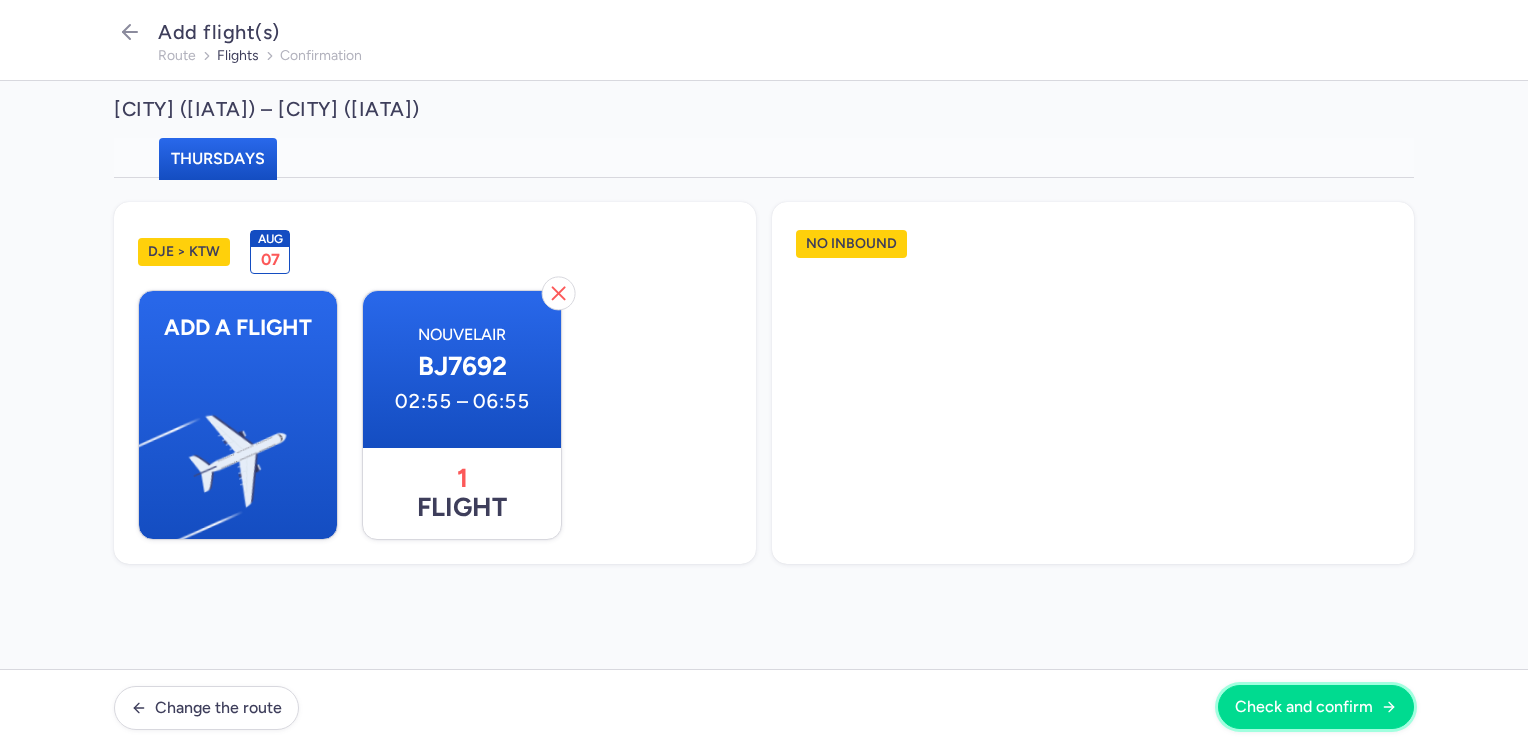 drag, startPoint x: 1267, startPoint y: 712, endPoint x: 1270, endPoint y: 698, distance: 14.3178215 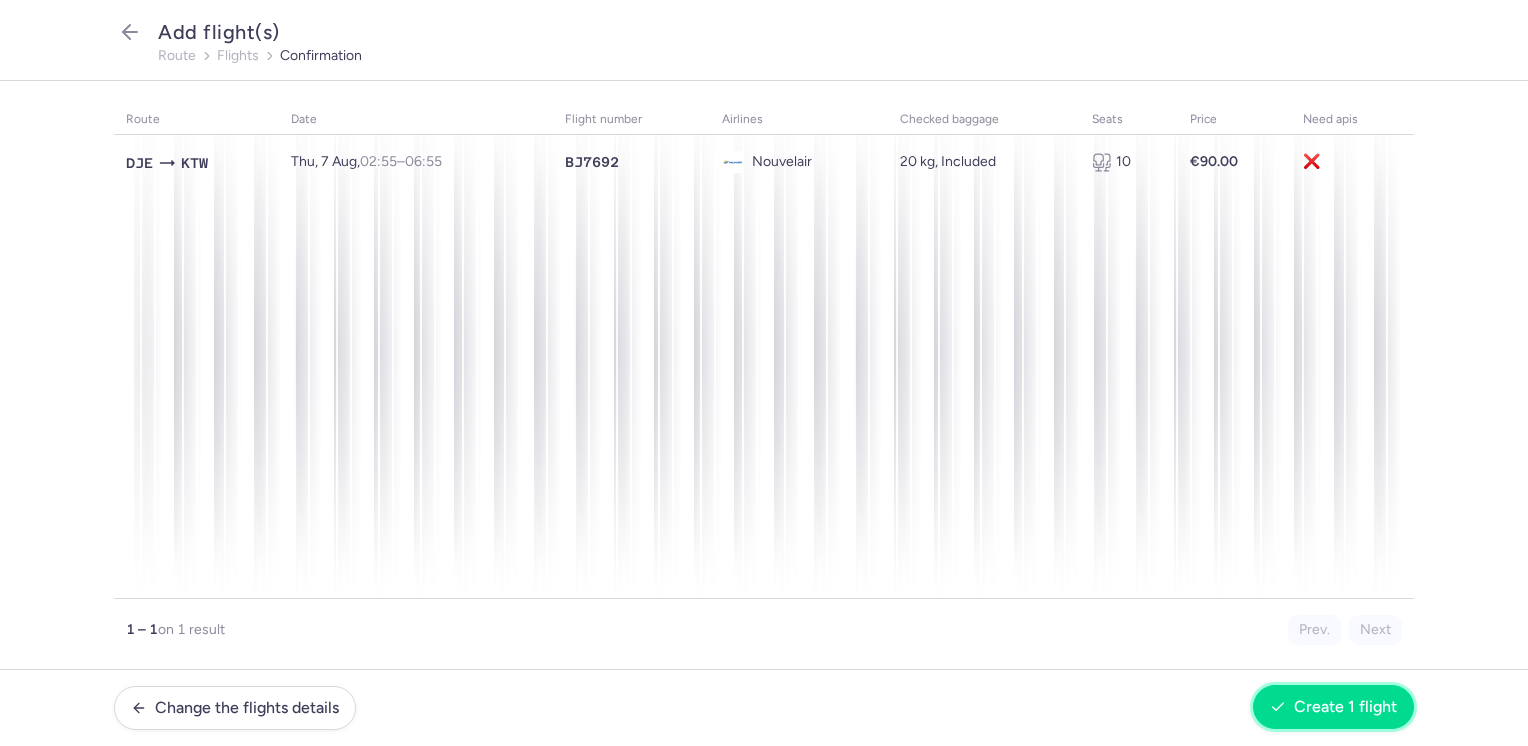 click on "Create 1 flight" at bounding box center [1345, 707] 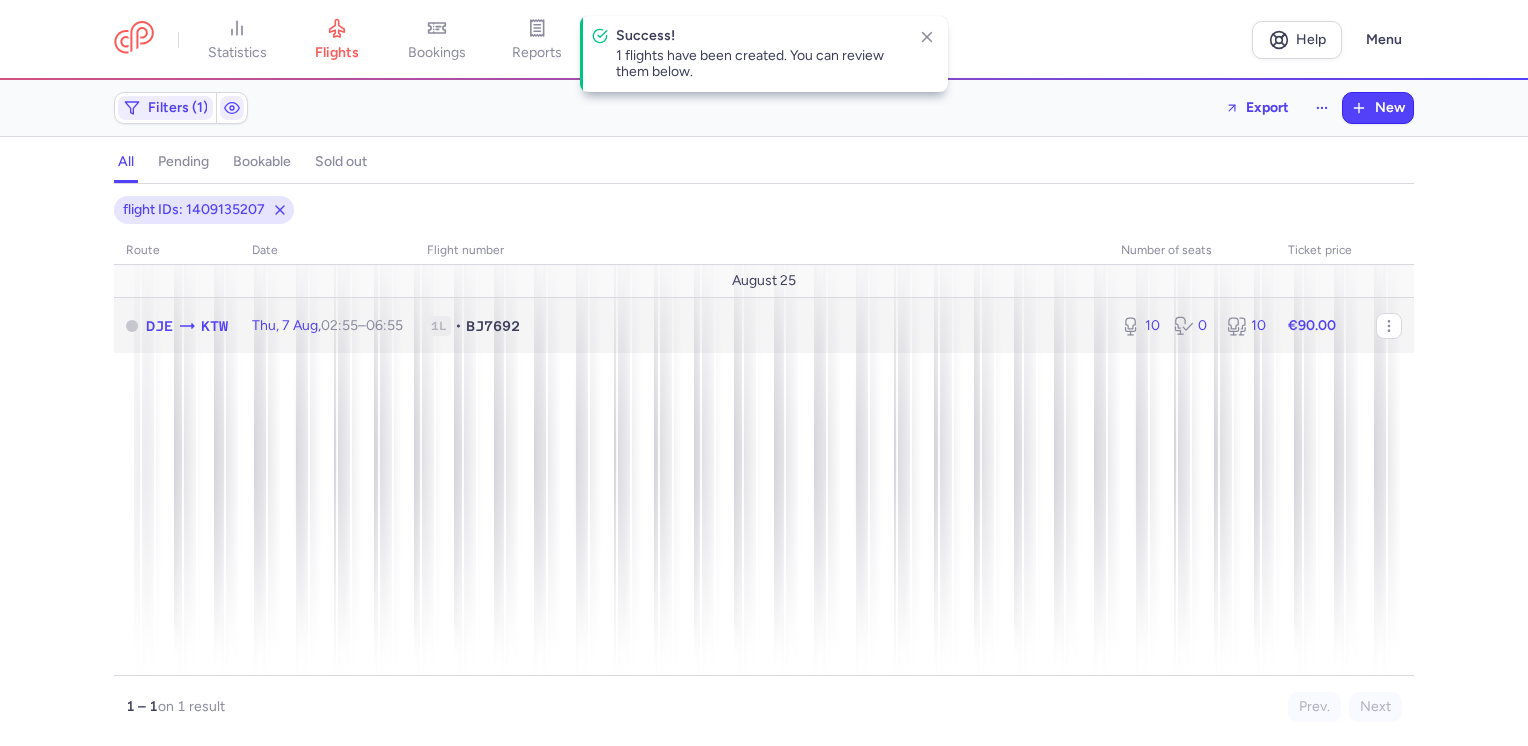 click on "€90.00" 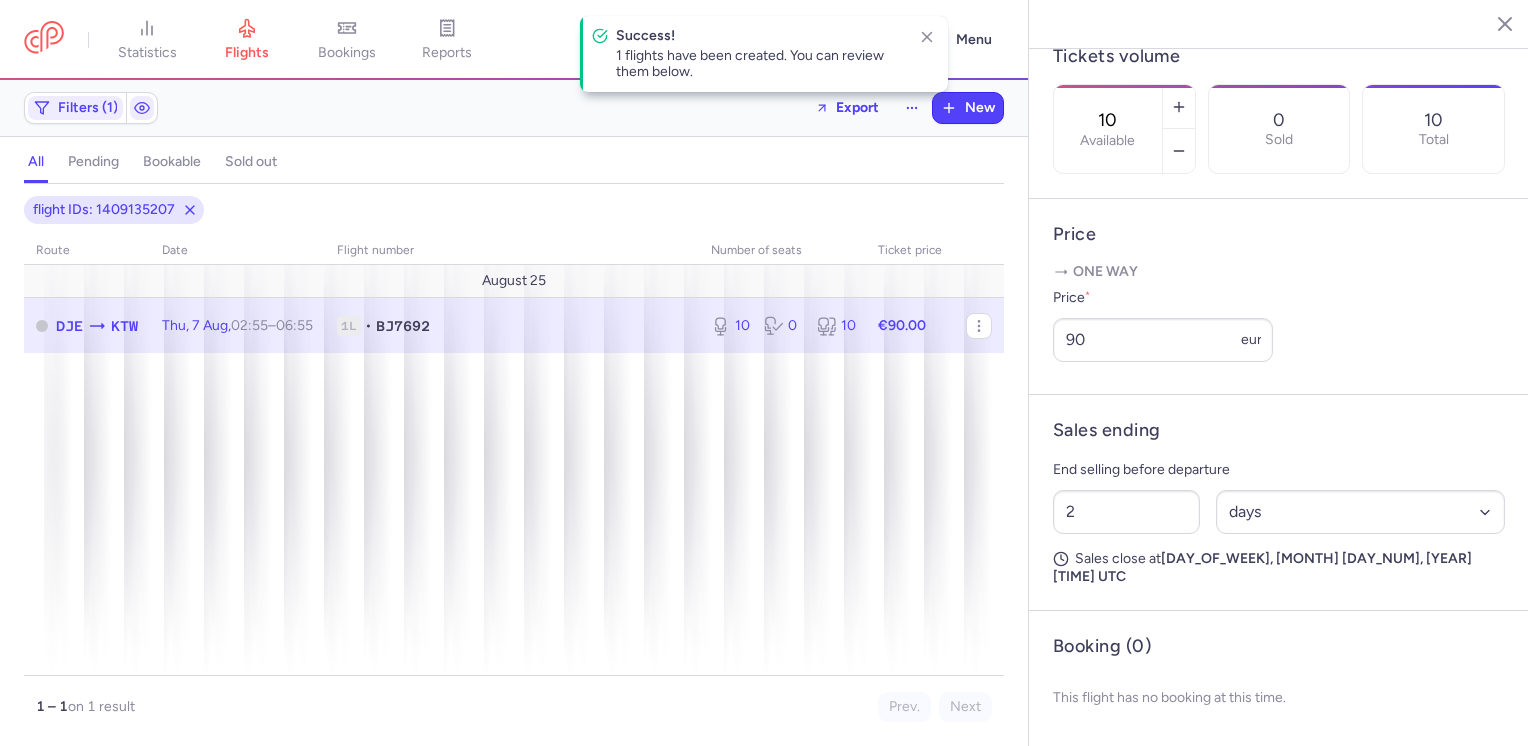 scroll, scrollTop: 632, scrollLeft: 0, axis: vertical 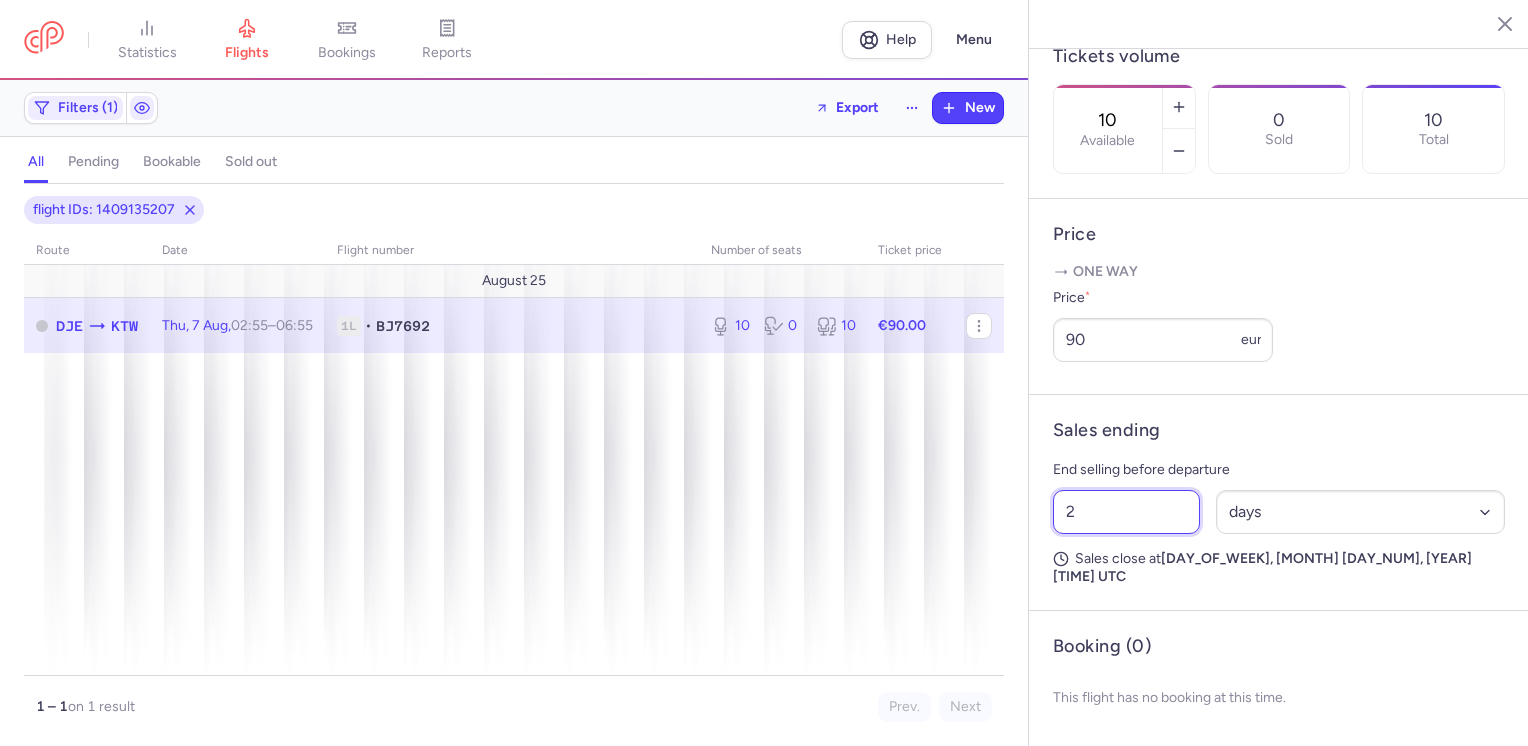 click on "2" at bounding box center [1126, 512] 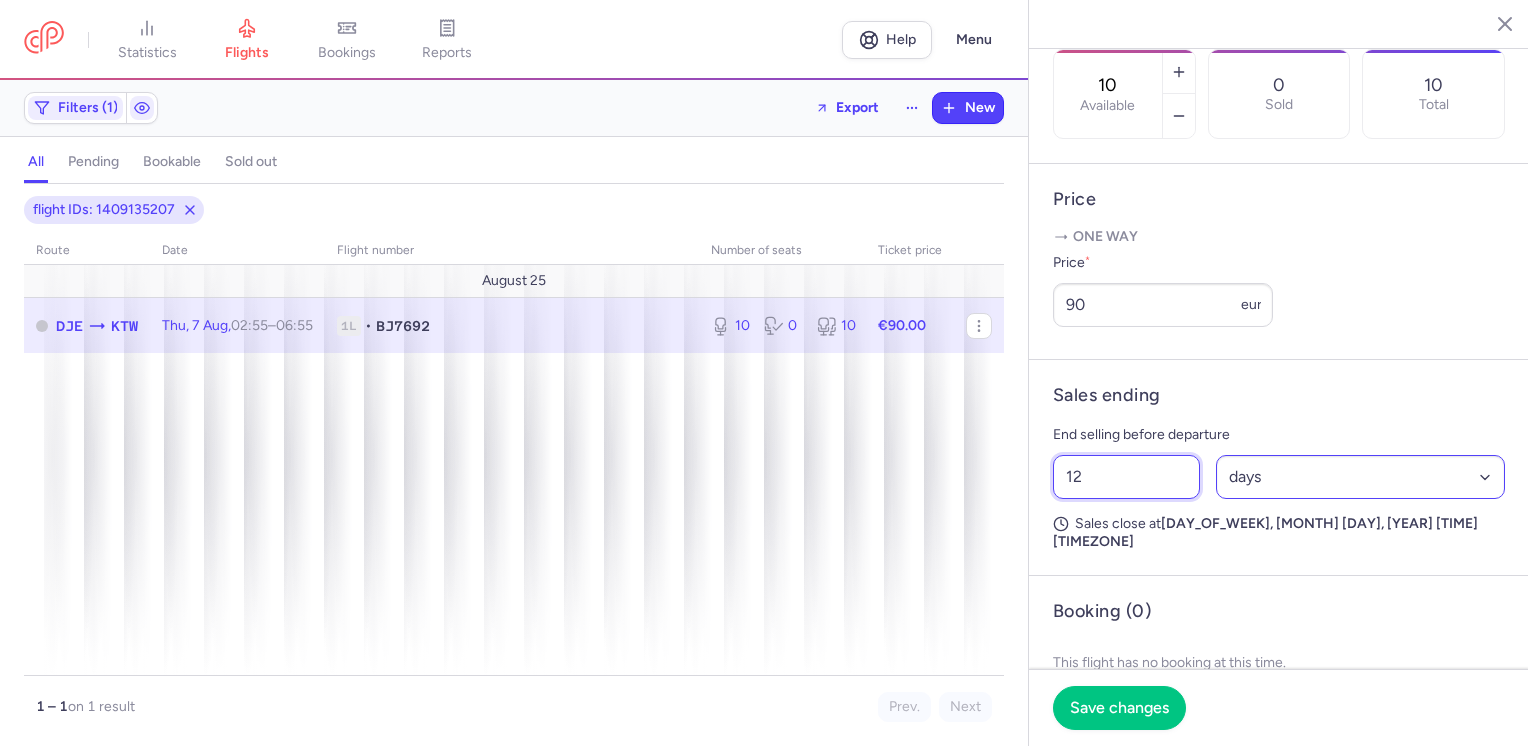 type on "12" 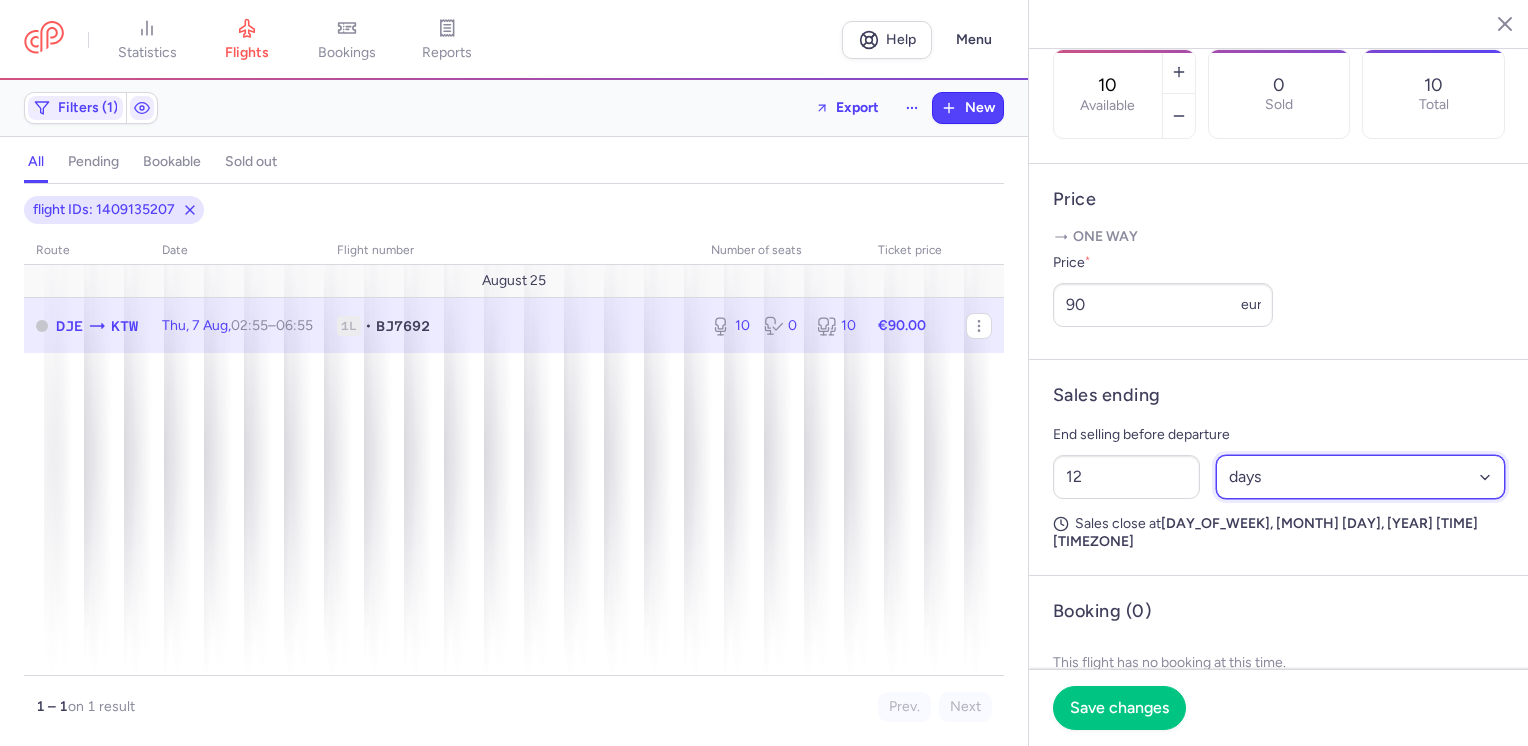 click on "Select an option hours days" at bounding box center (1361, 477) 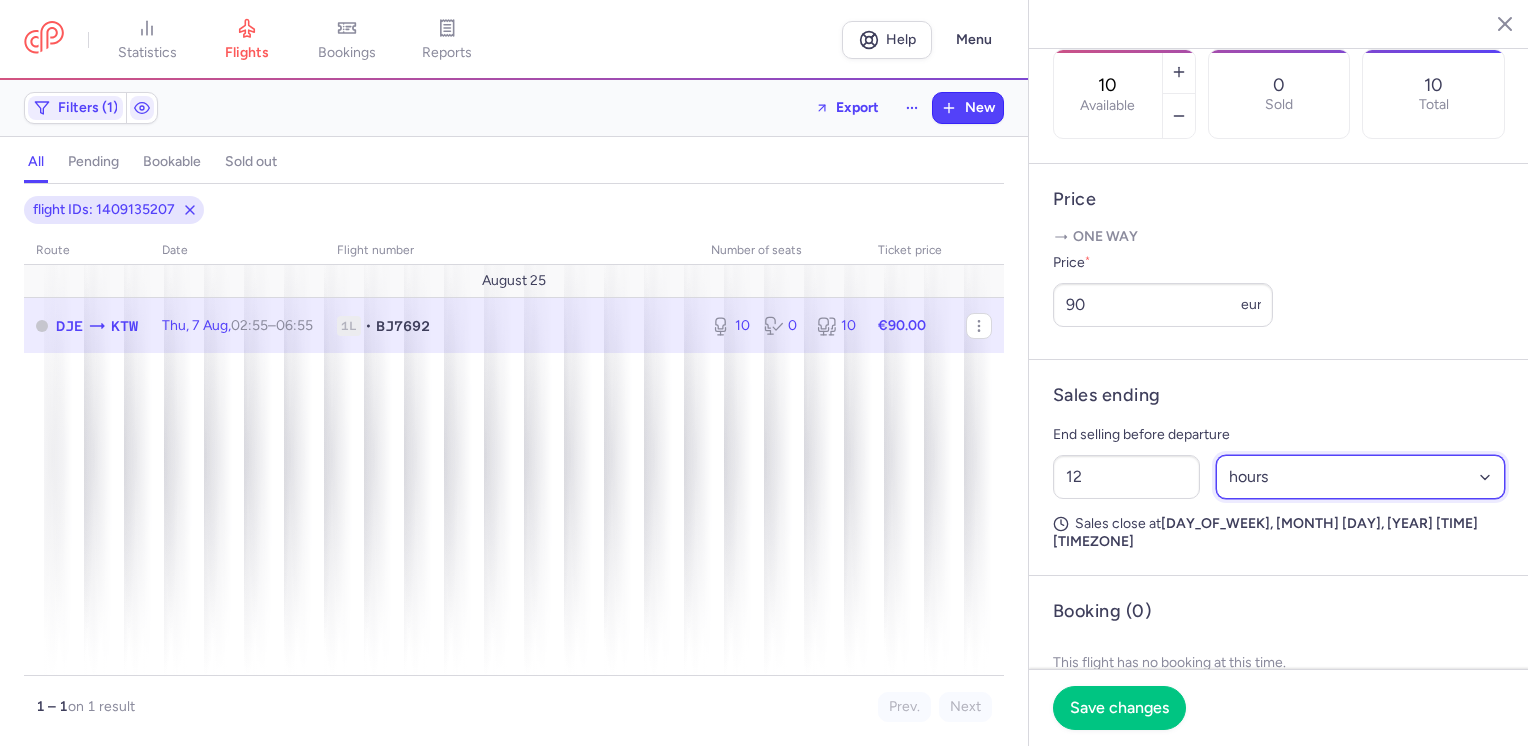 click on "Select an option hours days" at bounding box center (1361, 477) 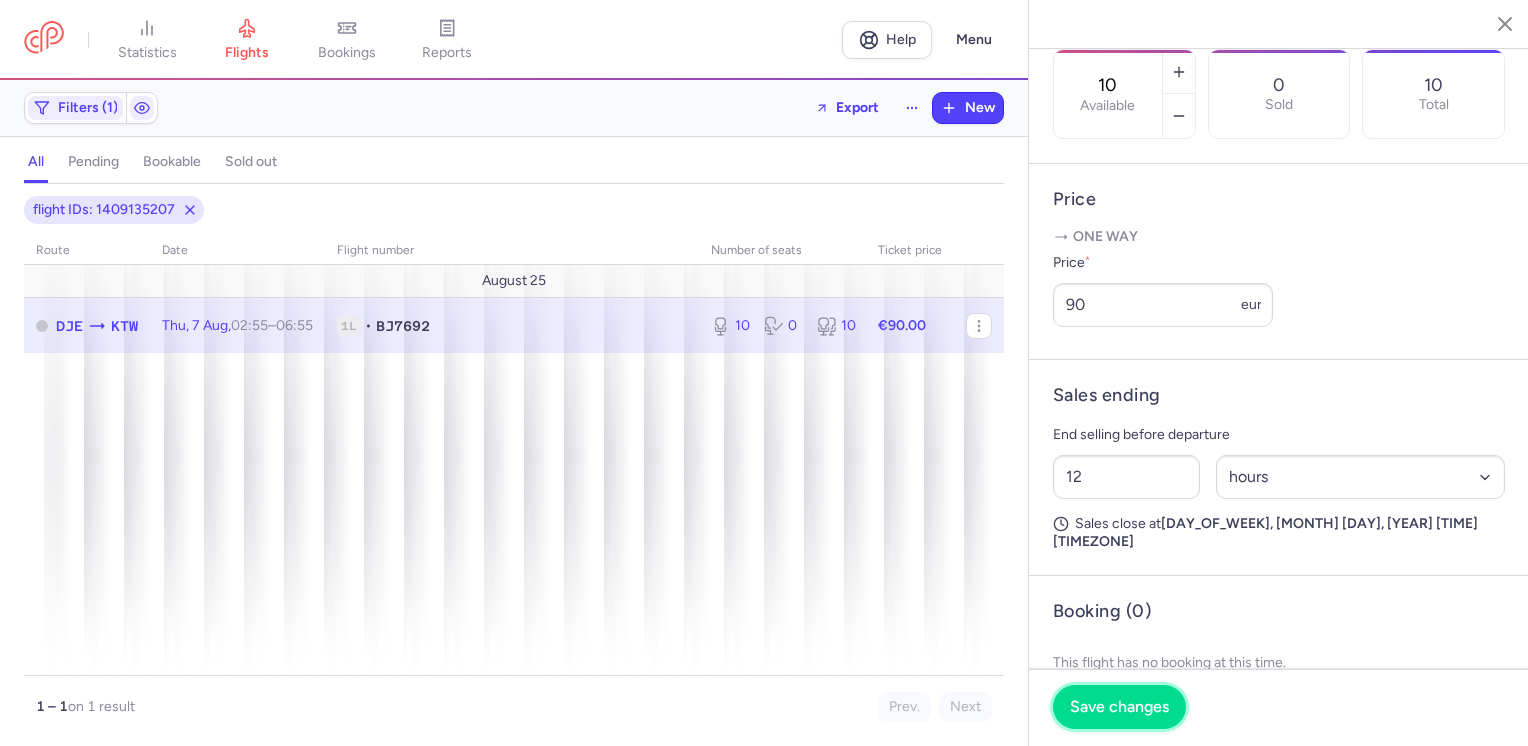 click on "Save changes" at bounding box center (1119, 707) 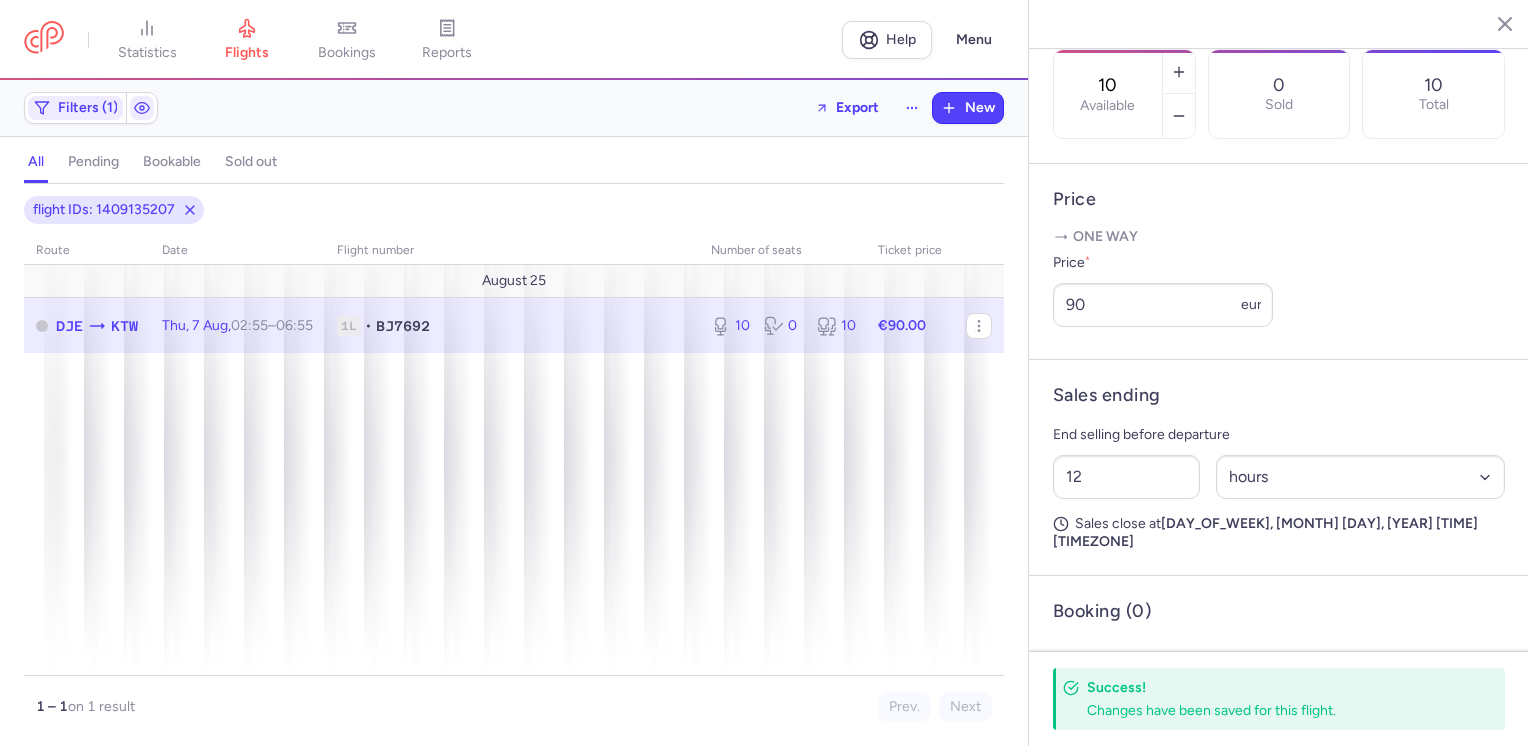 click 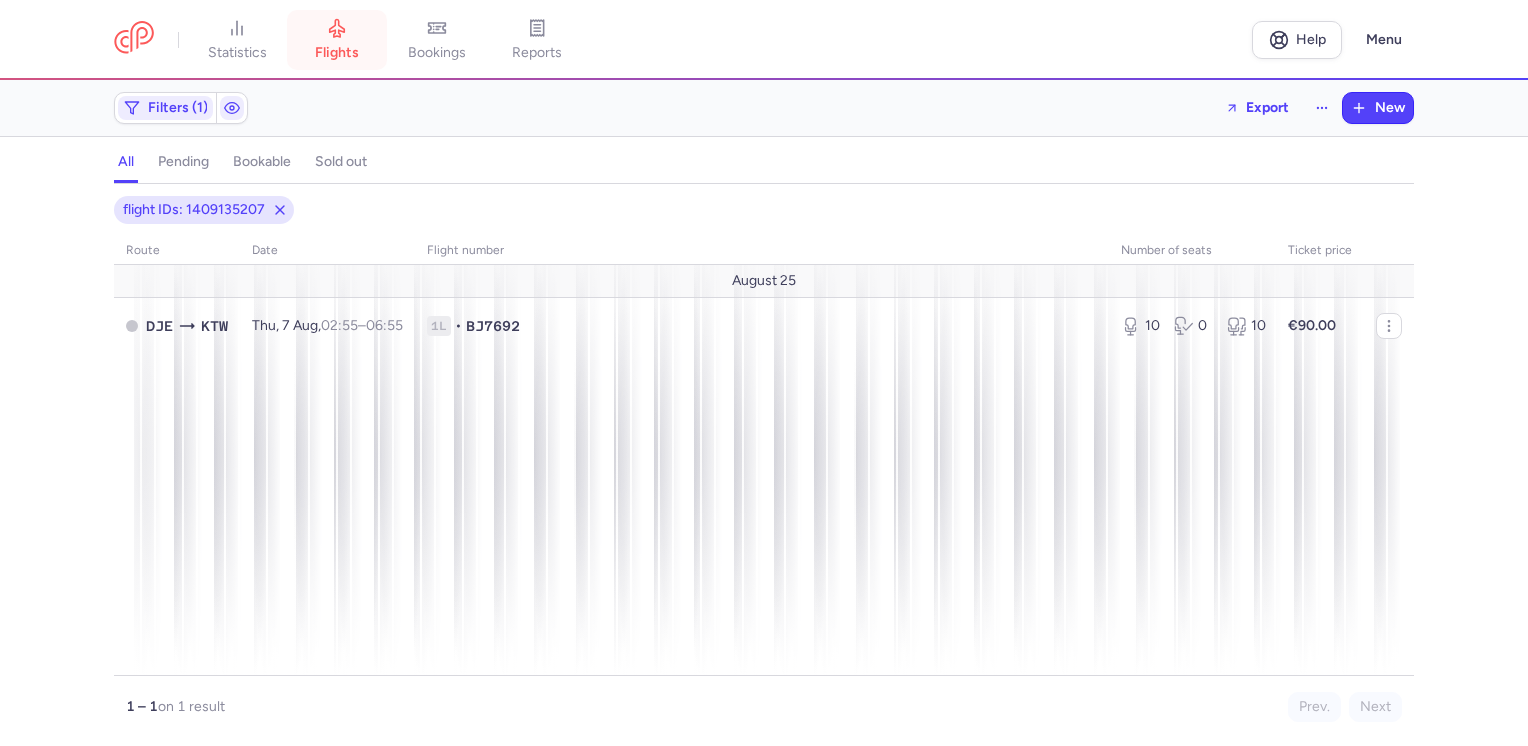 click 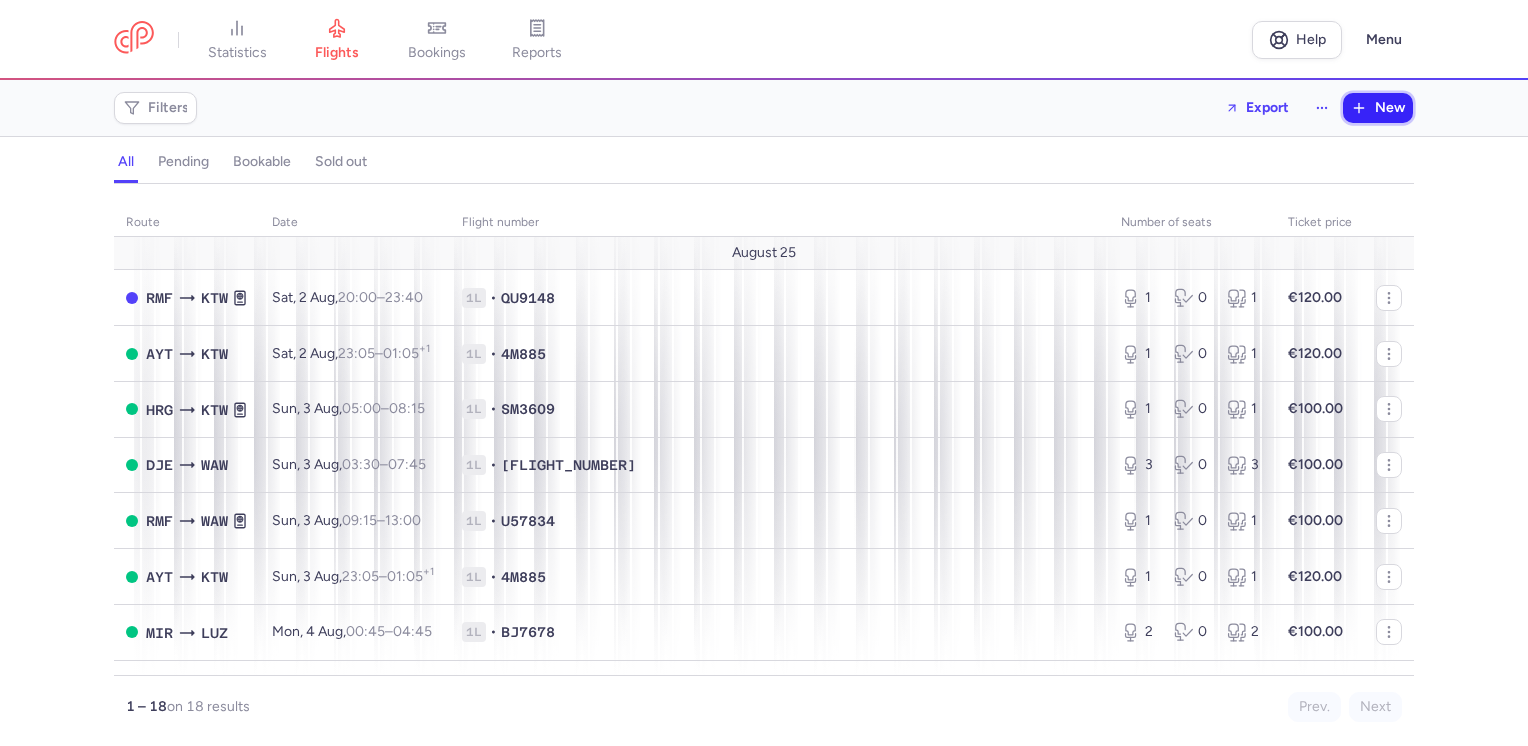 click on "New" at bounding box center (1390, 108) 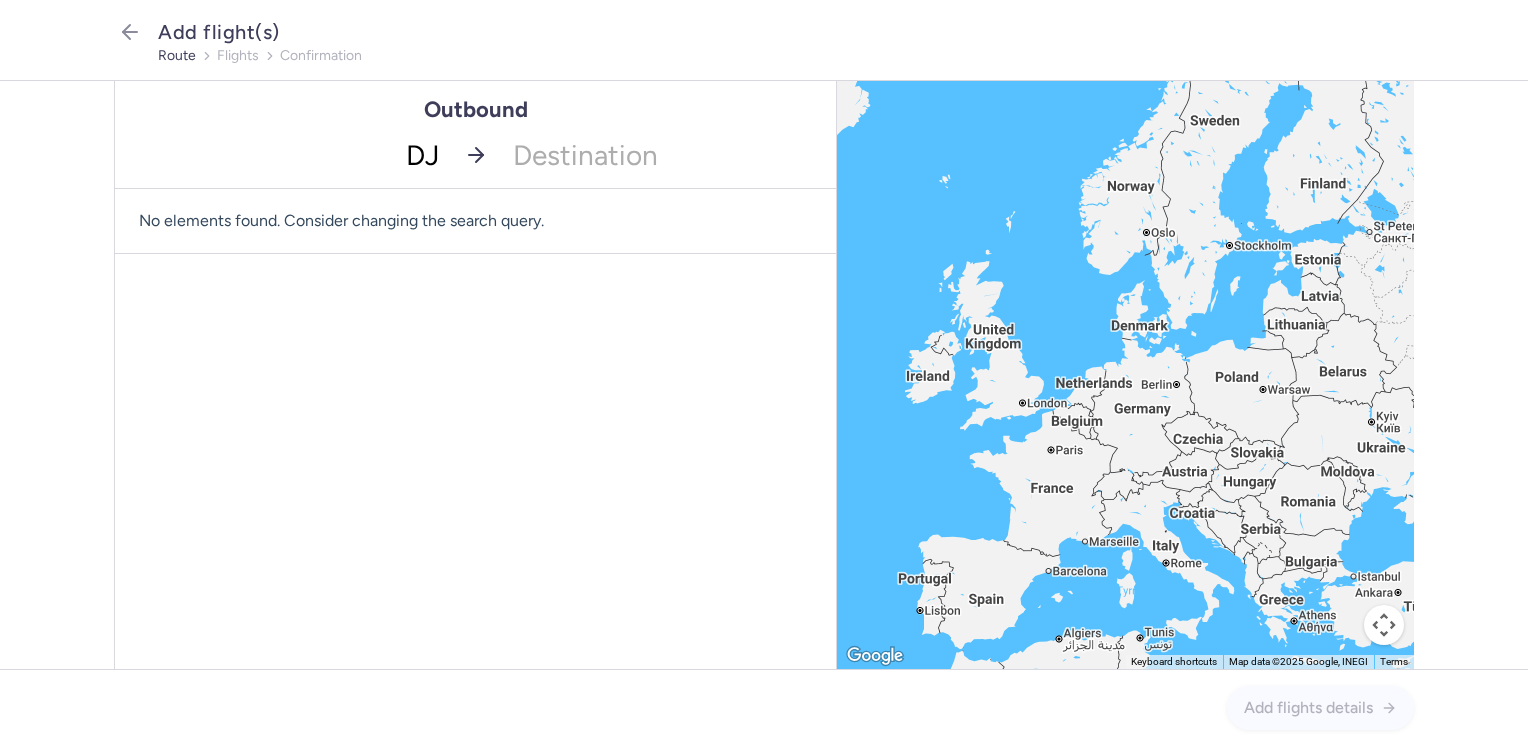 type on "DJE" 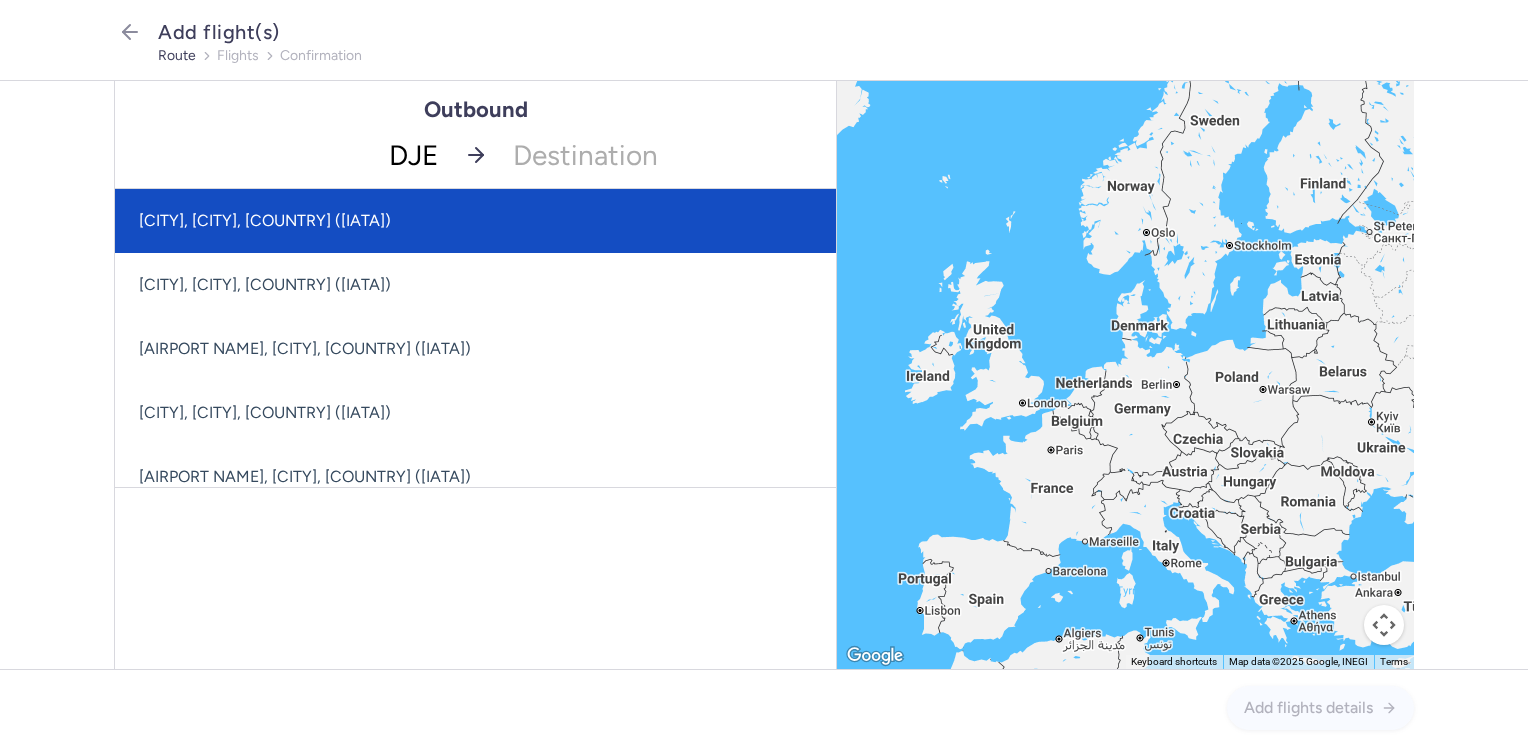 click on "[CITY], [CITY], [COUNTRY] ([IATA])" at bounding box center [475, 221] 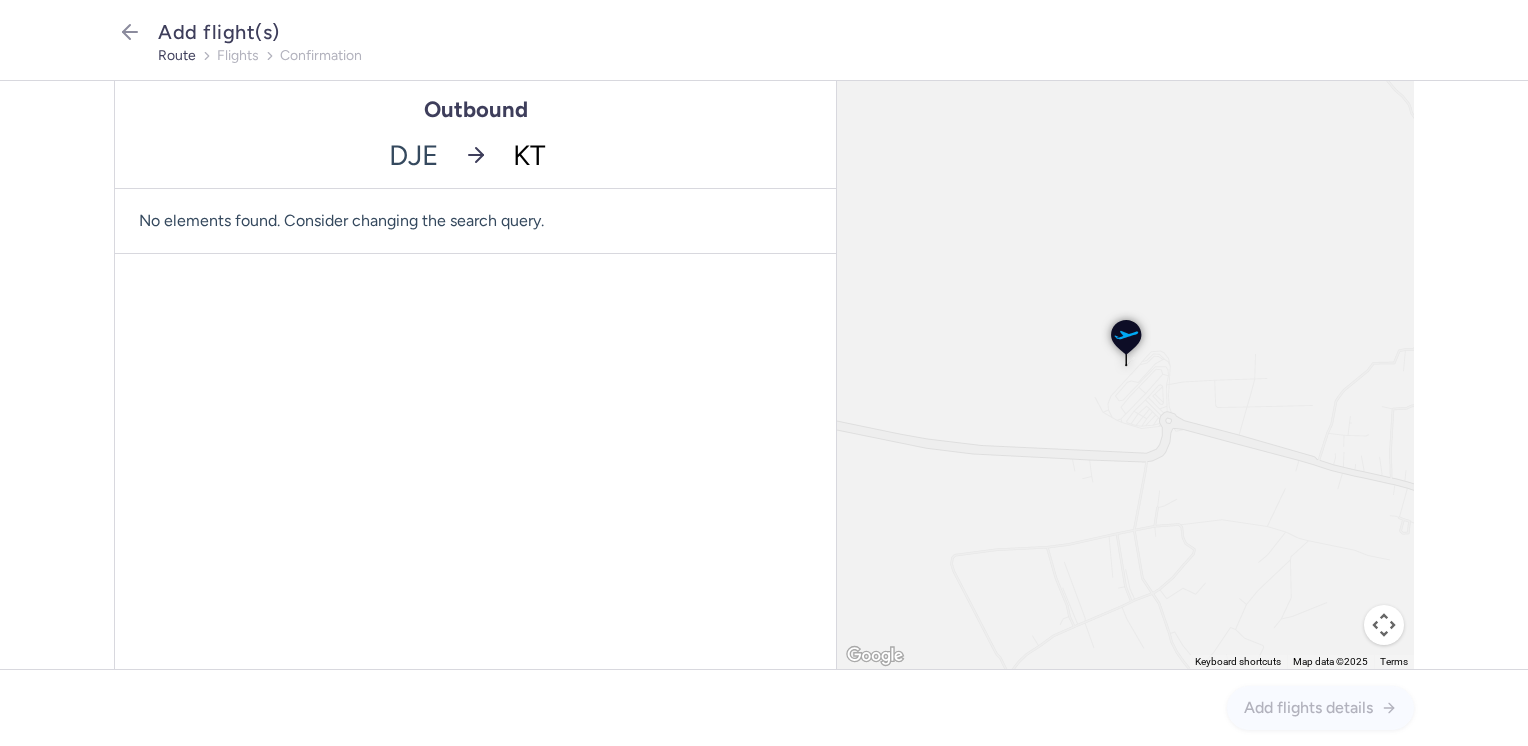 type on "KTW" 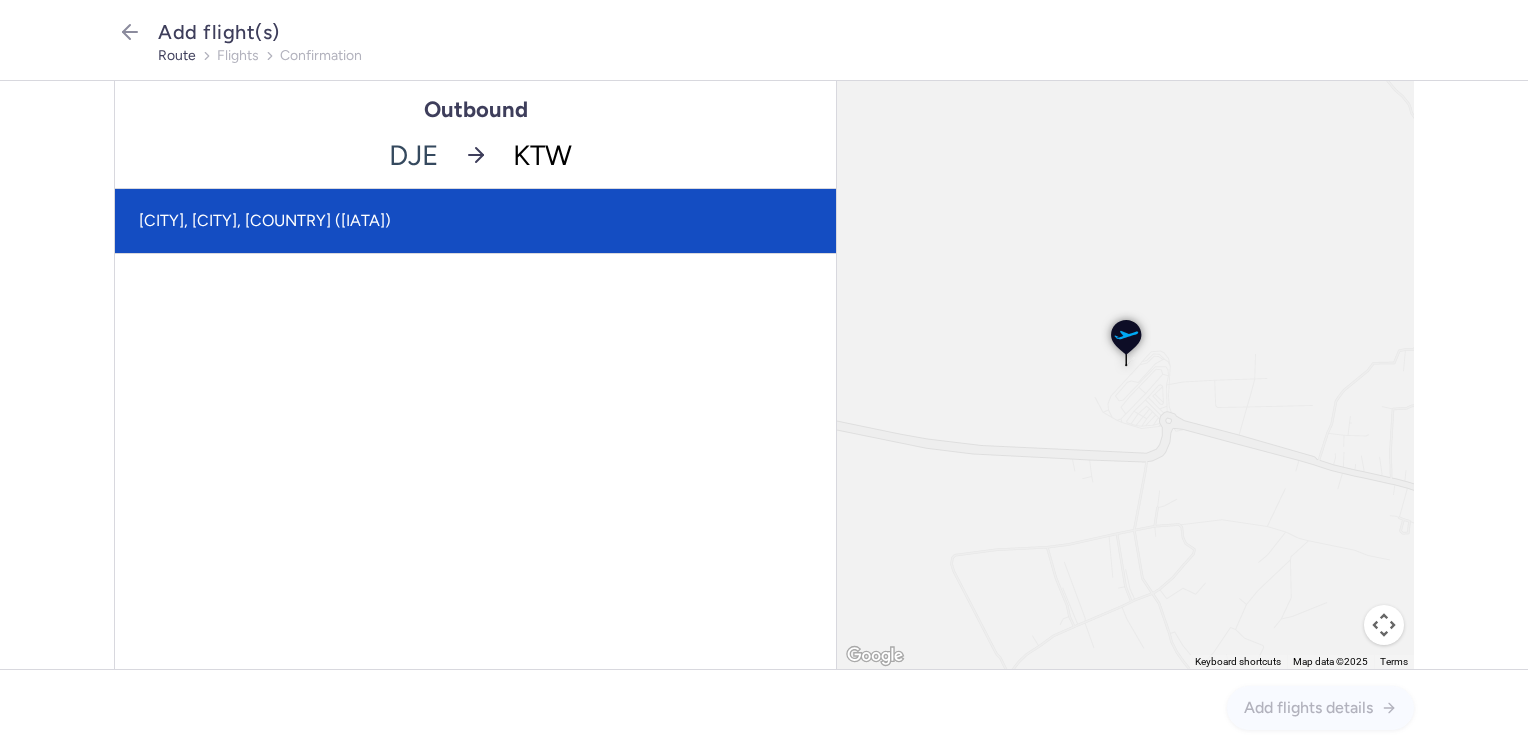 click on "[CITY], [CITY], [COUNTRY] ([IATA])" at bounding box center (475, 221) 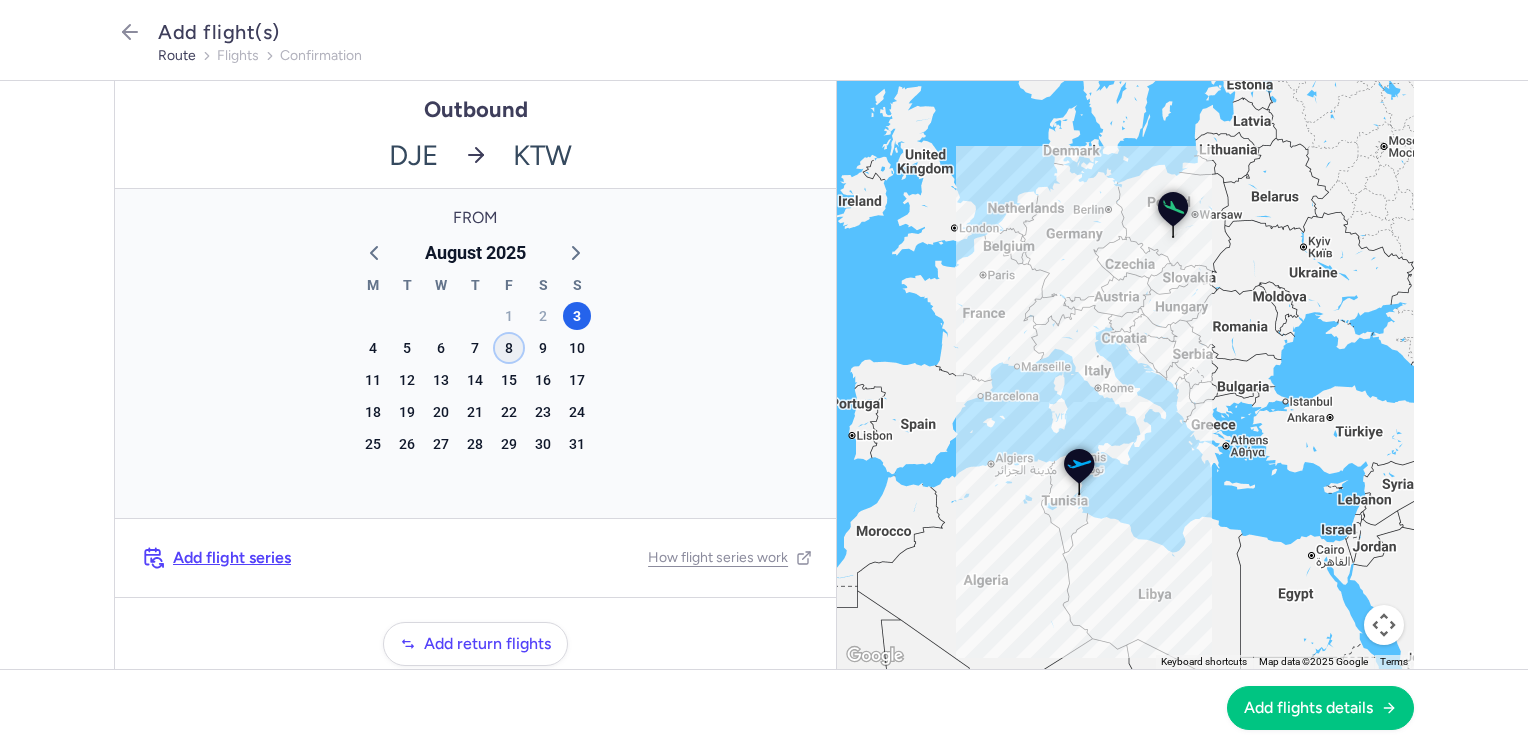 click on "8" 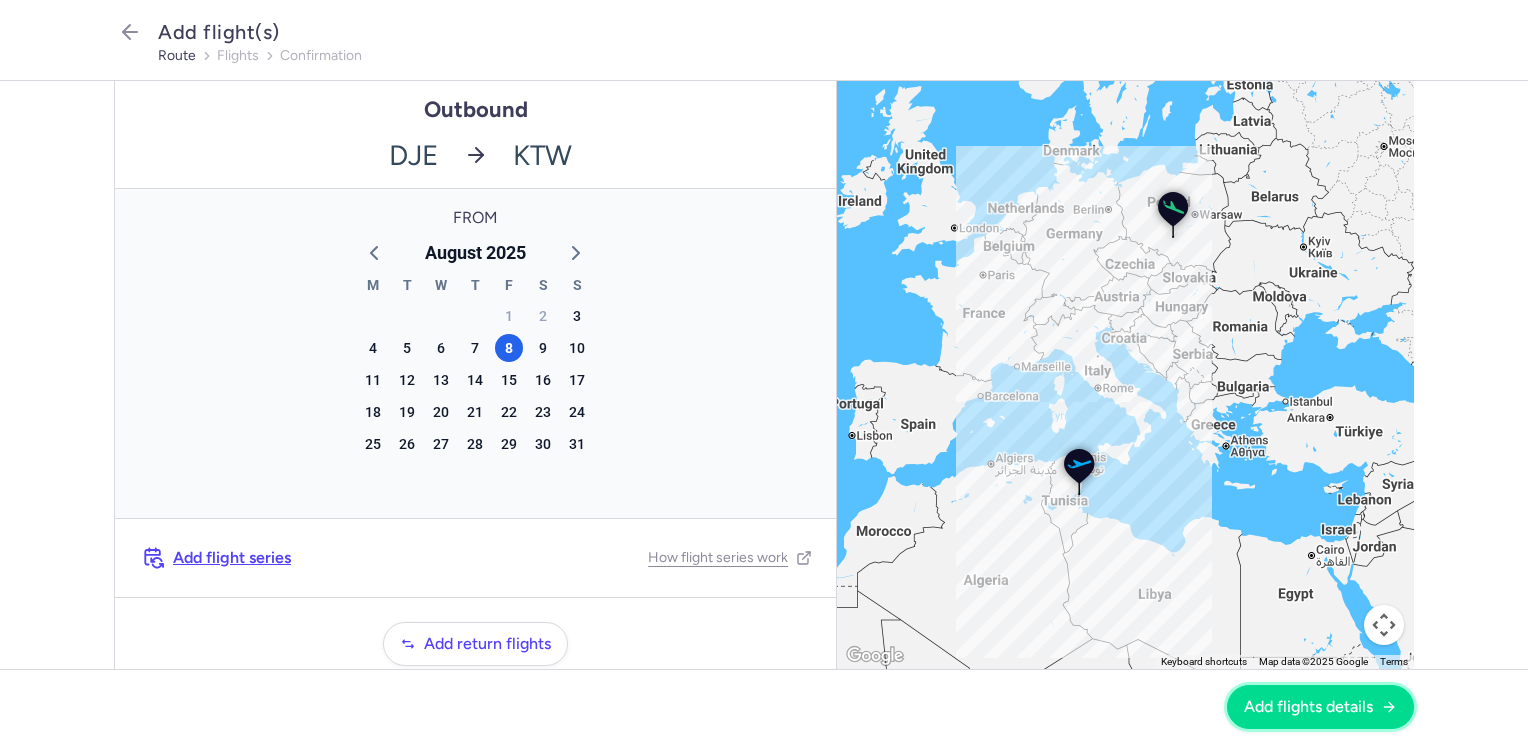 click on "Add flights details" at bounding box center [1308, 707] 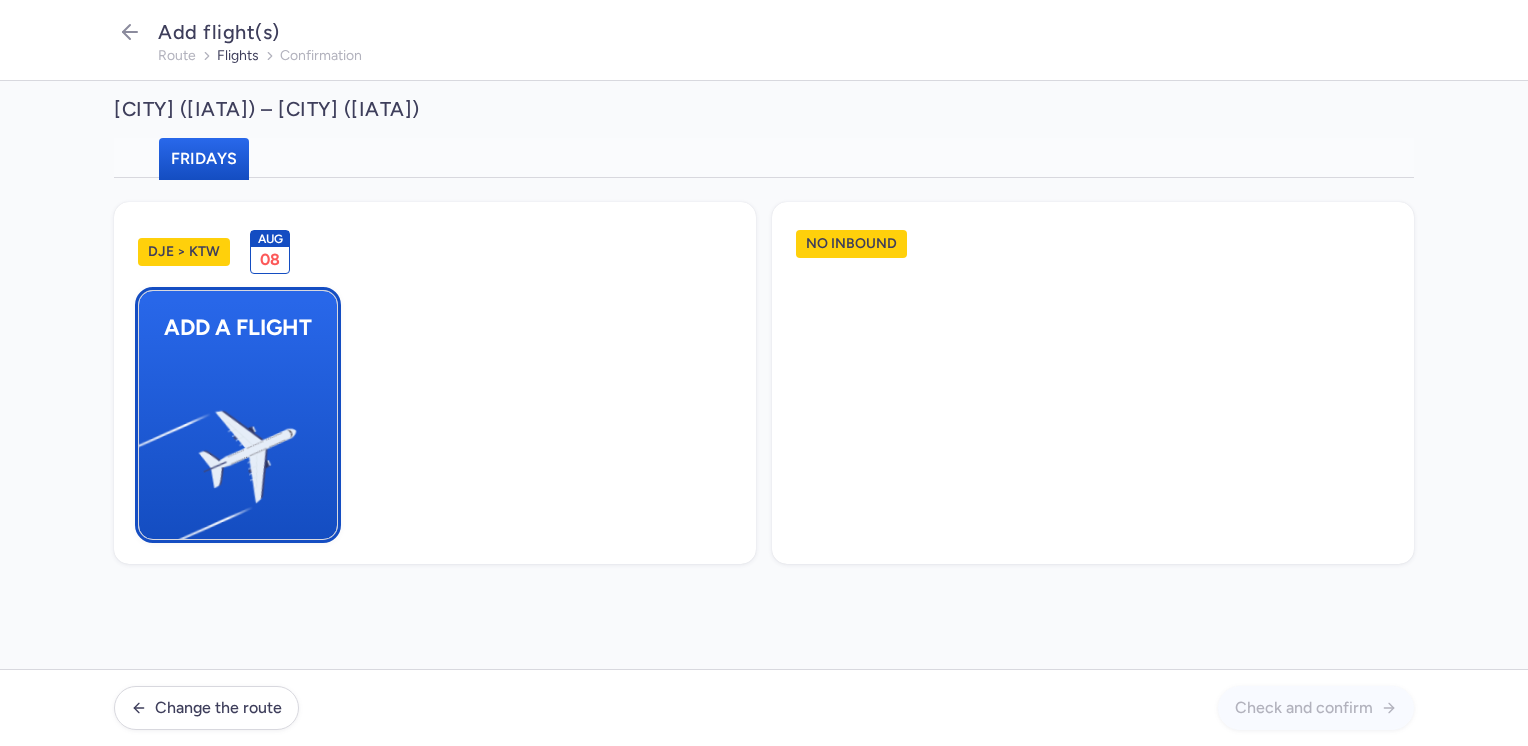 click at bounding box center [149, 448] 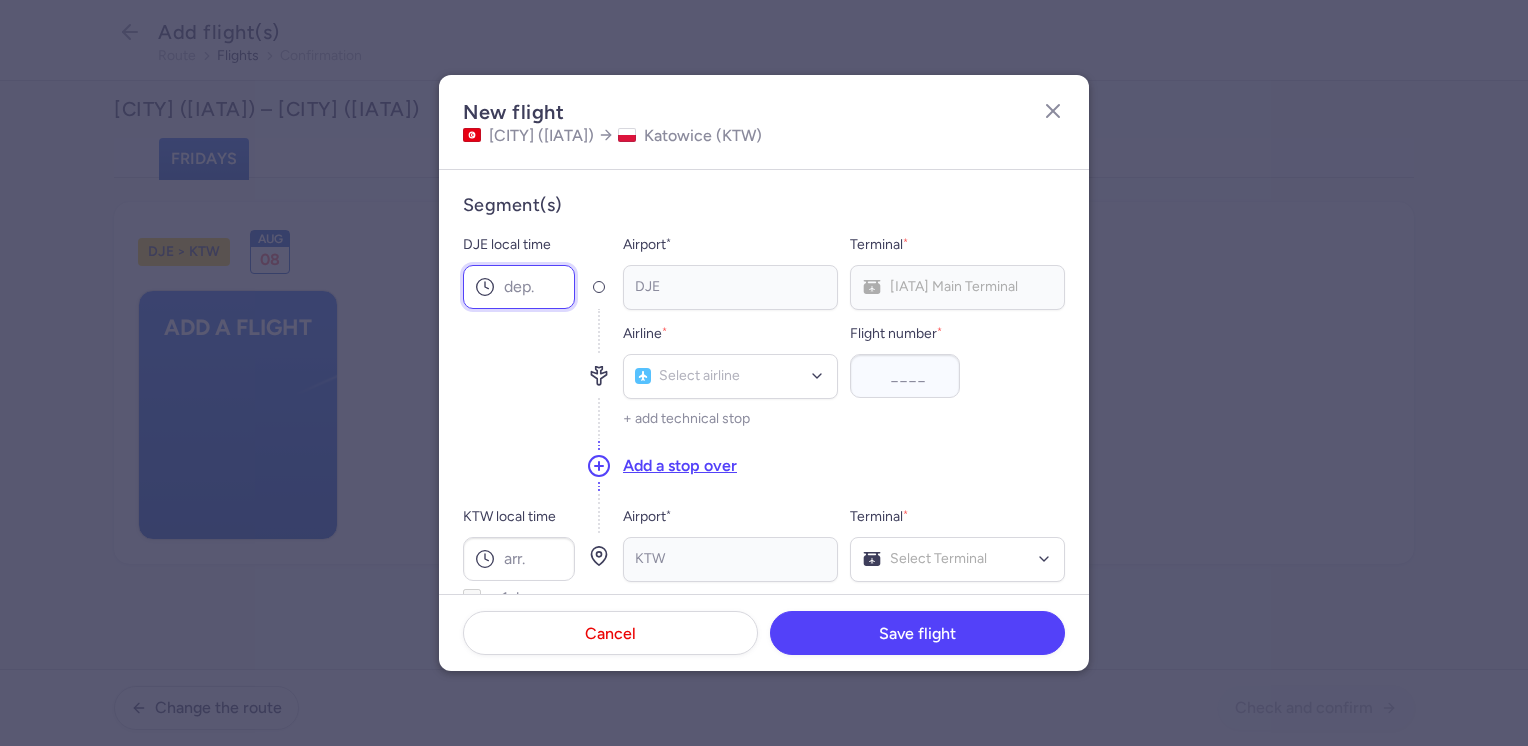 click on "DJE local time" at bounding box center [519, 287] 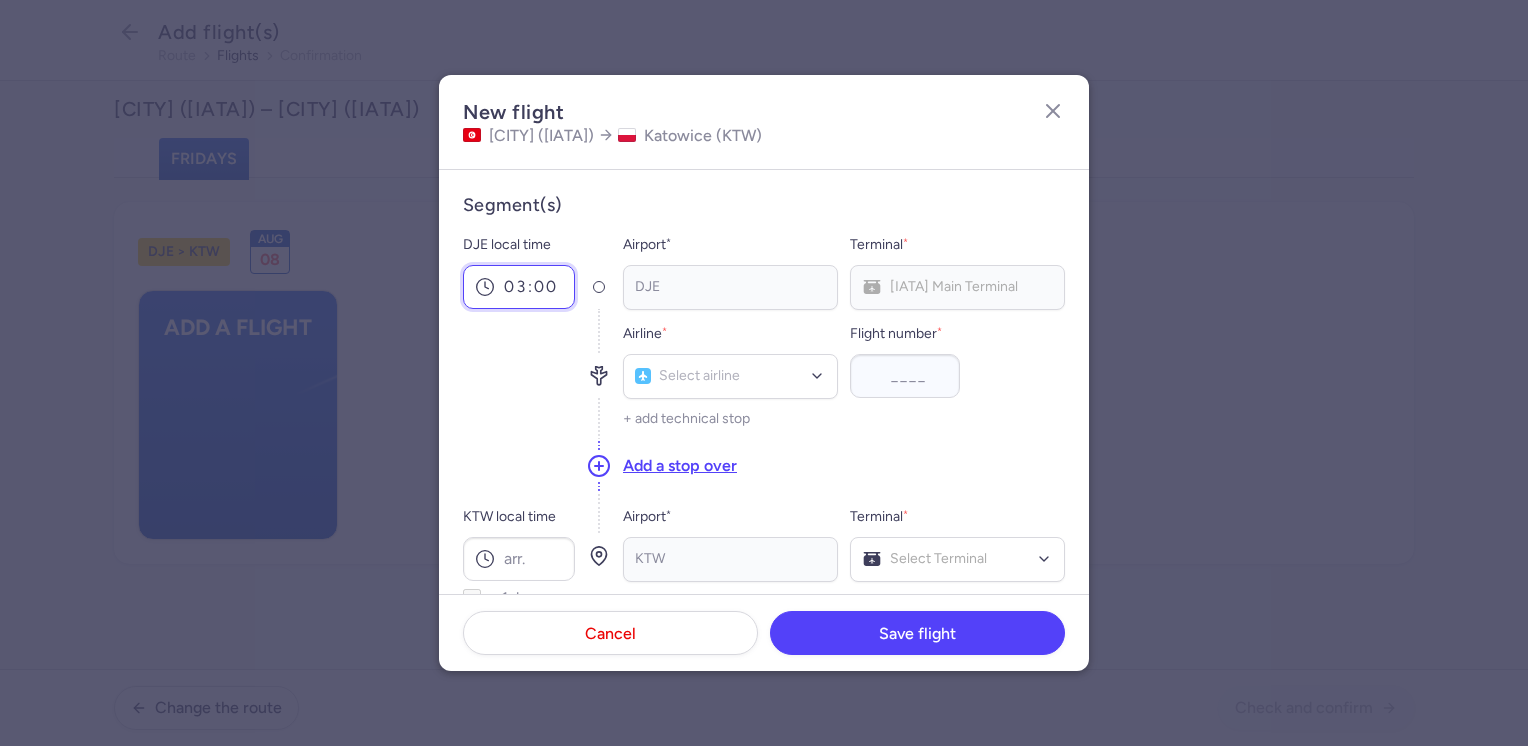 scroll, scrollTop: 100, scrollLeft: 0, axis: vertical 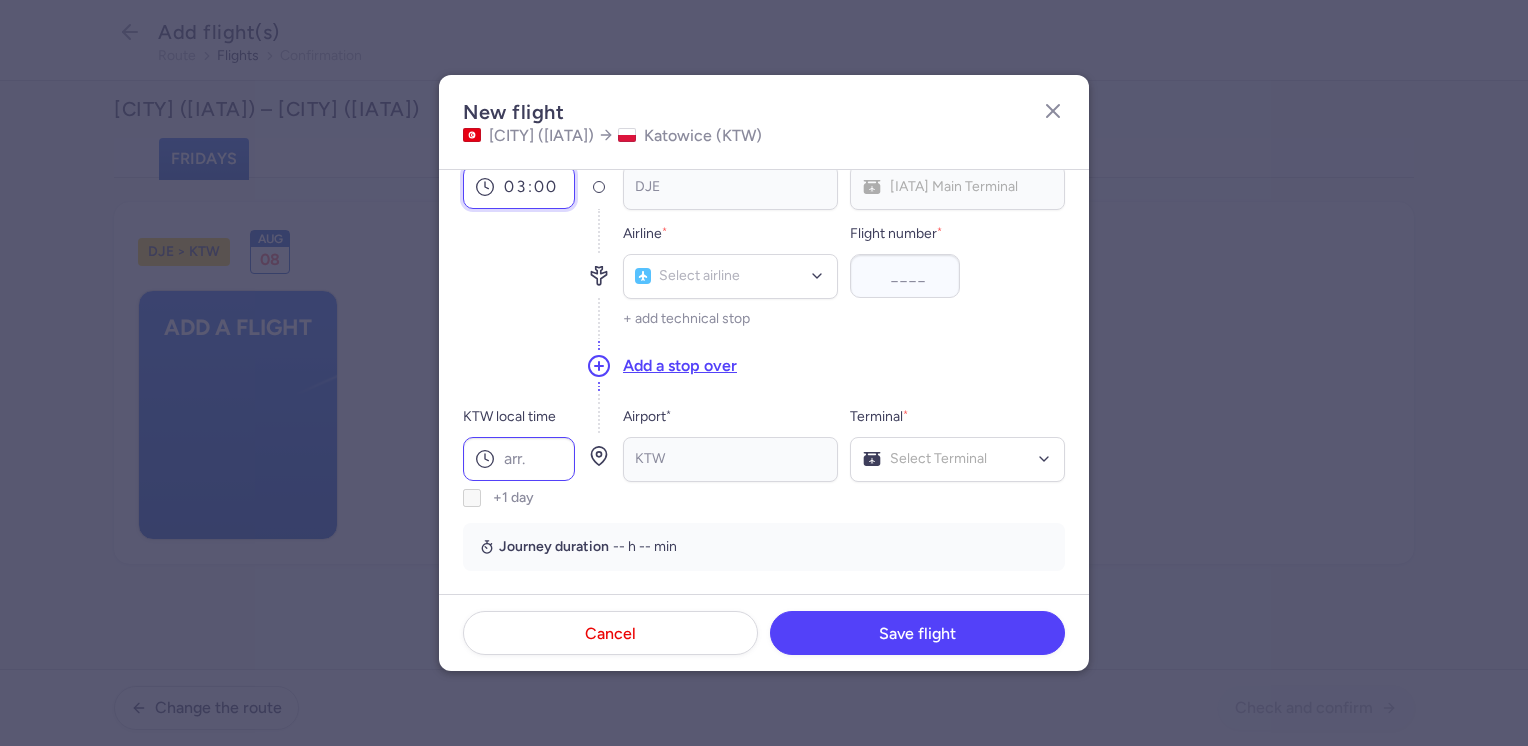 type on "03:00" 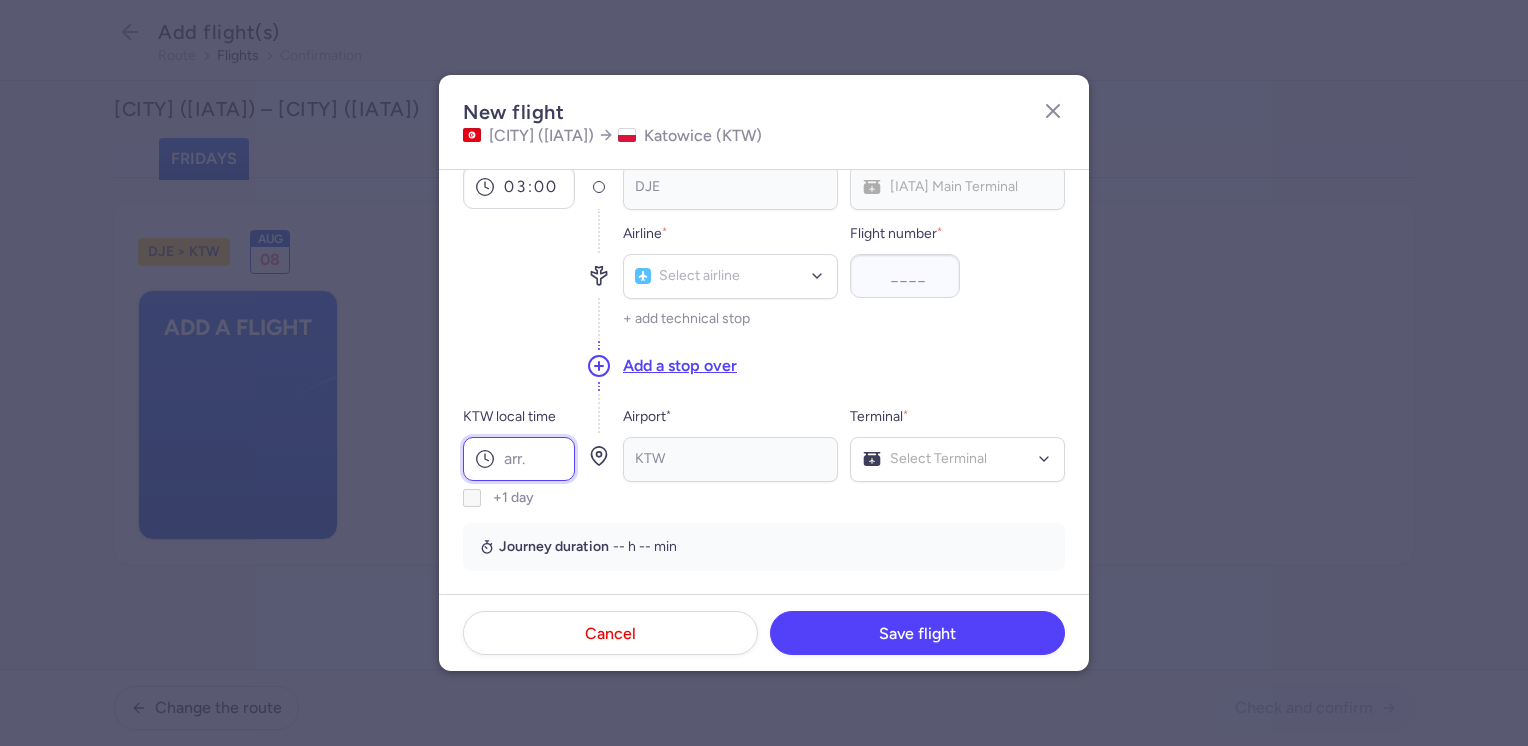 click on "KTW local time" at bounding box center [519, 459] 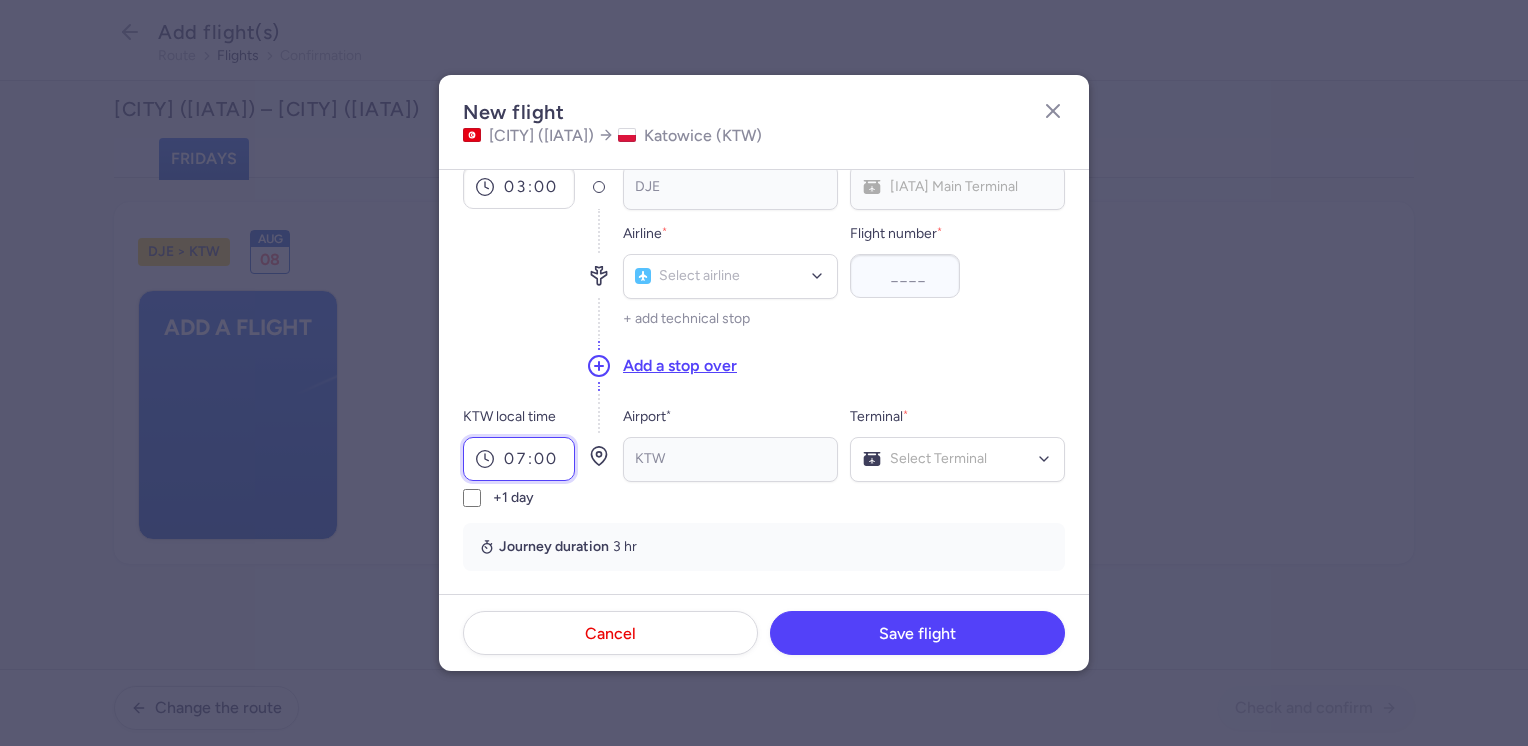 type on "07:00" 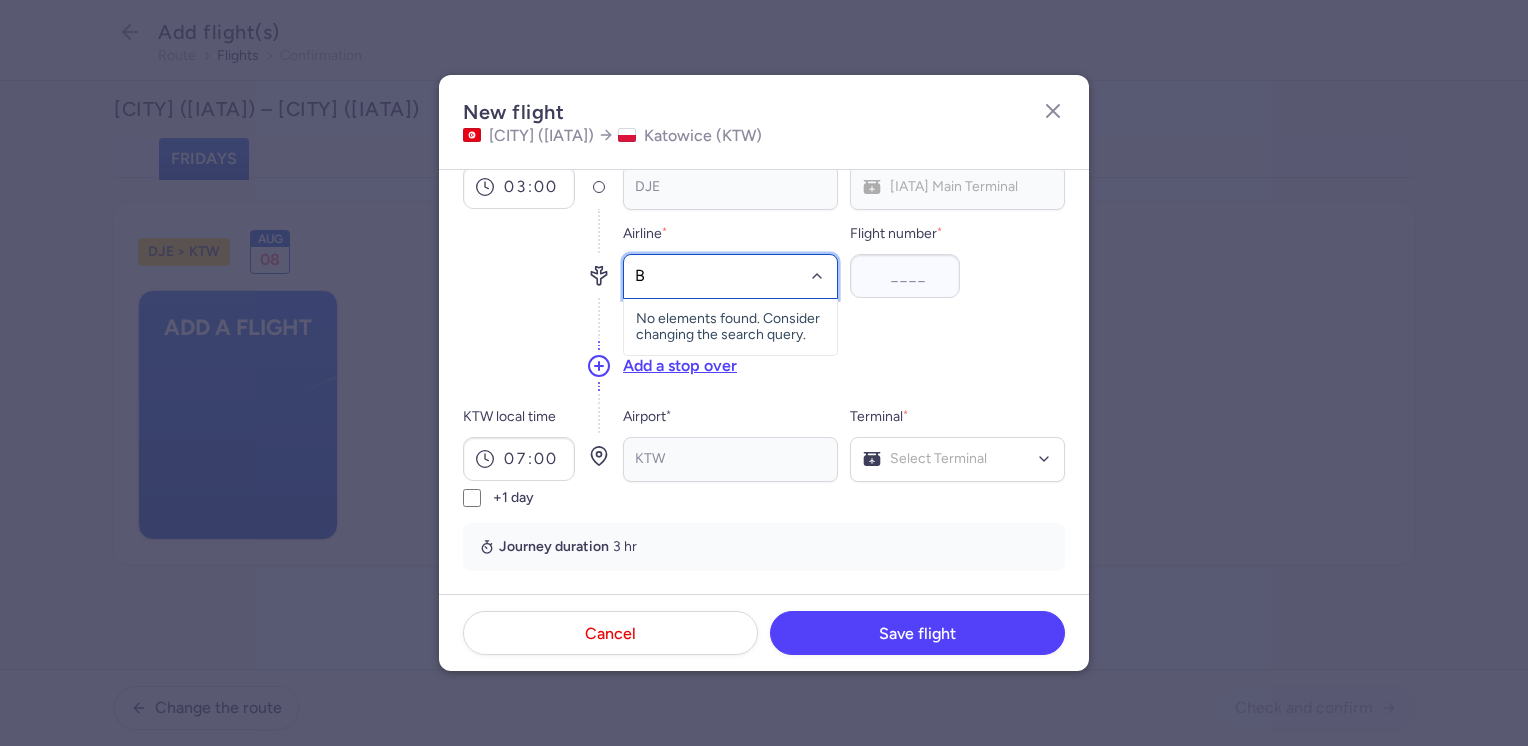 type on "BJ" 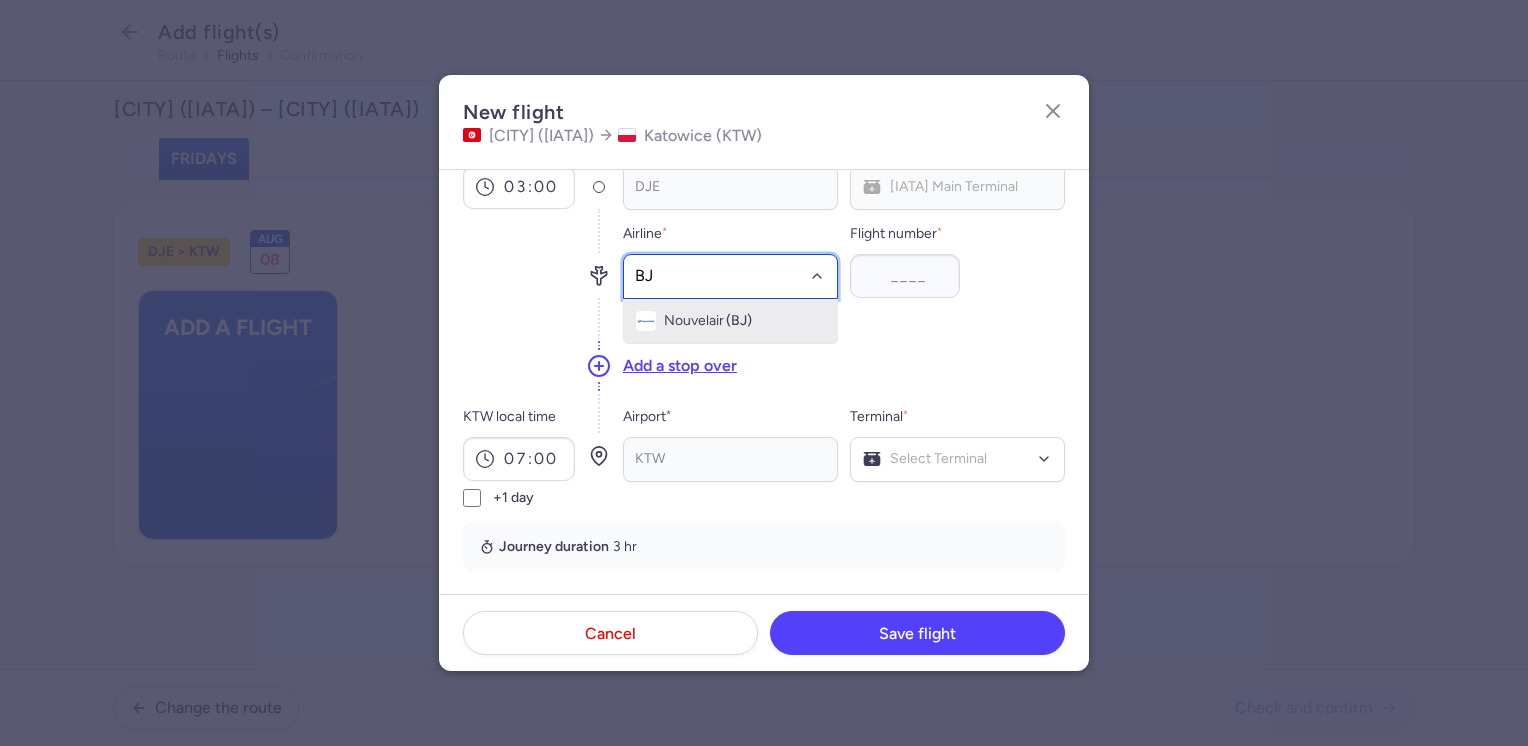 click on "(BJ)" at bounding box center (739, 321) 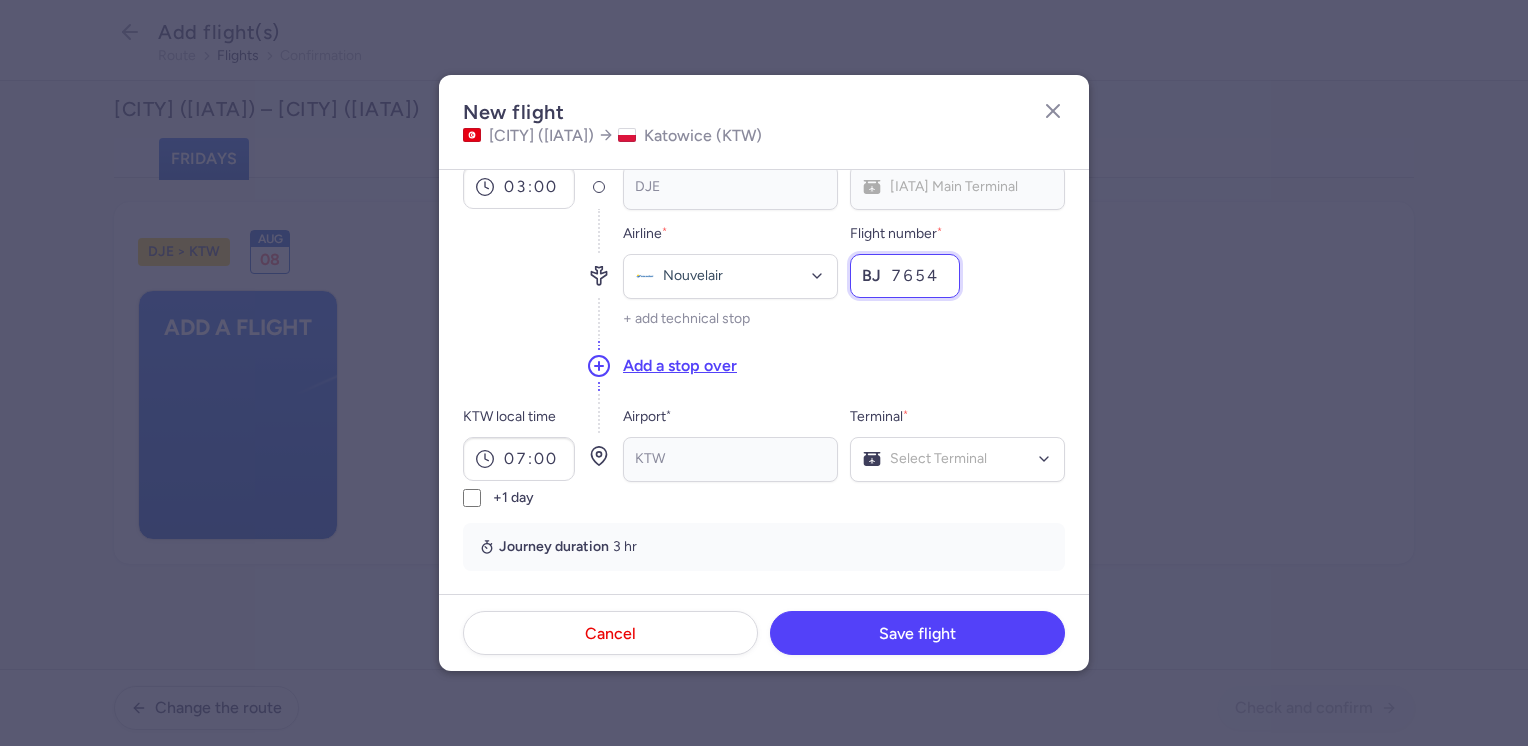 type on "7654" 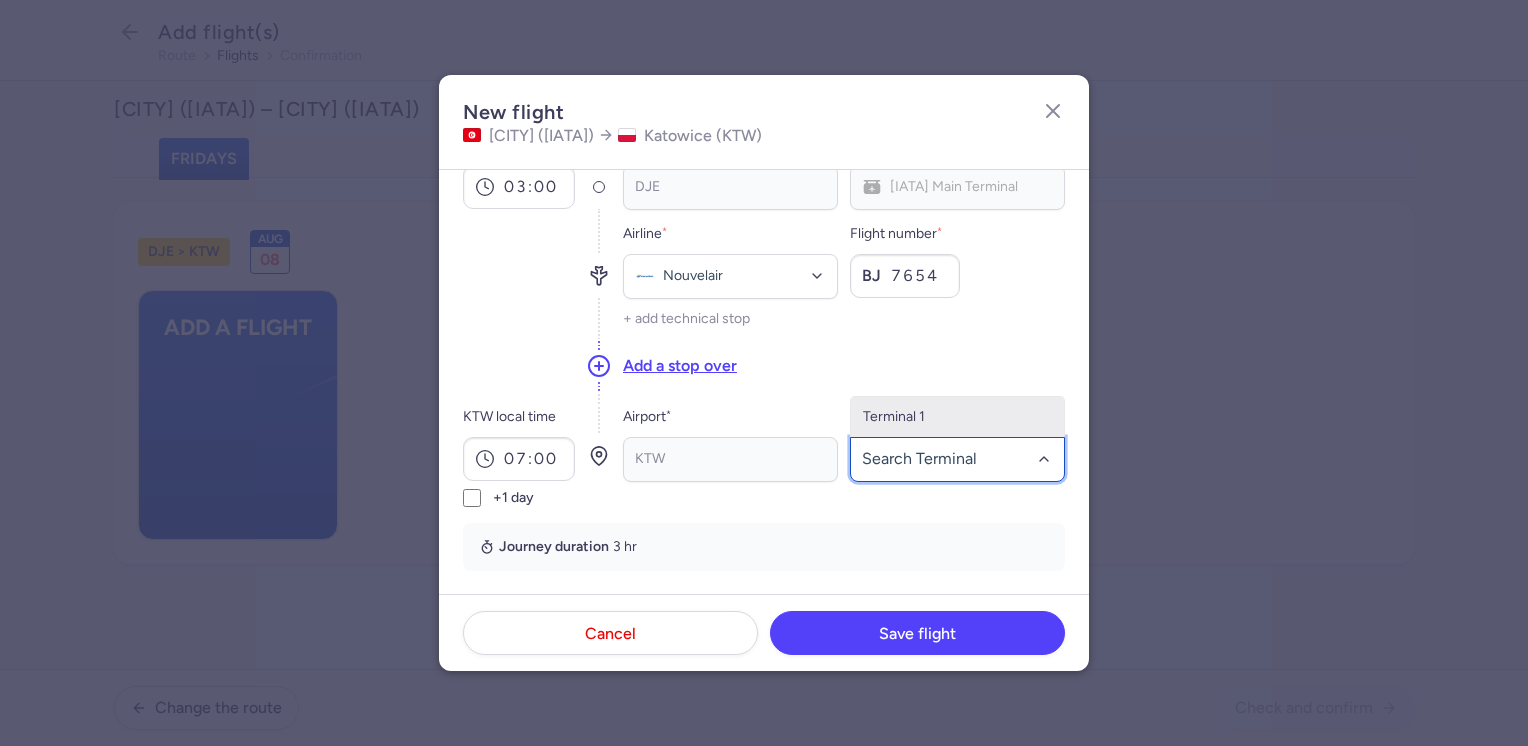click on "Terminal 1" at bounding box center [957, 417] 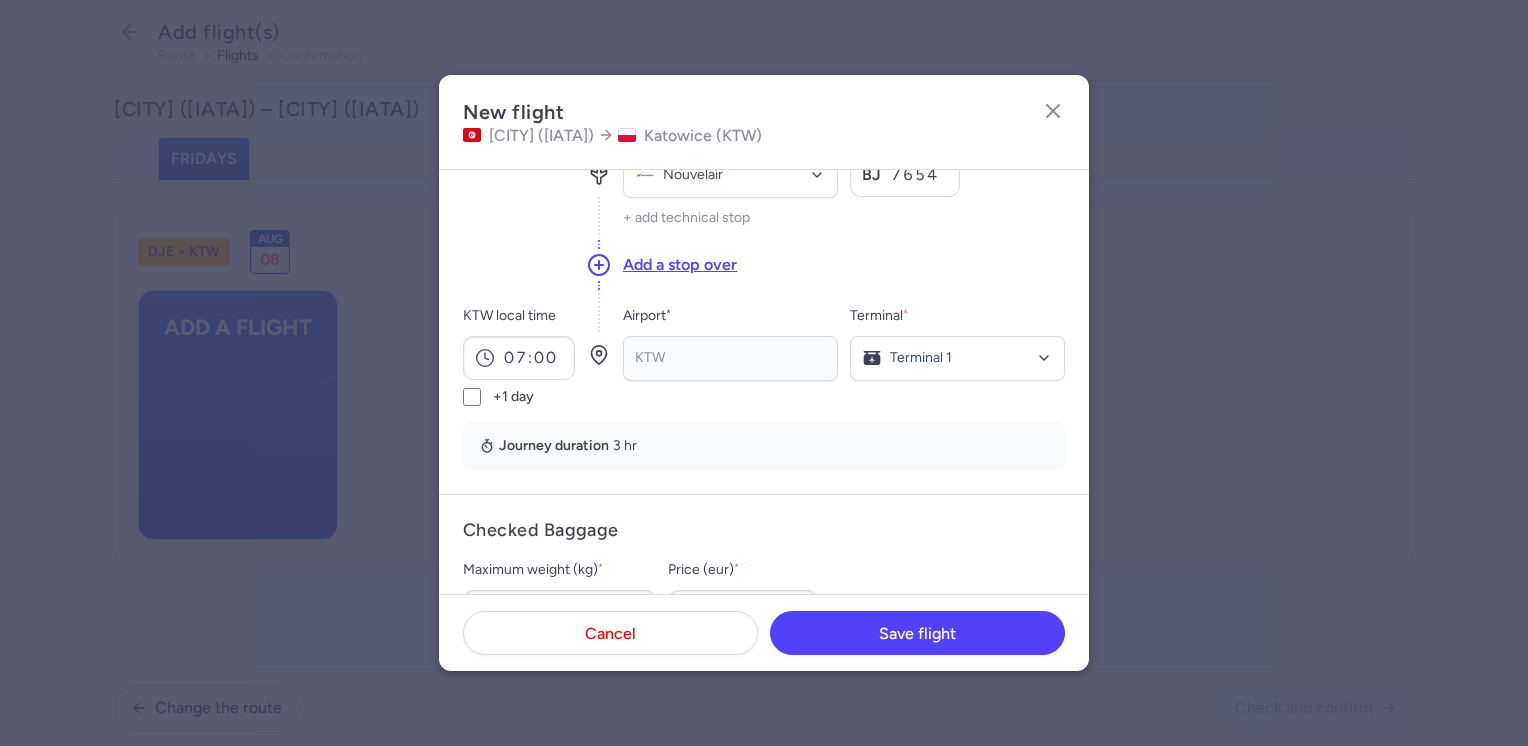 scroll, scrollTop: 300, scrollLeft: 0, axis: vertical 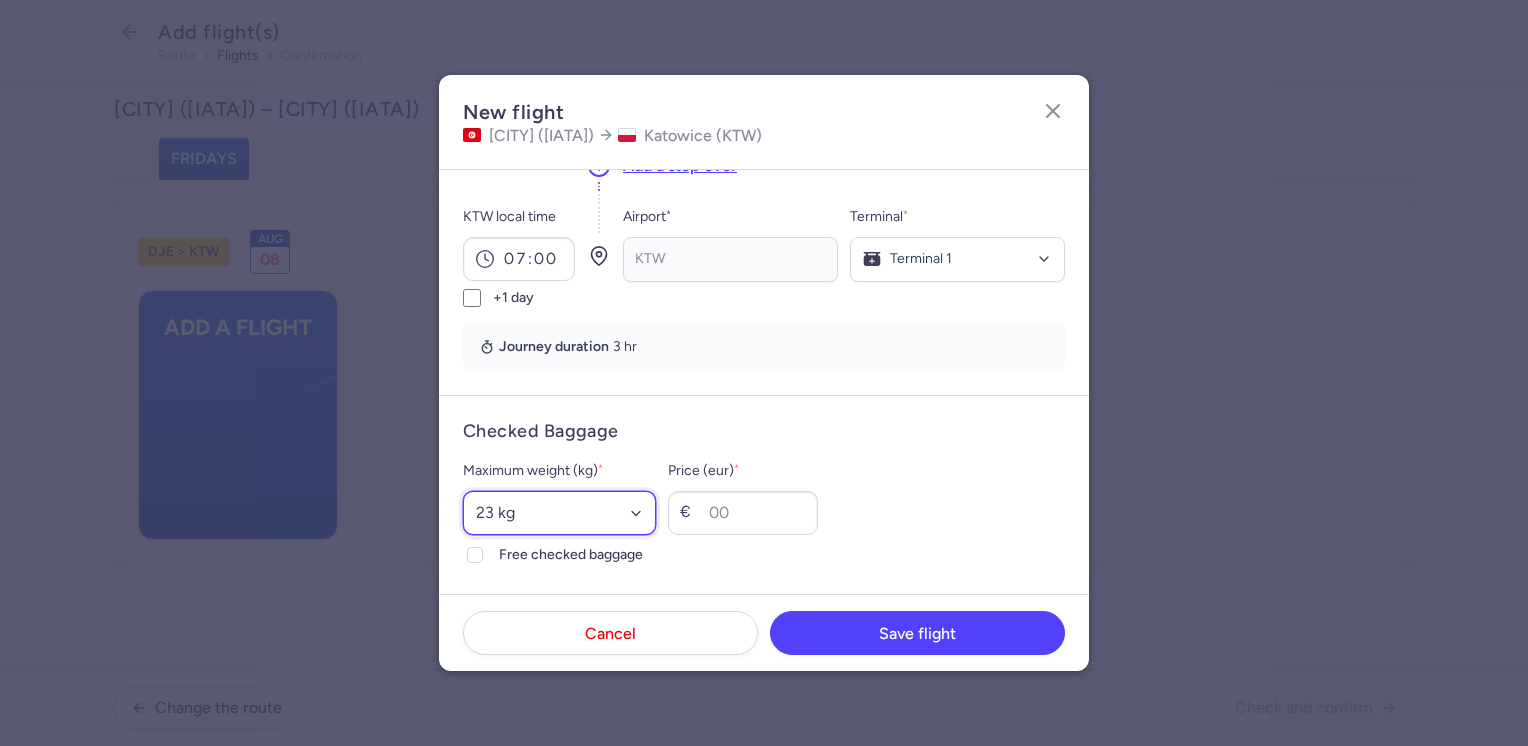 click on "Select an option 15 kg 16 kg 17 kg 18 kg 19 kg 20 kg 21 kg 22 kg 23 kg 24 kg 25 kg 26 kg 27 kg 28 kg 29 kg 30 kg 31 kg 32 kg 33 kg 34 kg 35 kg" at bounding box center (559, 513) 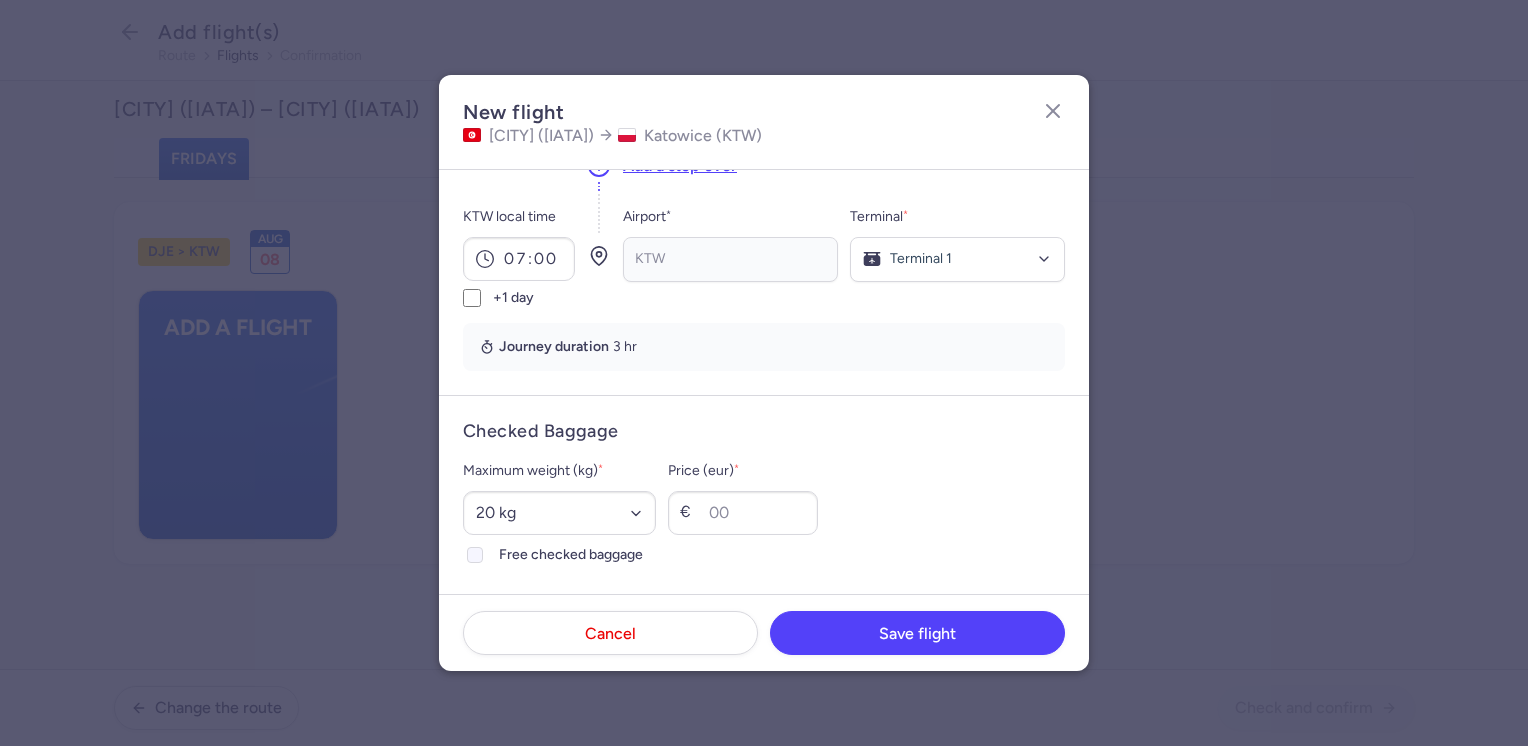 click on "Free checked baggage" 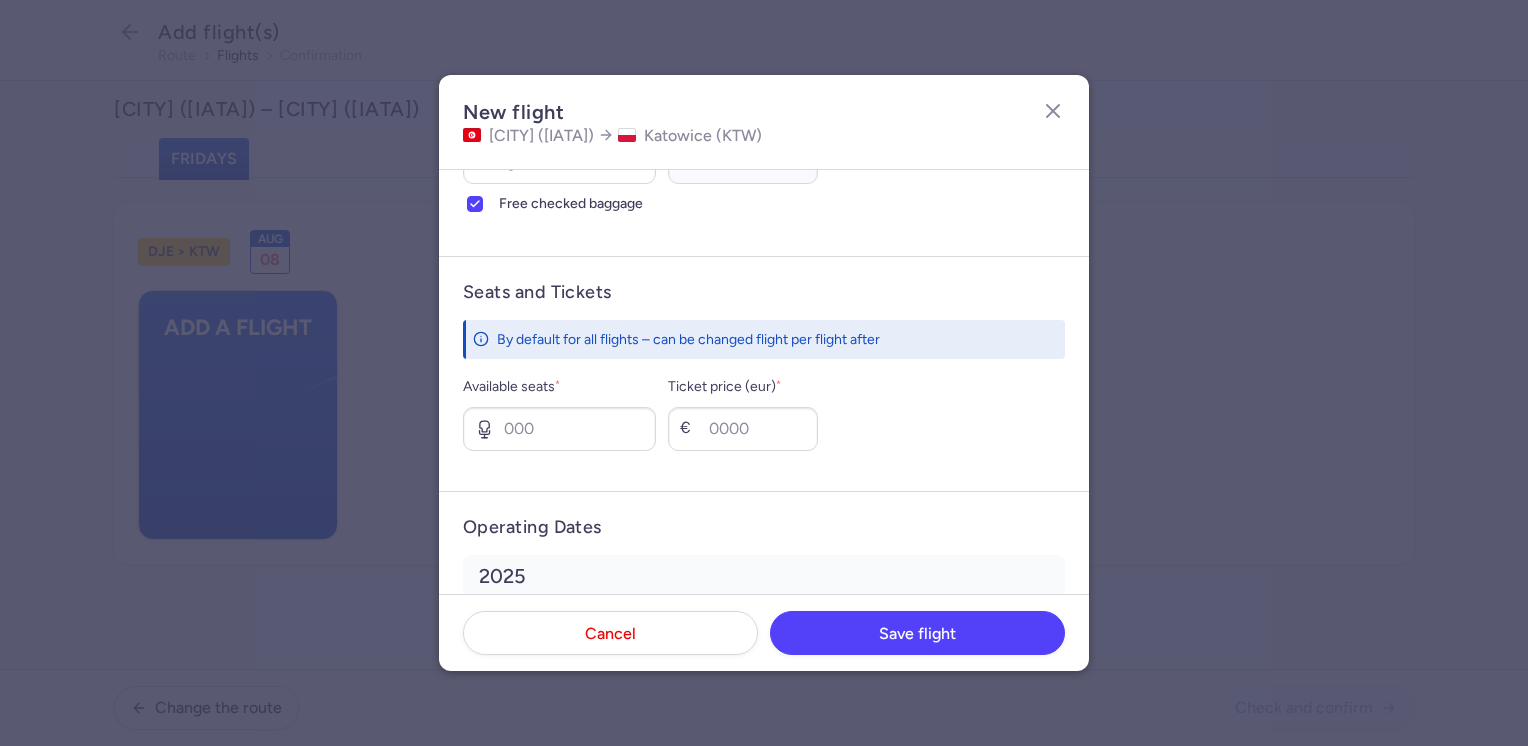 scroll, scrollTop: 700, scrollLeft: 0, axis: vertical 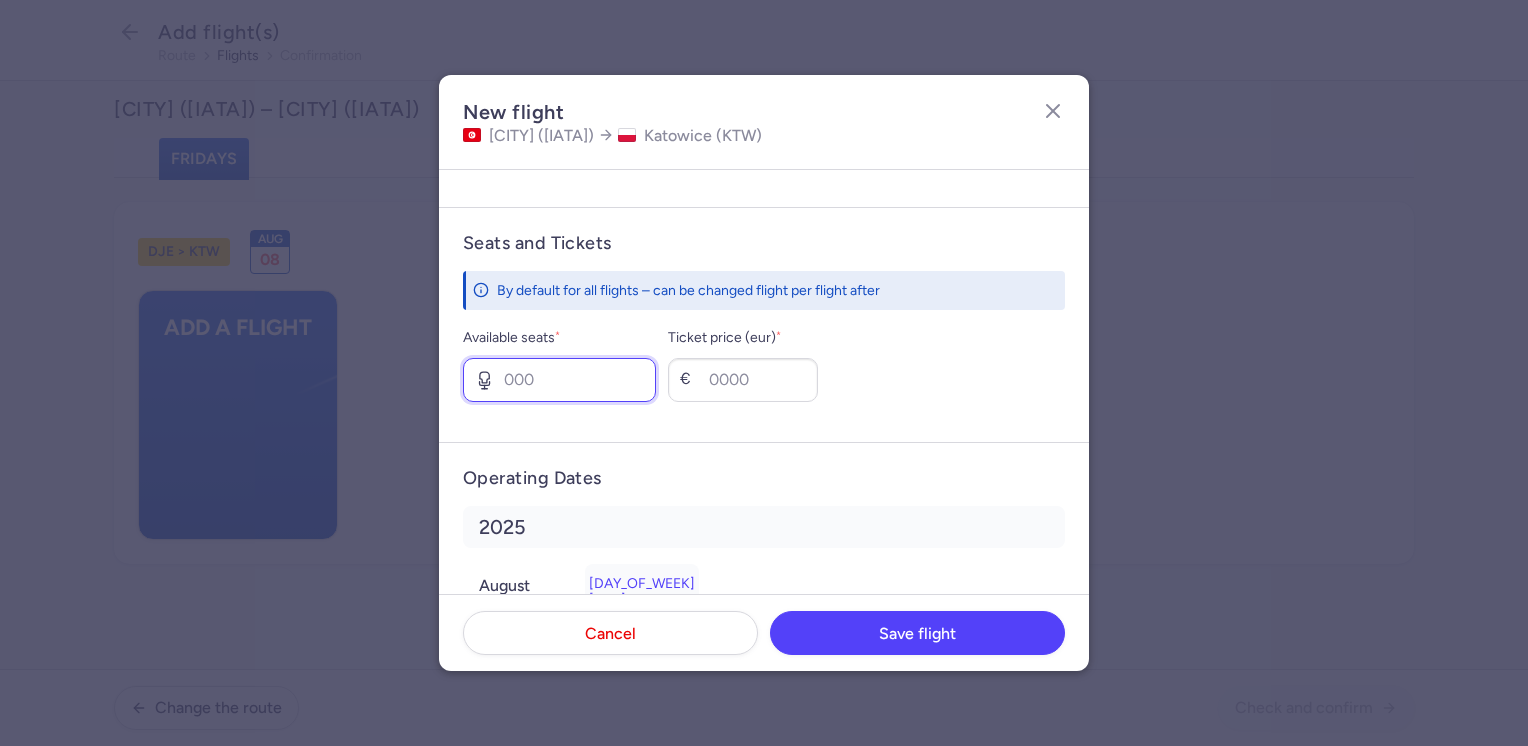 click on "Available seats  *" at bounding box center (559, 380) 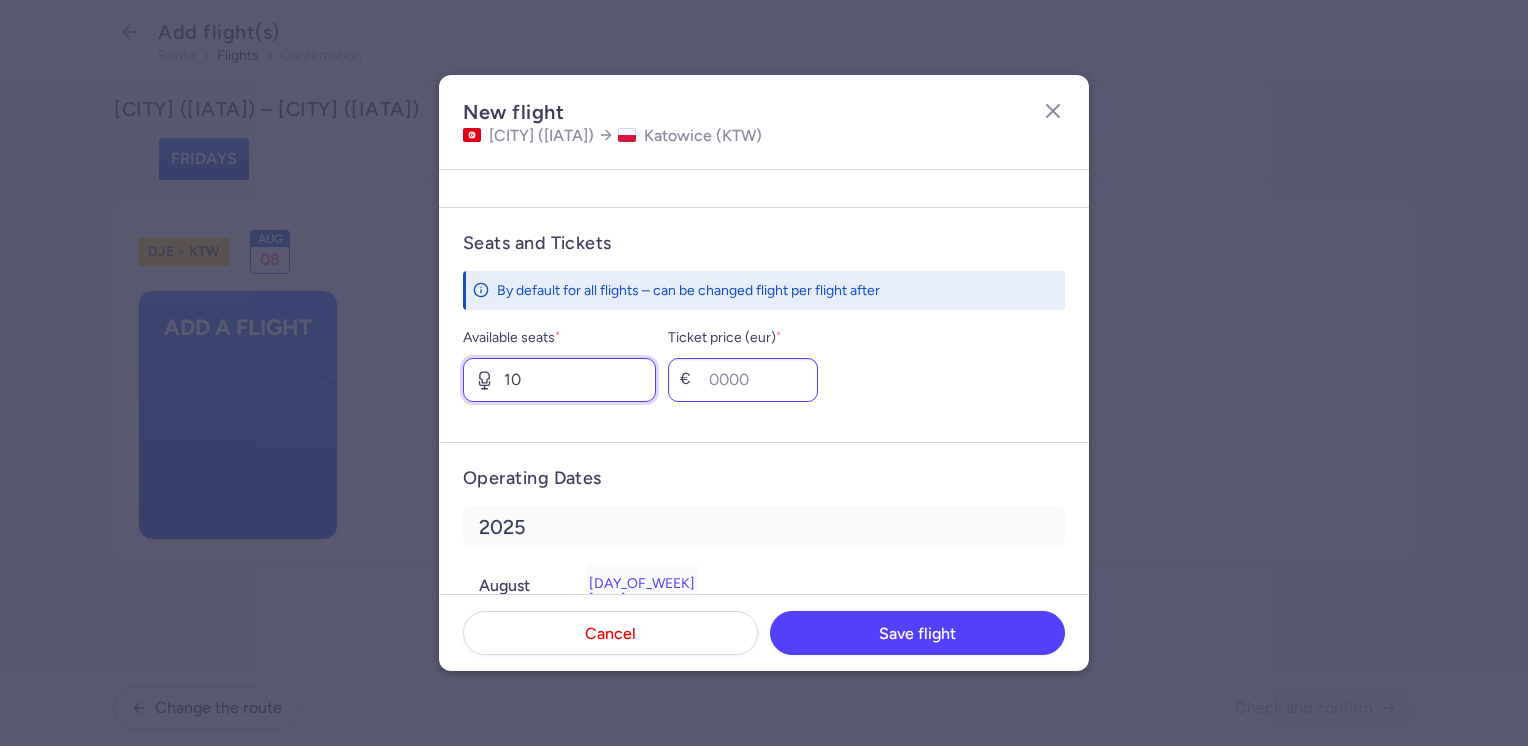 type on "10" 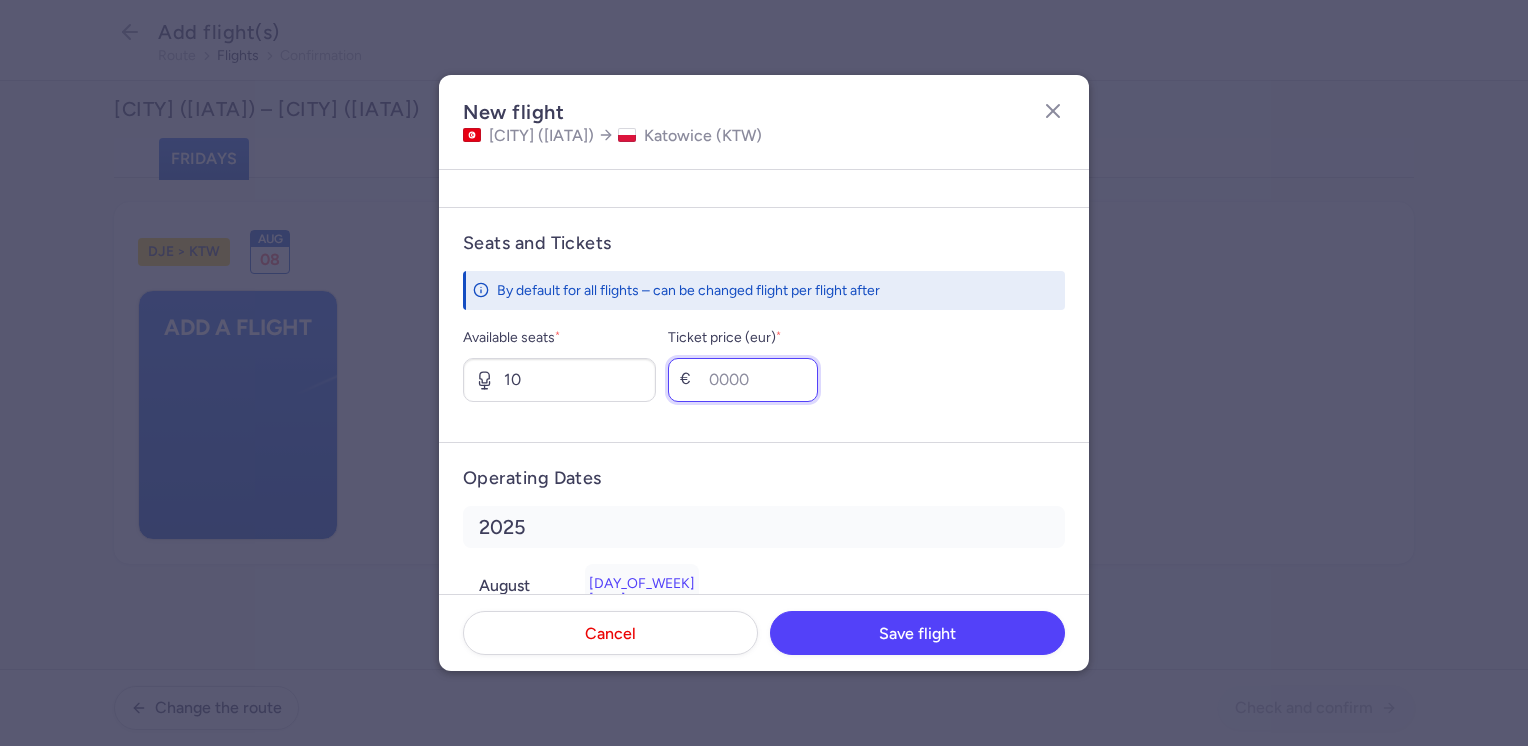 click on "Ticket price (eur)  *" at bounding box center [743, 380] 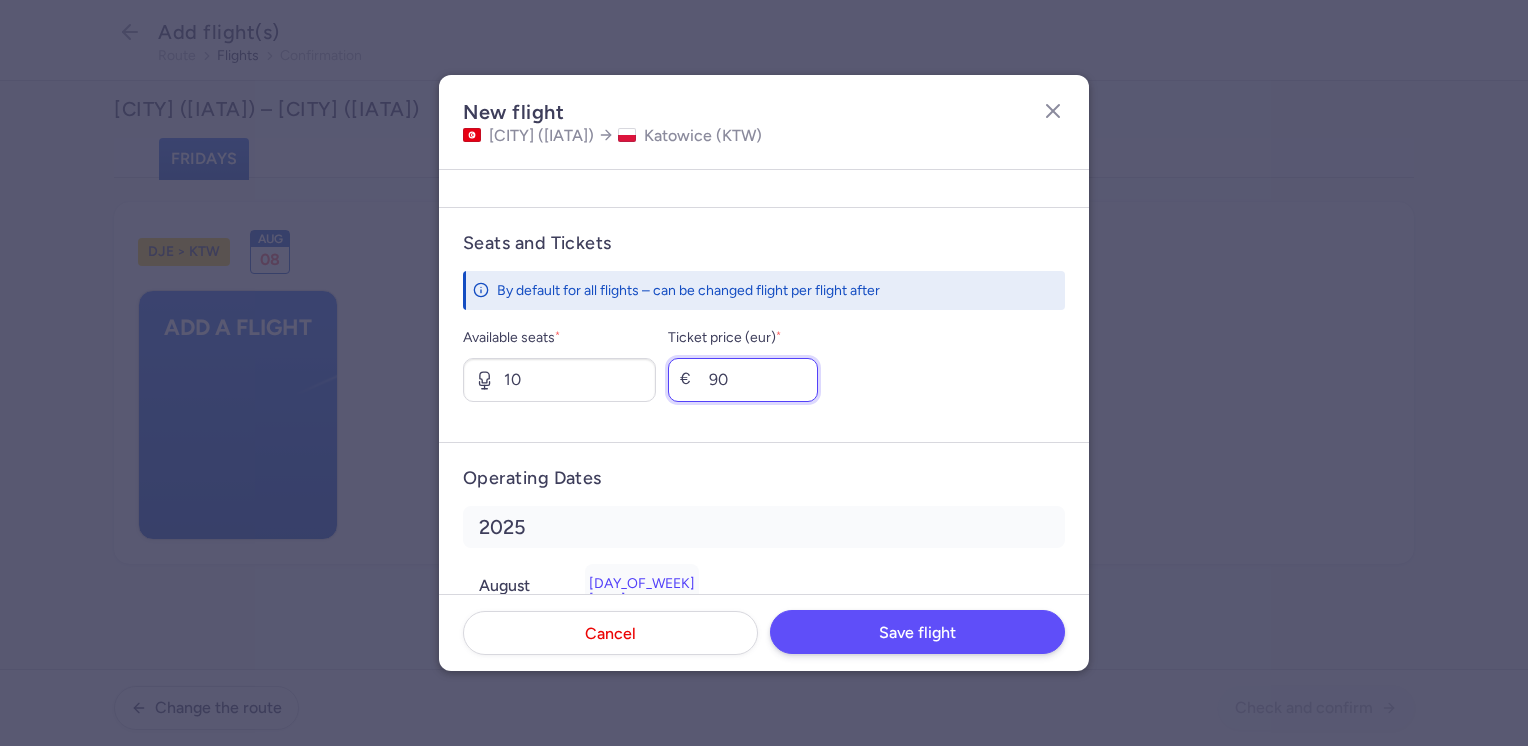 type on "90" 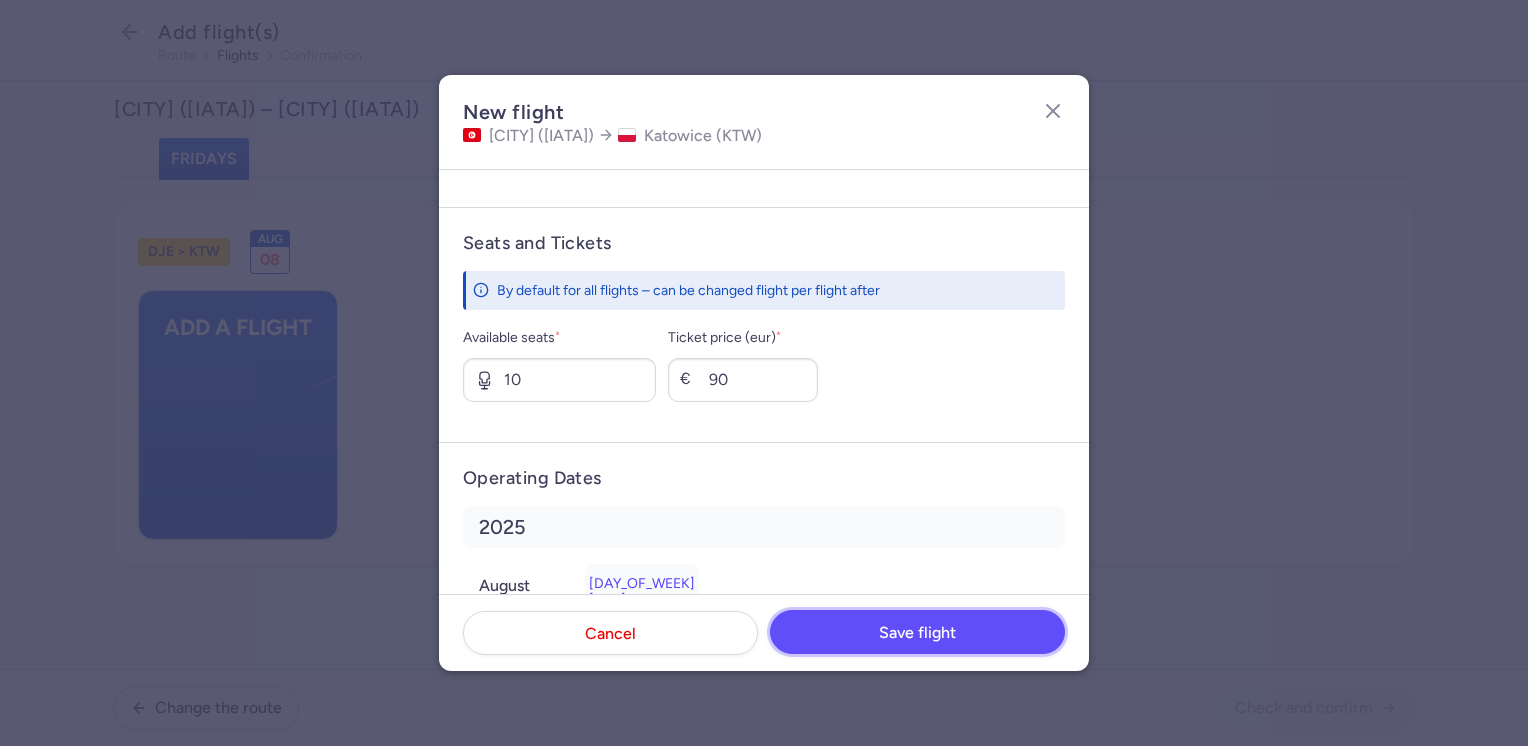 click on "Save flight" at bounding box center [917, 633] 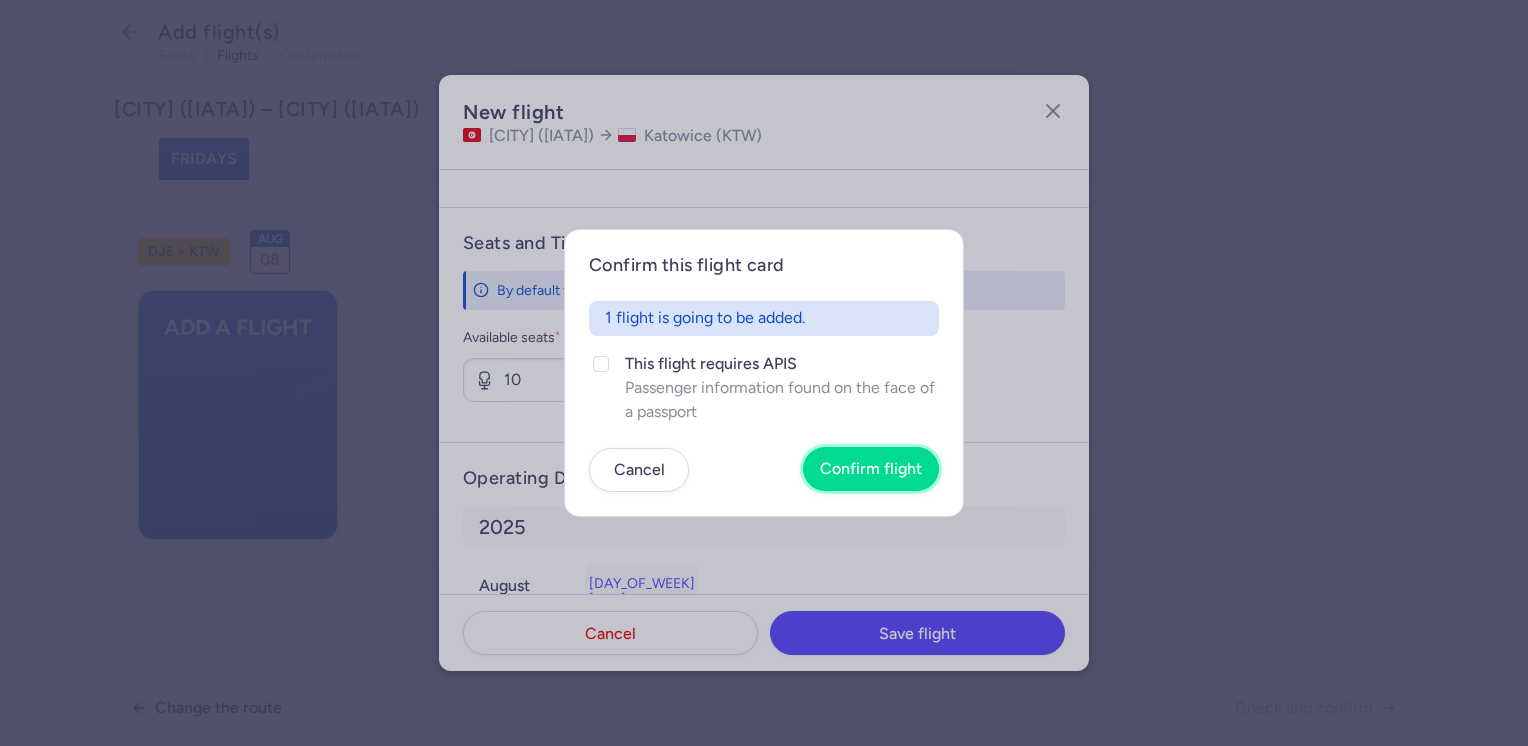 click on "Confirm flight" at bounding box center [871, 469] 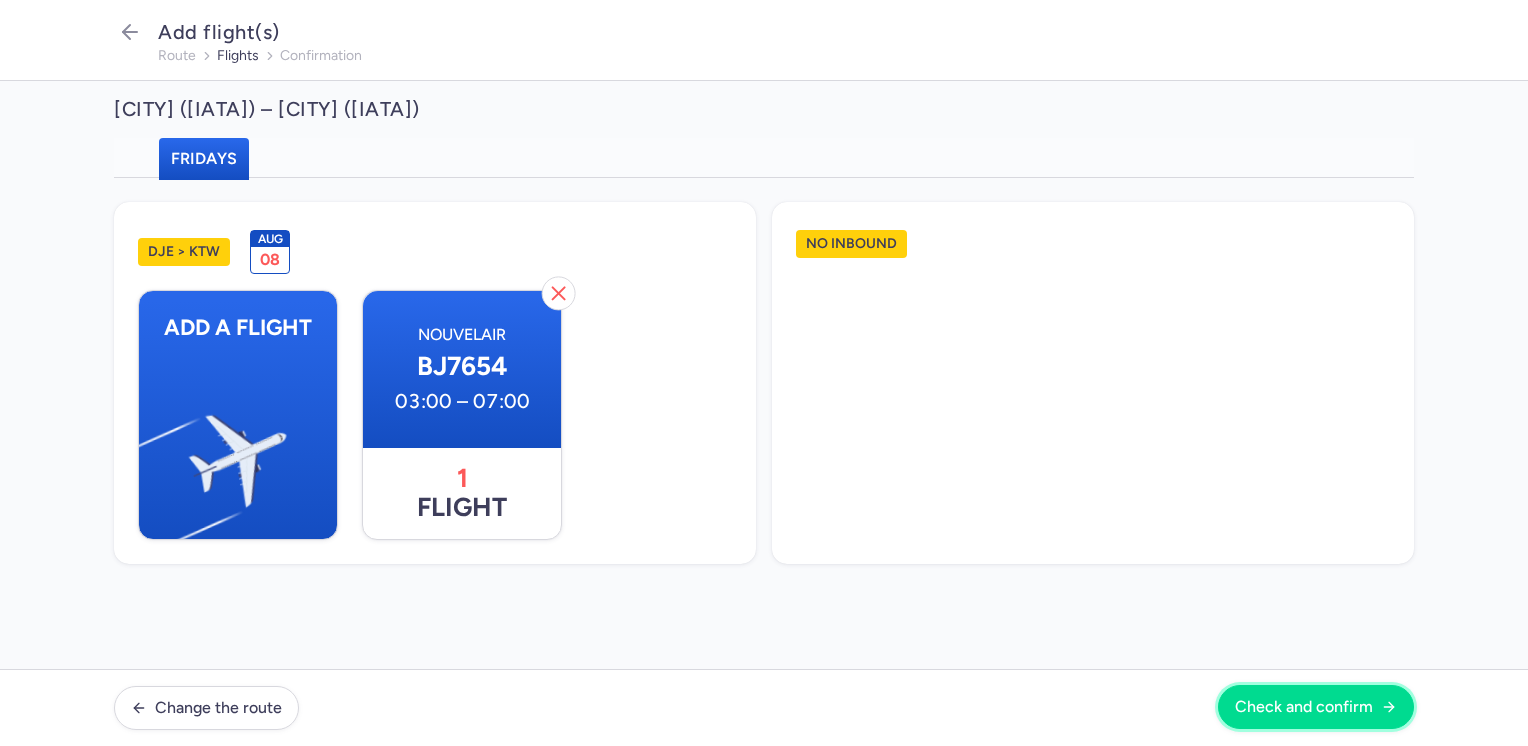 click on "Check and confirm" at bounding box center [1304, 707] 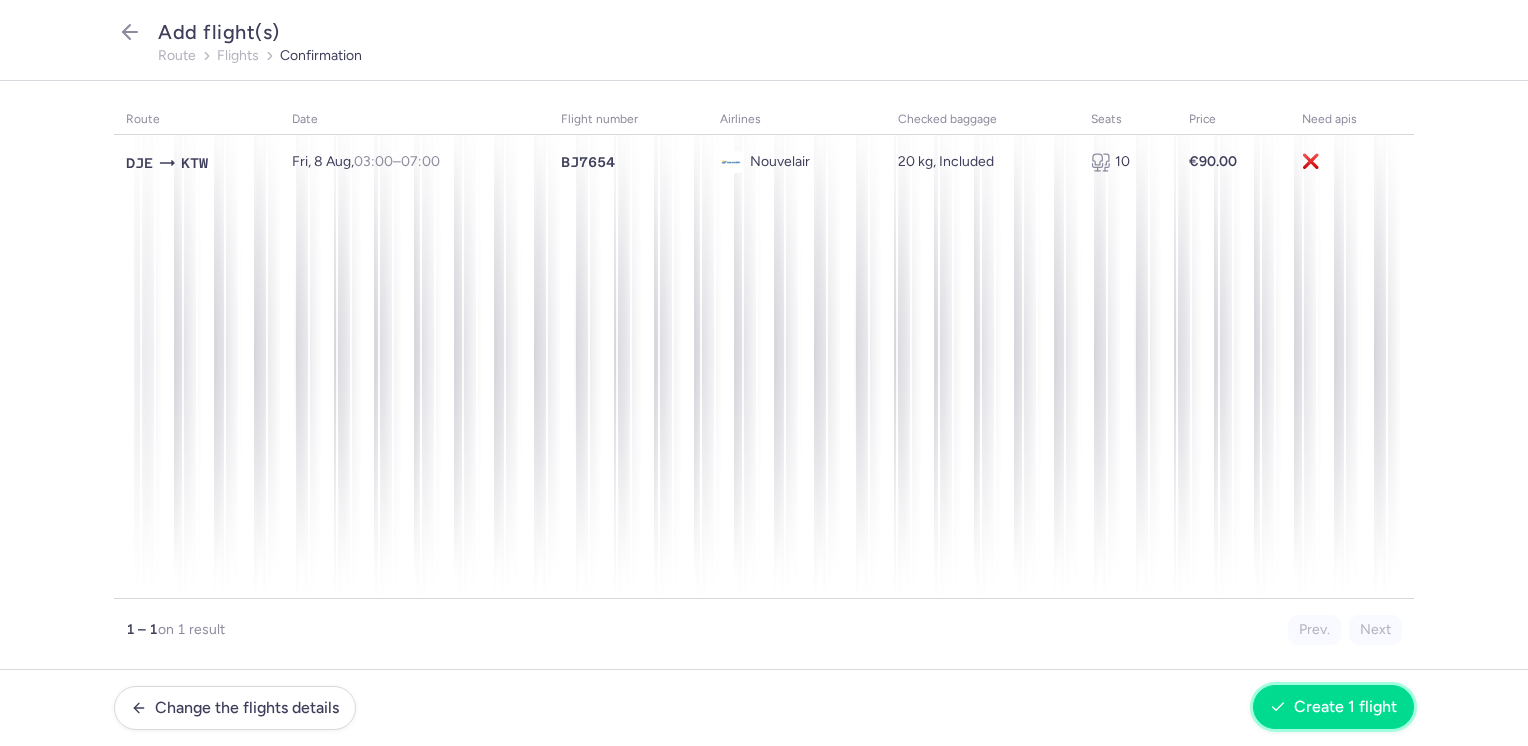click on "Create 1 flight" at bounding box center [1345, 707] 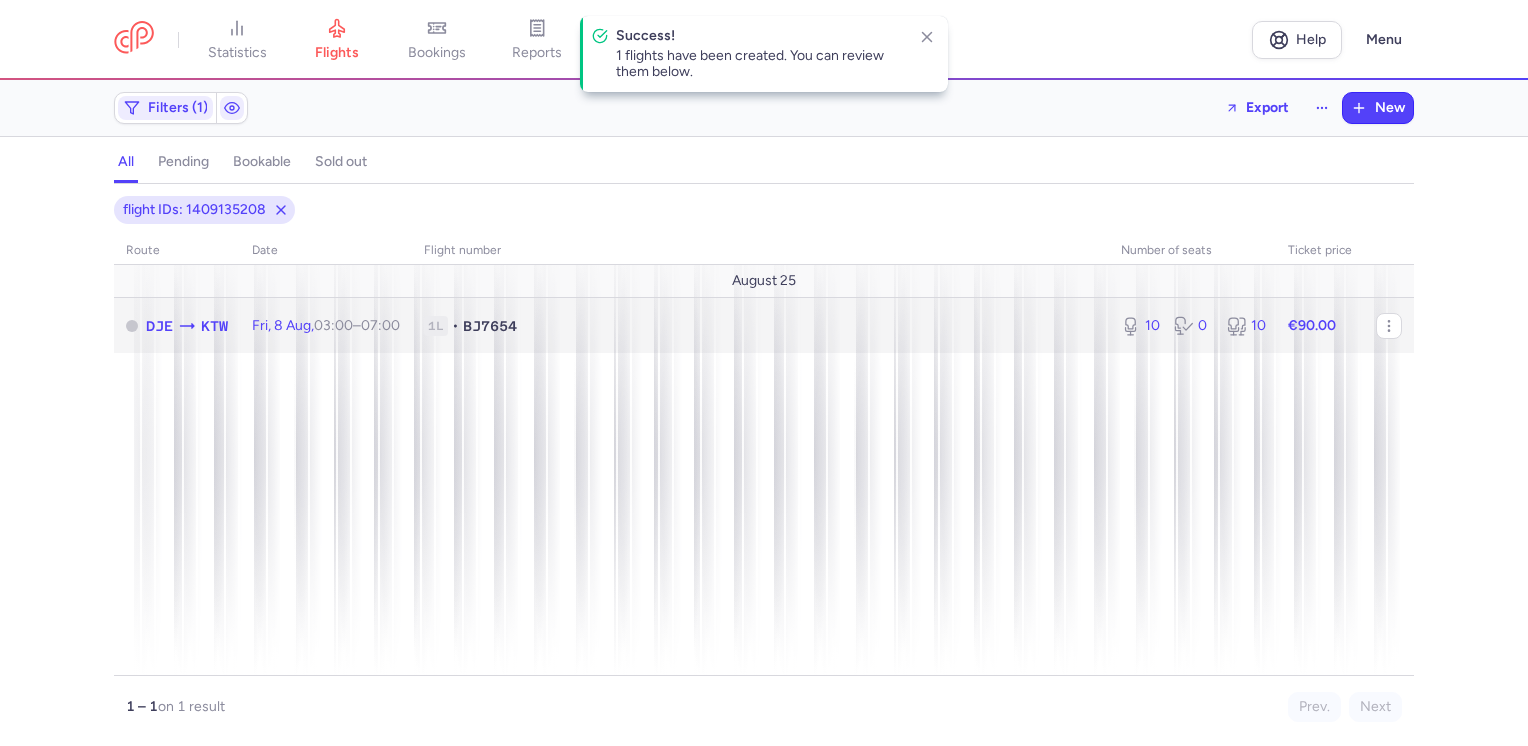 click on "€90.00" 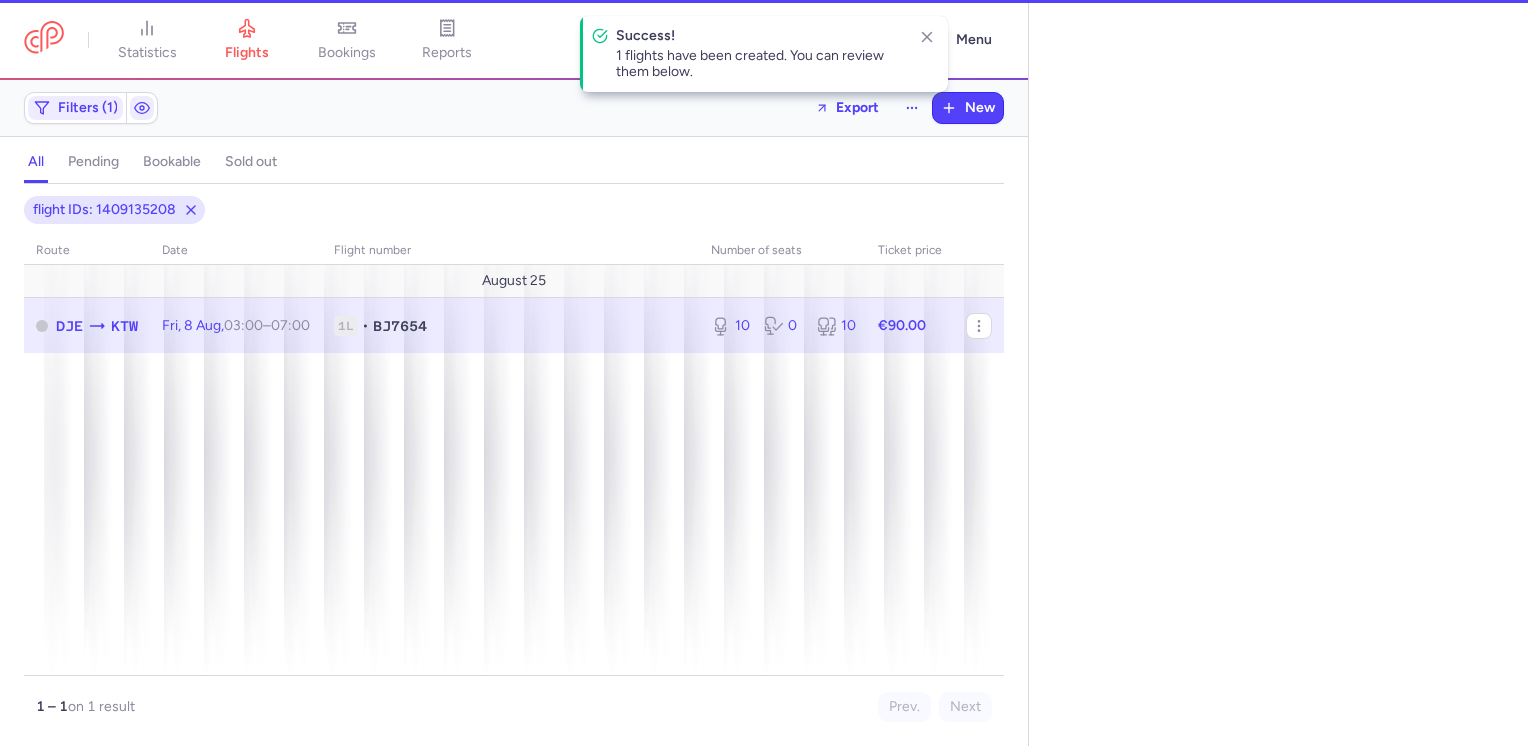 select on "days" 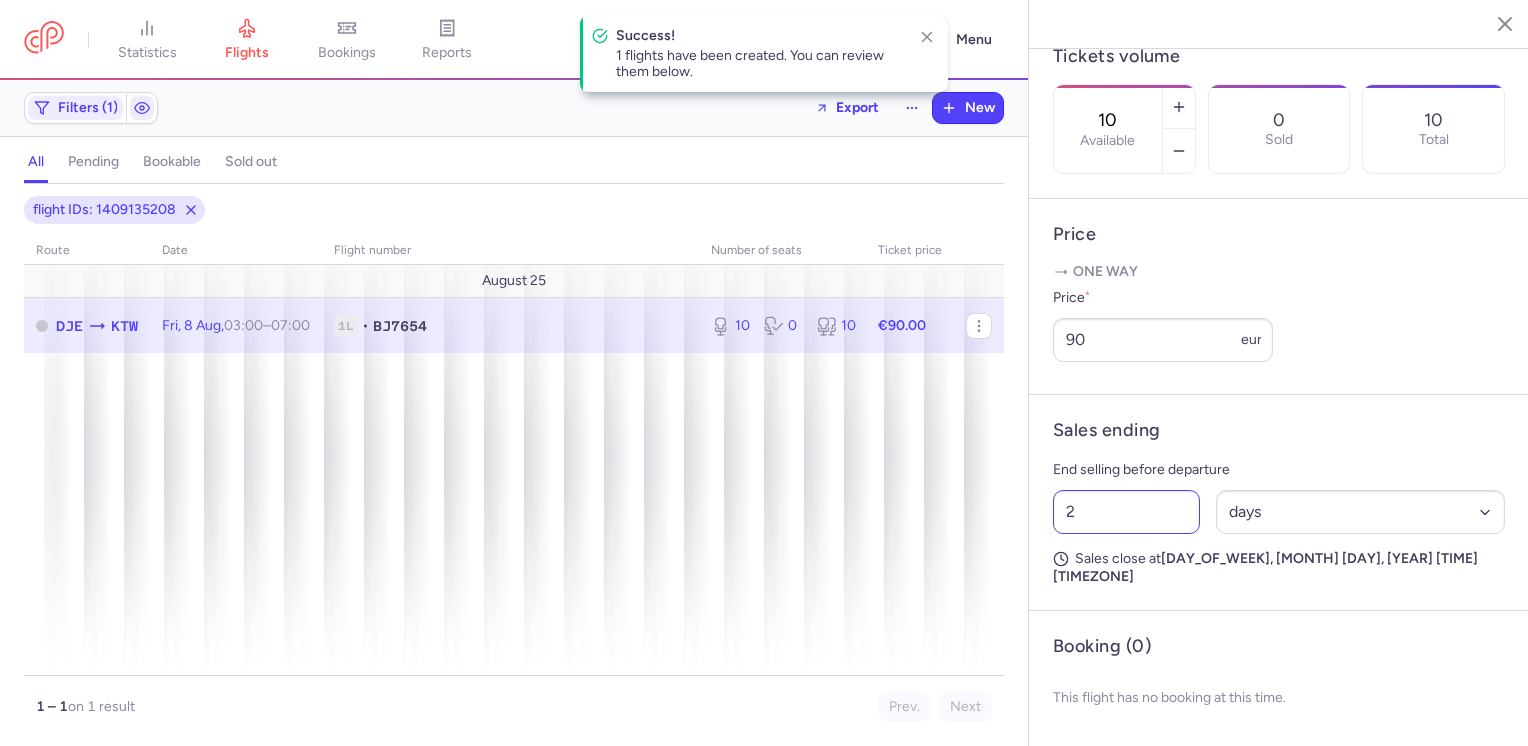 scroll, scrollTop: 632, scrollLeft: 0, axis: vertical 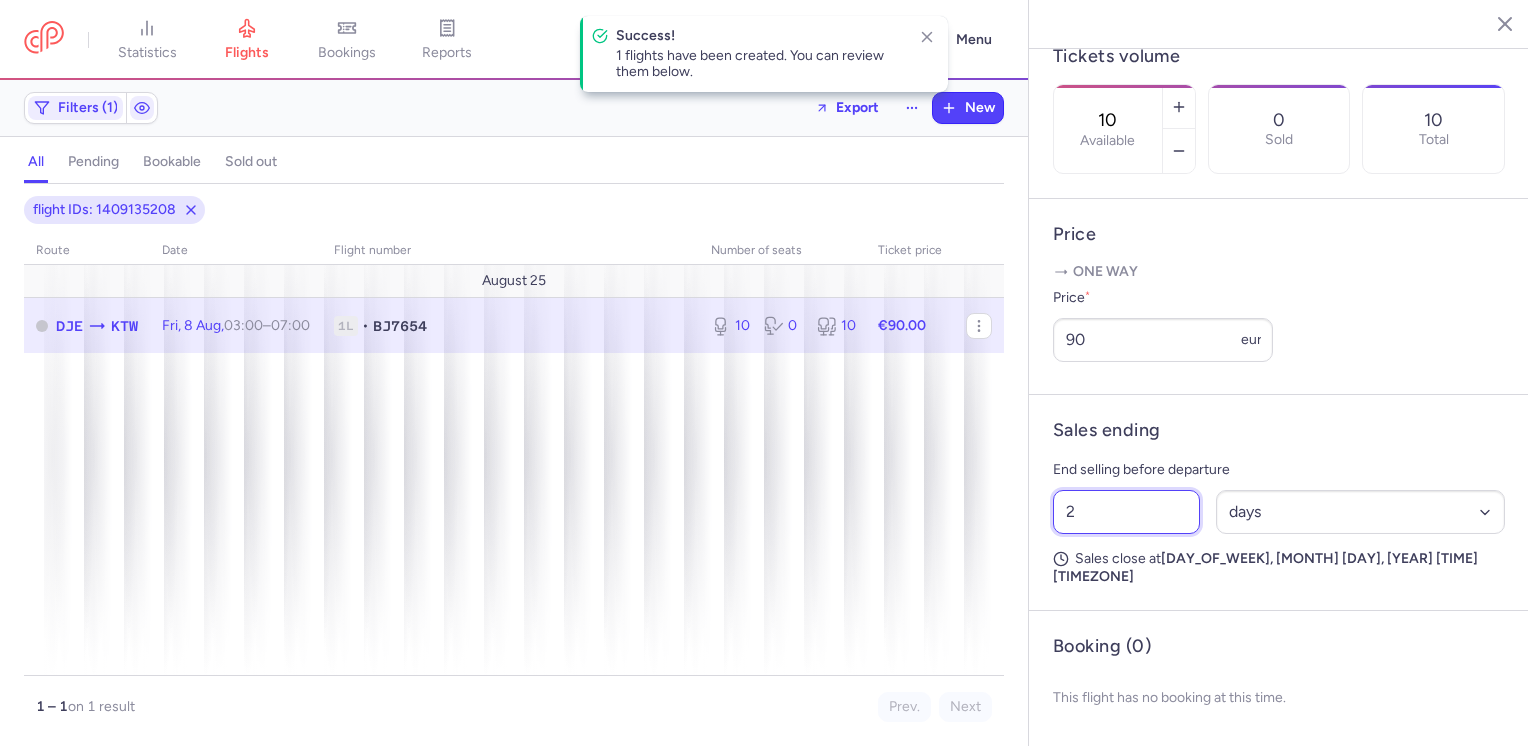 drag, startPoint x: 1082, startPoint y: 530, endPoint x: 1052, endPoint y: 531, distance: 30.016663 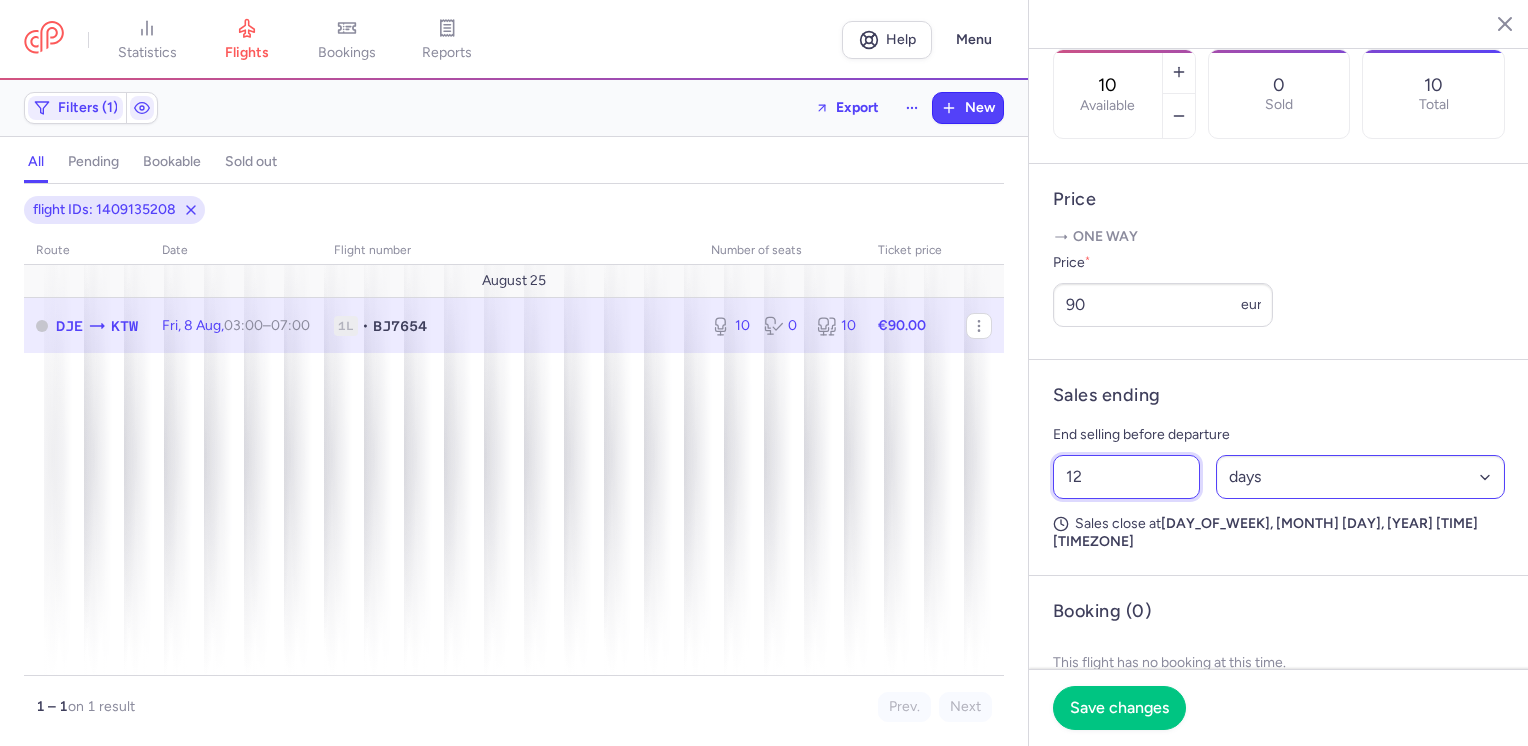 type on "12" 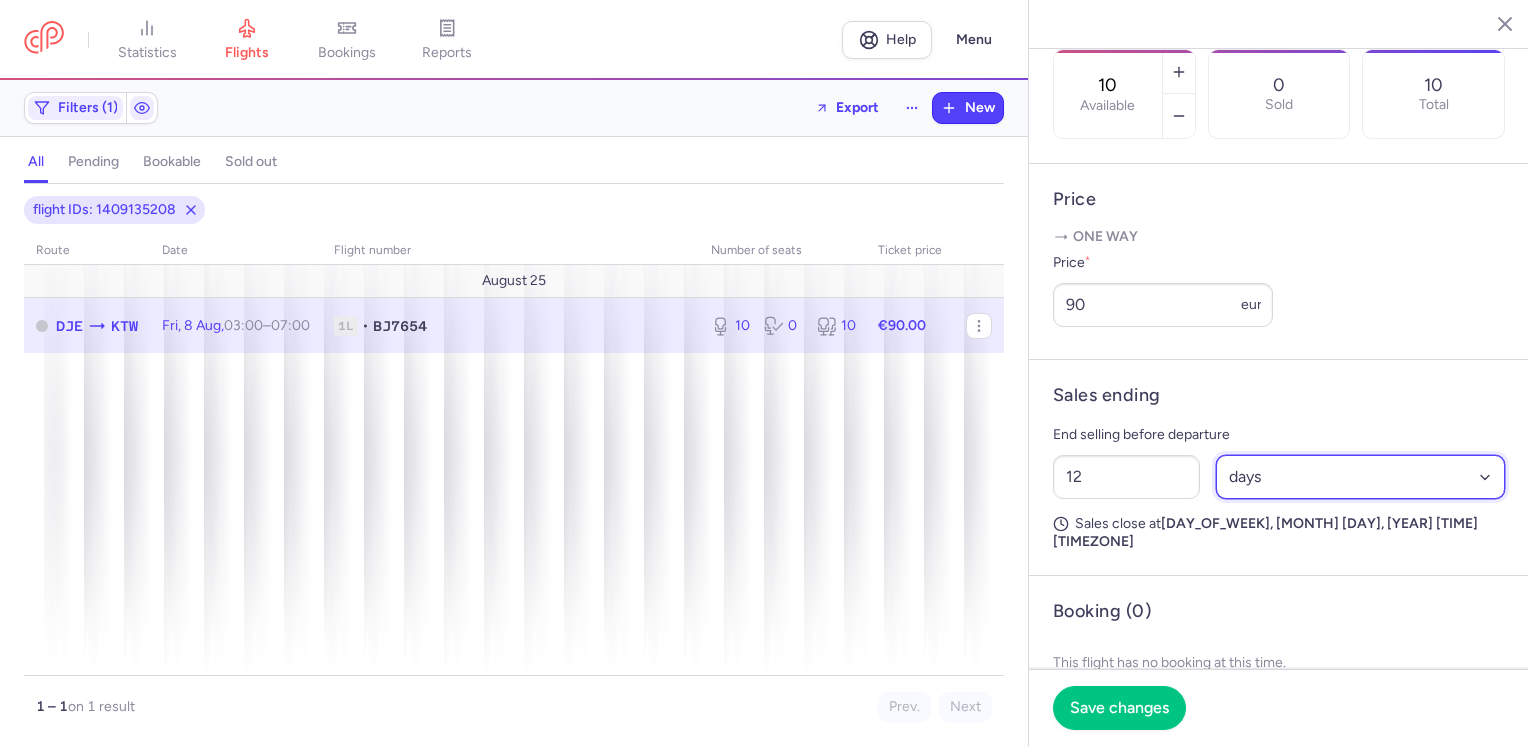 click on "Select an option hours days" at bounding box center [1361, 477] 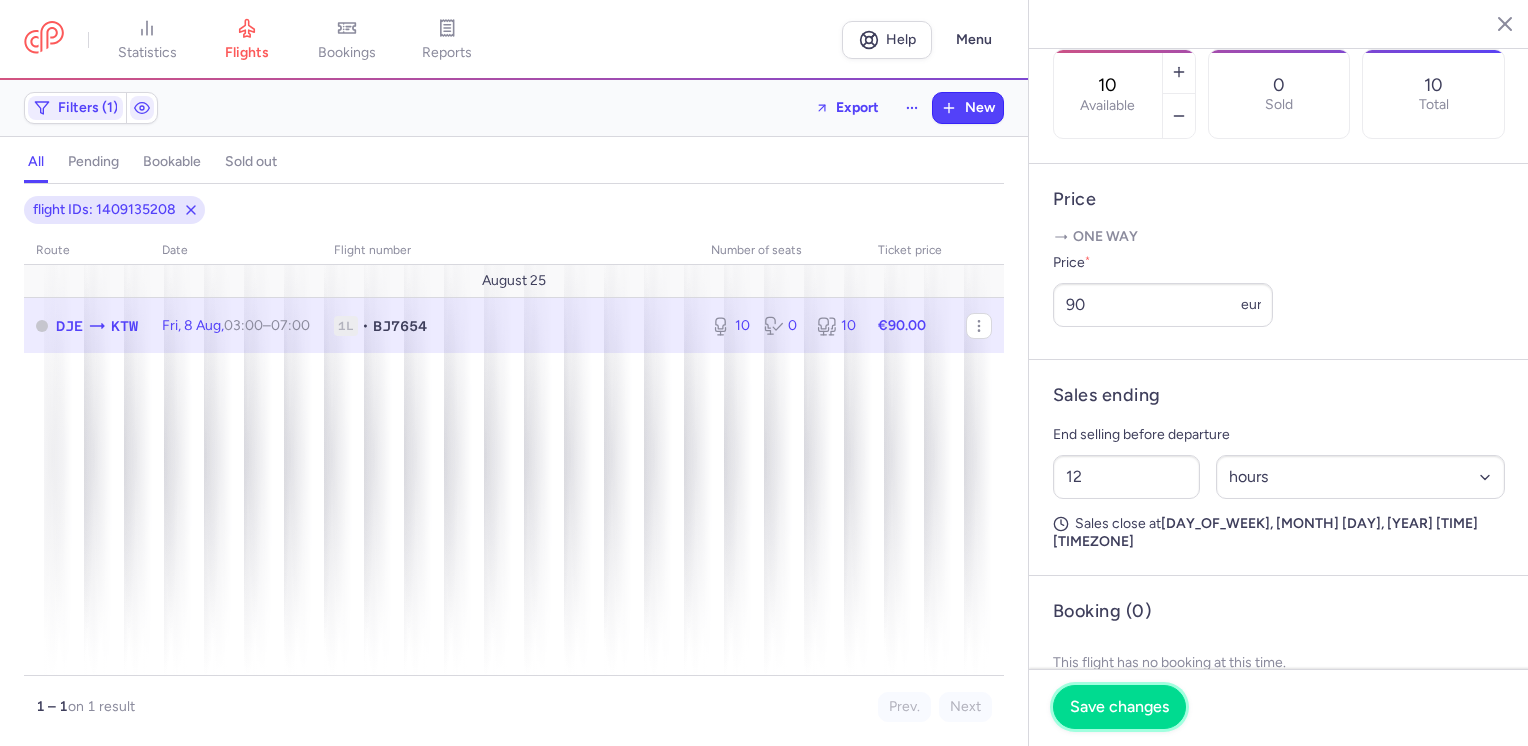 click on "Save changes" at bounding box center (1119, 707) 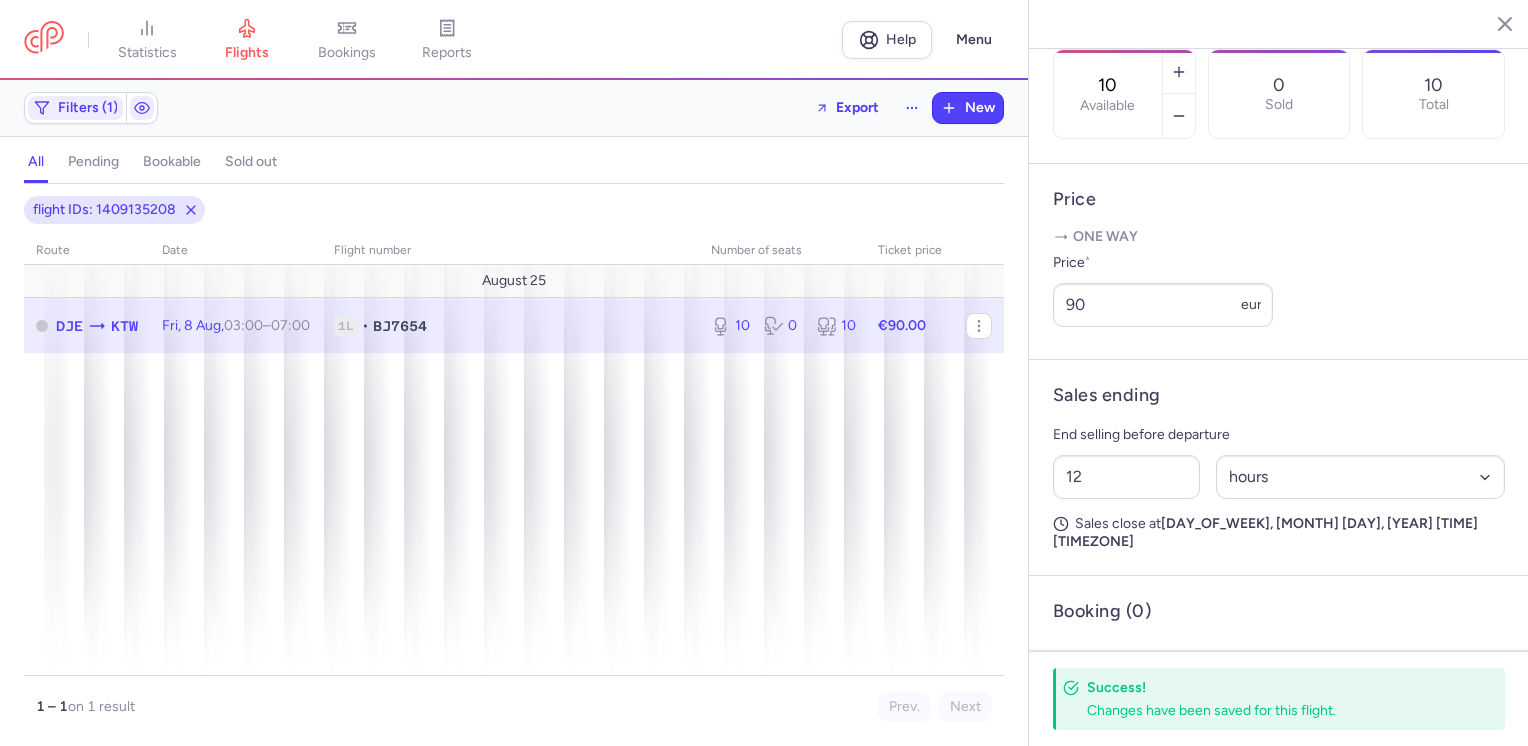 click 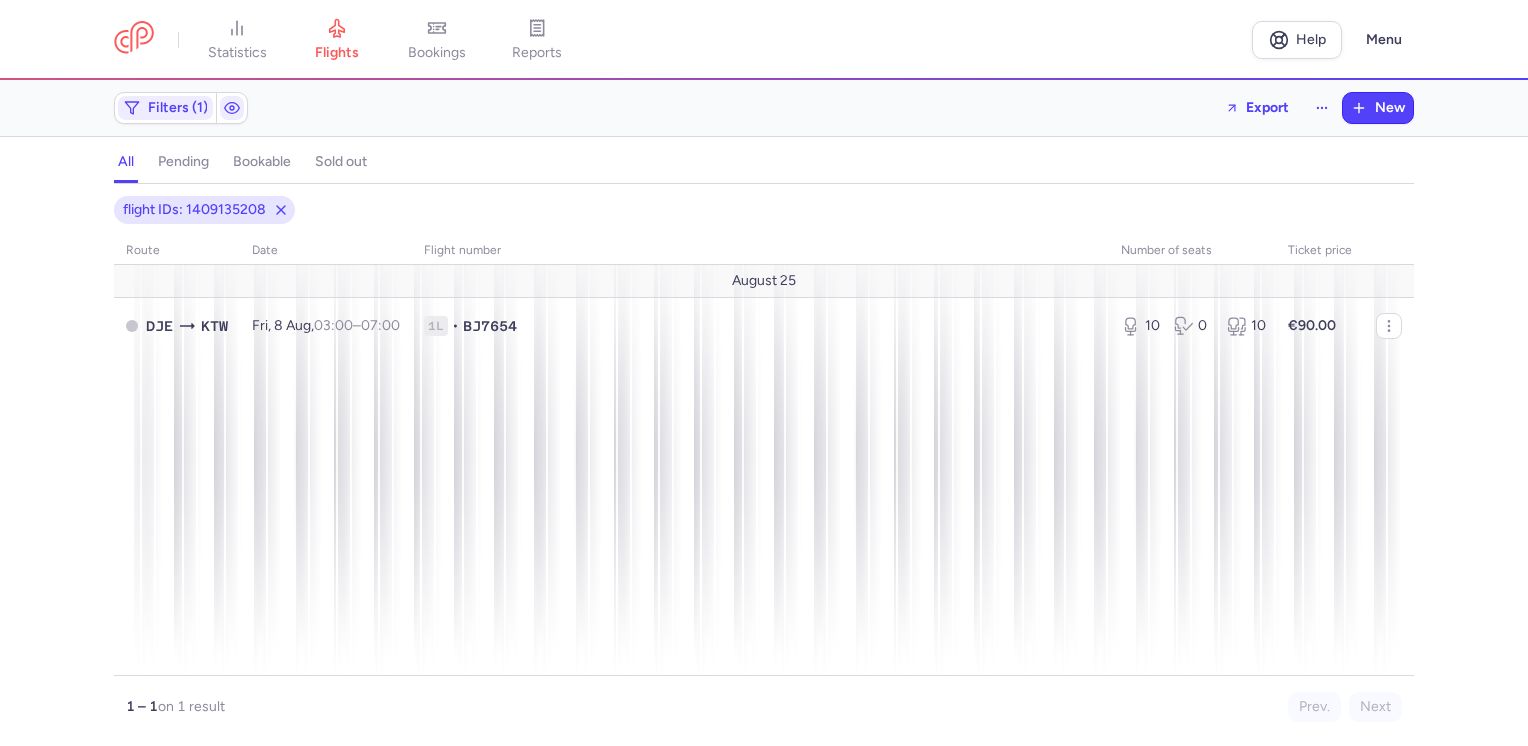 drag, startPoint x: 356, startPoint y: 26, endPoint x: 393, endPoint y: 98, distance: 80.9506 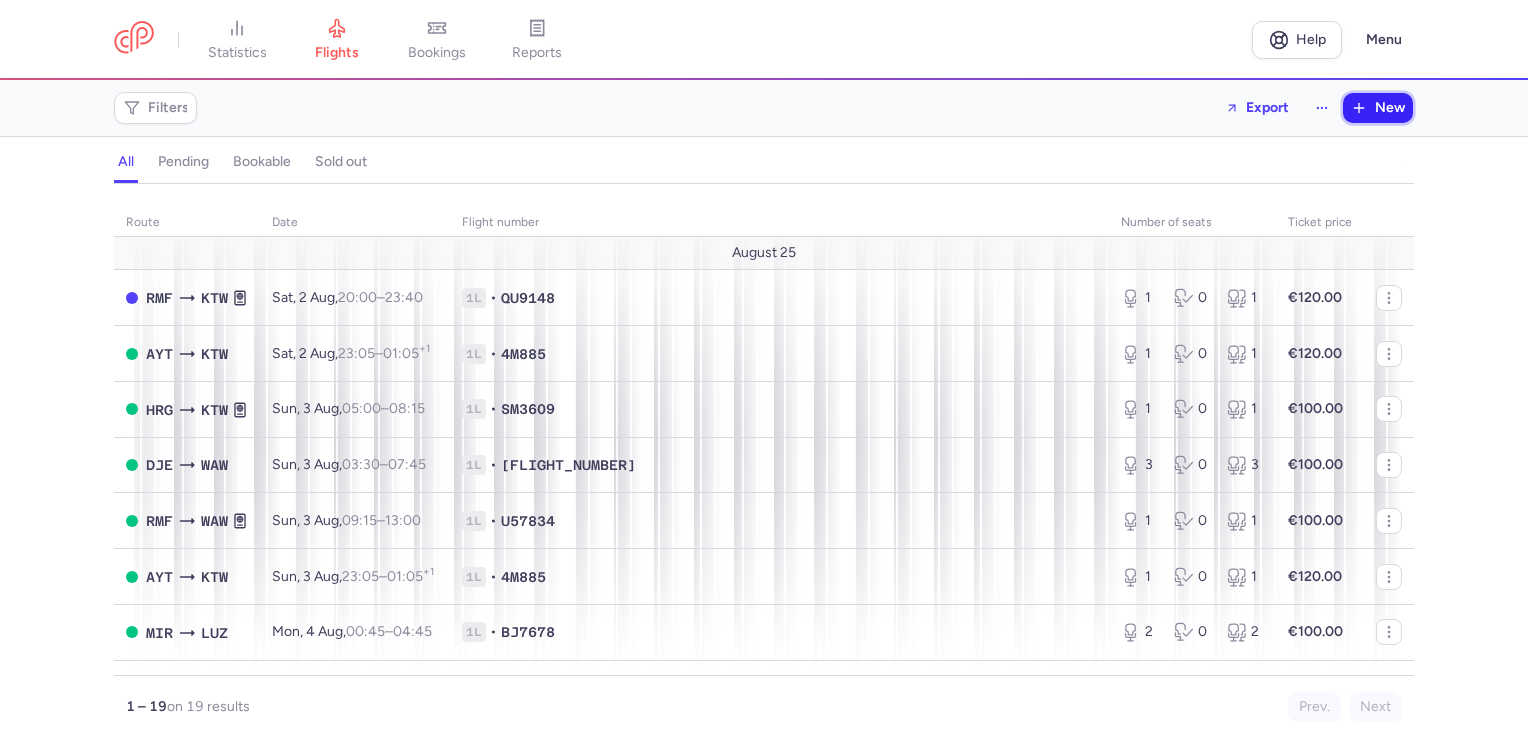 click on "New" at bounding box center (1378, 108) 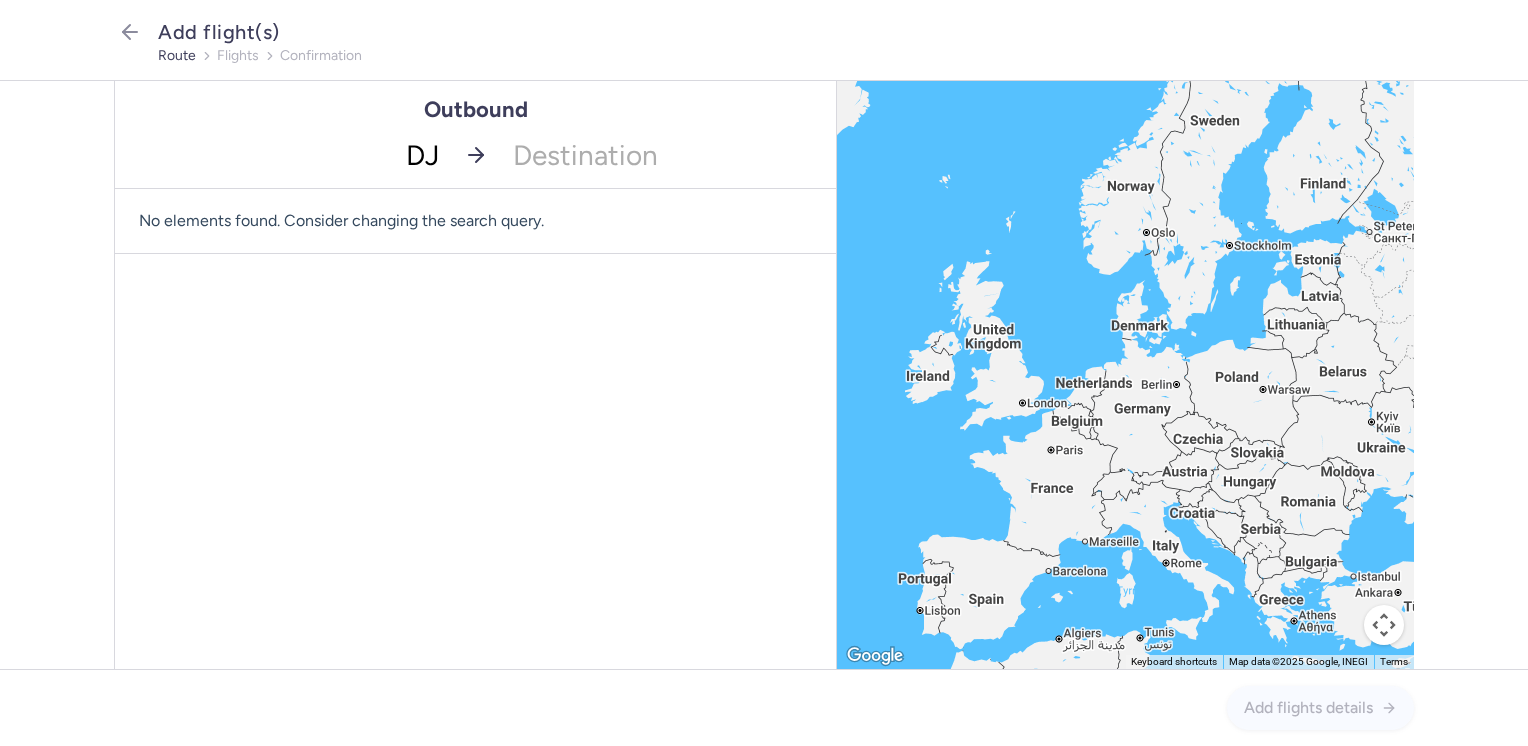 type on "DJE" 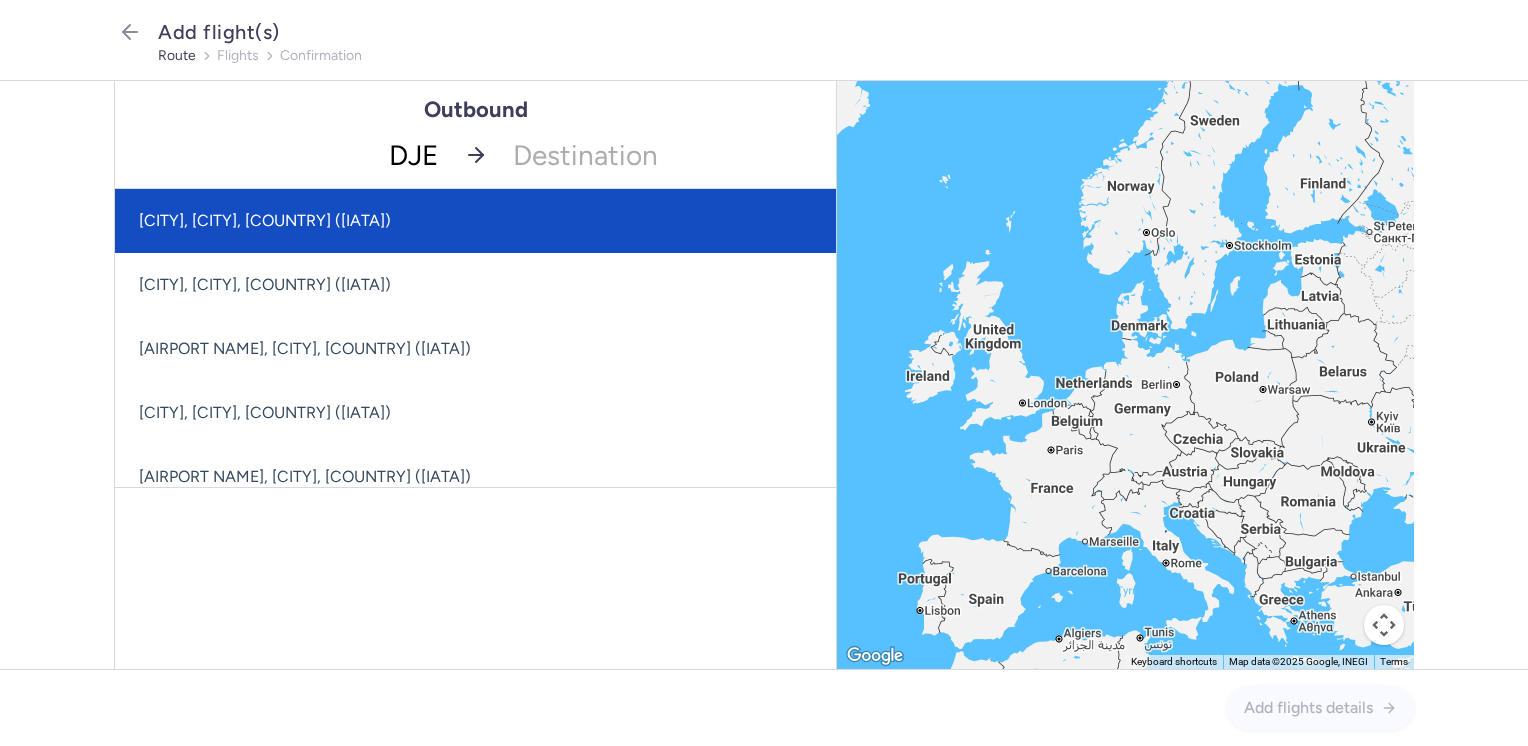 click on "[CITY], [CITY], [COUNTRY] ([IATA])" at bounding box center (475, 221) 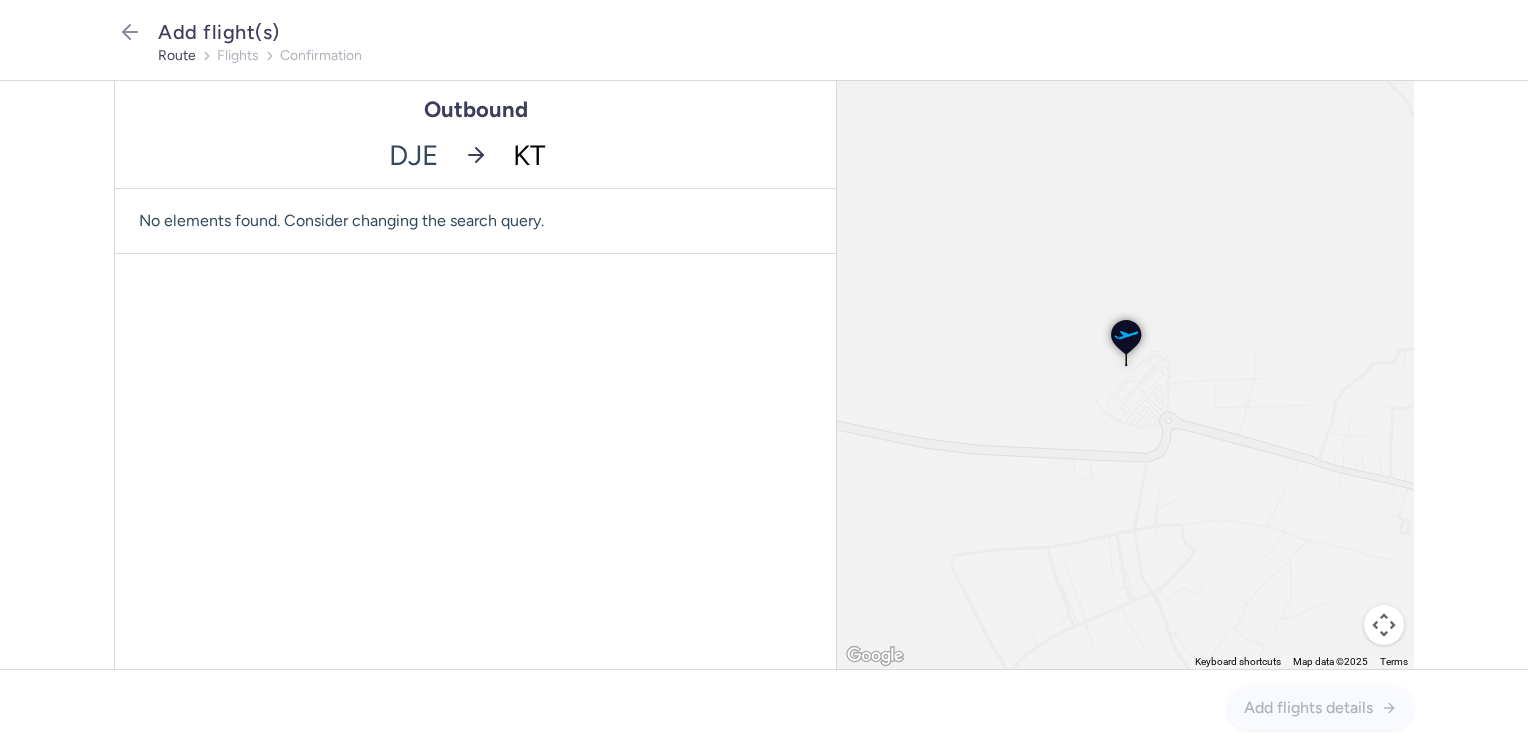 type on "KTW" 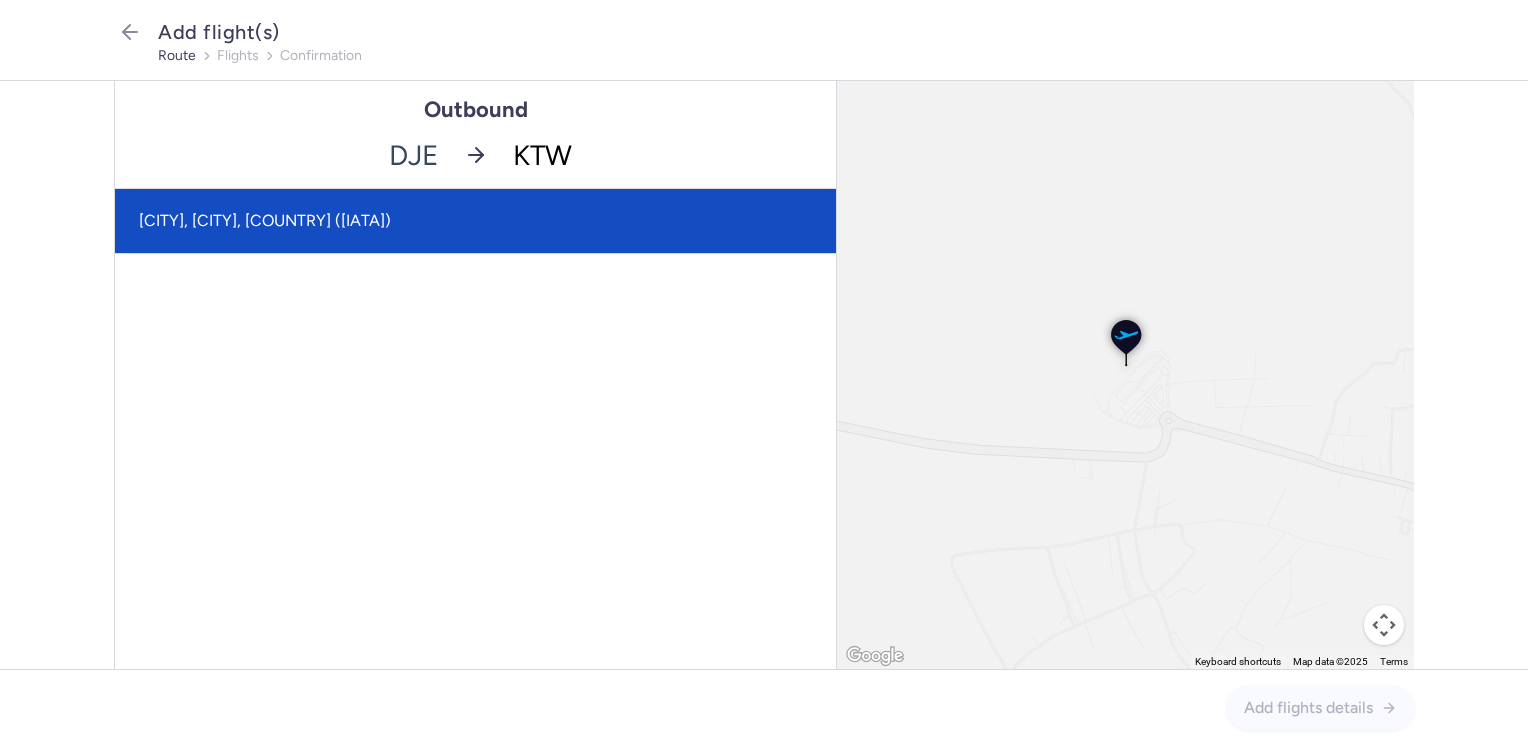 click on "[CITY], [CITY], [COUNTRY] ([IATA])" at bounding box center [475, 221] 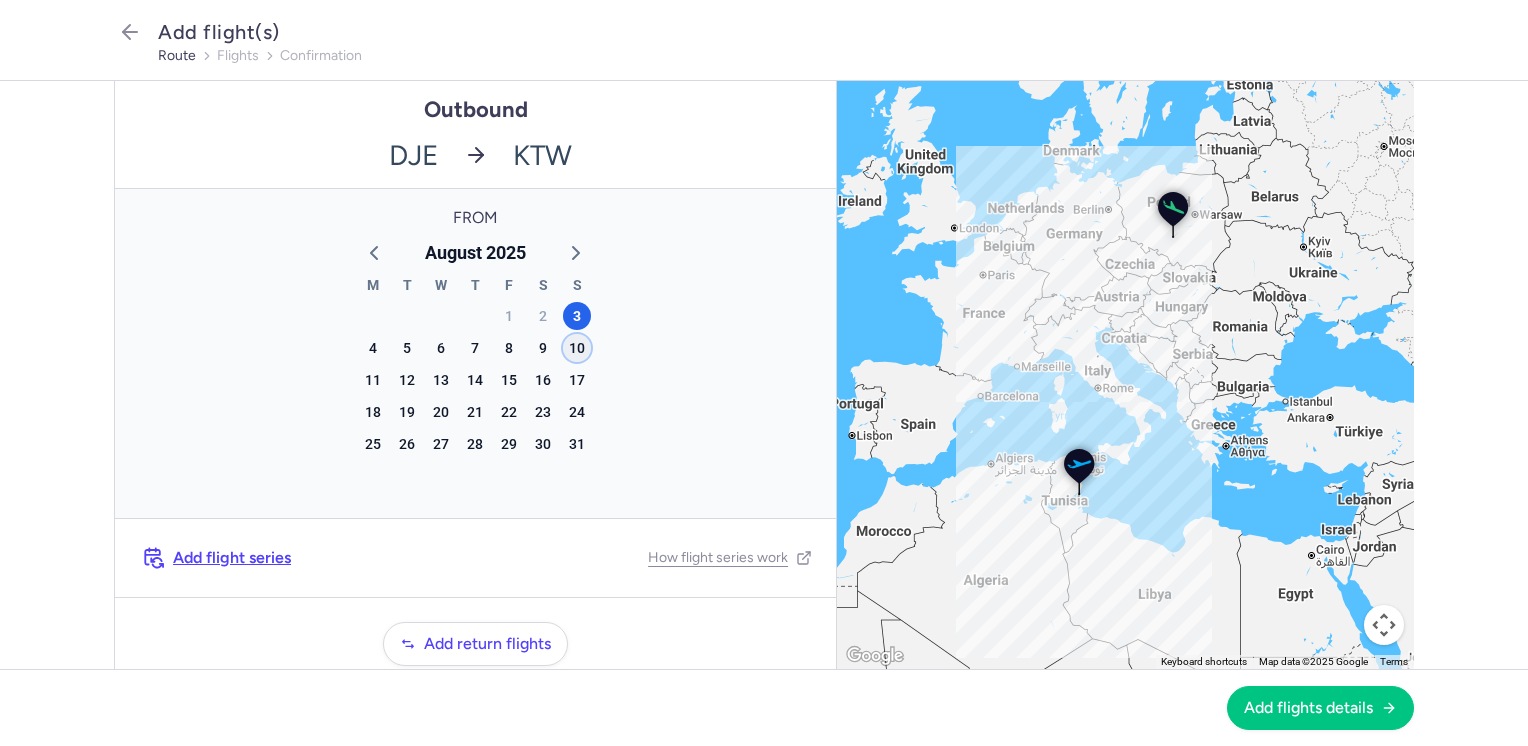 click on "10" 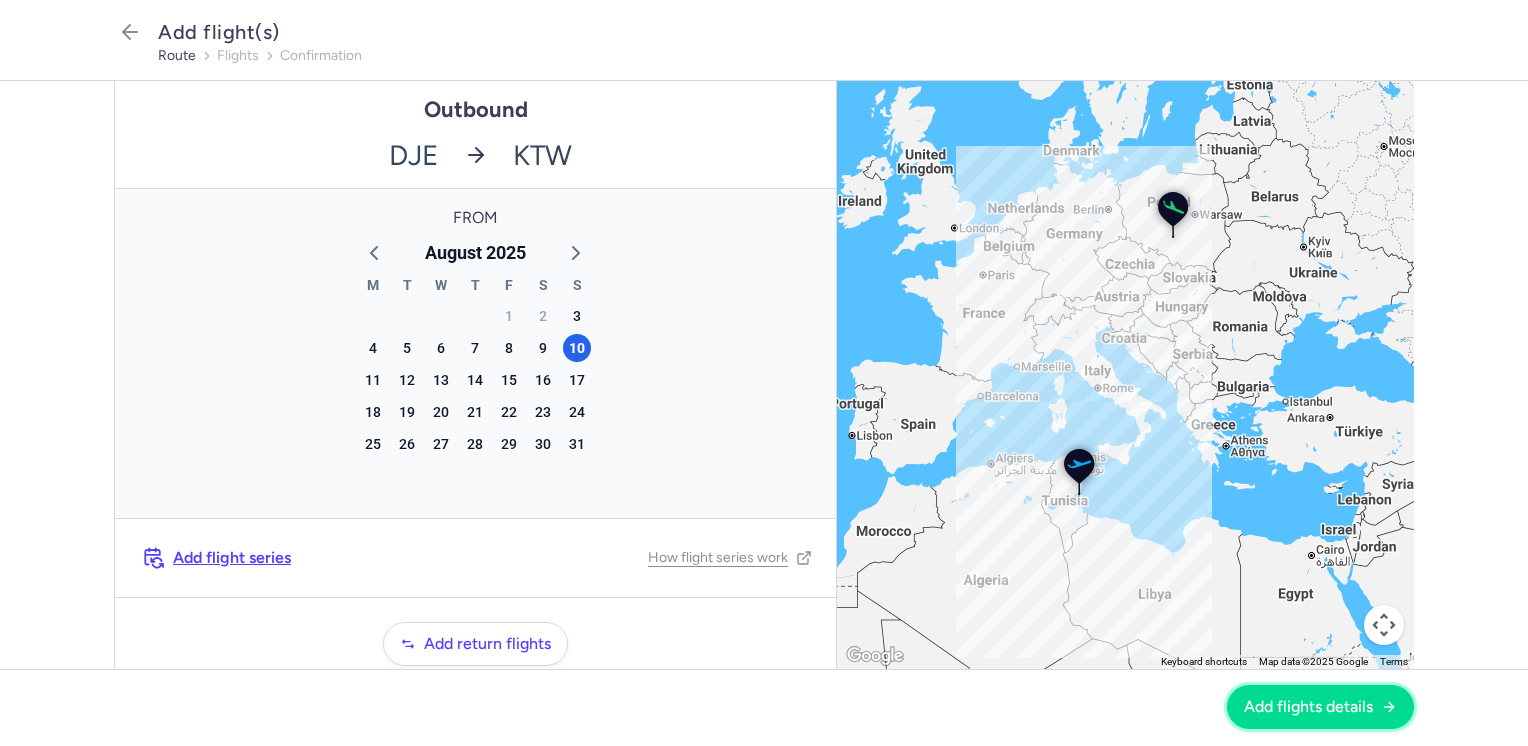 click on "Add flights details" at bounding box center [1308, 707] 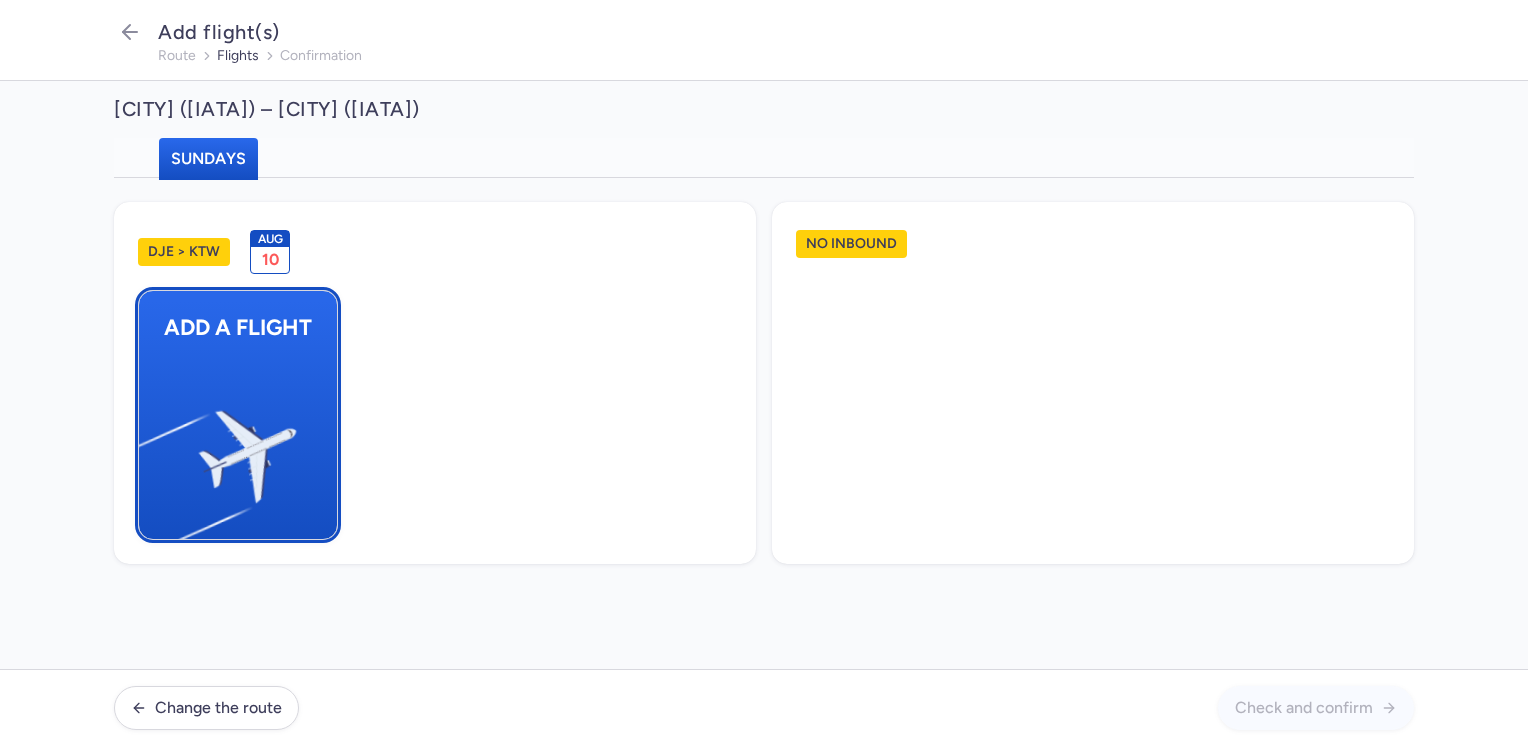 click on "Add a flight" at bounding box center (238, 415) 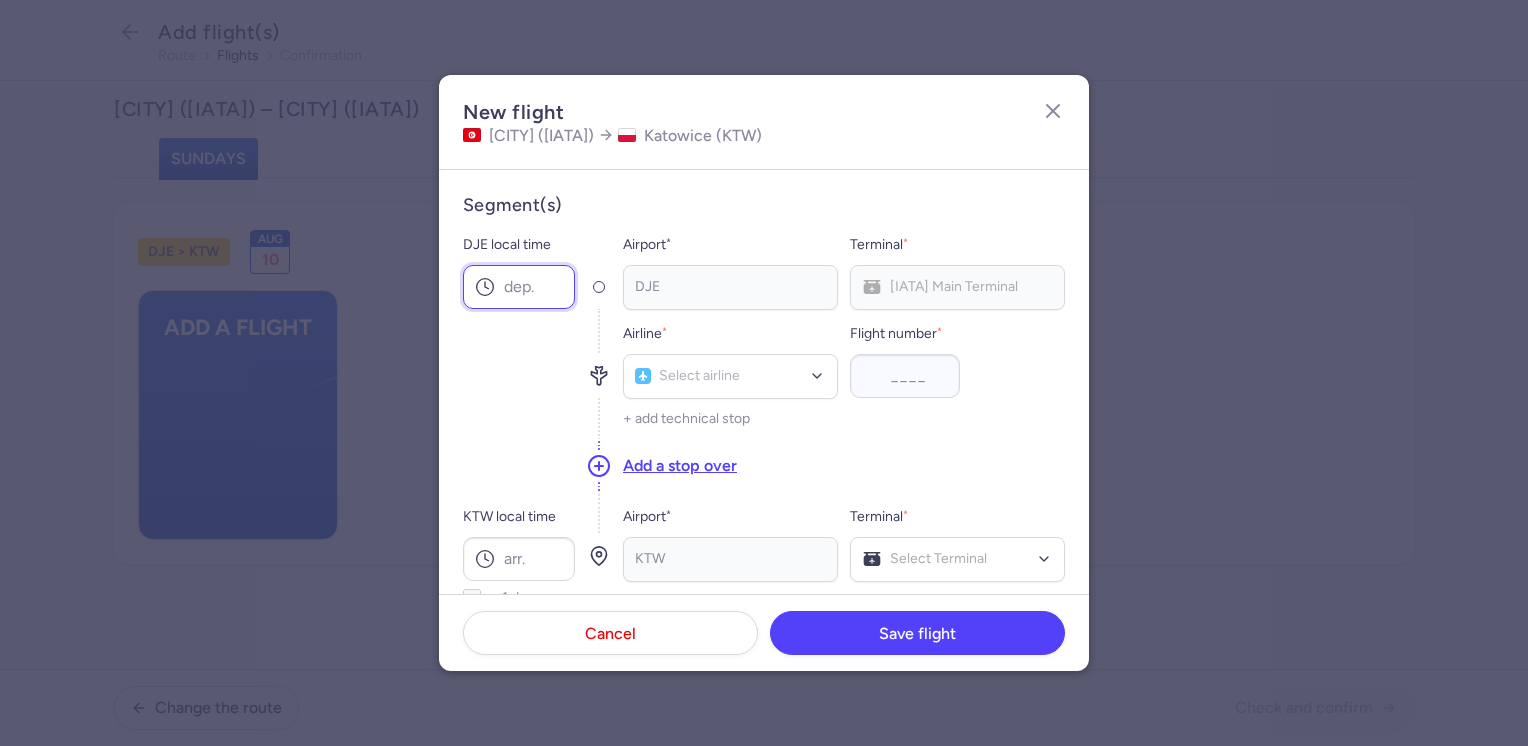 click on "DJE local time" at bounding box center [519, 287] 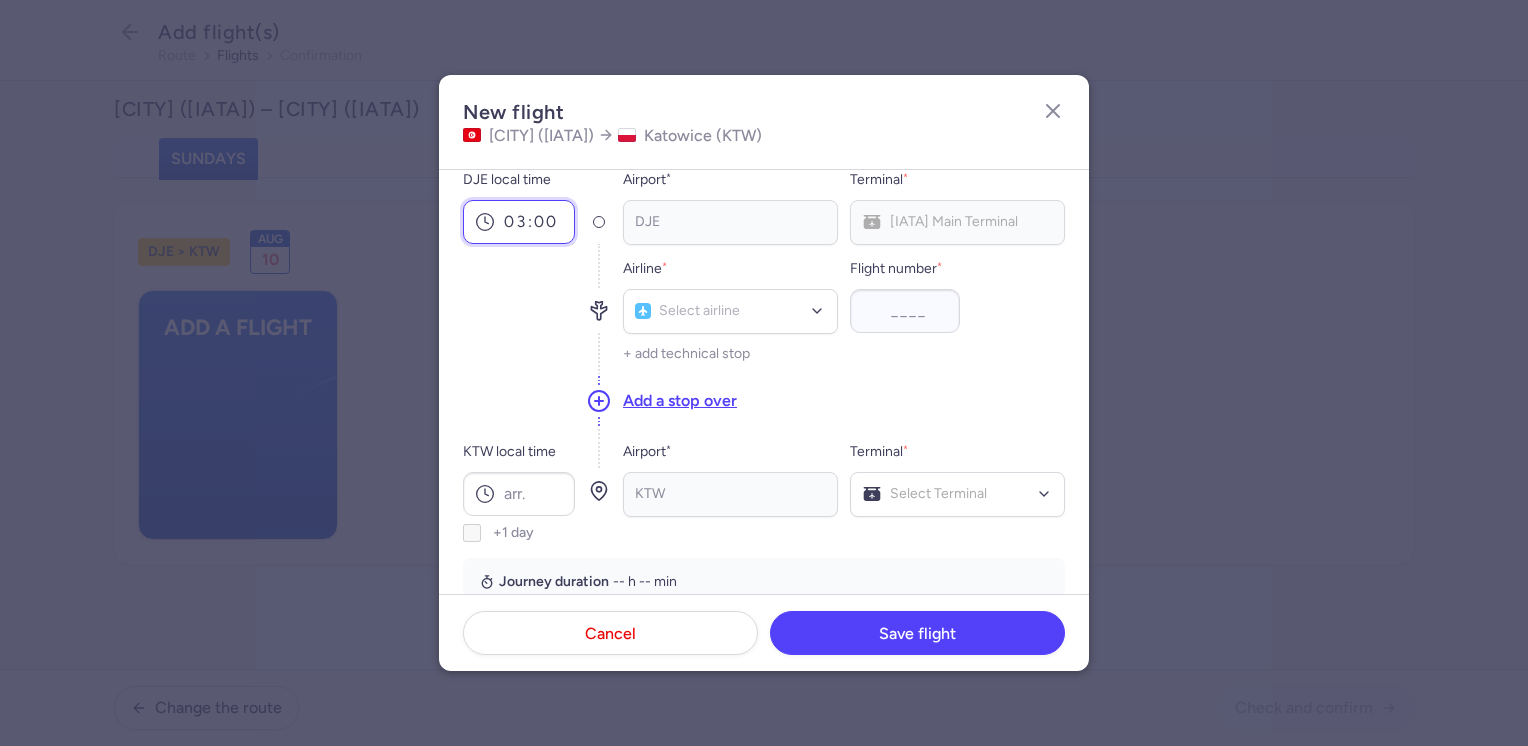 scroll, scrollTop: 100, scrollLeft: 0, axis: vertical 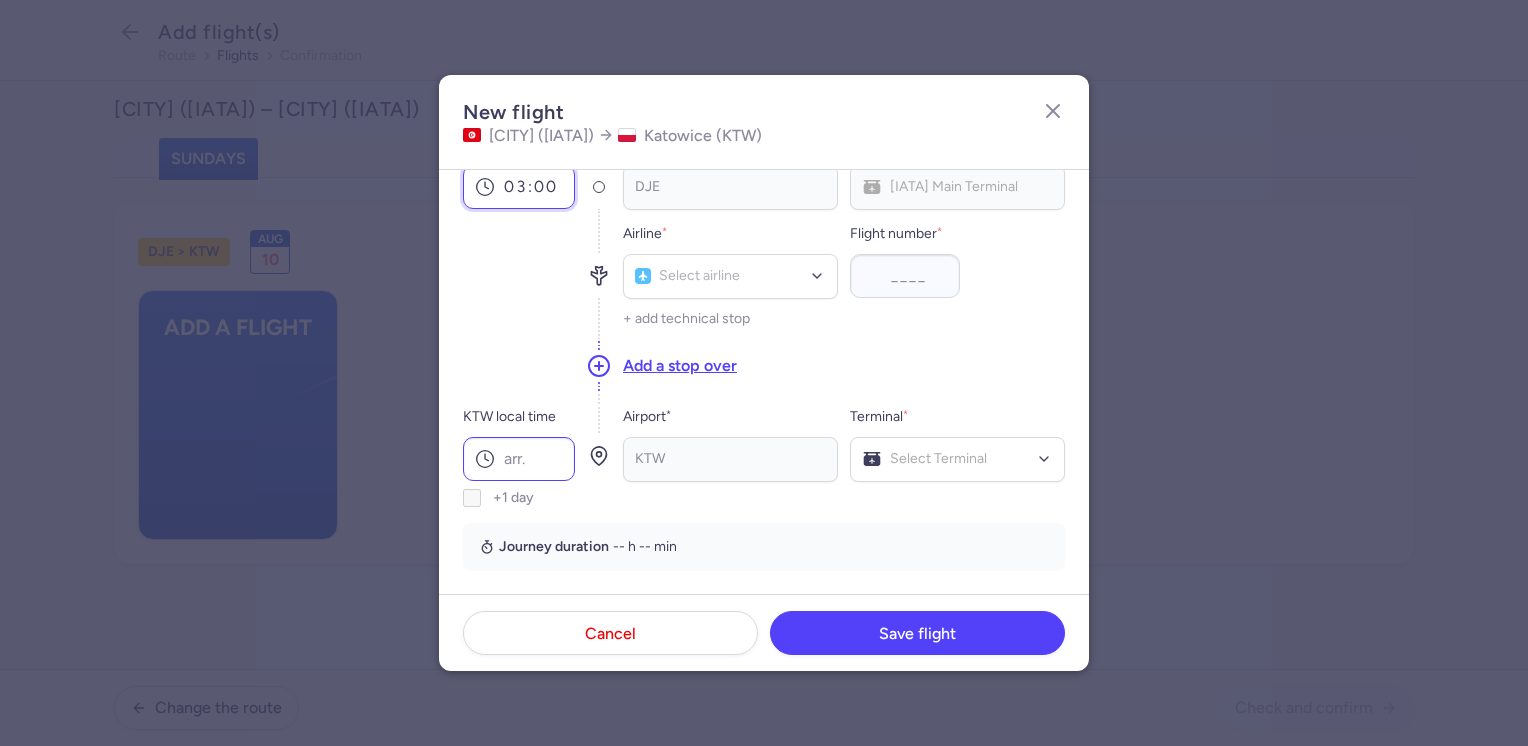 type on "03:00" 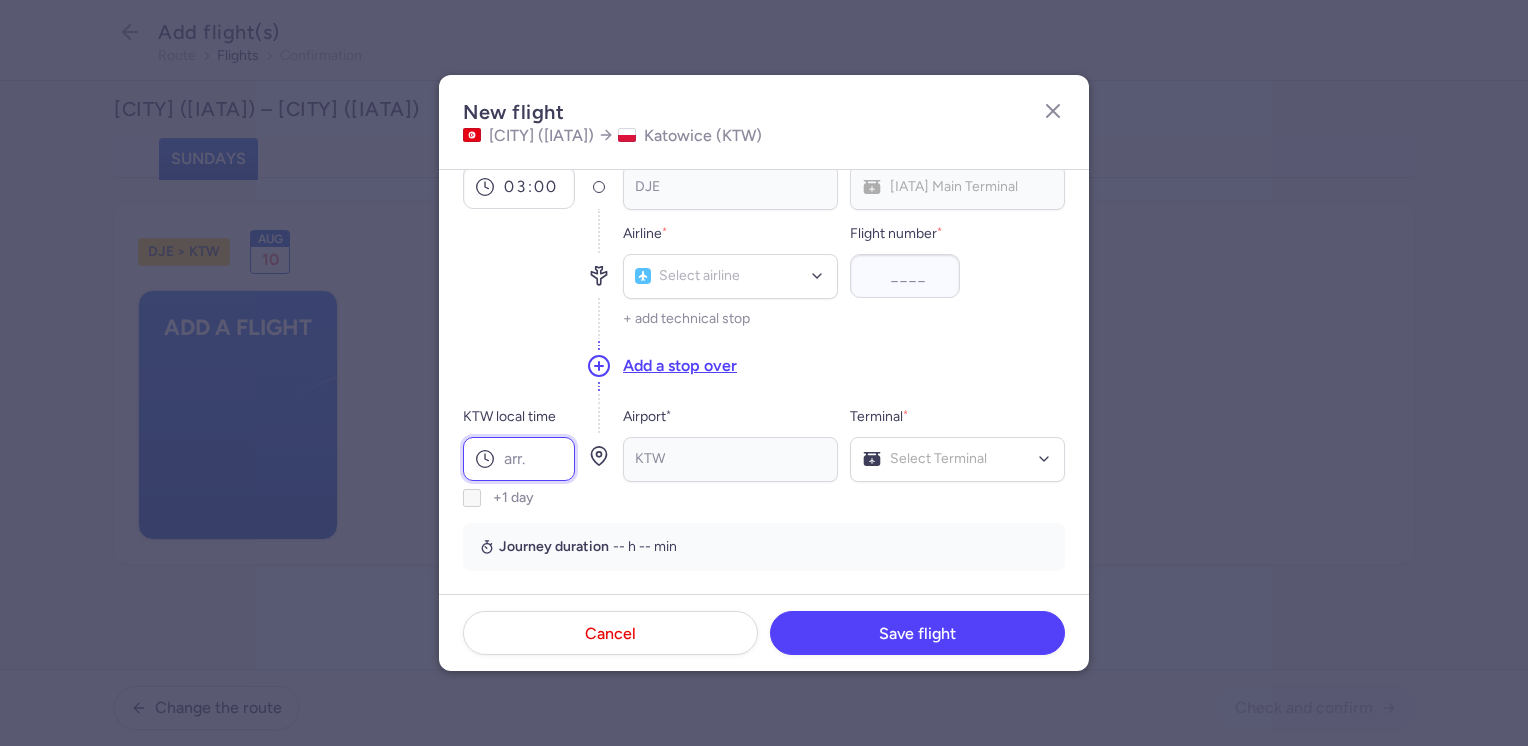 click on "KTW local time" at bounding box center [519, 459] 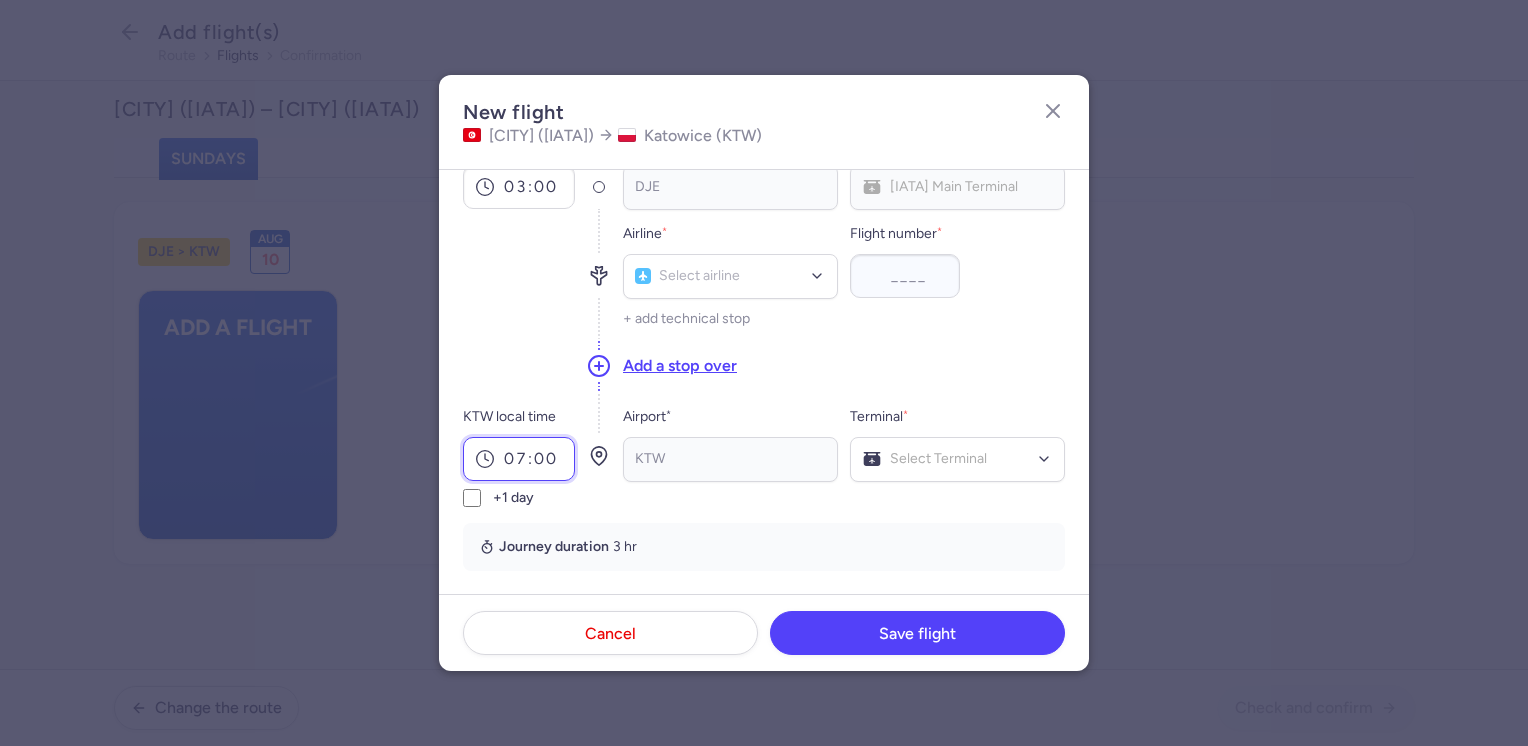 type on "07:00" 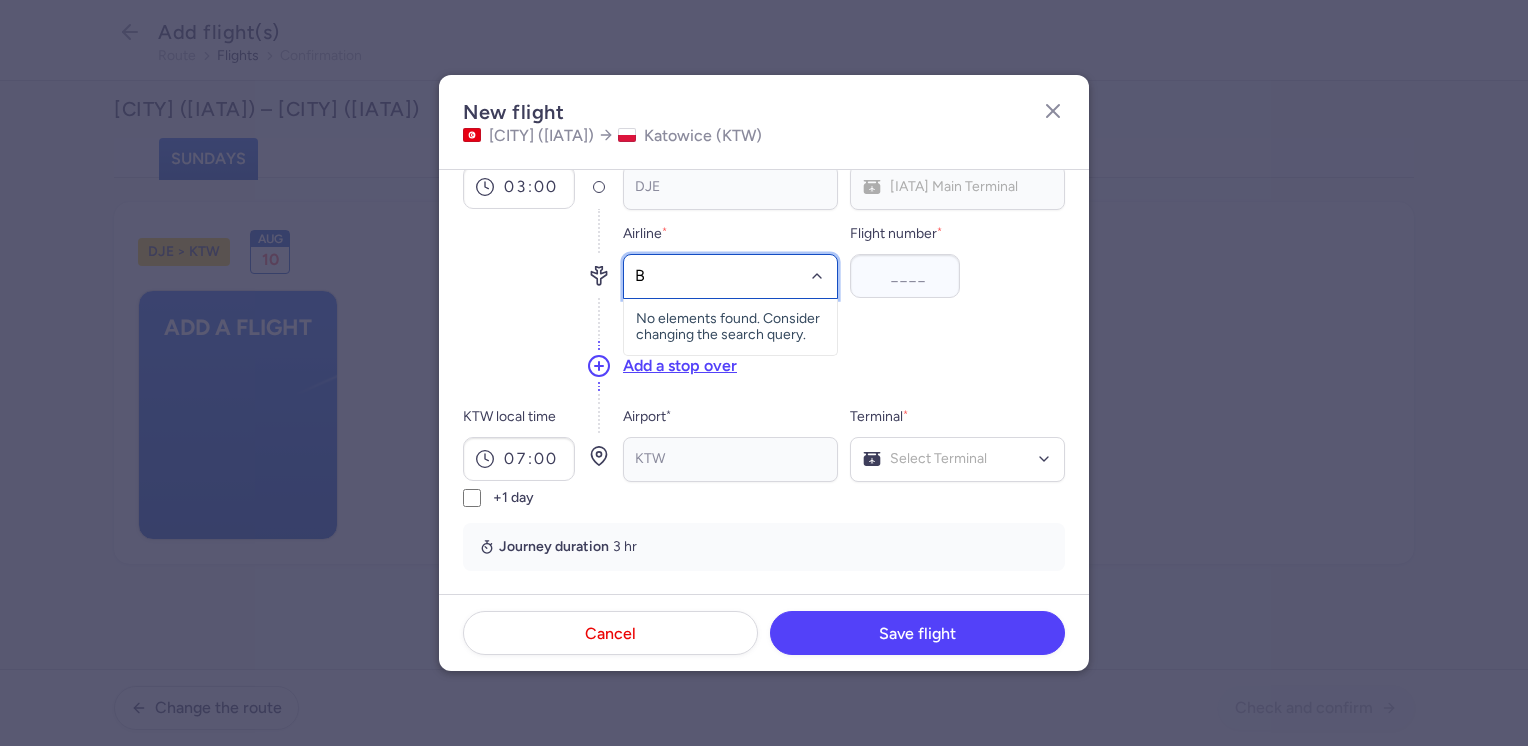 type on "BJ" 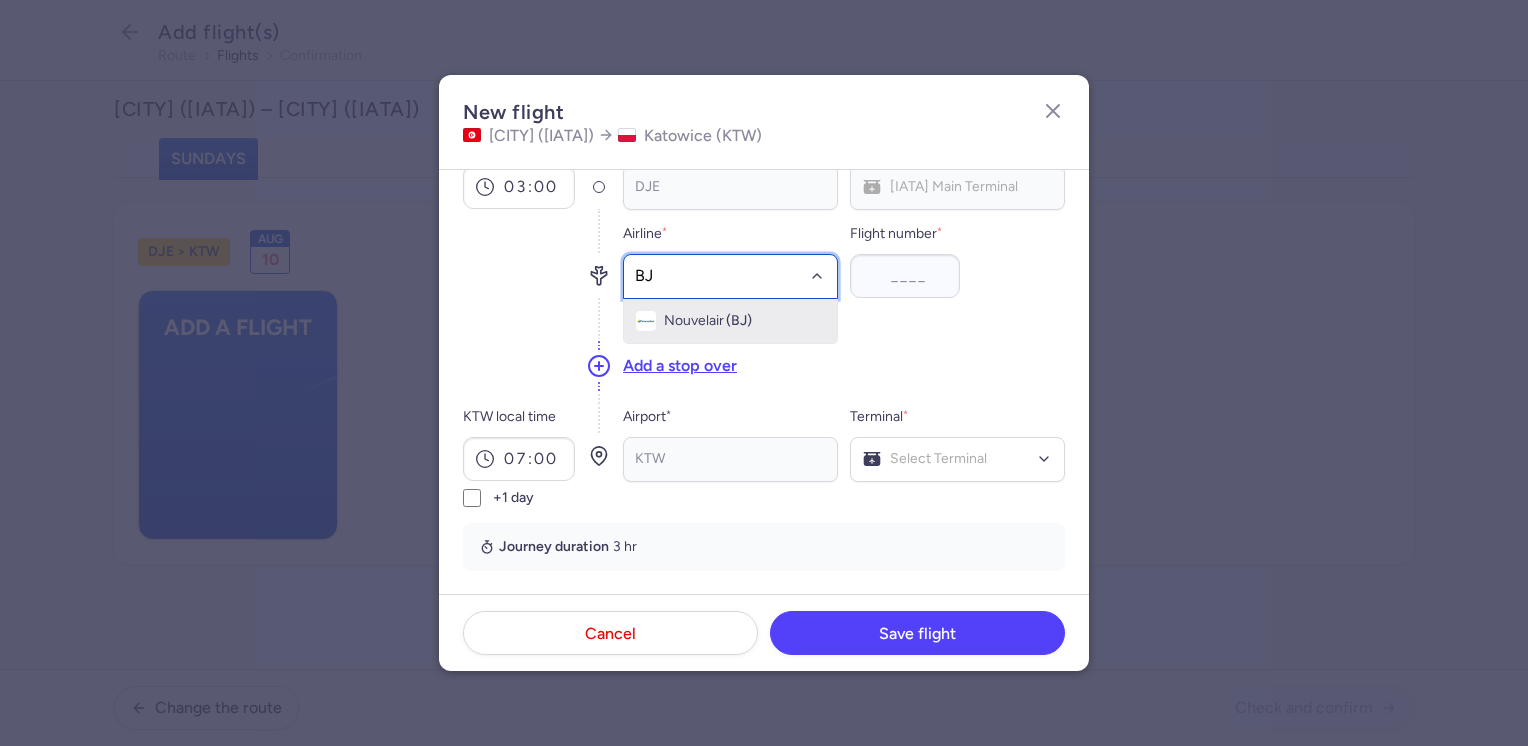 click on "(BJ)" at bounding box center [739, 321] 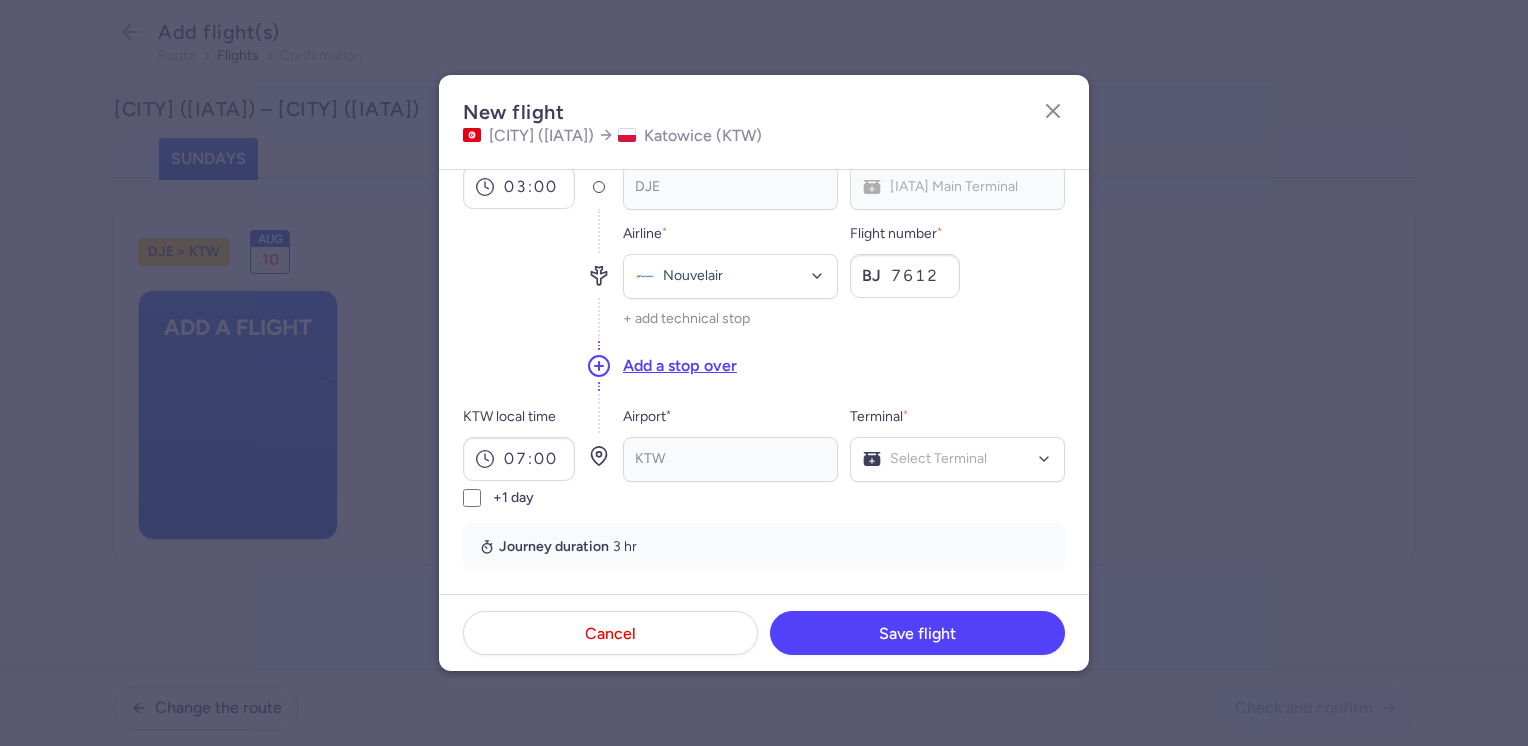 type on "7612" 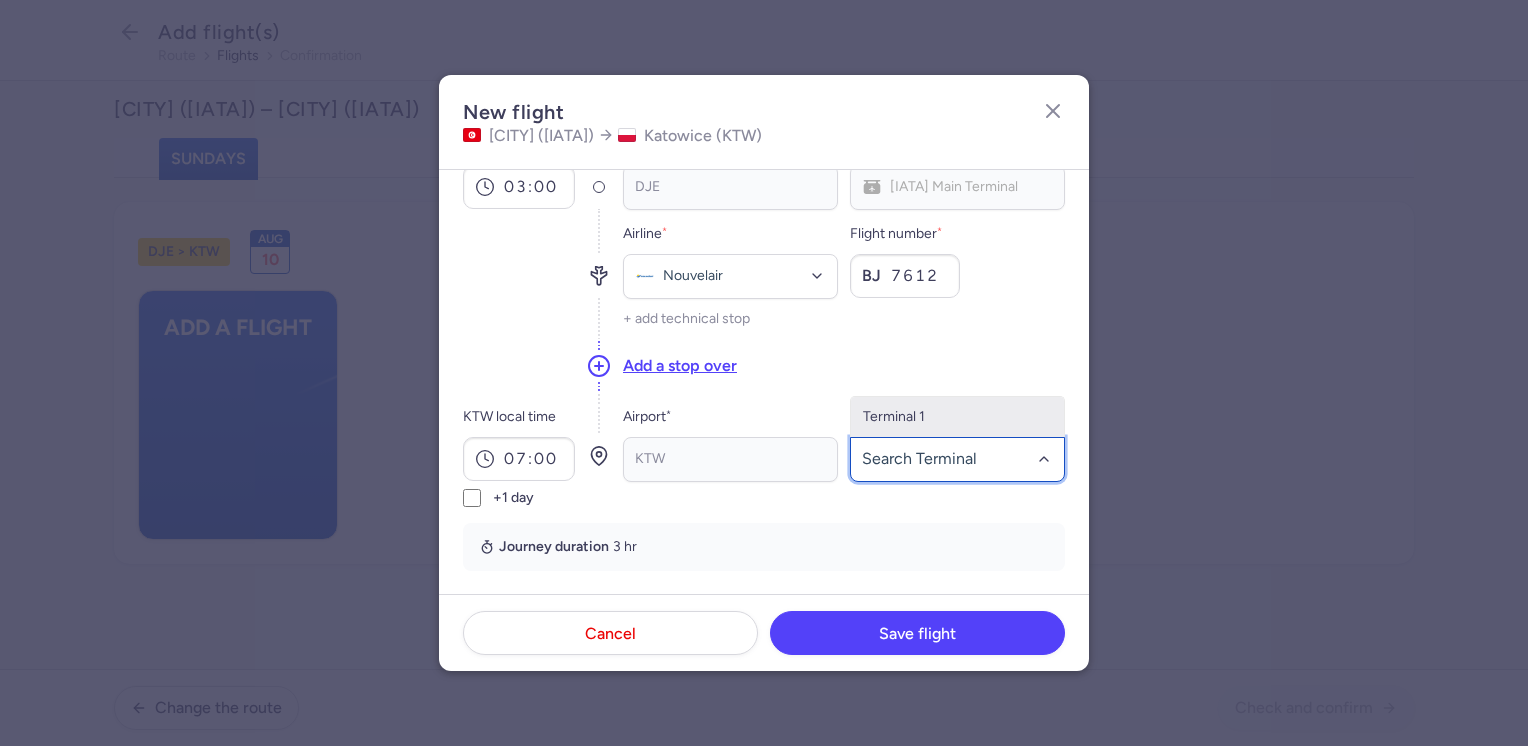 click on "Terminal 1" at bounding box center (957, 417) 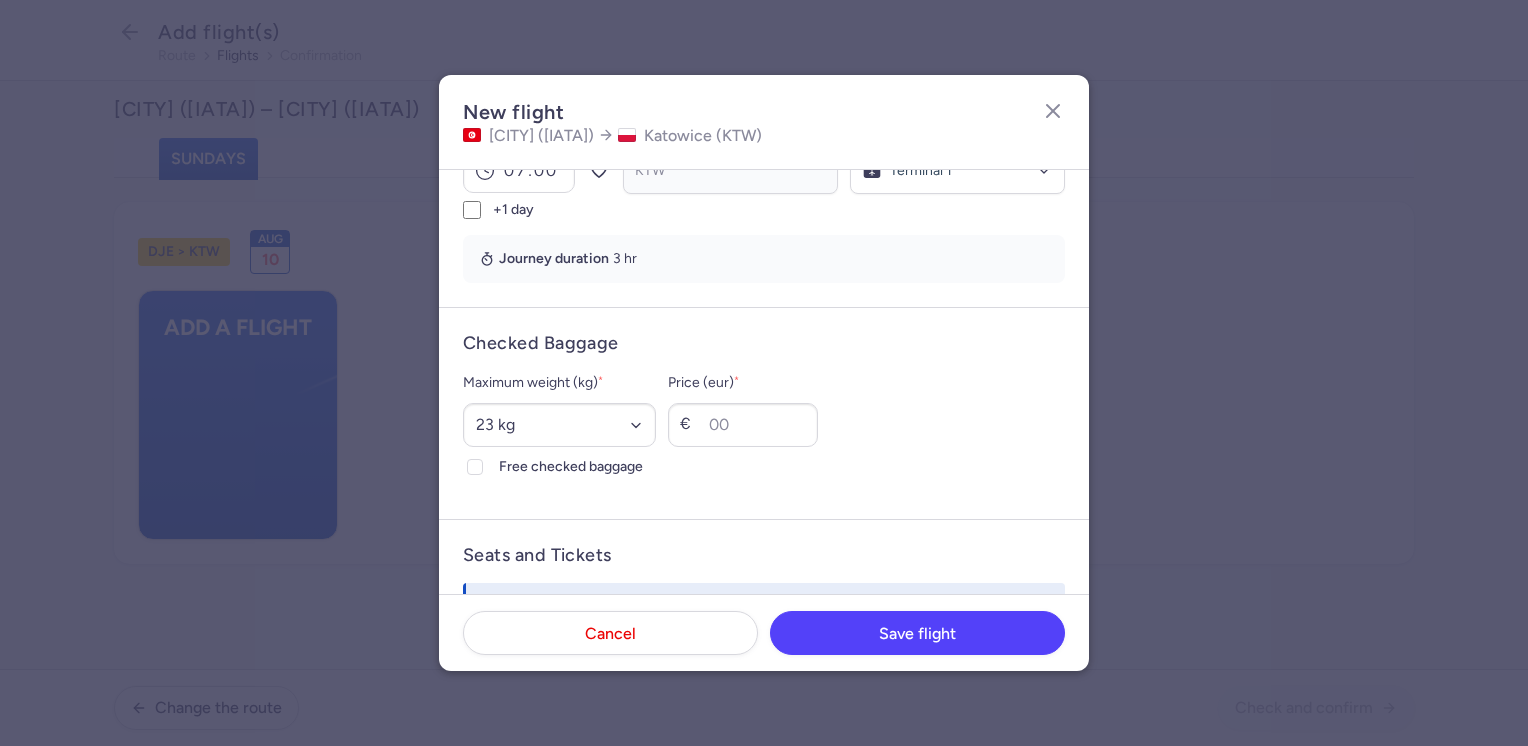 scroll, scrollTop: 400, scrollLeft: 0, axis: vertical 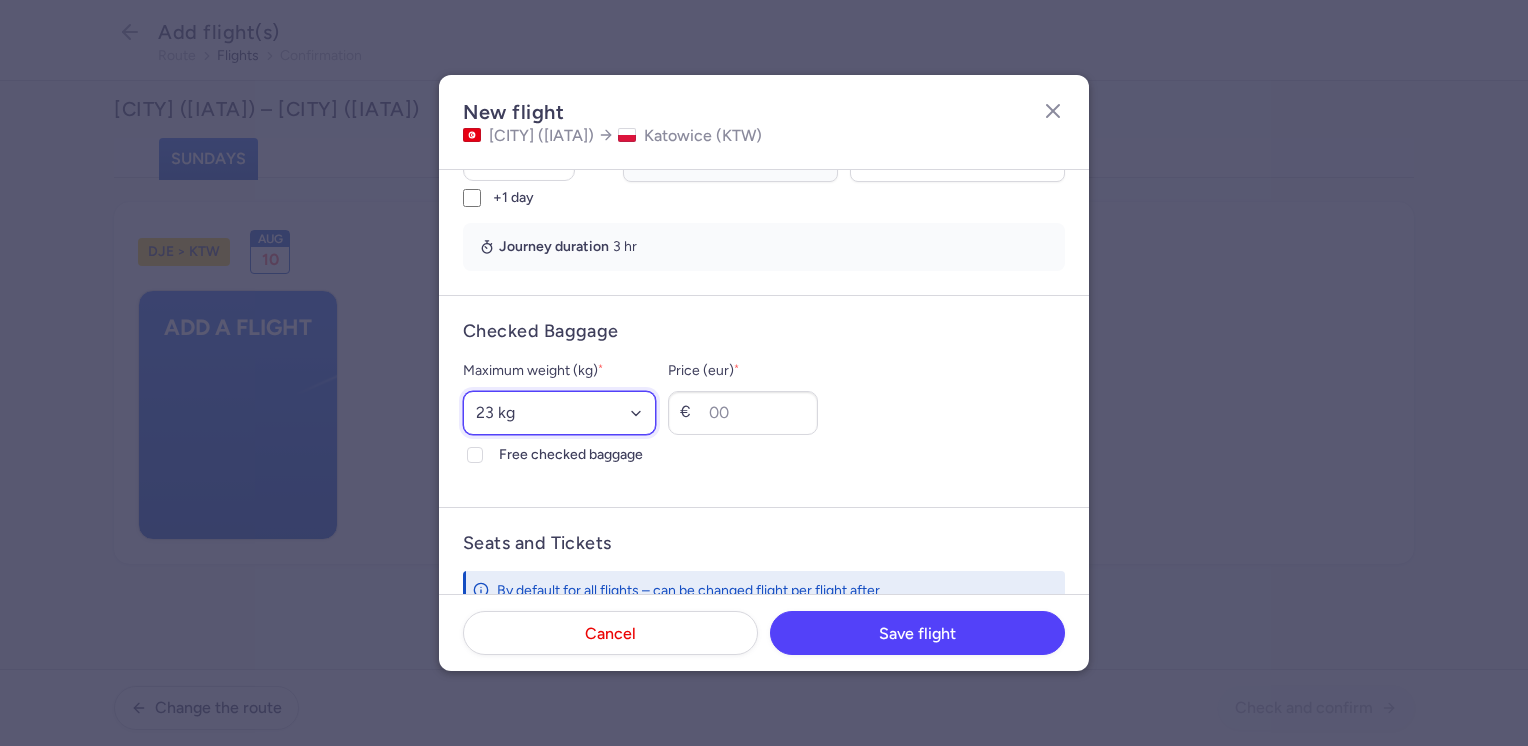 click on "Select an option 15 kg 16 kg 17 kg 18 kg 19 kg 20 kg 21 kg 22 kg 23 kg 24 kg 25 kg 26 kg 27 kg 28 kg 29 kg 30 kg 31 kg 32 kg 33 kg 34 kg 35 kg" at bounding box center (559, 413) 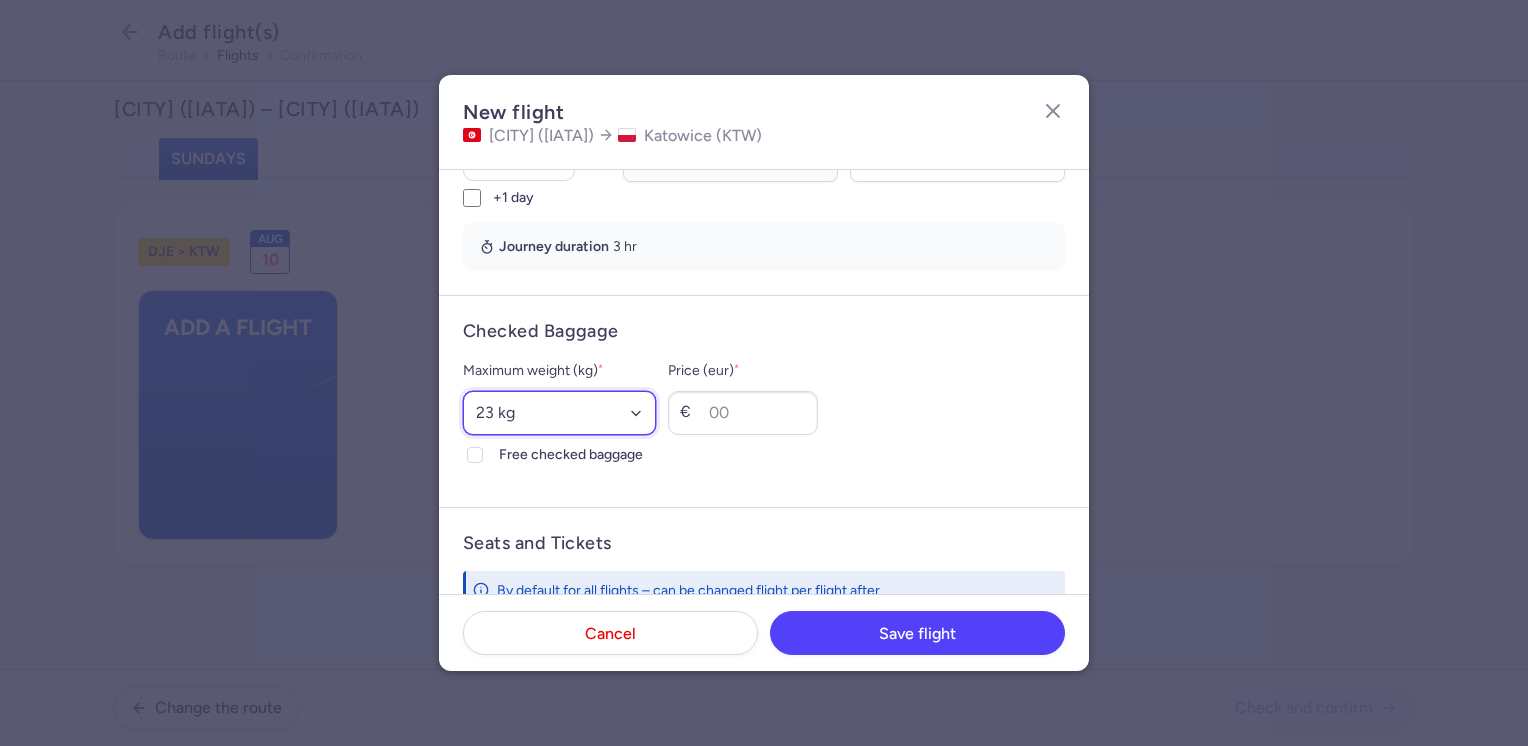 select on "20" 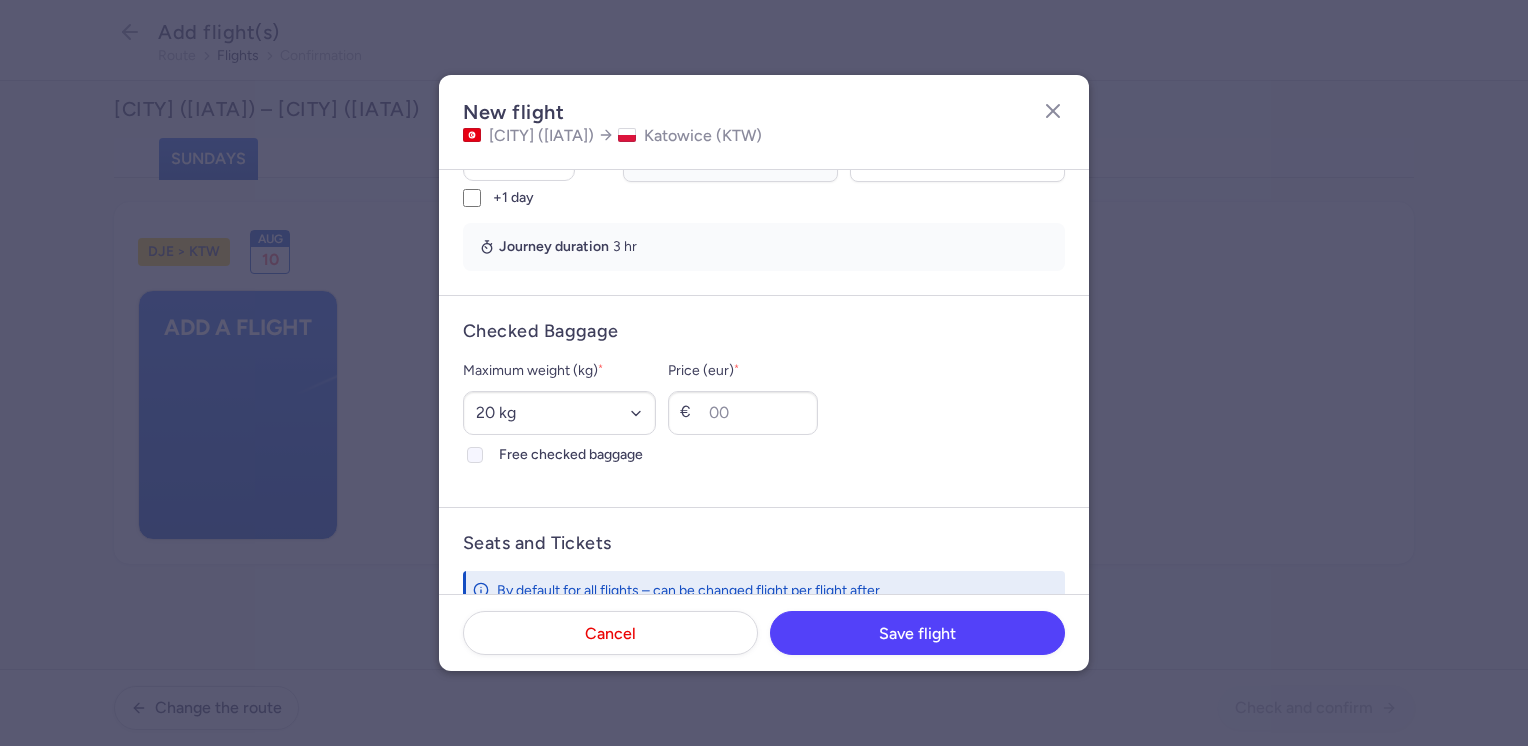 click on "Free checked baggage" 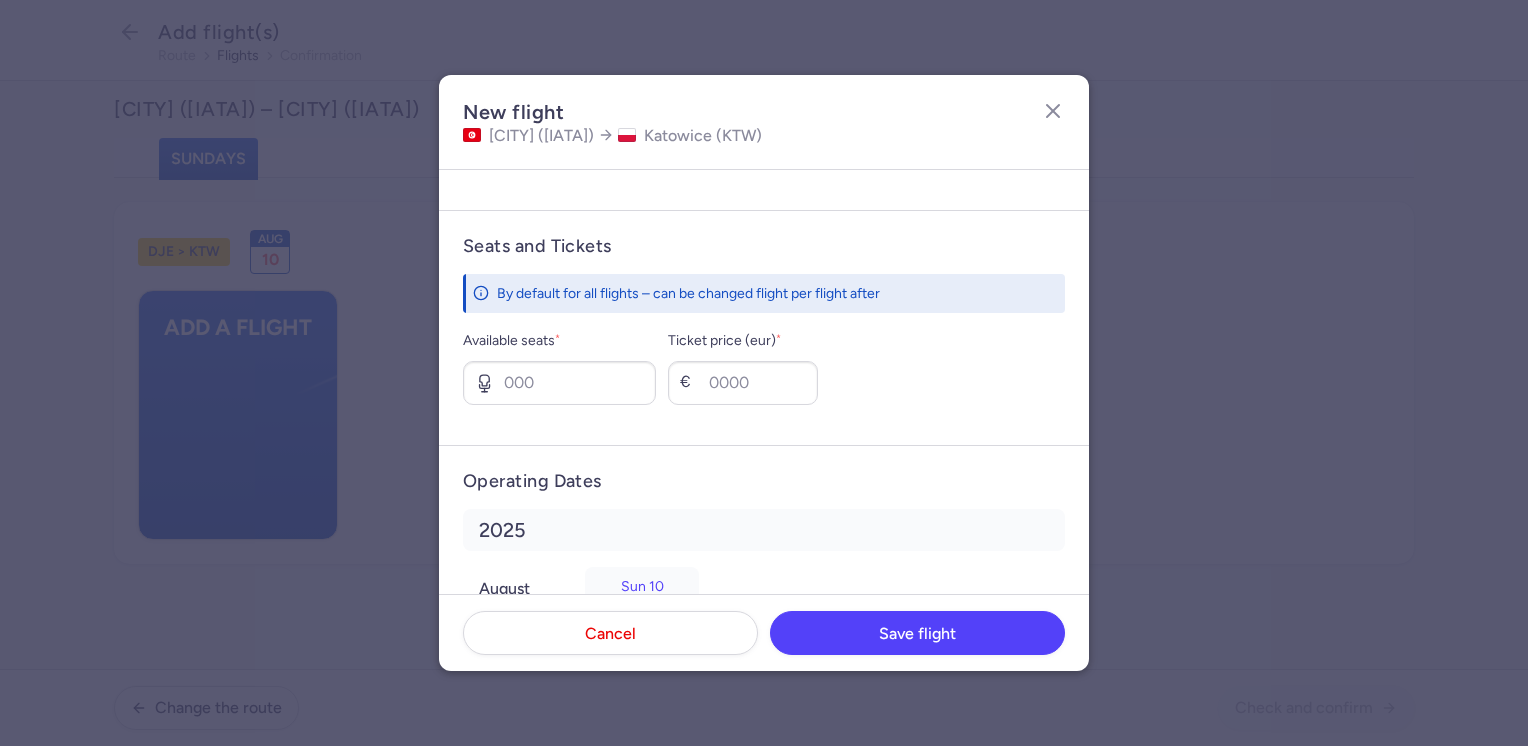 scroll, scrollTop: 700, scrollLeft: 0, axis: vertical 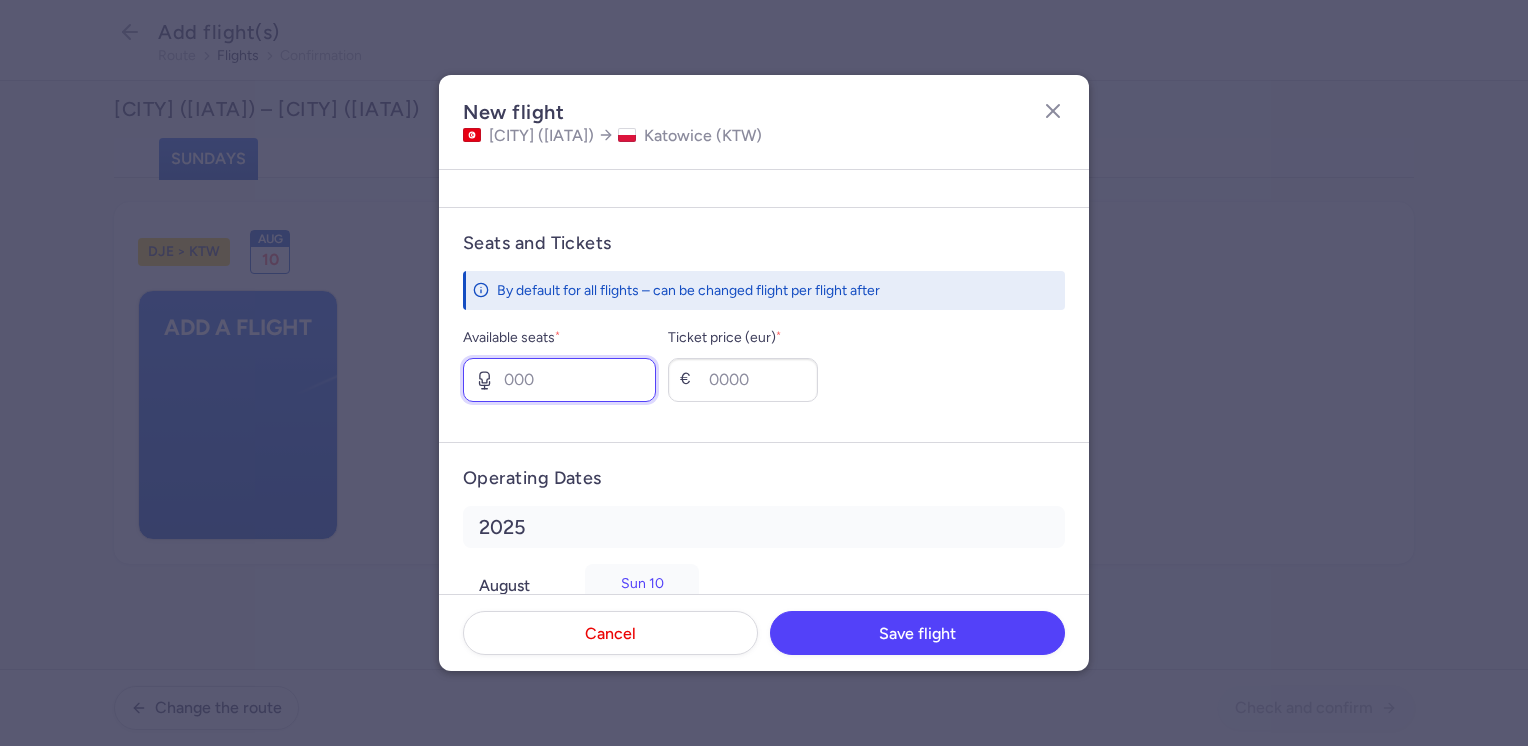 click on "Available seats  *" at bounding box center [559, 380] 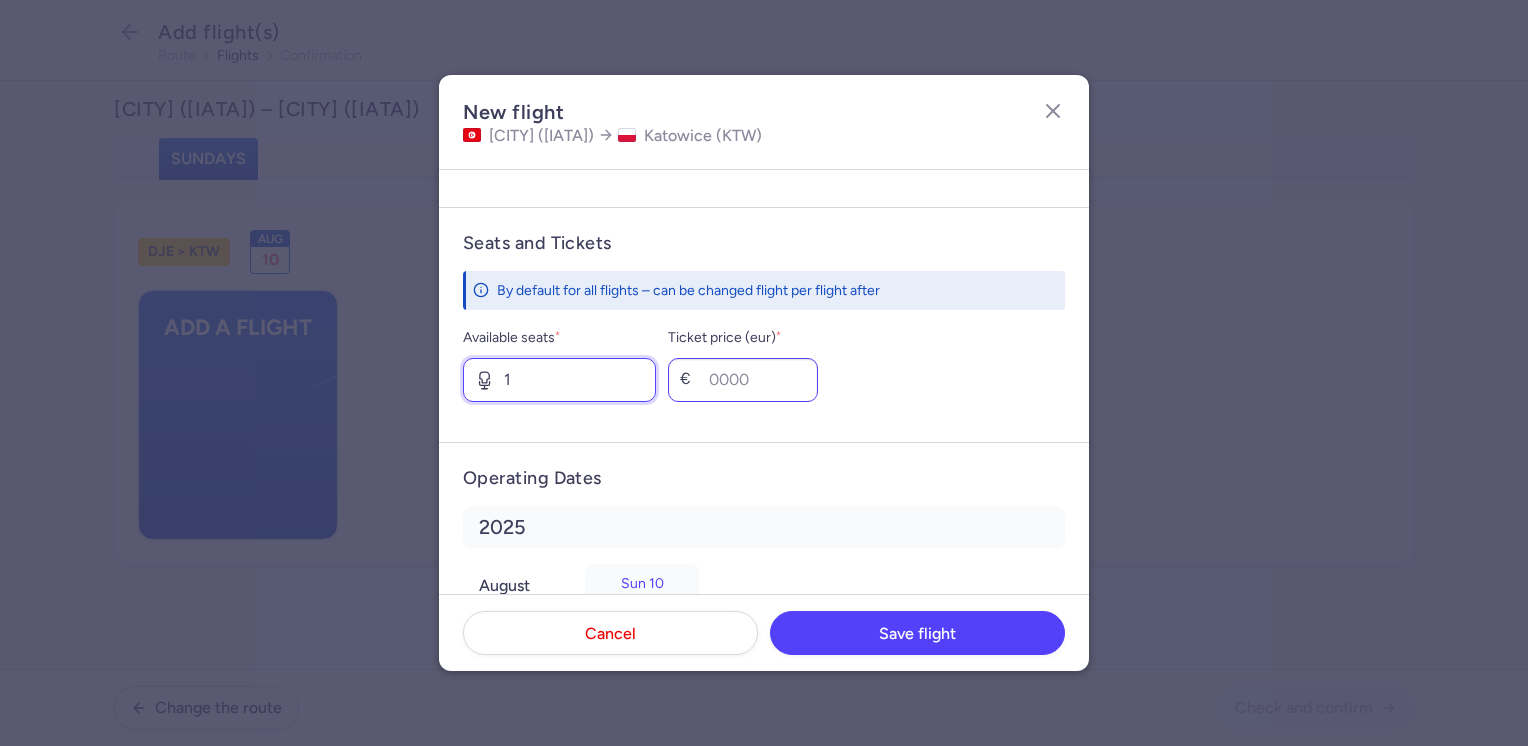 type on "1" 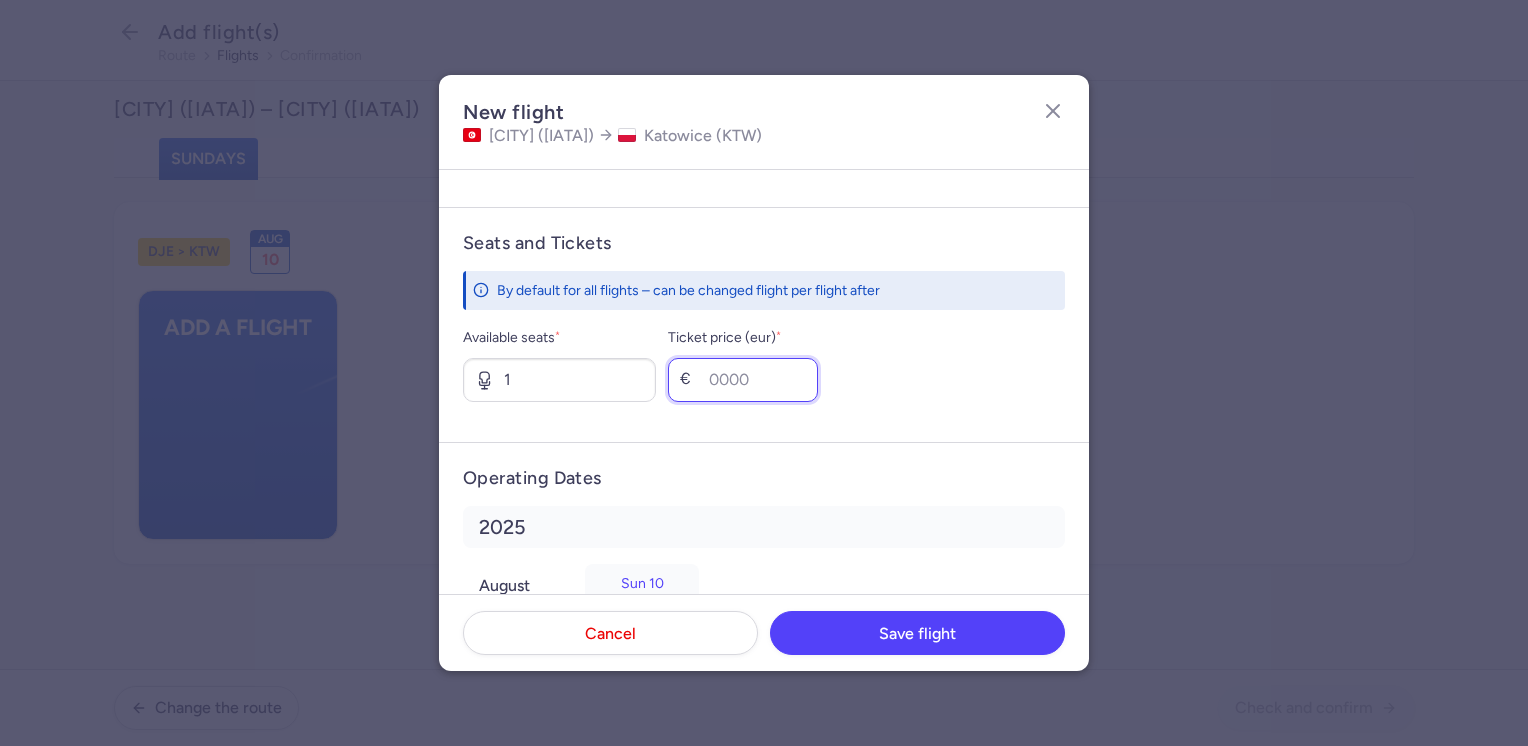click on "Ticket price (eur)  *" at bounding box center [743, 380] 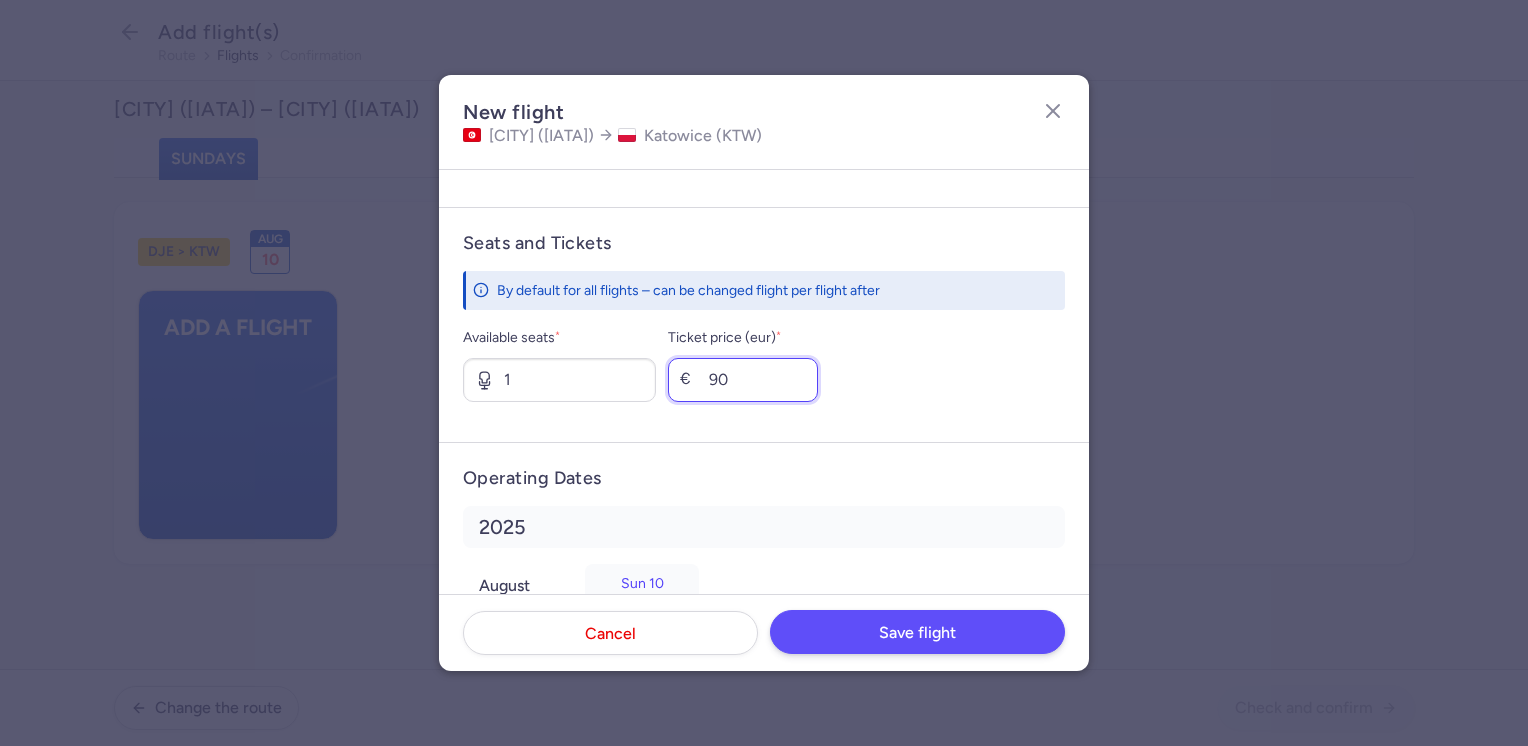 type on "90" 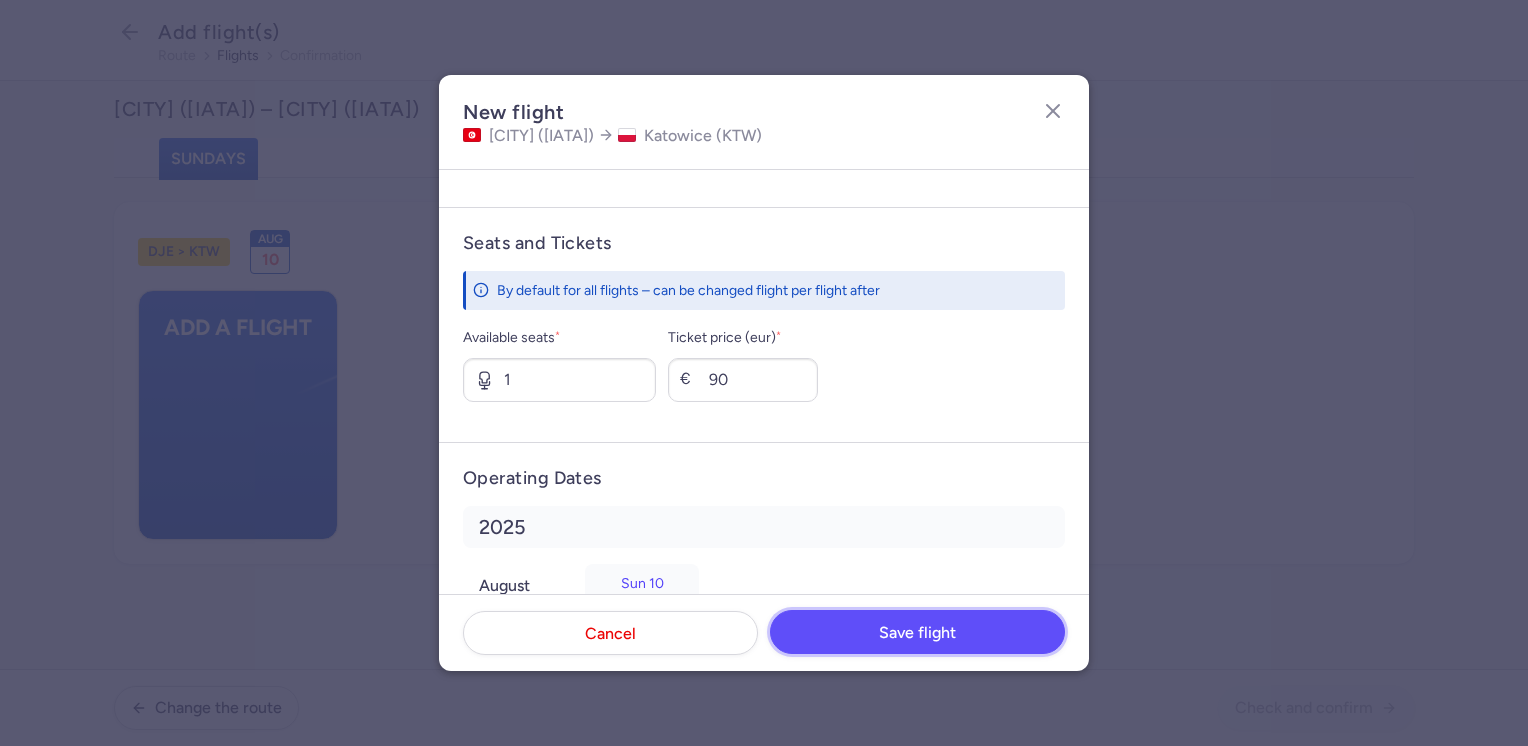 click on "Save flight" at bounding box center (917, 633) 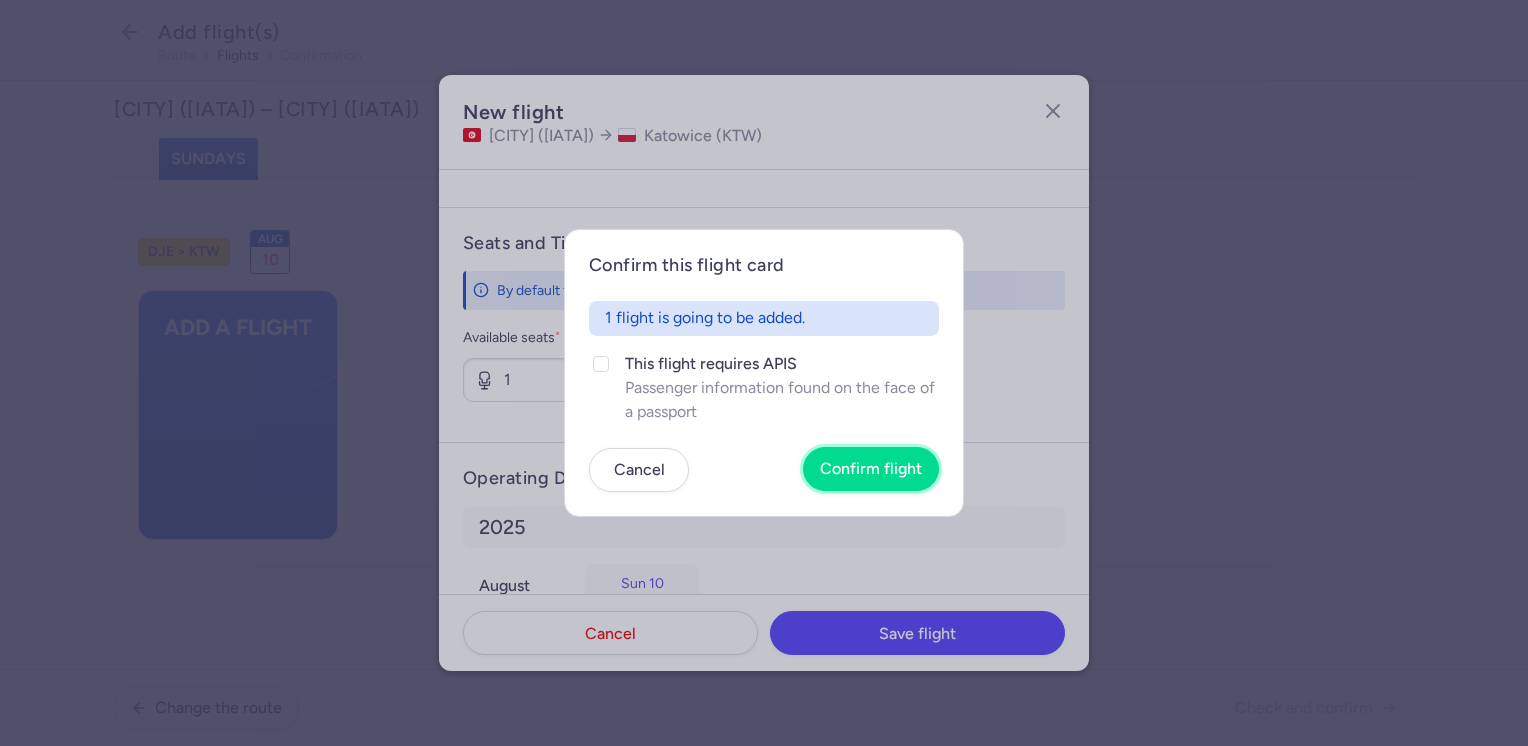 click on "Confirm flight" at bounding box center (871, 469) 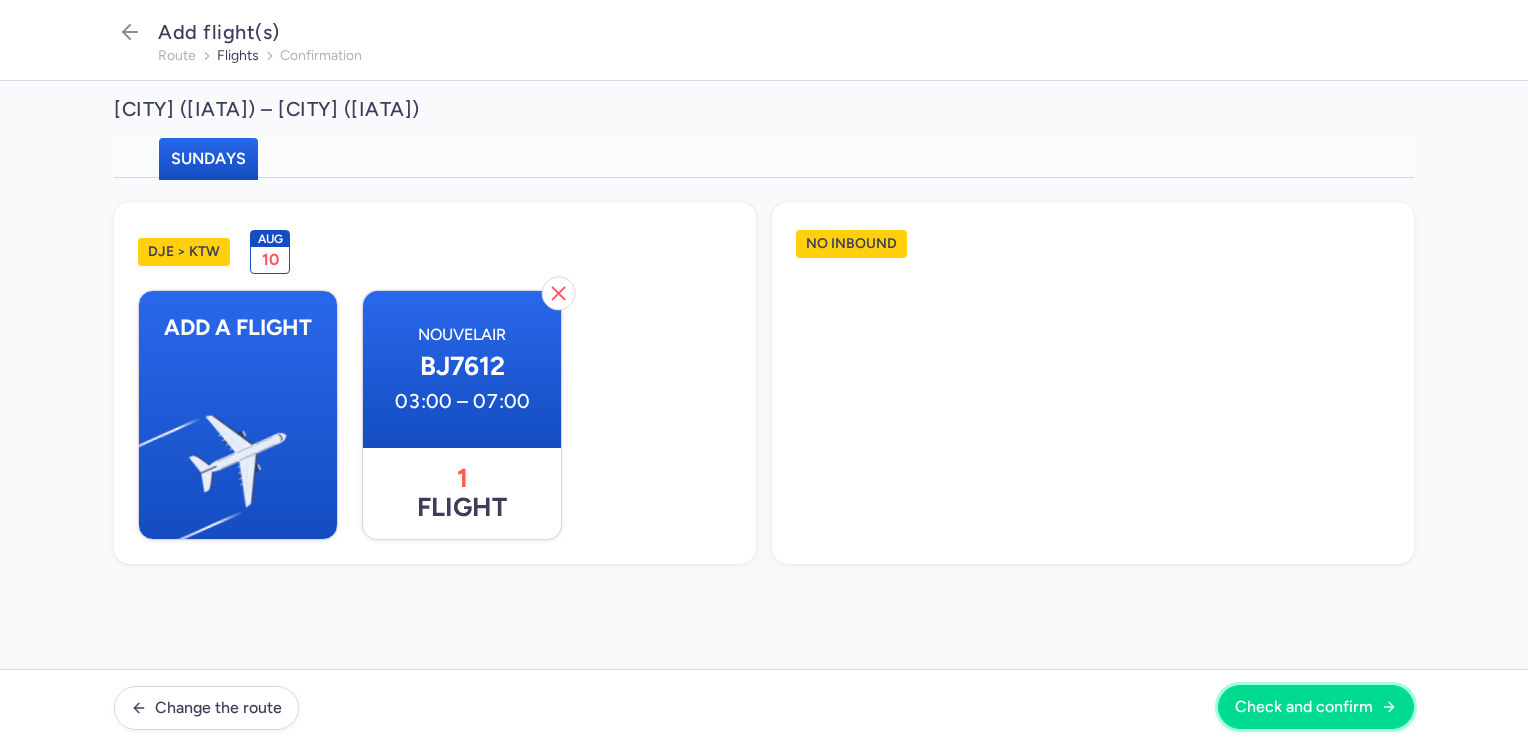 click on "Check and confirm" at bounding box center (1304, 707) 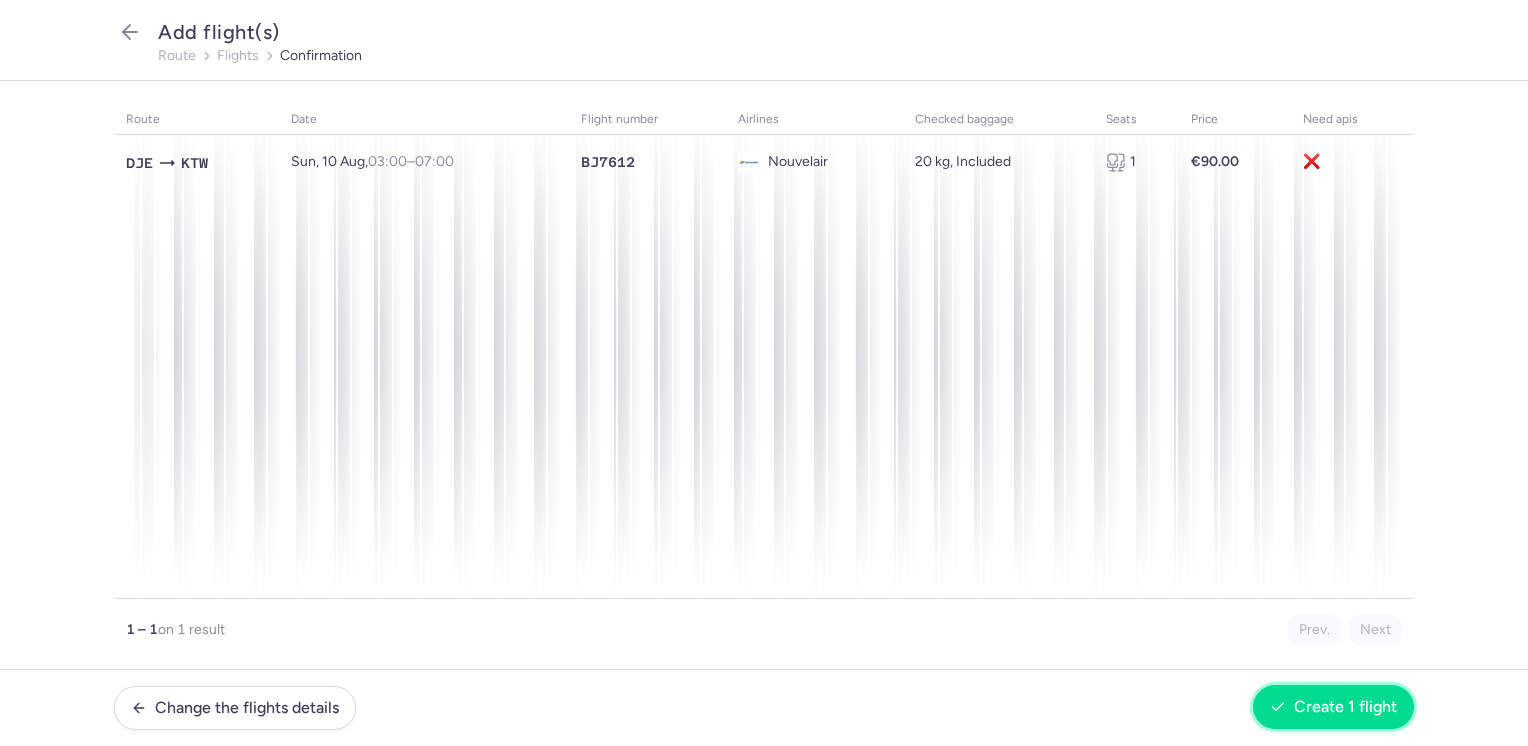click on "Create 1 flight" at bounding box center (1345, 707) 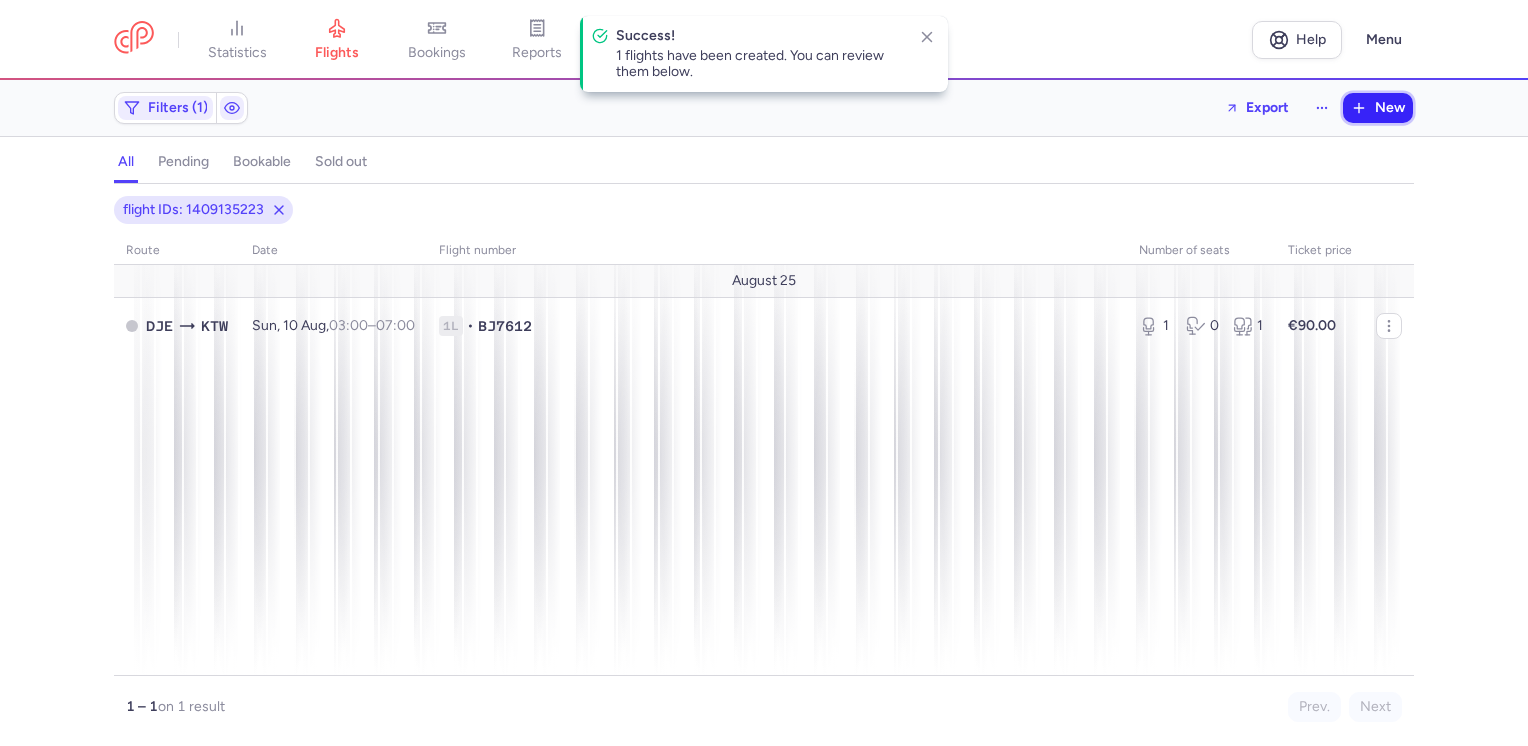 click on "New" at bounding box center [1378, 108] 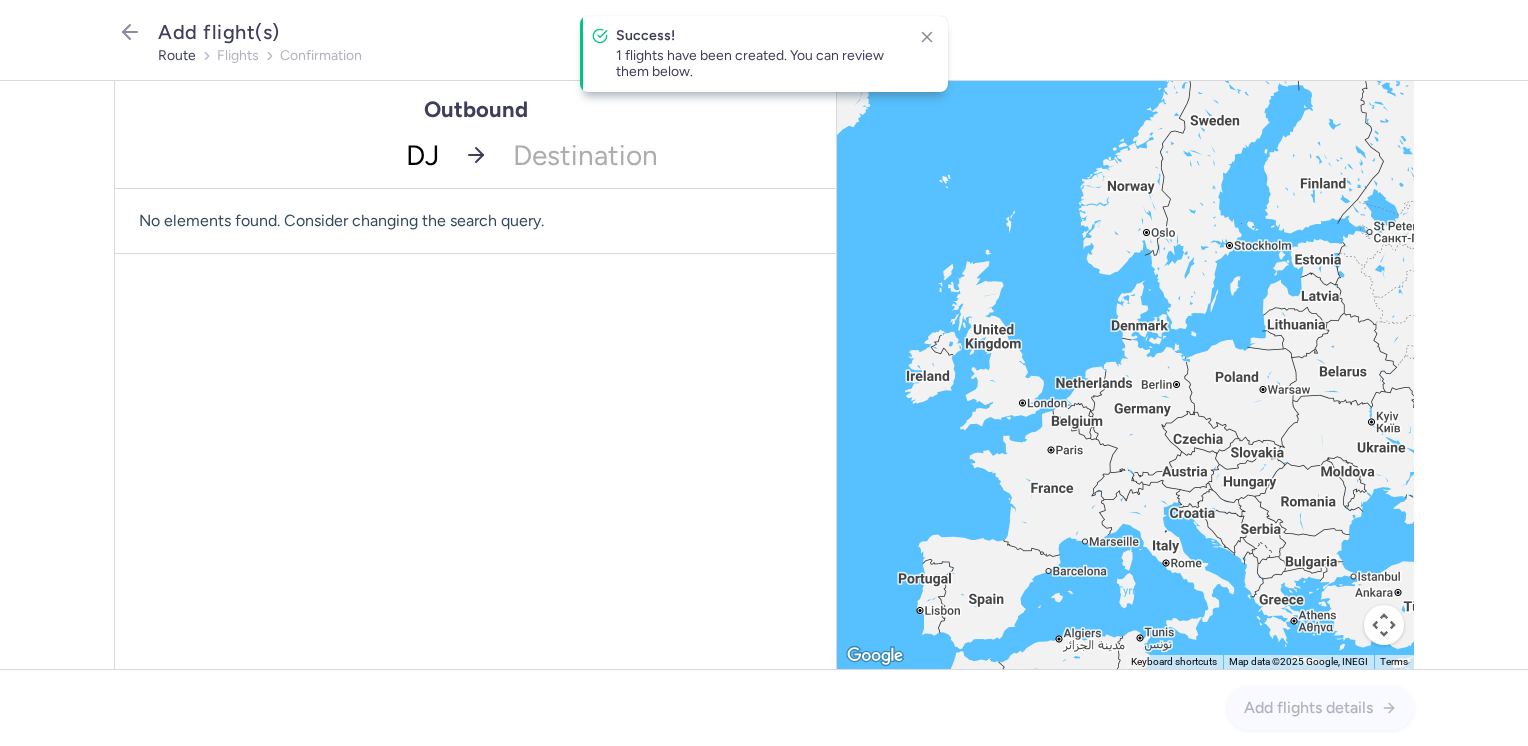 type on "DJE" 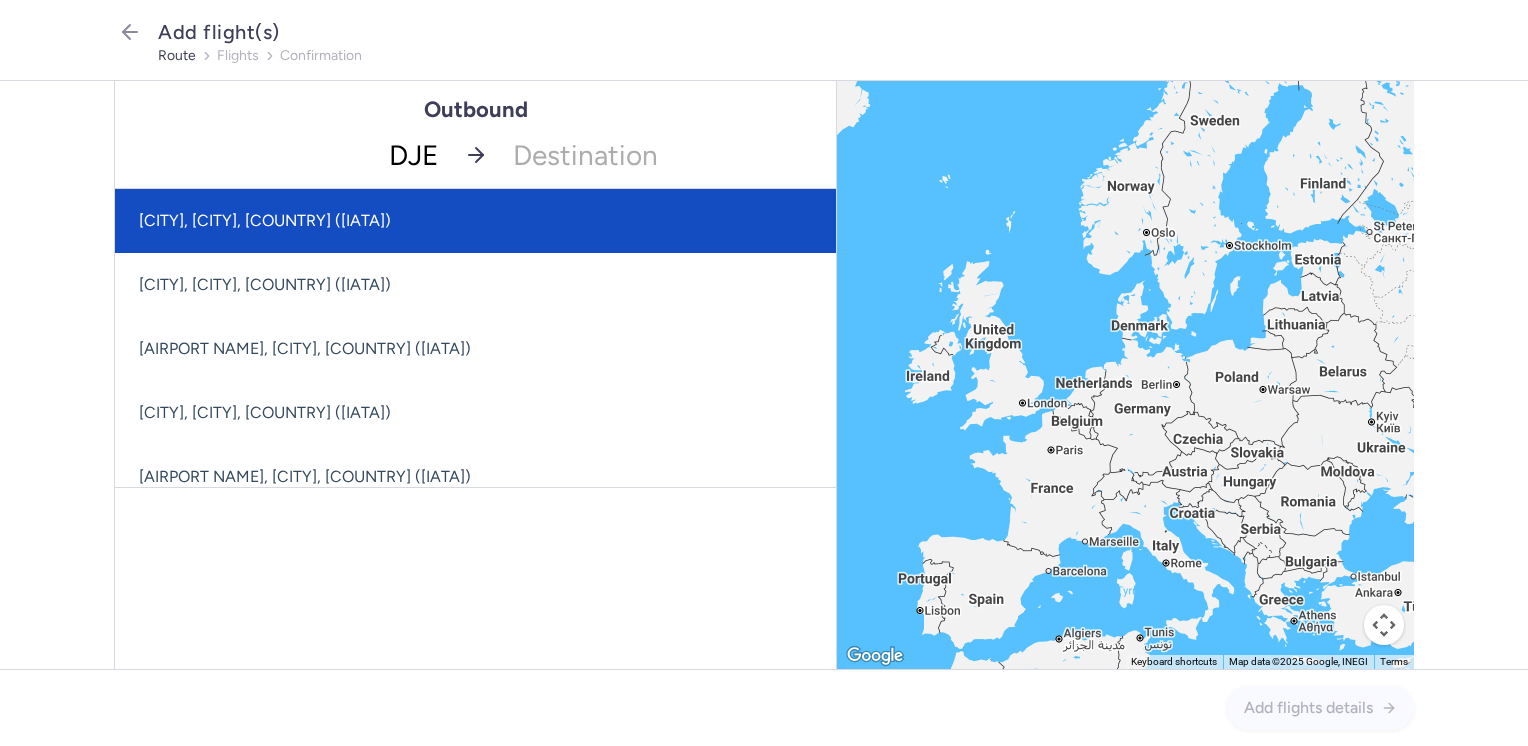 click on "[CITY], [CITY], [COUNTRY] ([IATA])" at bounding box center (475, 221) 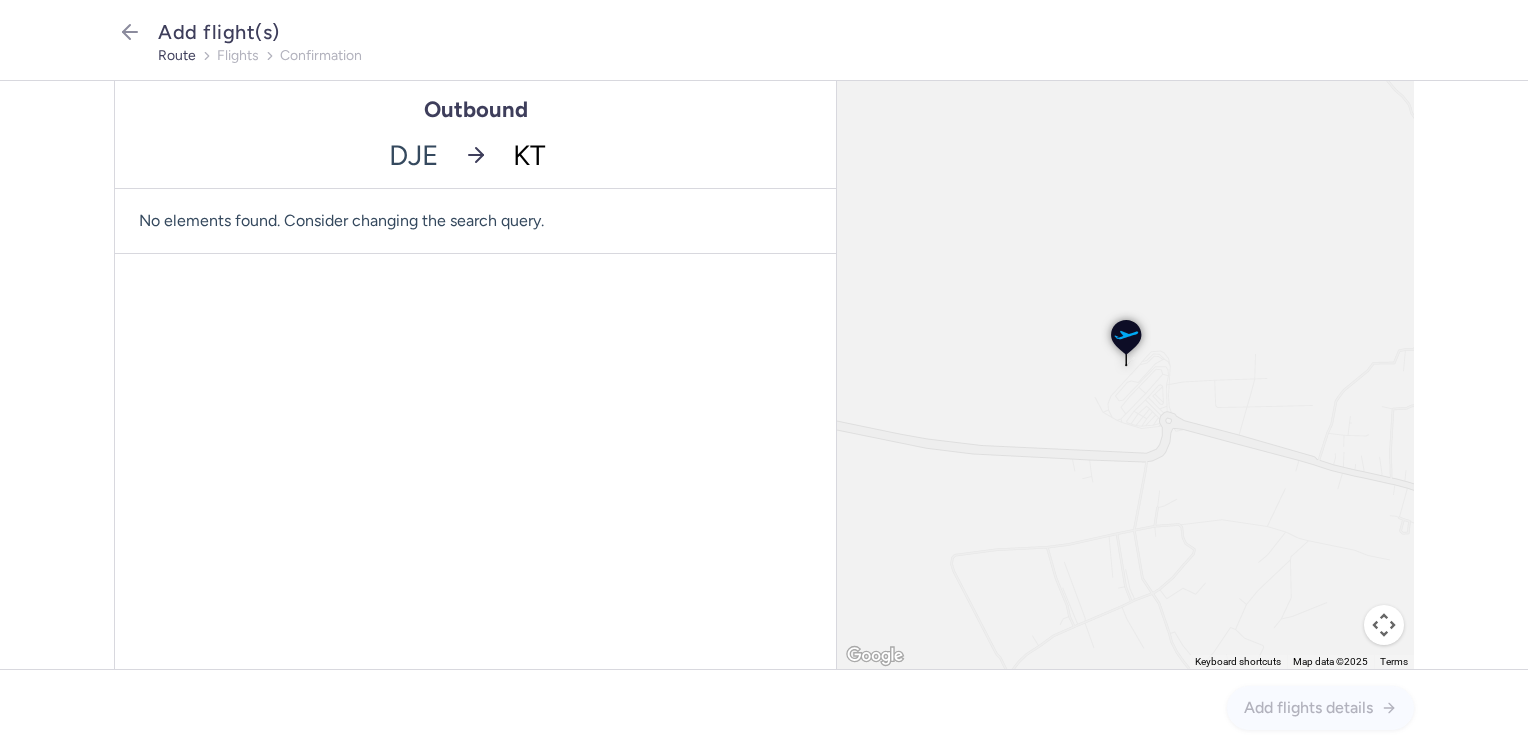 type on "KTW" 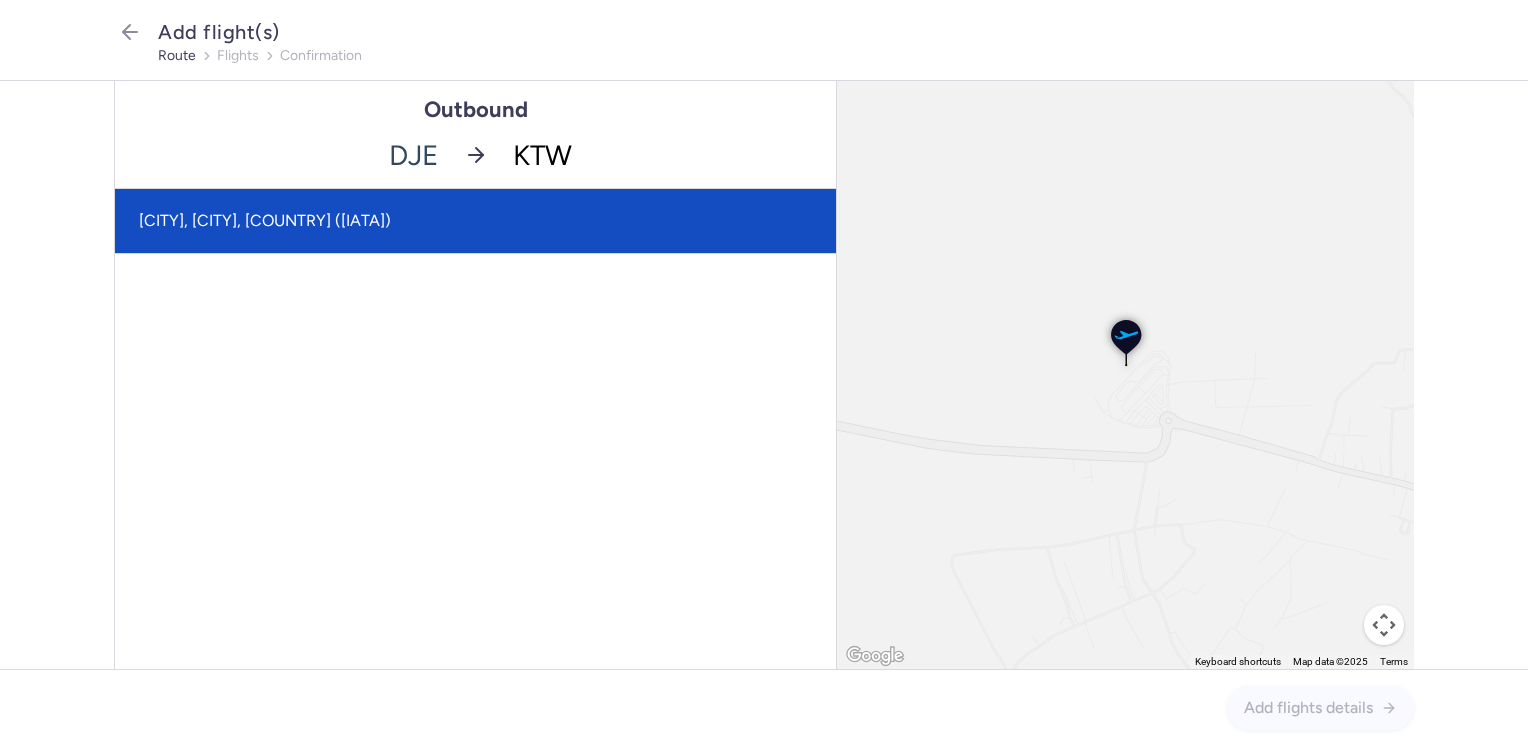 click on "[CITY], [CITY], [COUNTRY] ([IATA])" at bounding box center (475, 221) 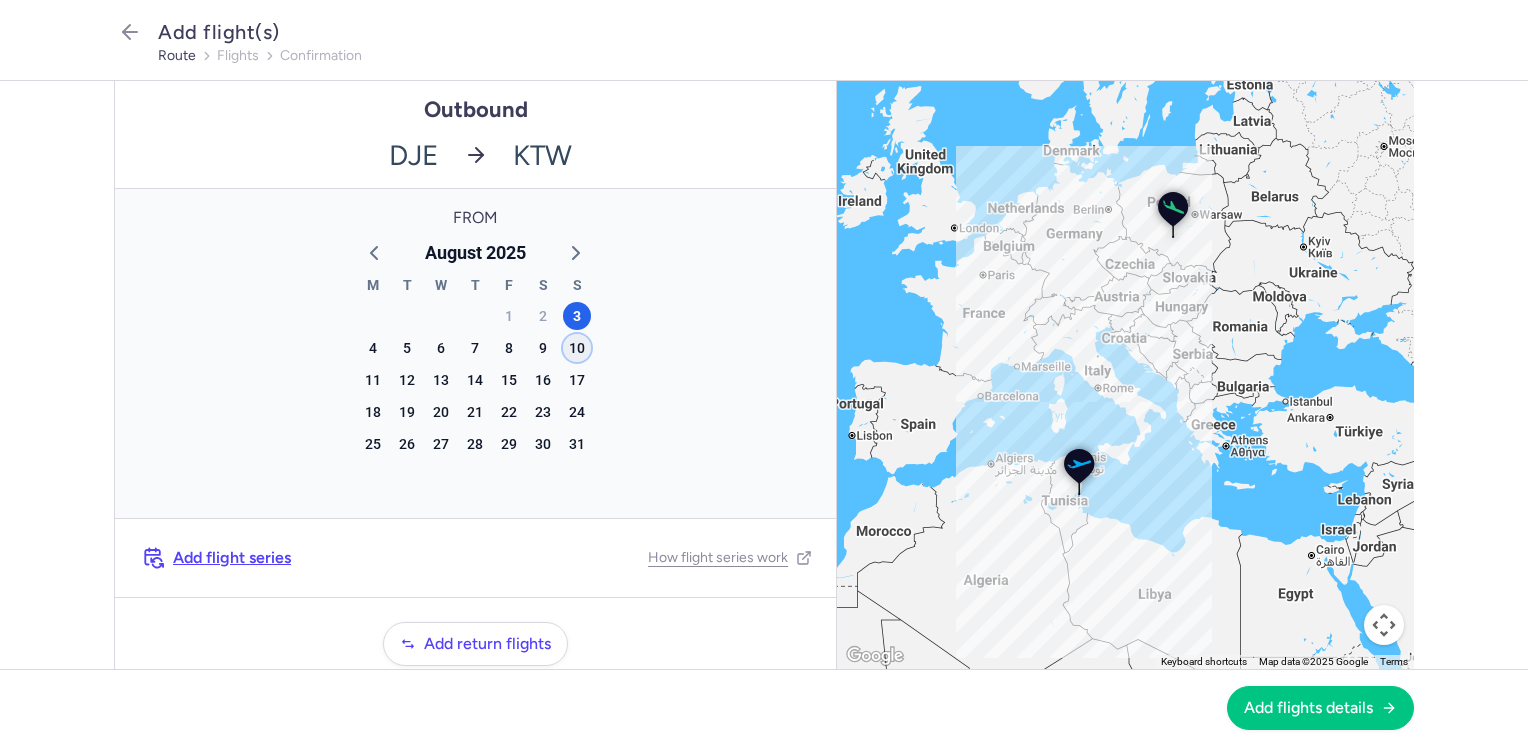 click on "10" 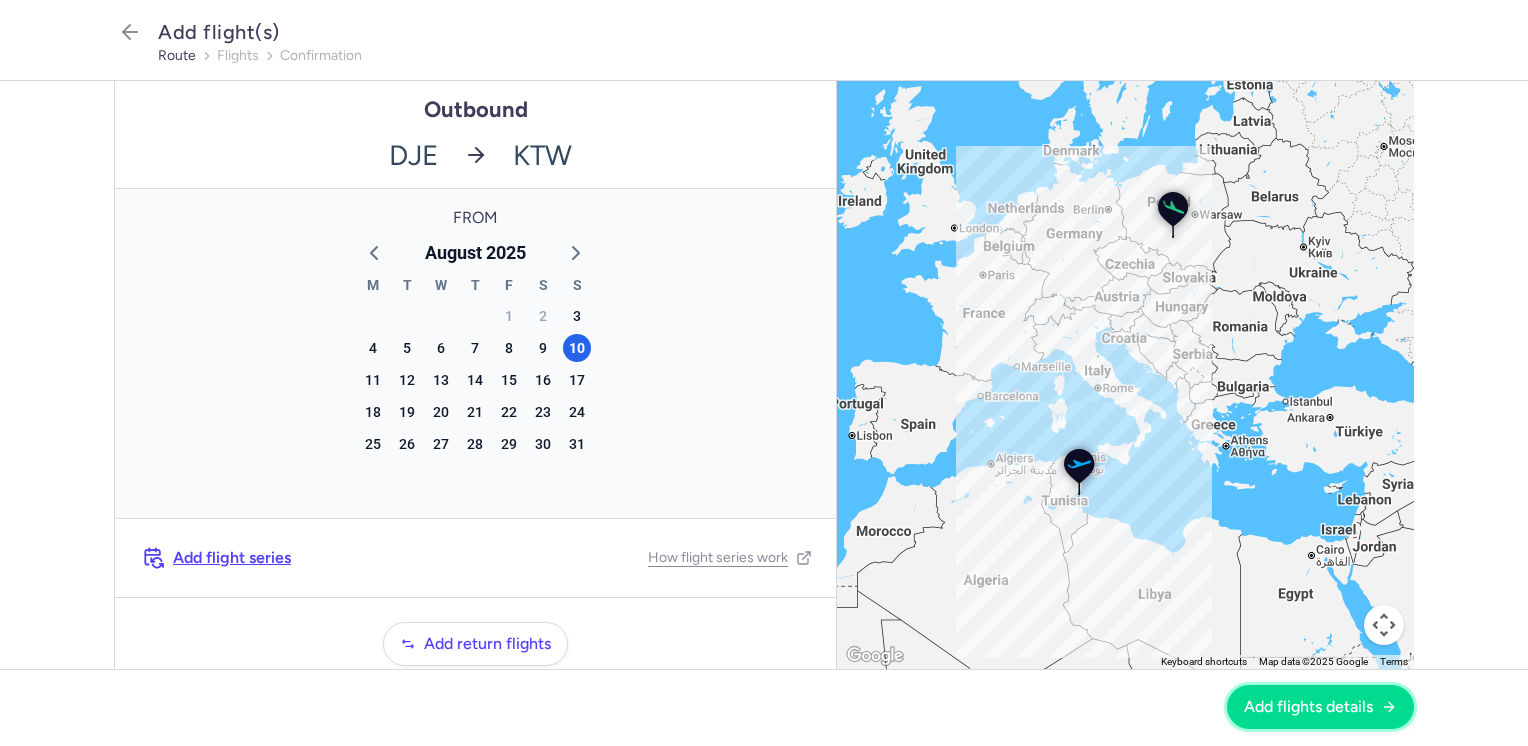click on "Add flights details" at bounding box center [1308, 707] 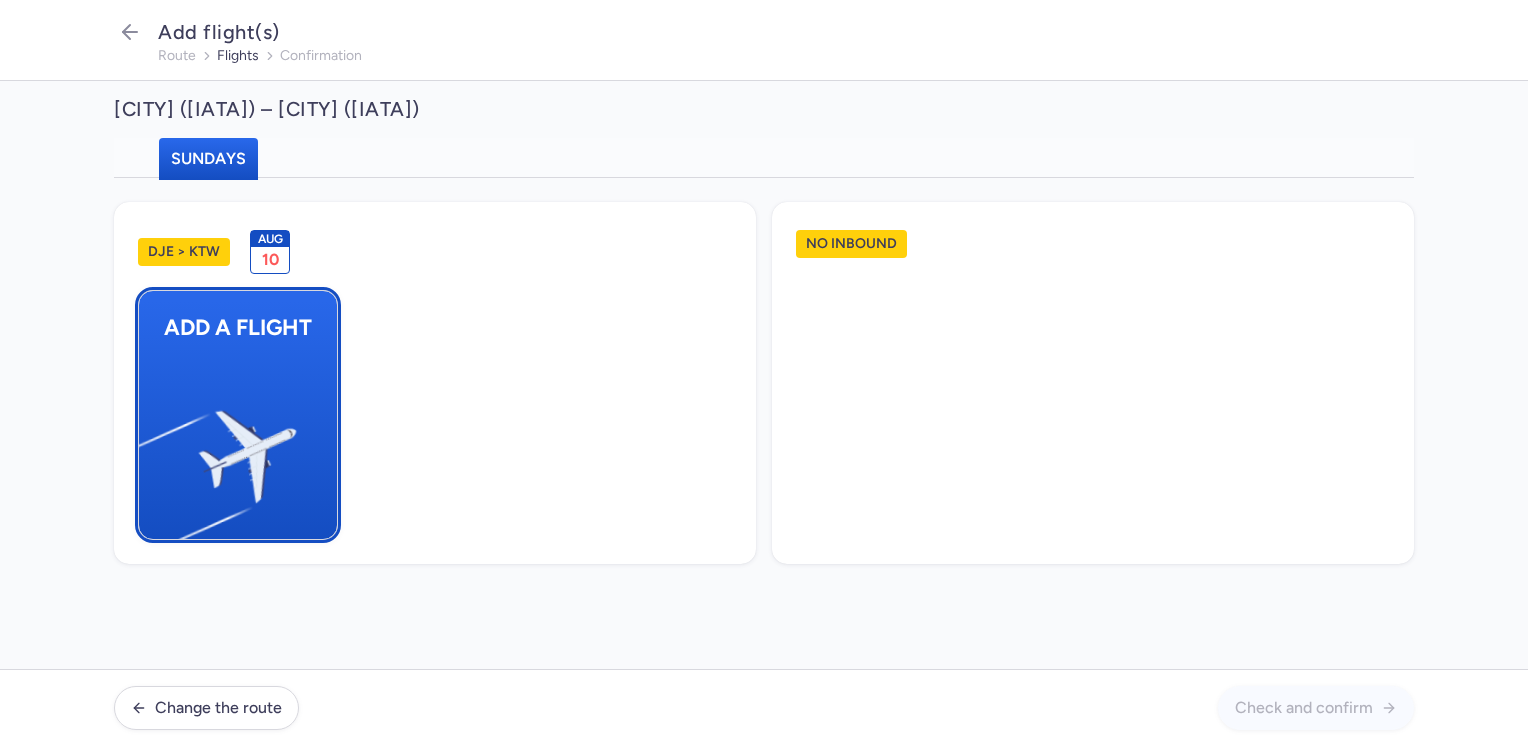 click at bounding box center (149, 448) 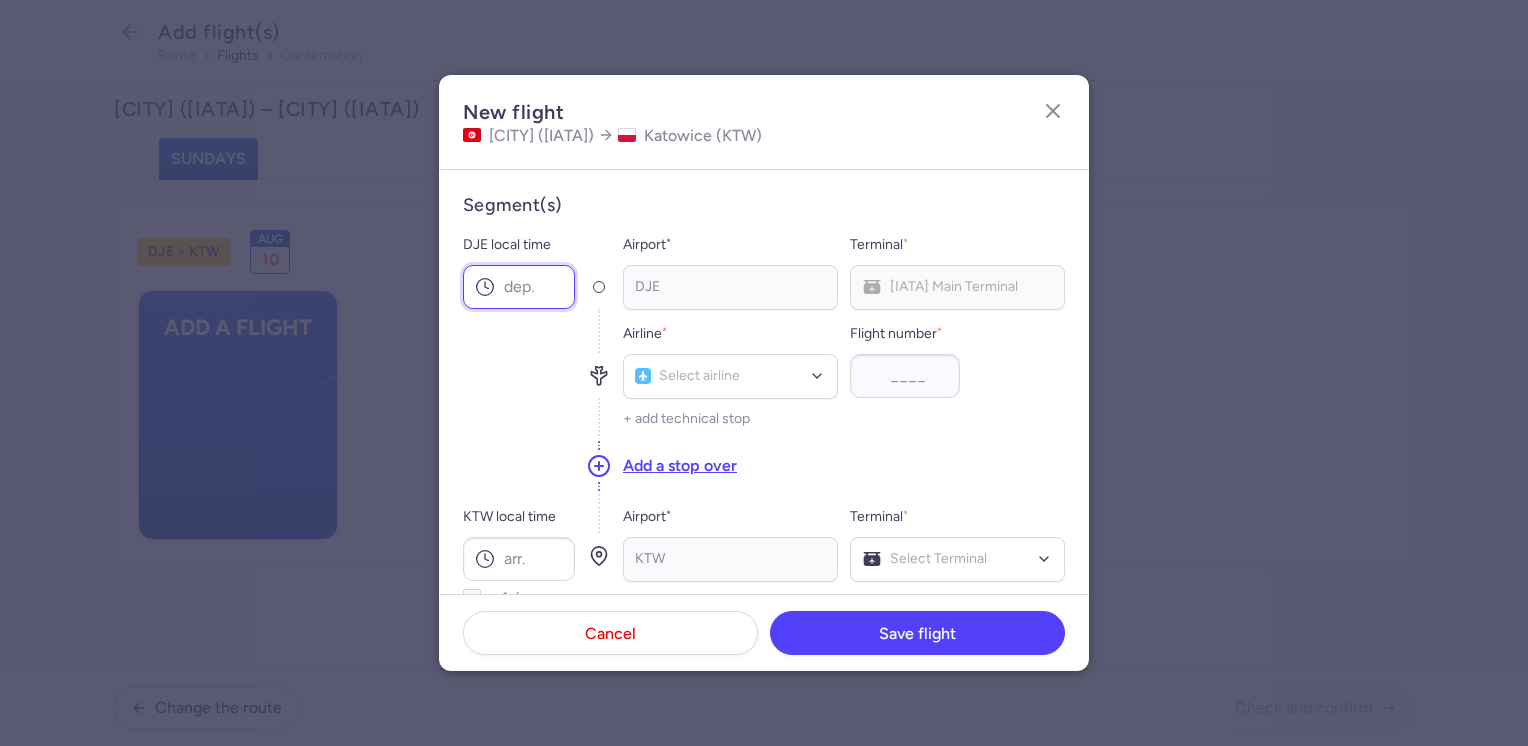 click on "DJE local time" at bounding box center (519, 287) 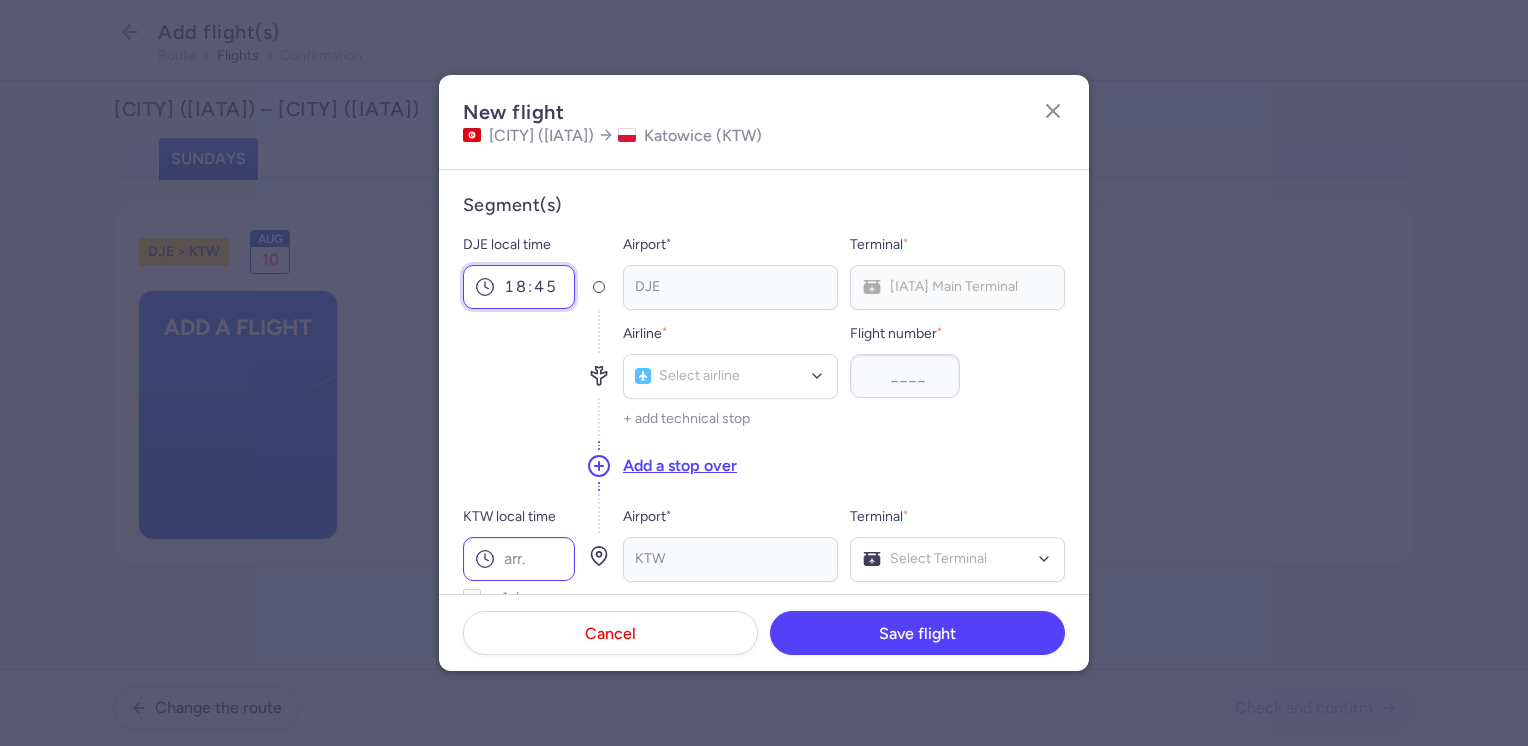 type on "18:45" 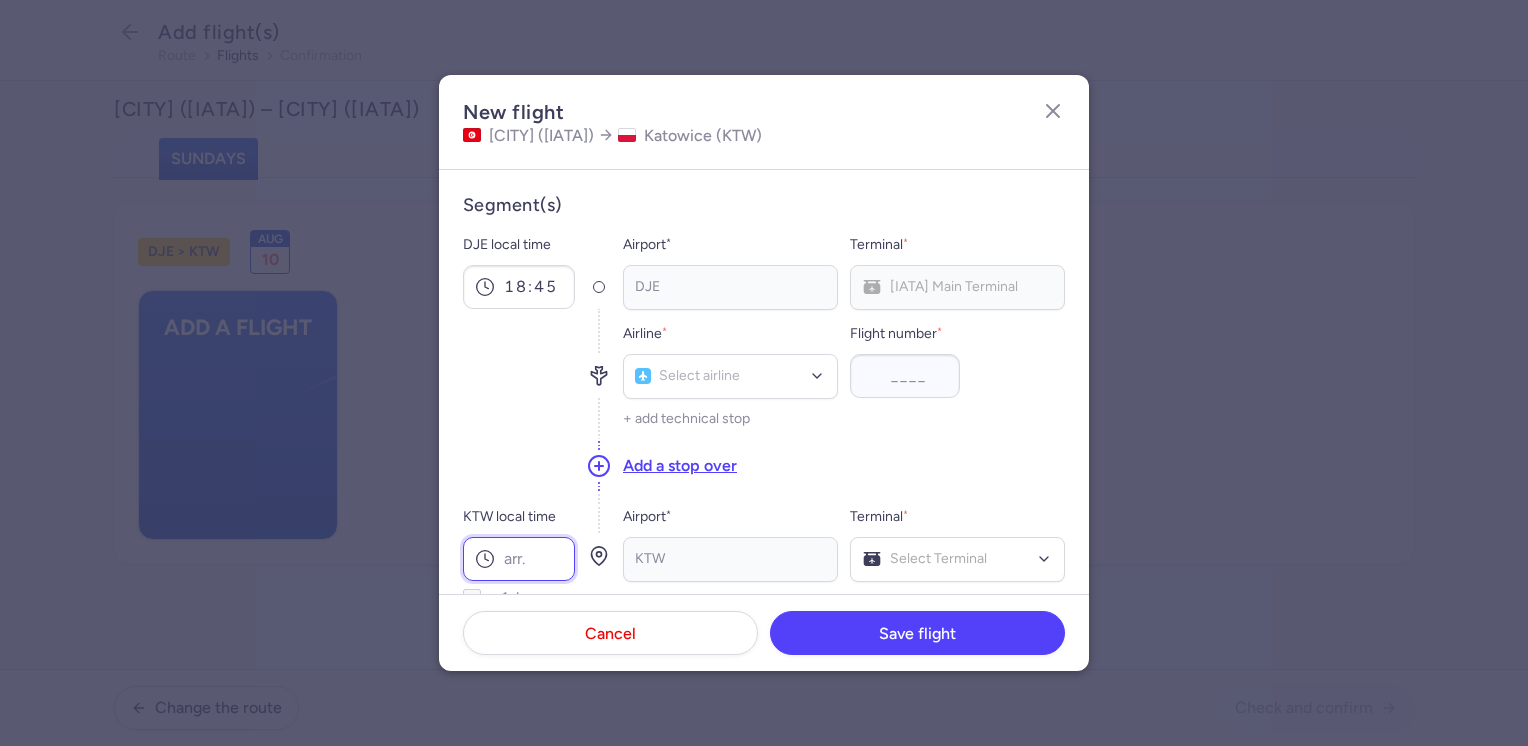 click on "KTW local time" at bounding box center (519, 559) 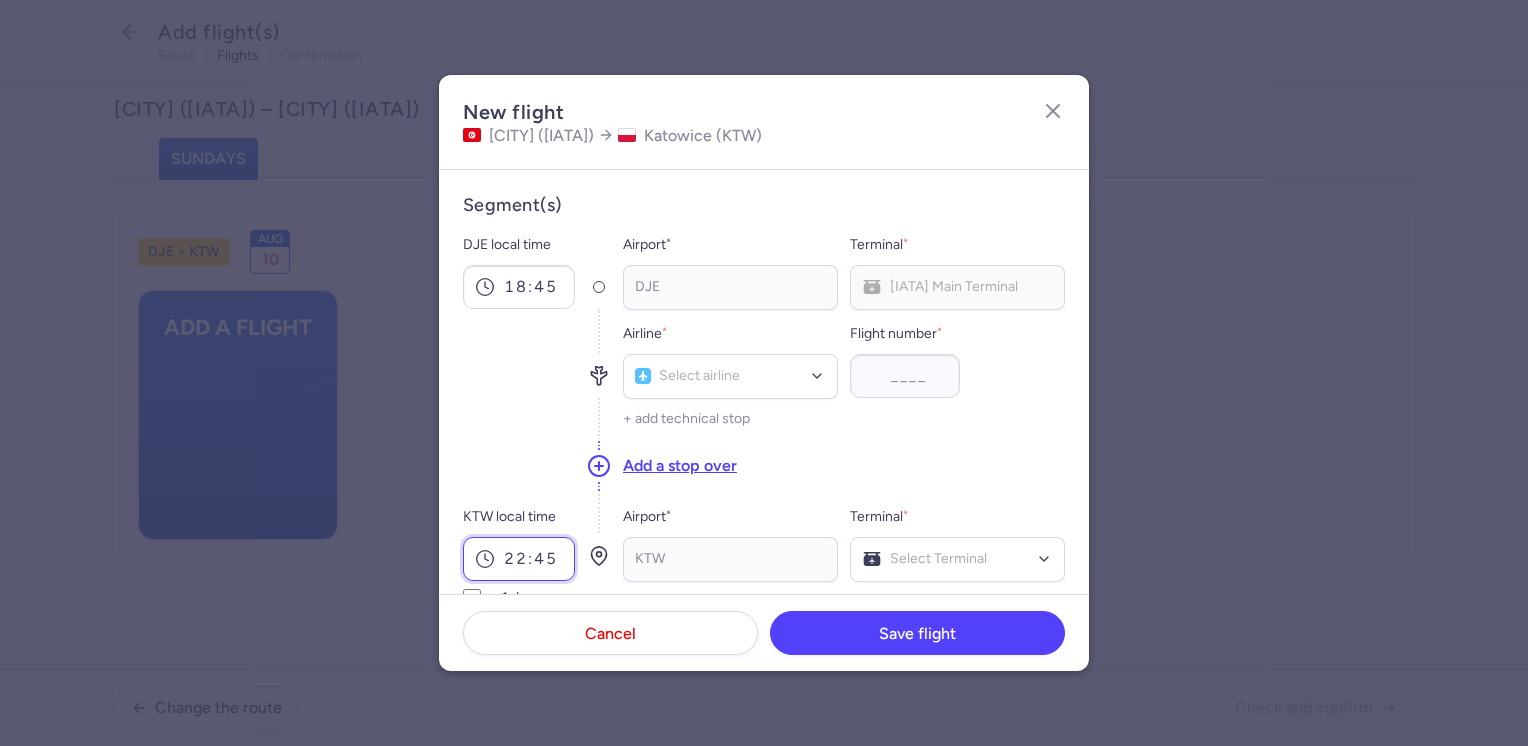 type on "22:45" 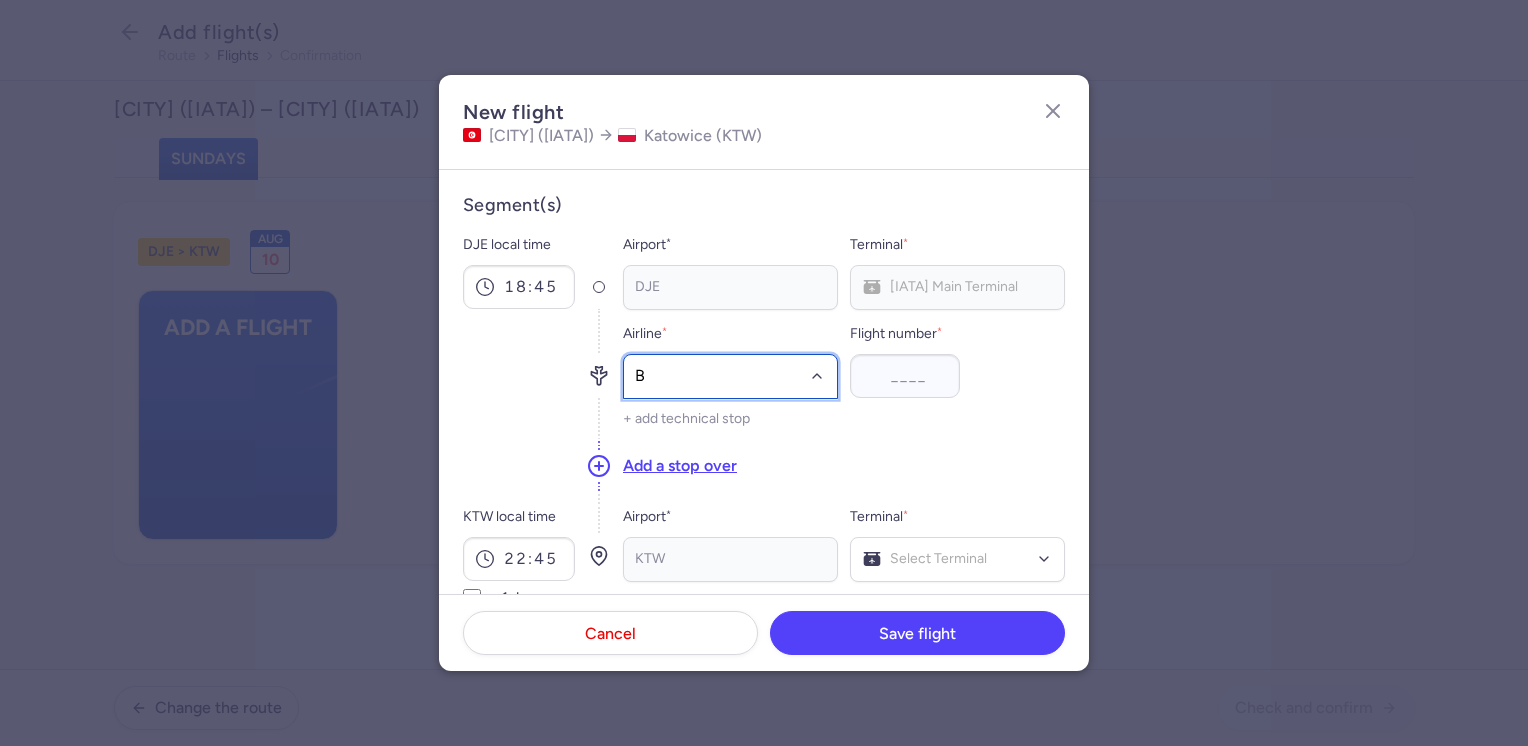 type on "BJ" 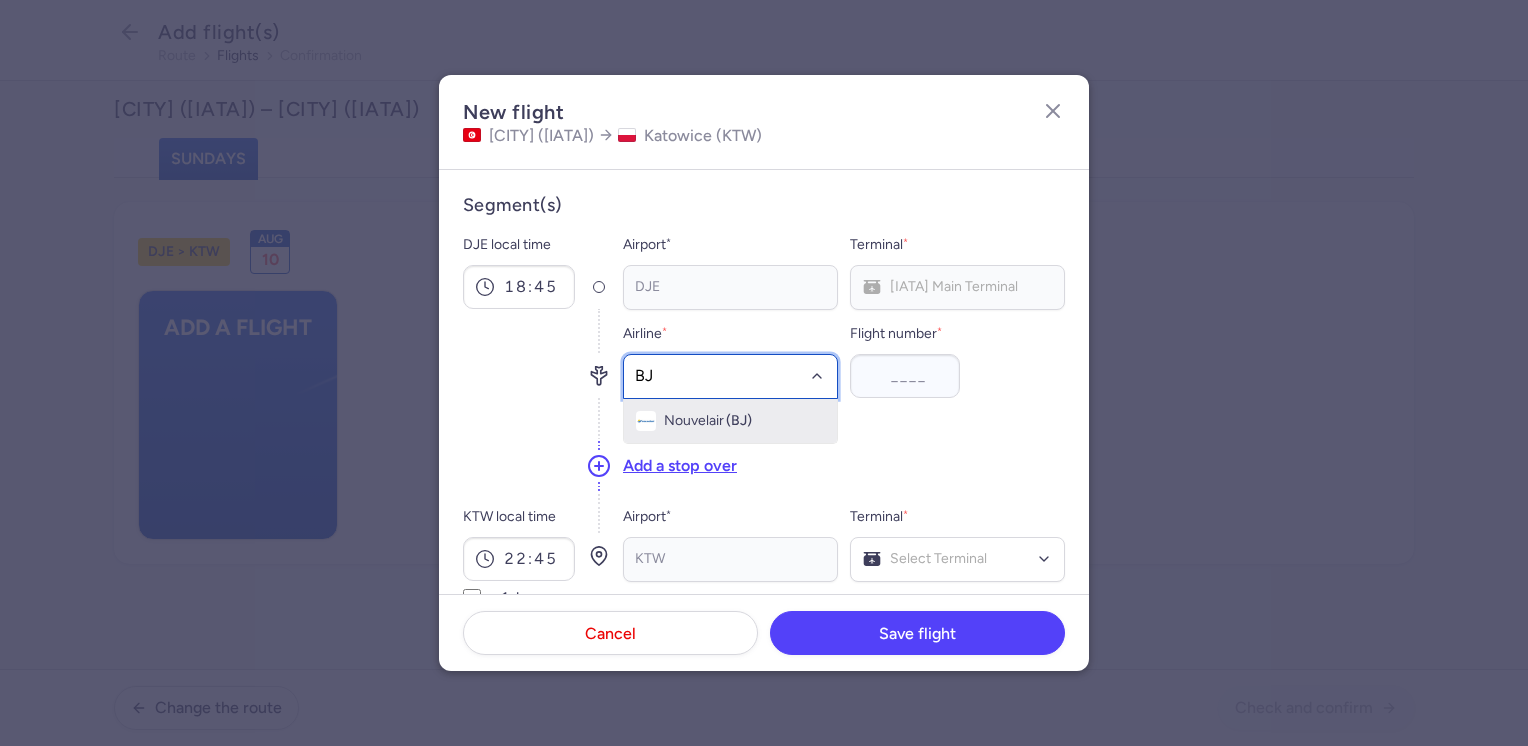 click on "Nouvelair" at bounding box center (694, 421) 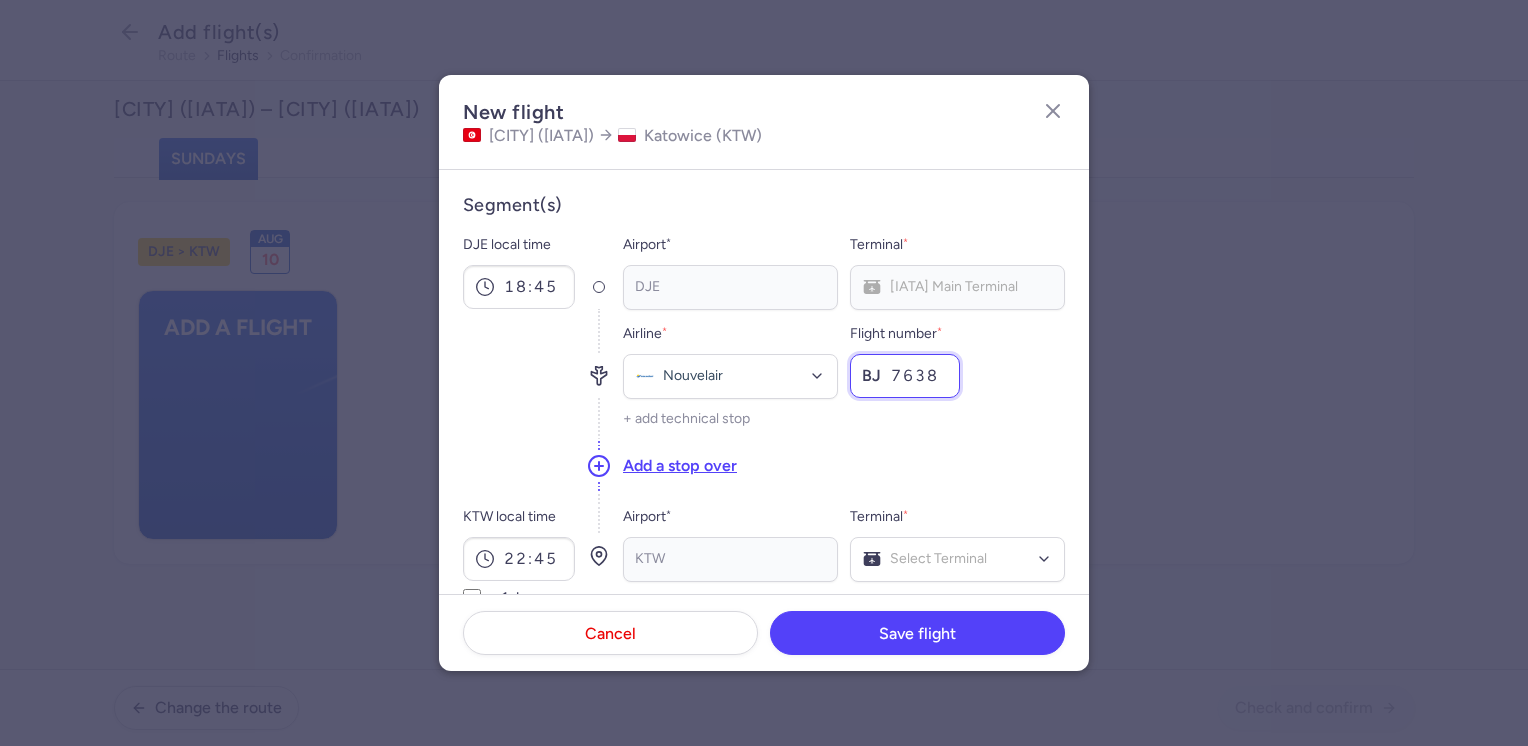type on "7638" 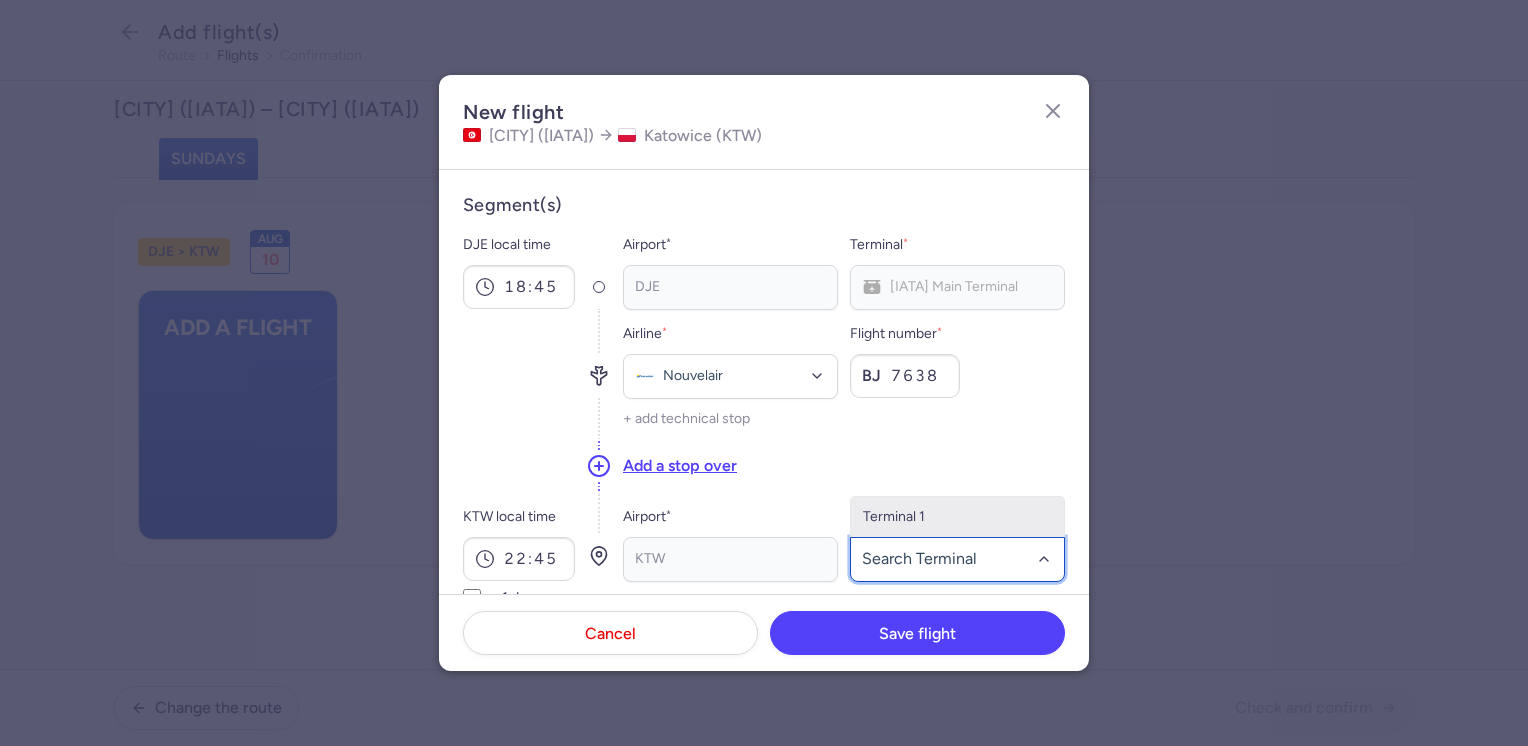 click on "Terminal 1" at bounding box center (957, 517) 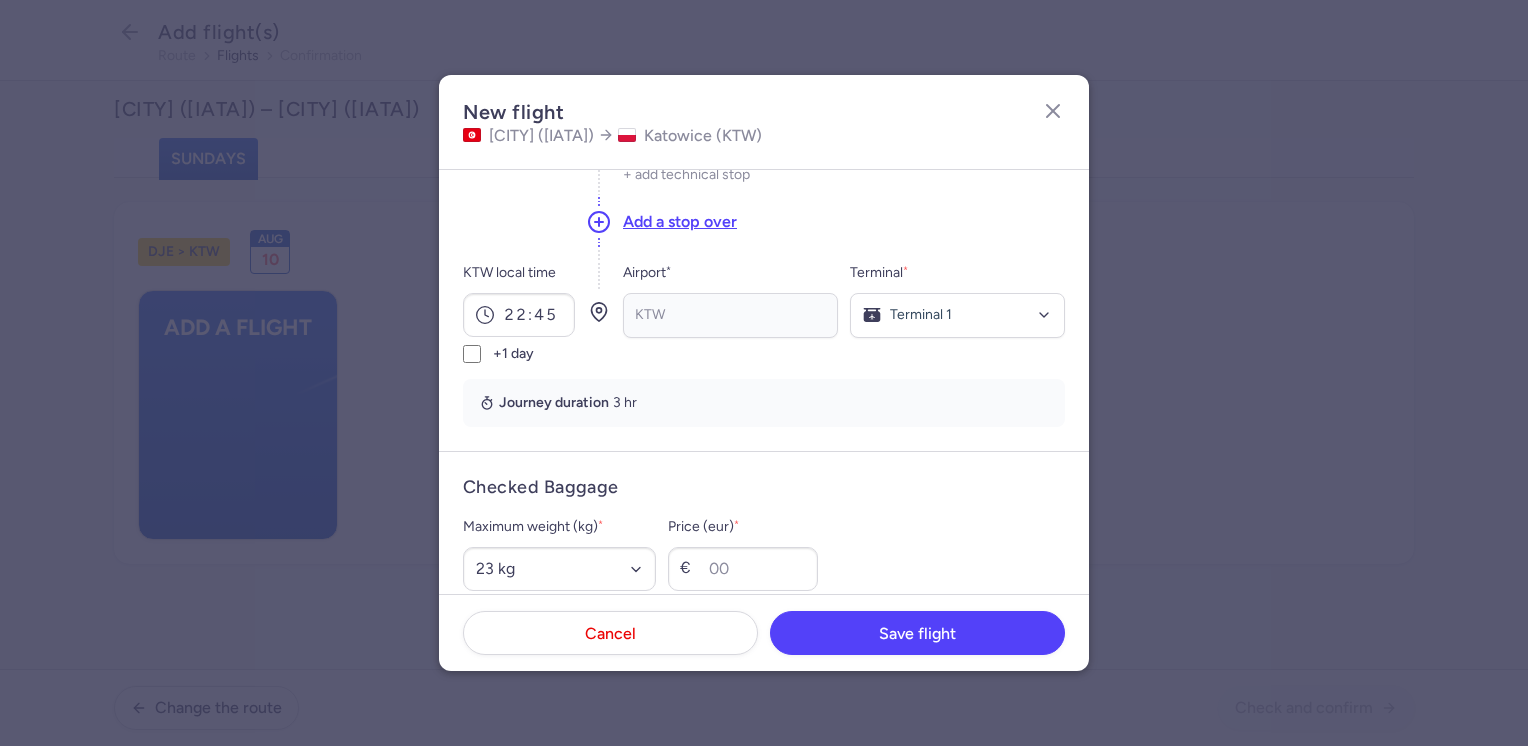 scroll, scrollTop: 300, scrollLeft: 0, axis: vertical 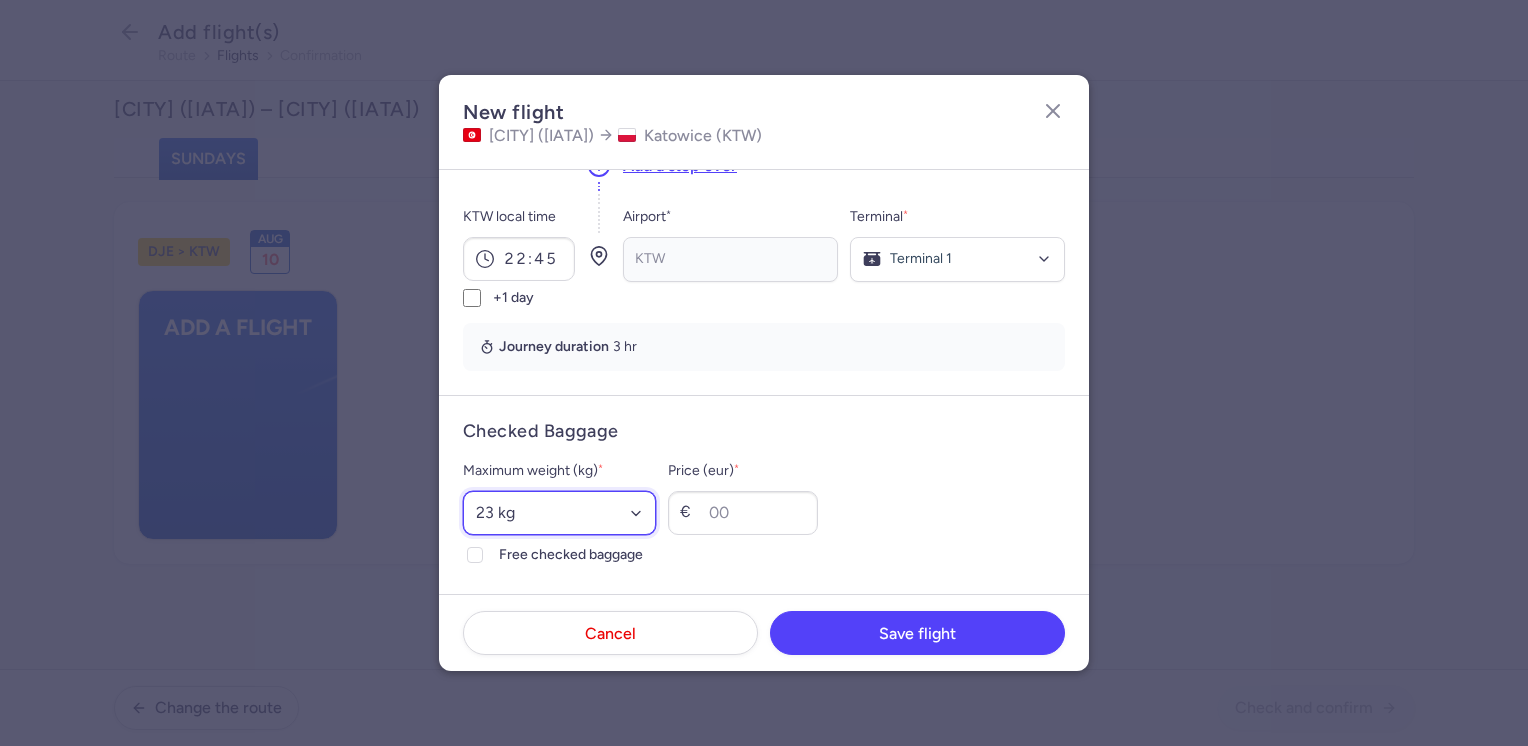 click on "Select an option 15 kg 16 kg 17 kg 18 kg 19 kg 20 kg 21 kg 22 kg 23 kg 24 kg 25 kg 26 kg 27 kg 28 kg 29 kg 30 kg 31 kg 32 kg 33 kg 34 kg 35 kg" at bounding box center [559, 513] 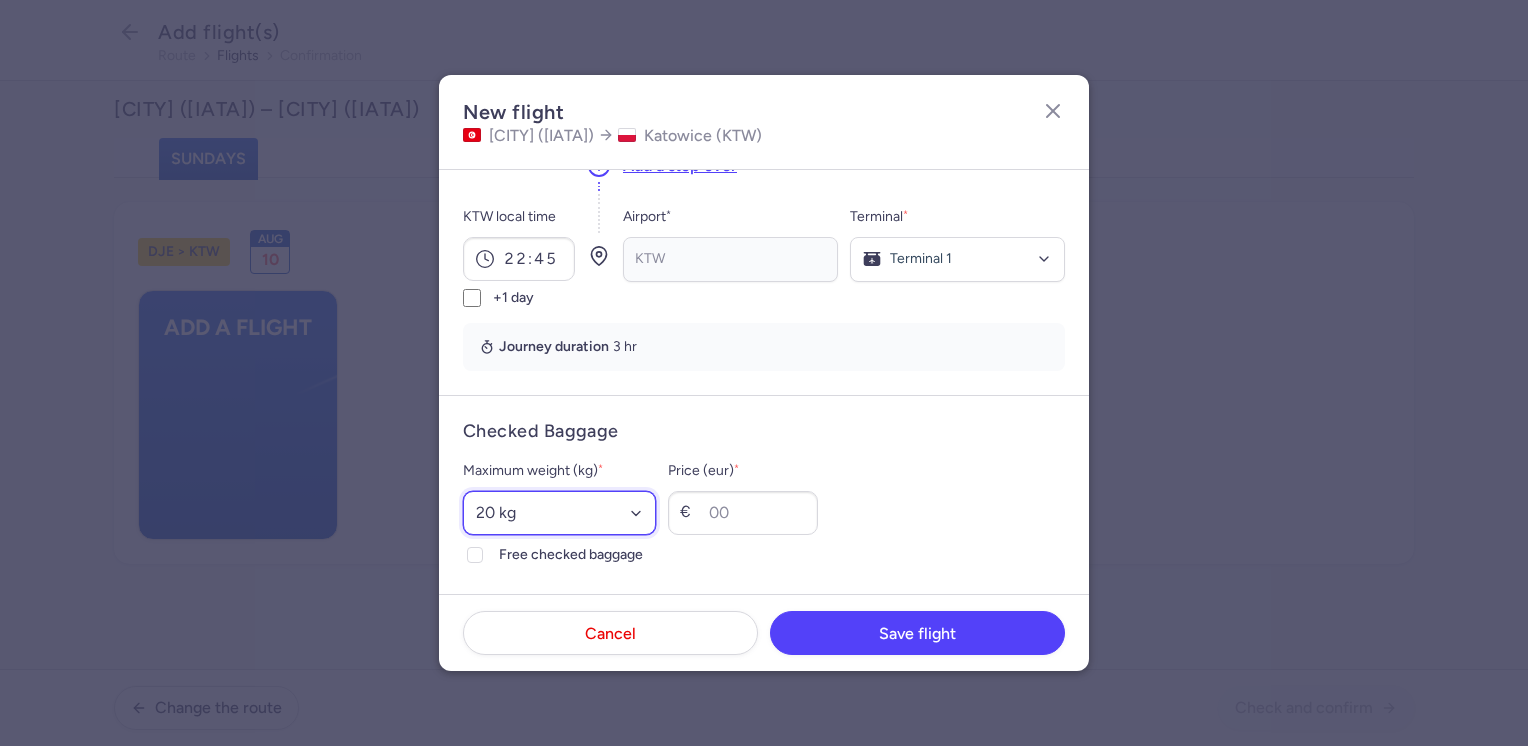 click on "Select an option 15 kg 16 kg 17 kg 18 kg 19 kg 20 kg 21 kg 22 kg 23 kg 24 kg 25 kg 26 kg 27 kg 28 kg 29 kg 30 kg 31 kg 32 kg 33 kg 34 kg 35 kg" at bounding box center [559, 513] 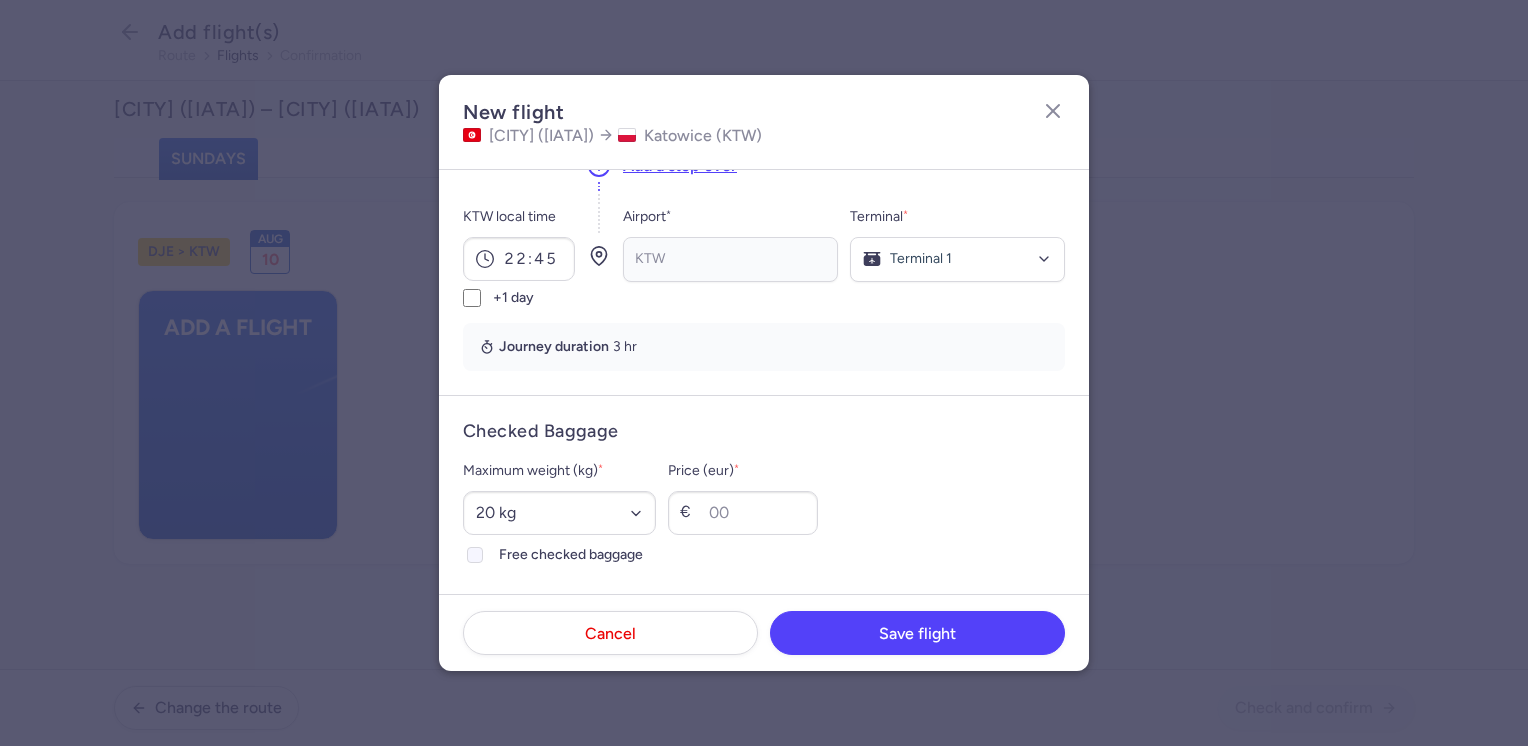 click on "Free checked baggage" 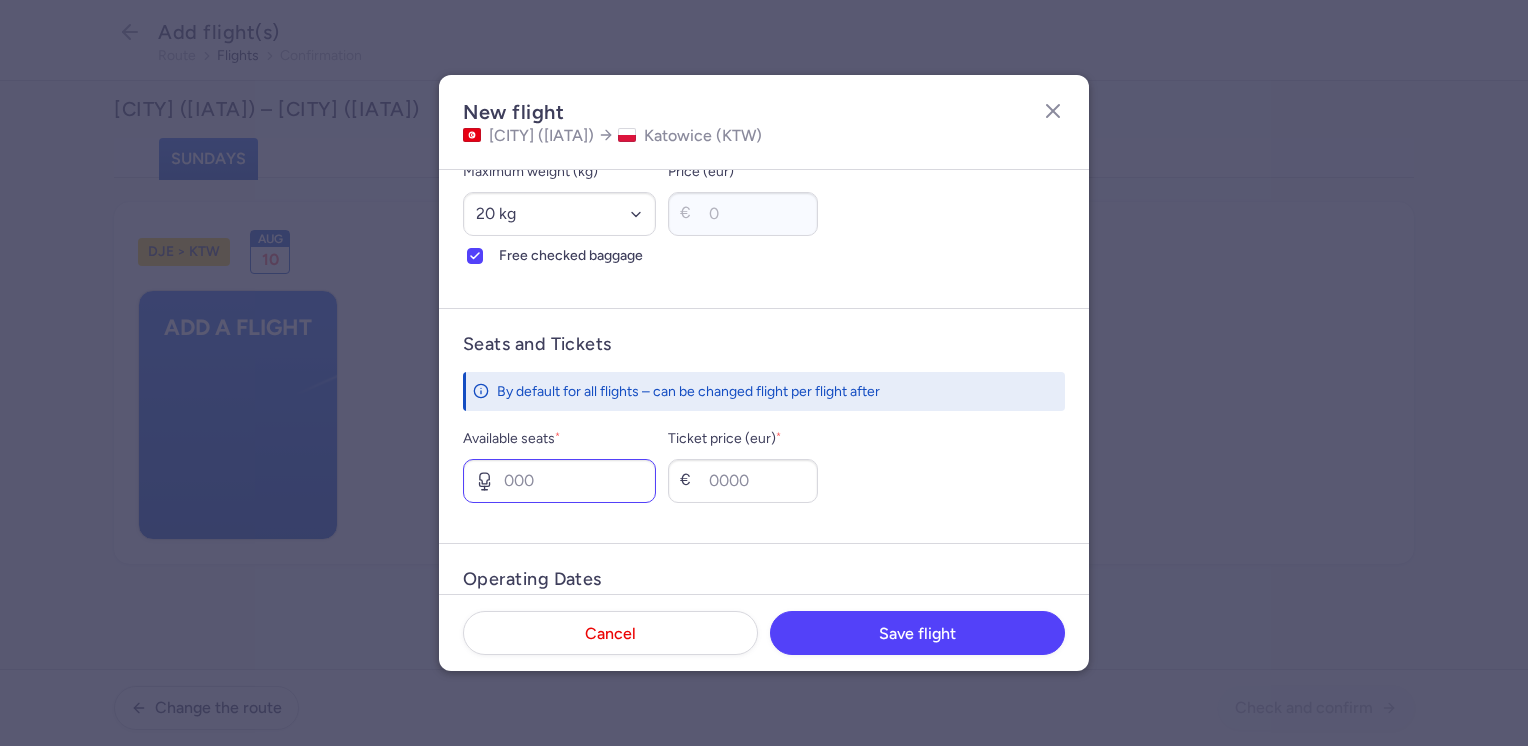 scroll, scrollTop: 600, scrollLeft: 0, axis: vertical 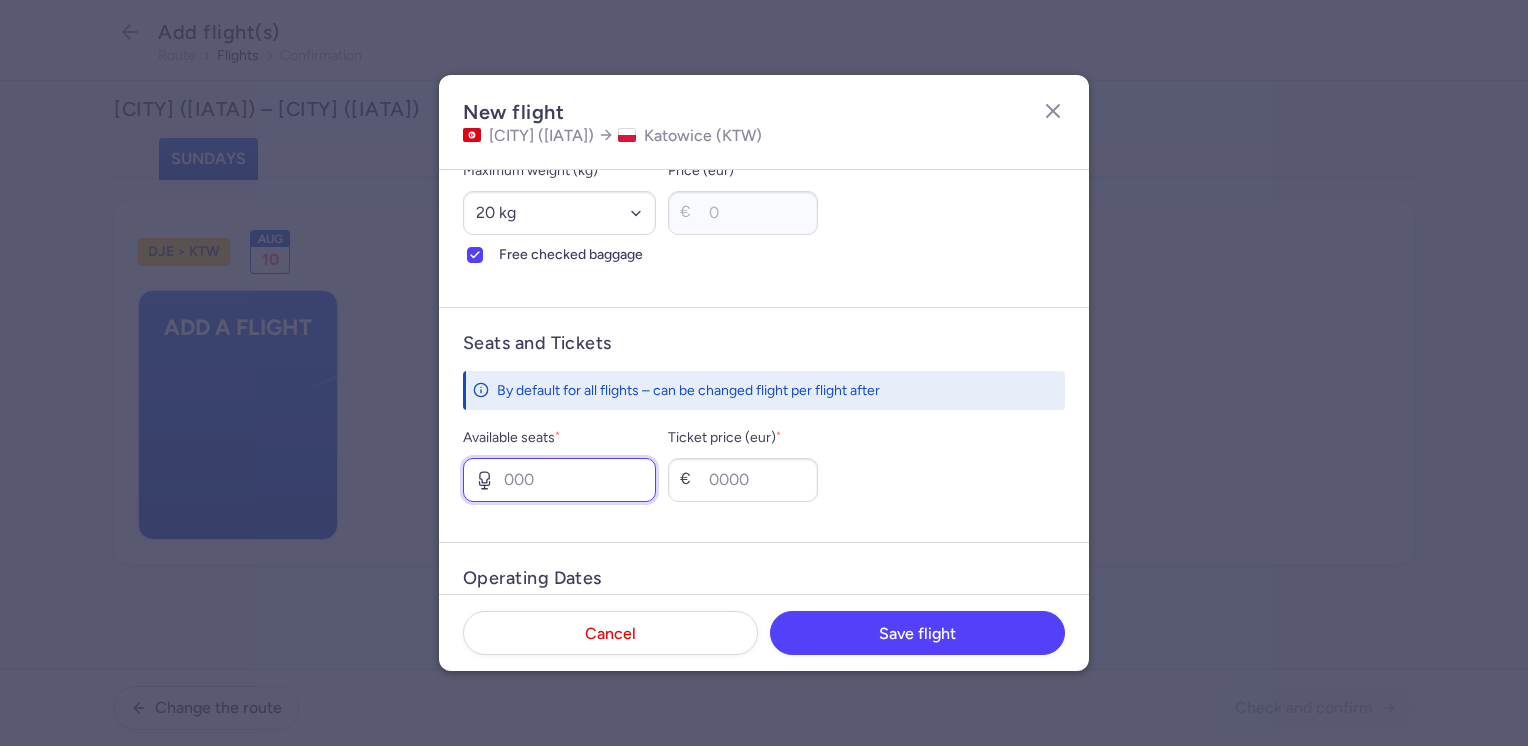 click on "Available seats  *" at bounding box center (559, 480) 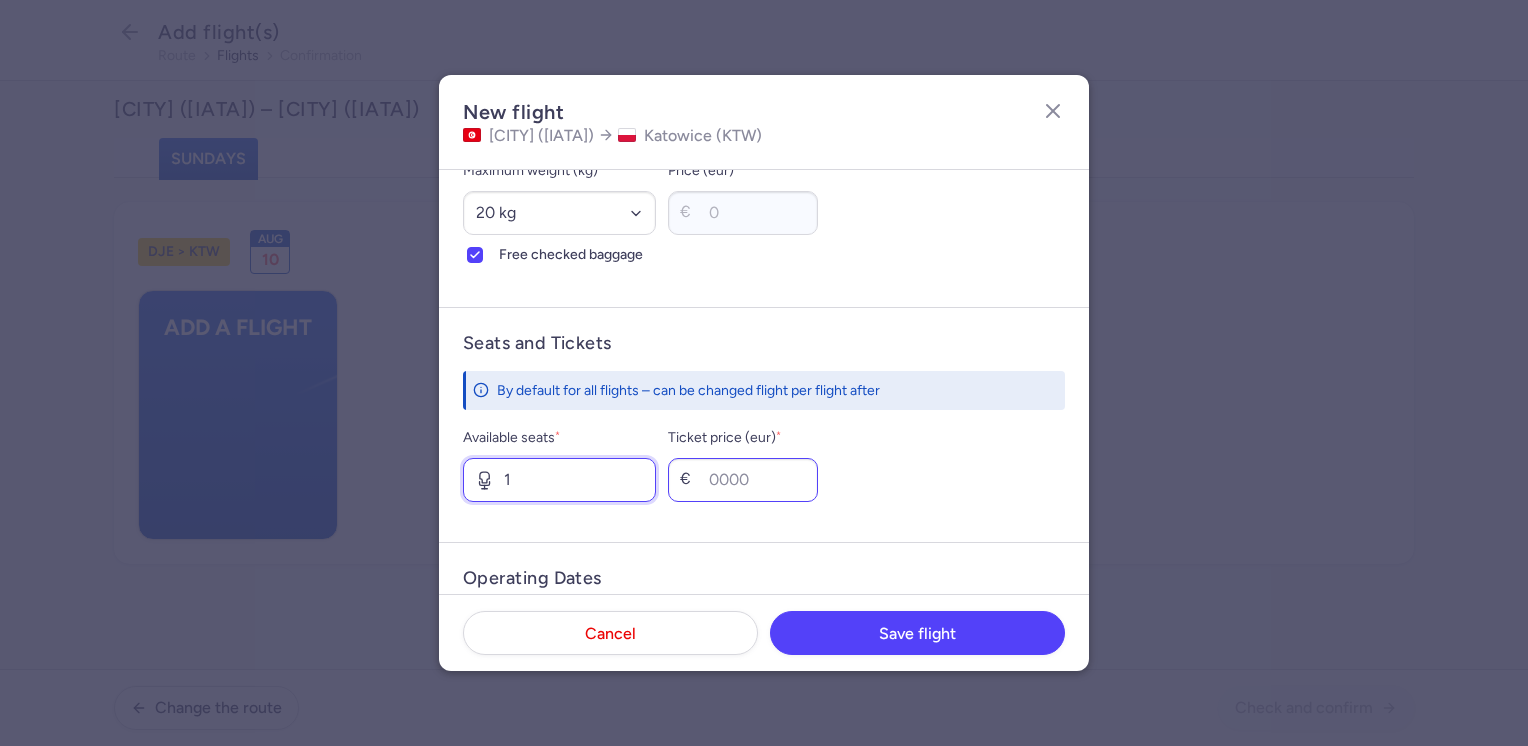 type on "1" 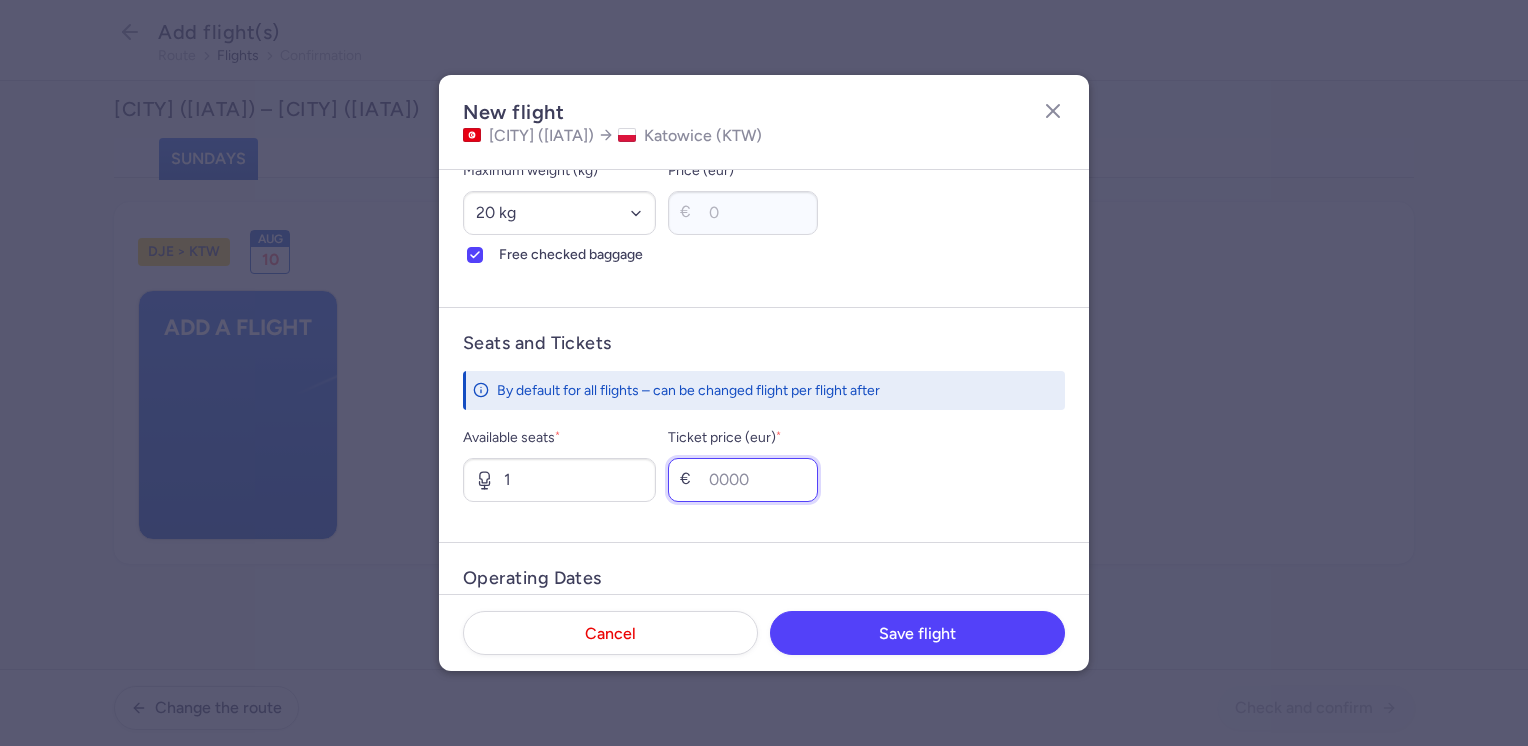 click on "Ticket price (eur)  *" at bounding box center (743, 480) 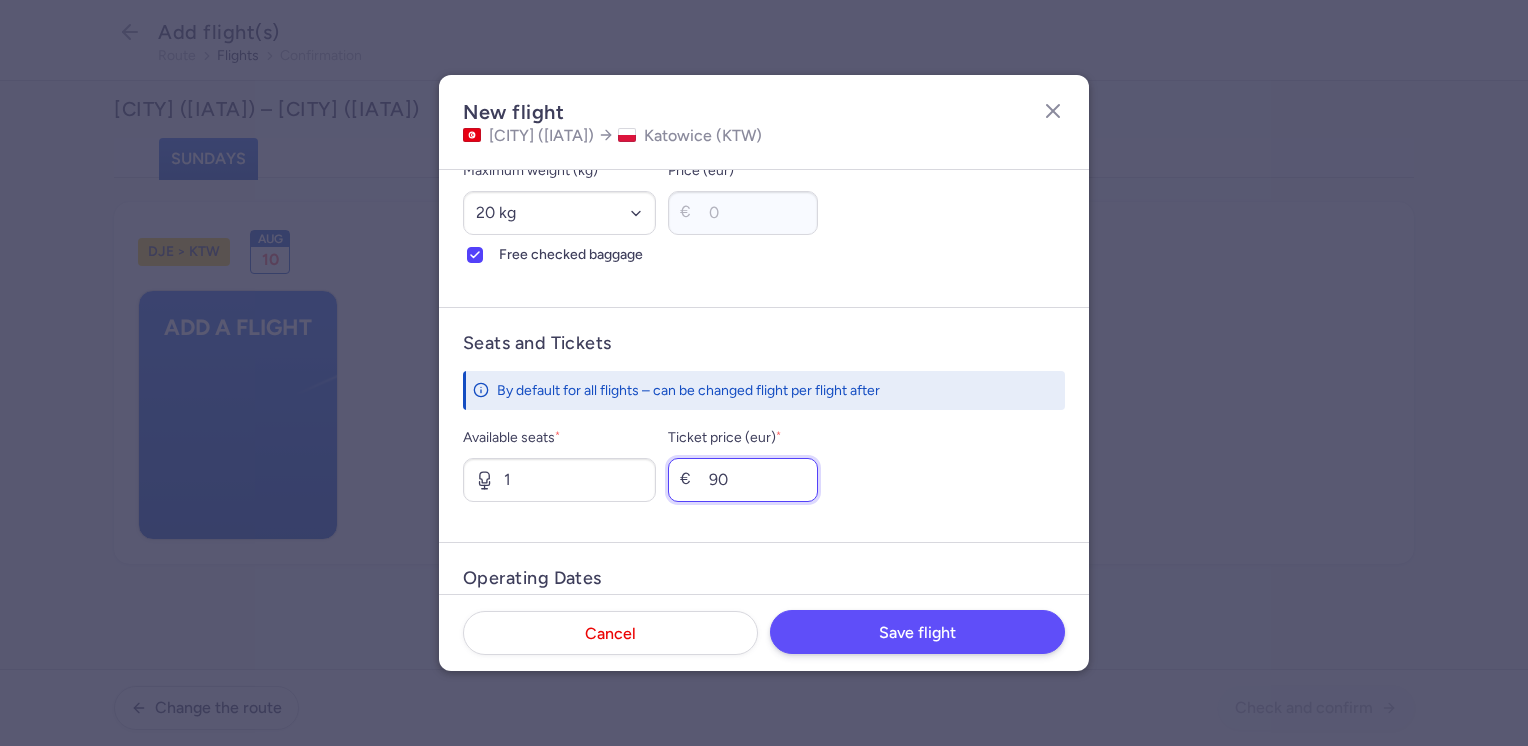 type on "90" 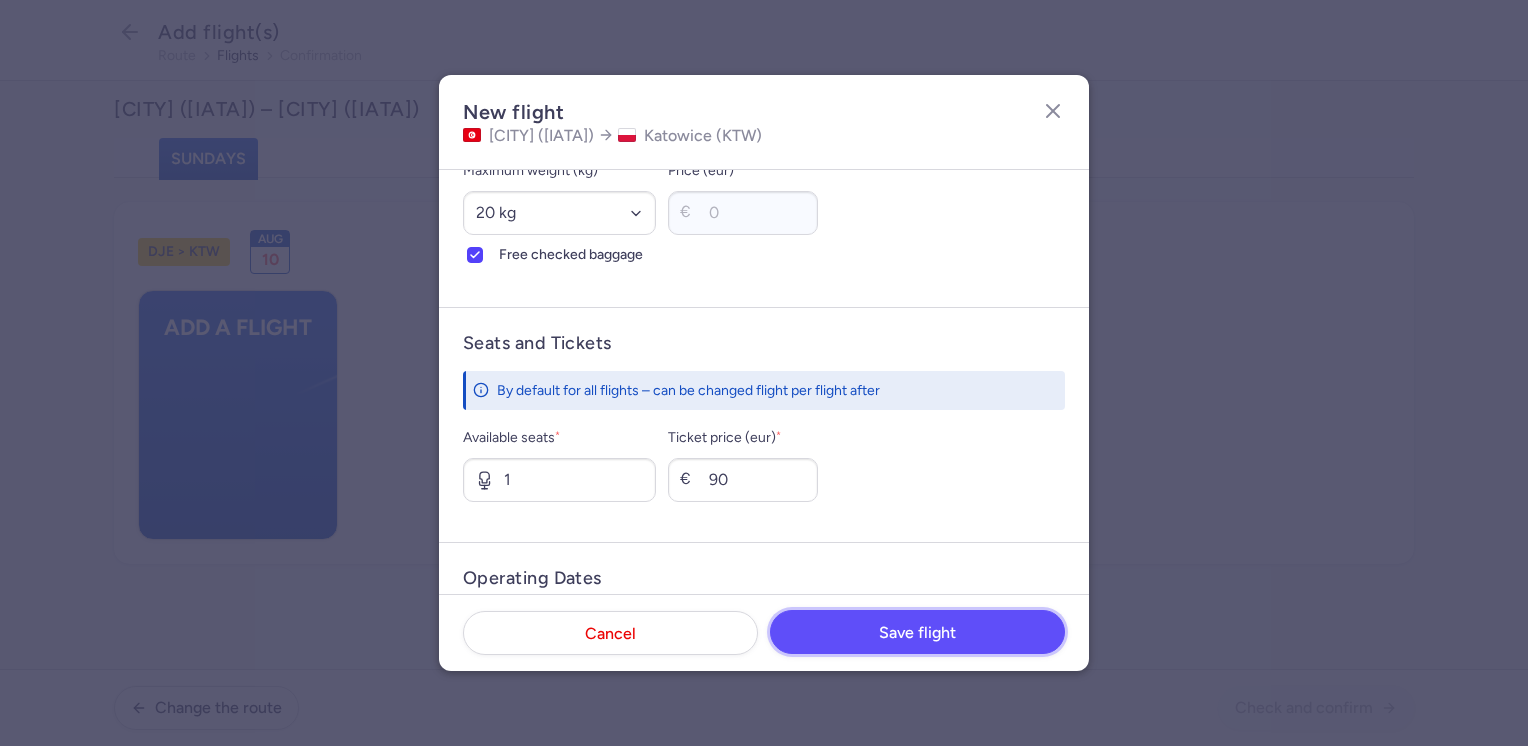 click on "Save flight" at bounding box center (917, 633) 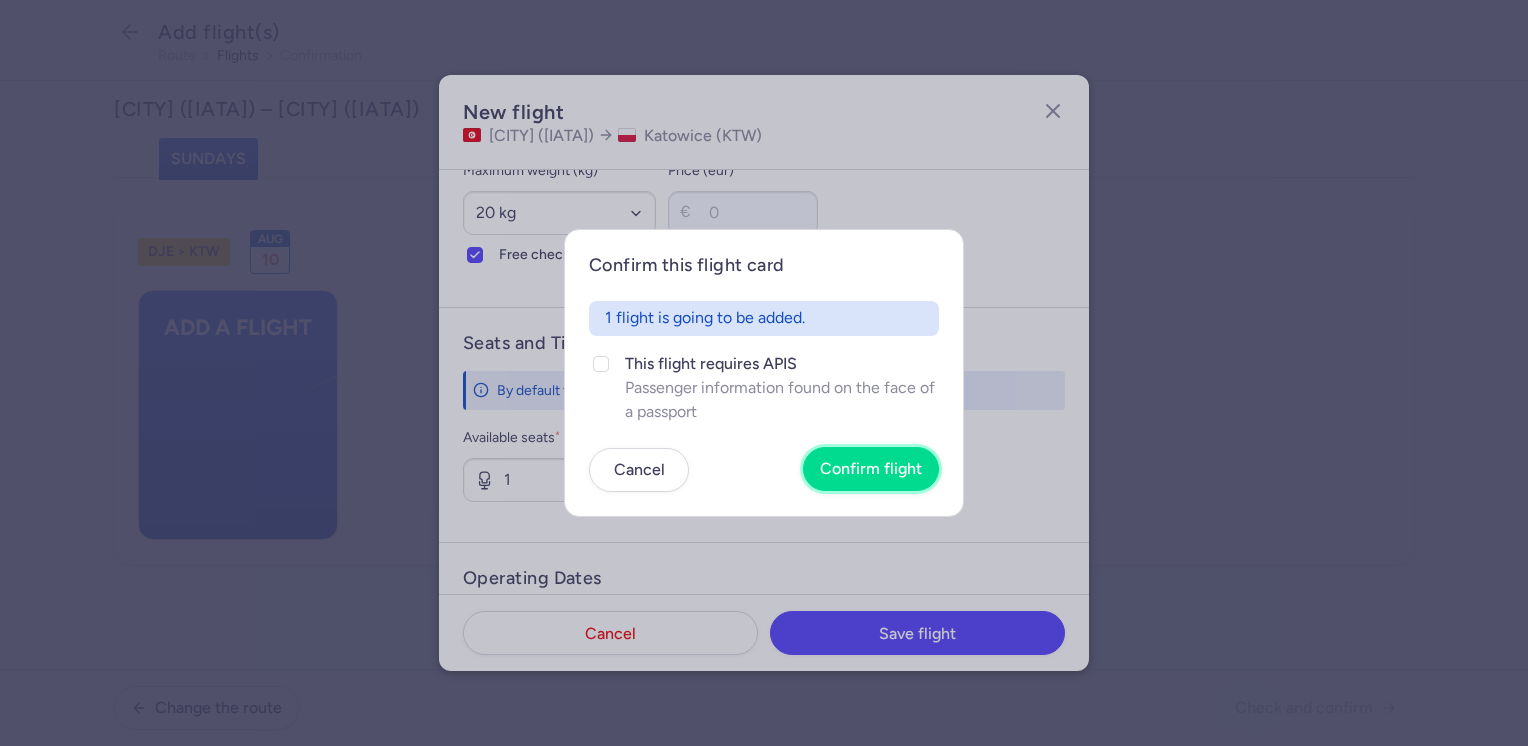 click on "Confirm flight" at bounding box center [871, 469] 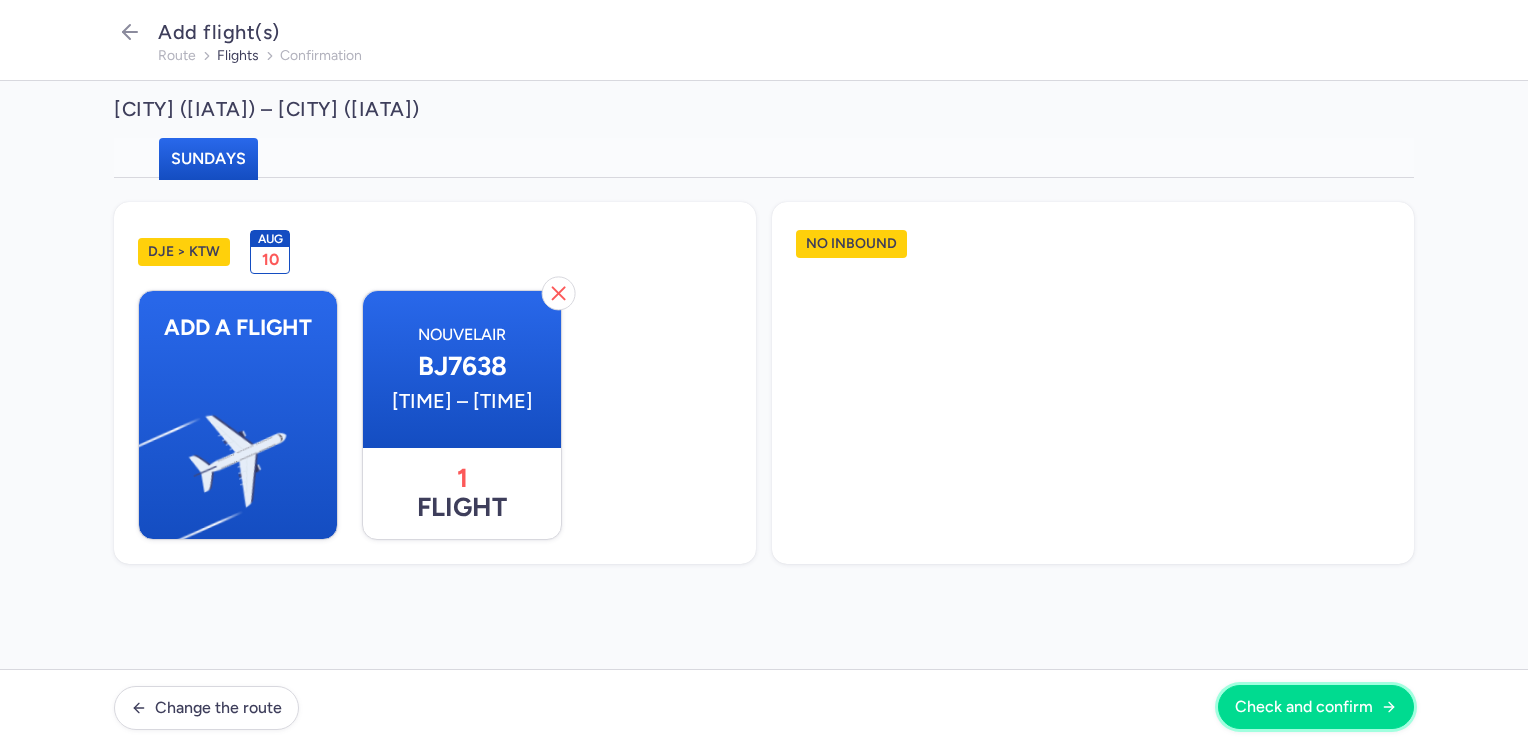 click on "Check and confirm" at bounding box center [1316, 707] 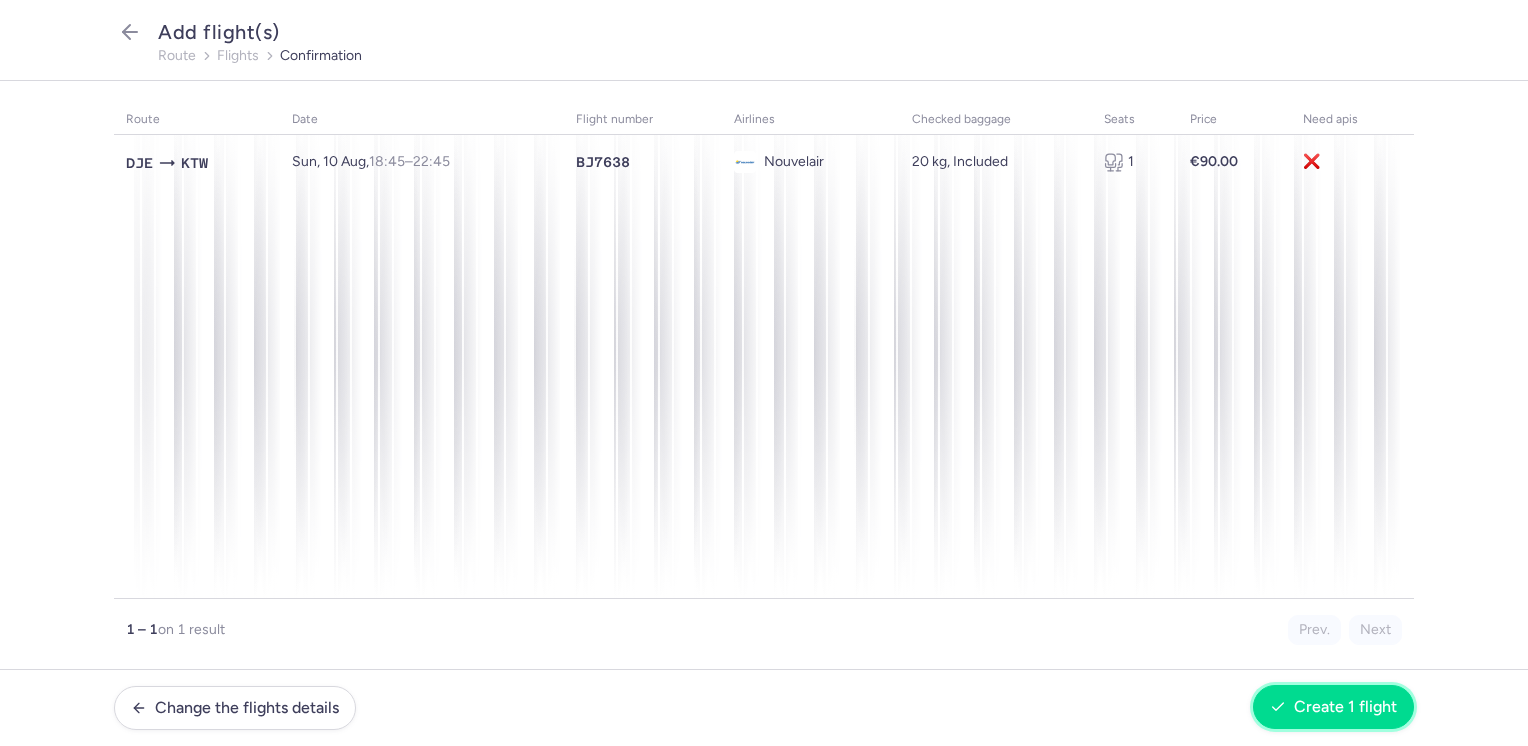 click on "Create 1 flight" at bounding box center (1345, 707) 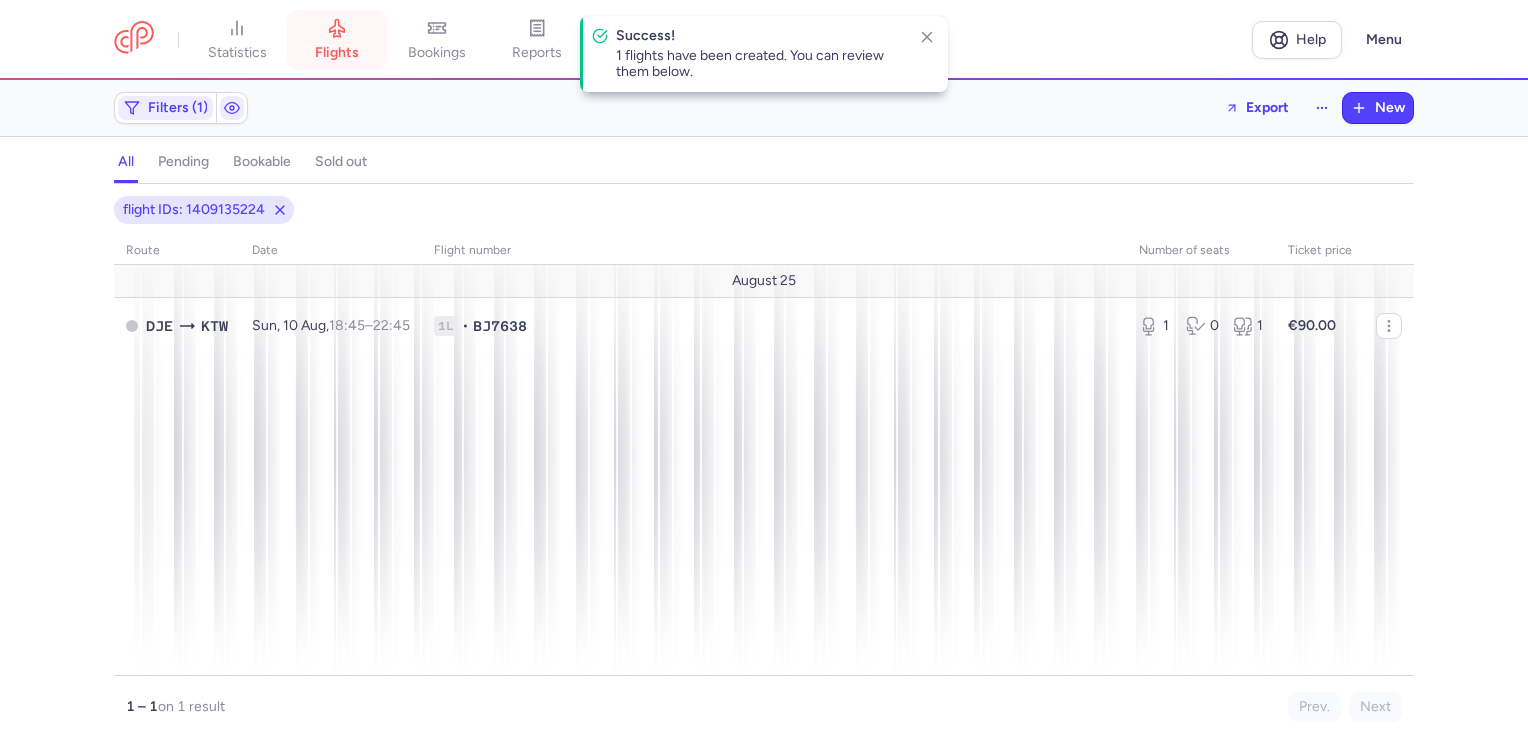 click 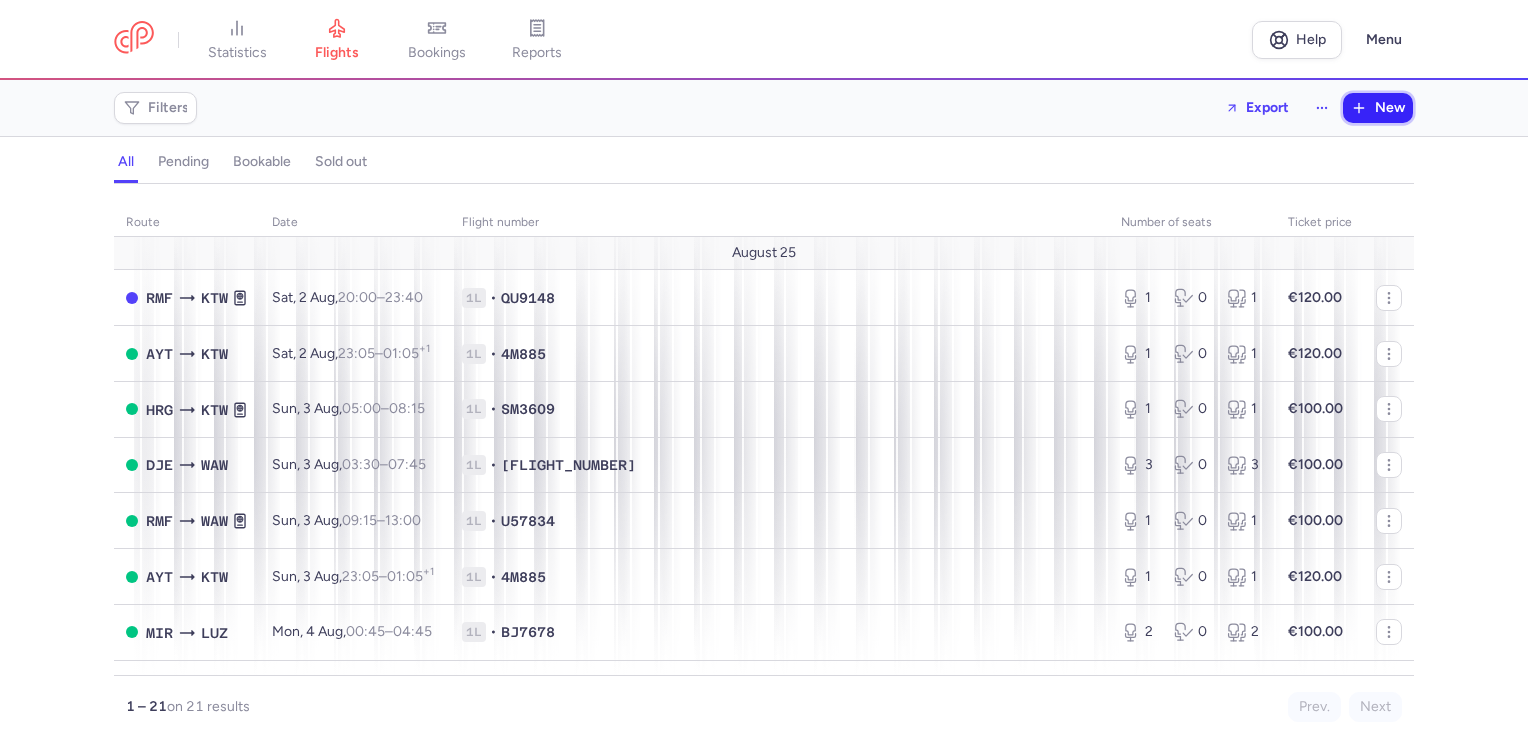 click on "New" at bounding box center [1390, 108] 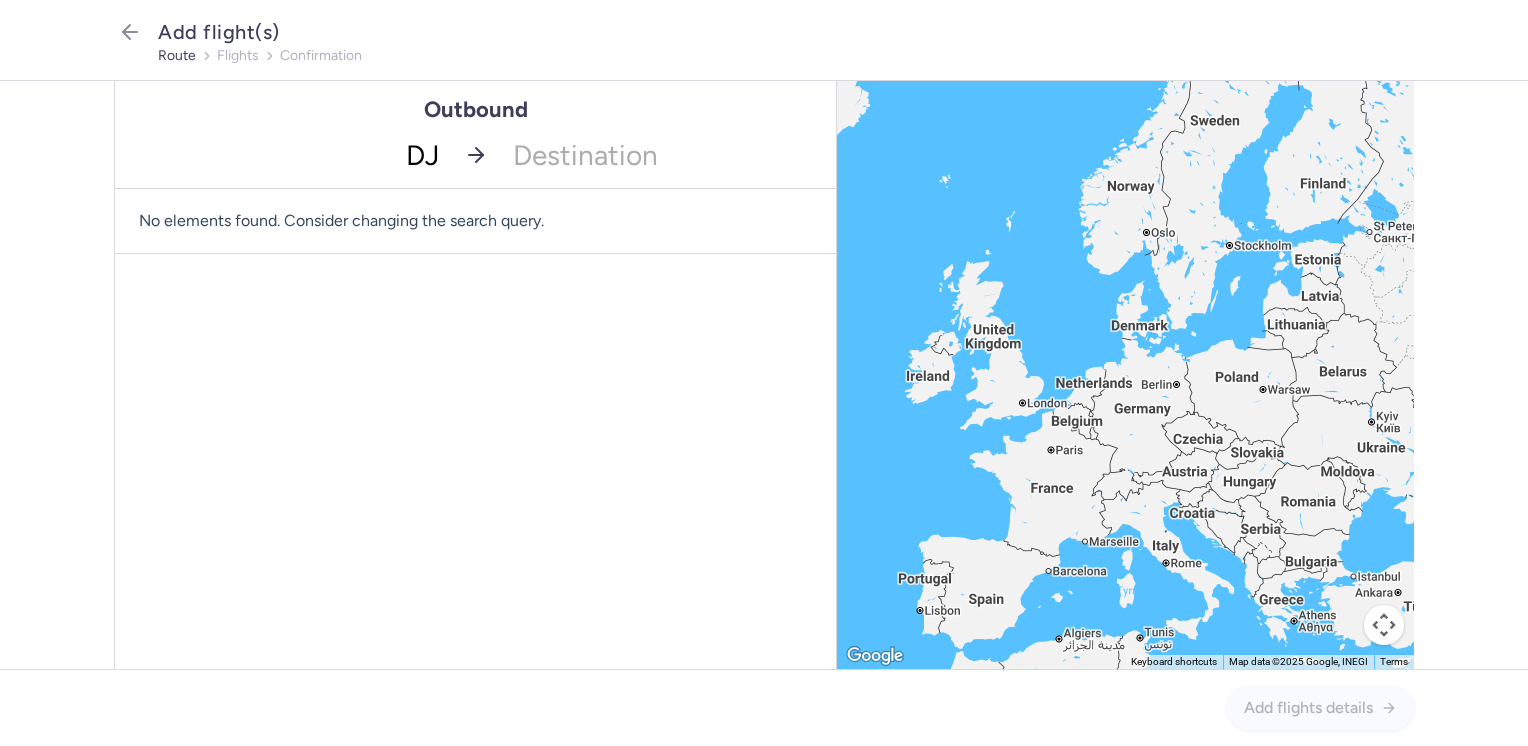 type on "DJE" 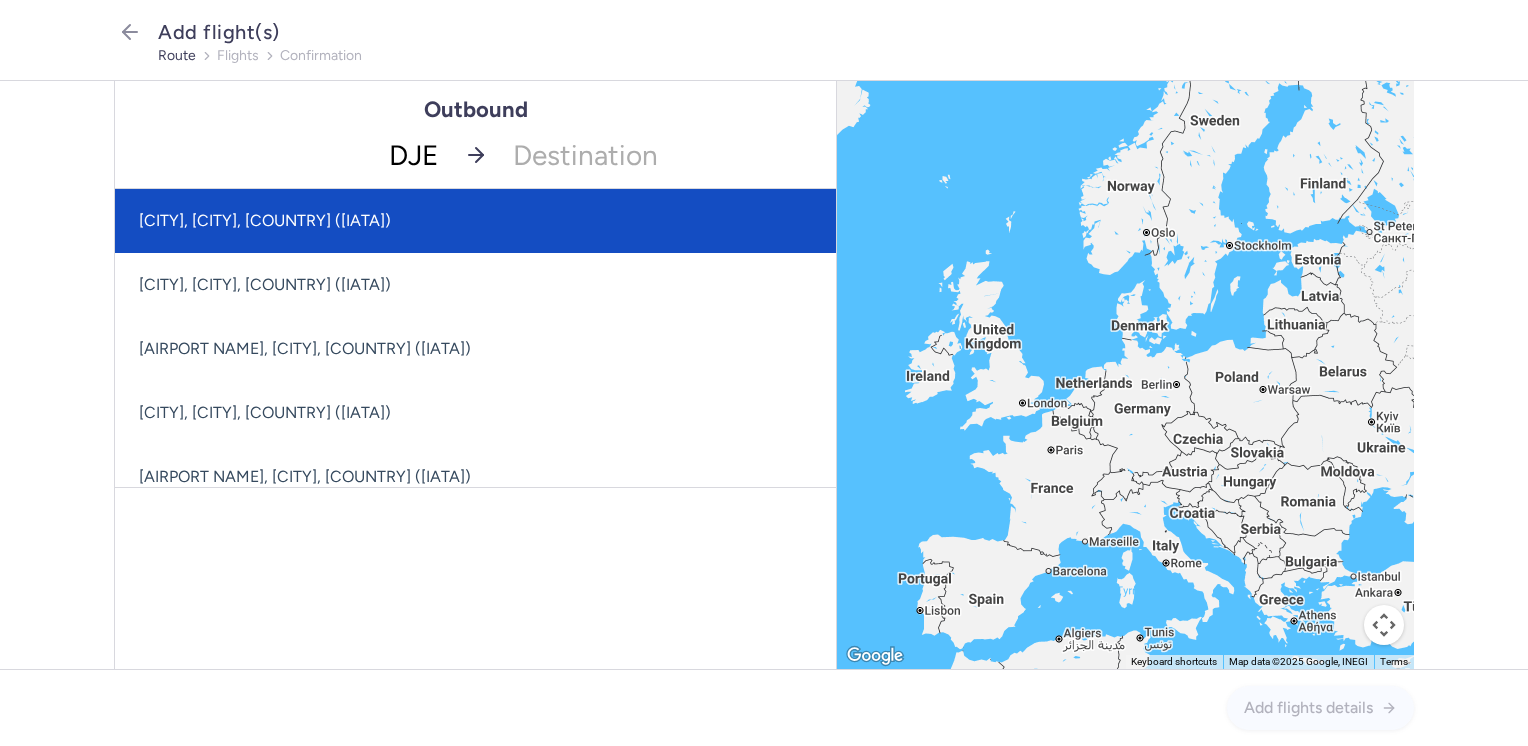 click on "[CITY], [CITY], [COUNTRY] ([IATA])" at bounding box center [475, 221] 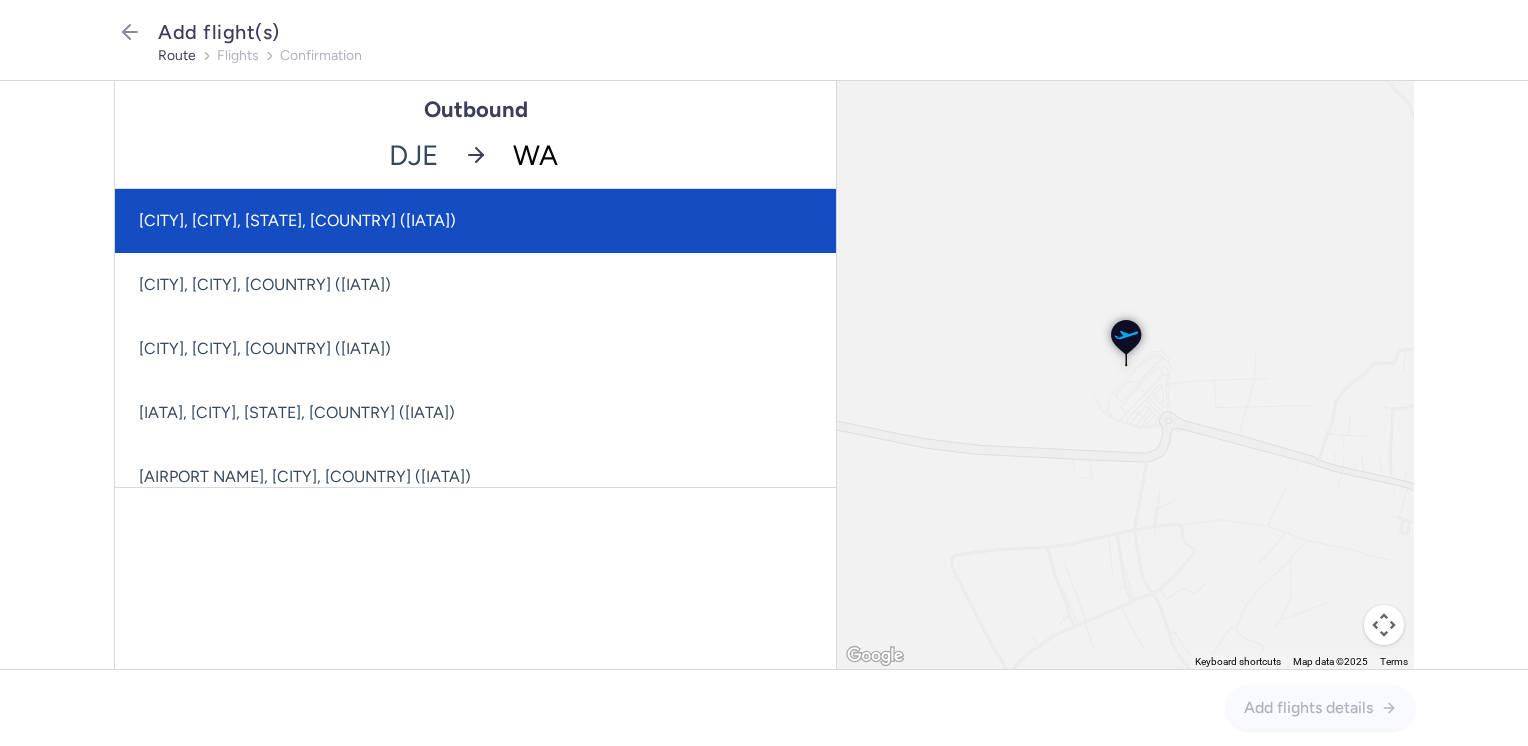 type on "WAW" 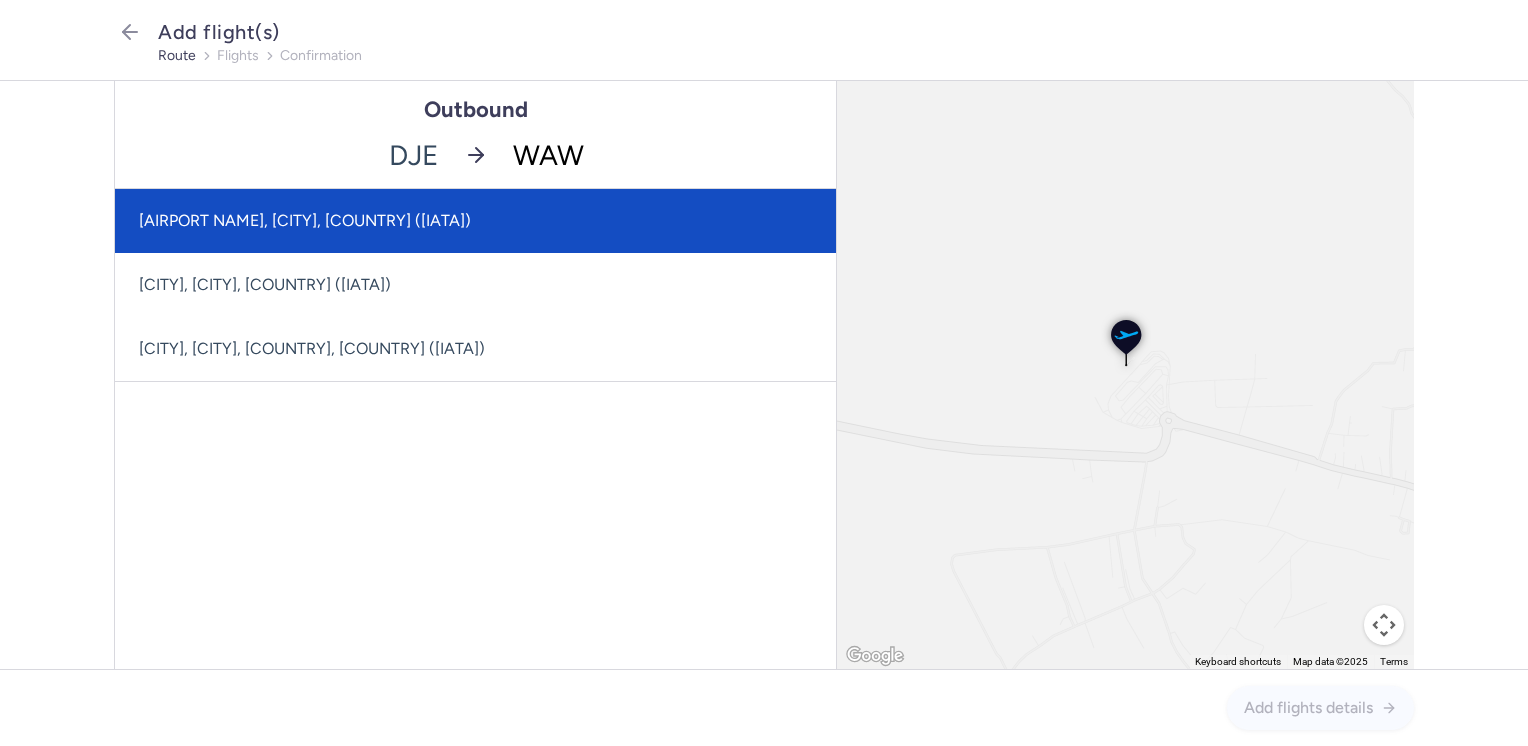click on "[AIRPORT NAME], [CITY], [COUNTRY] ([IATA])" at bounding box center [475, 221] 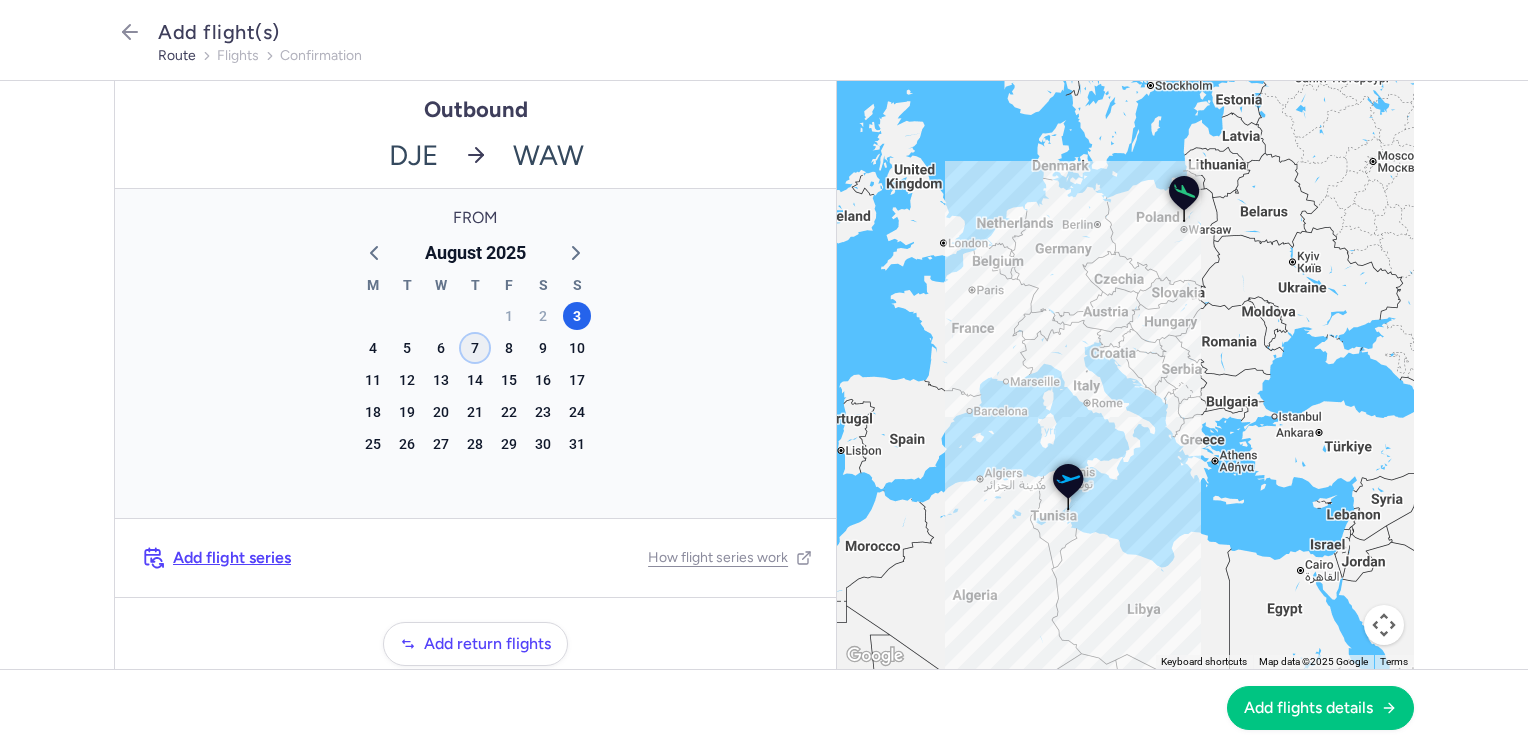 click on "7" 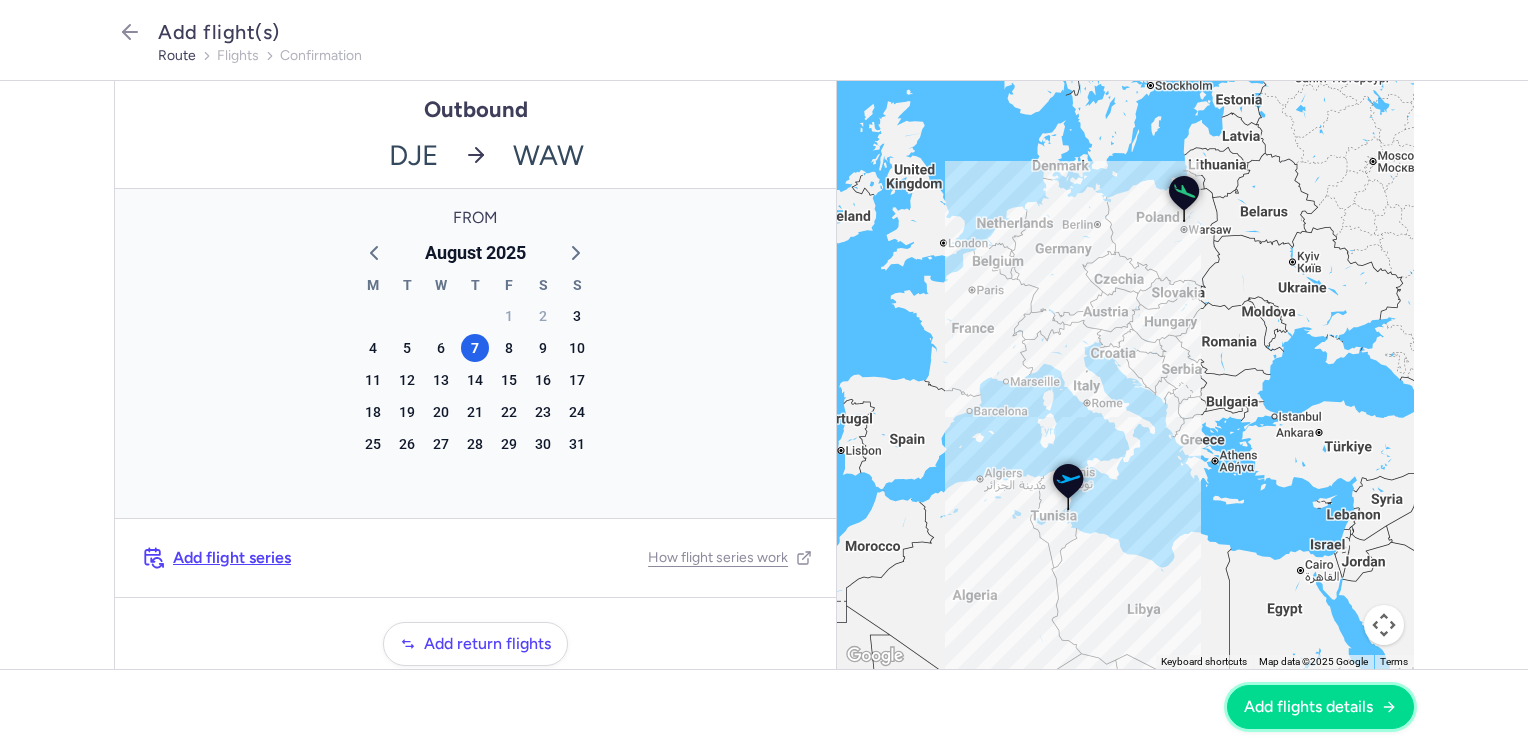 click on "Add flights details" at bounding box center [1320, 707] 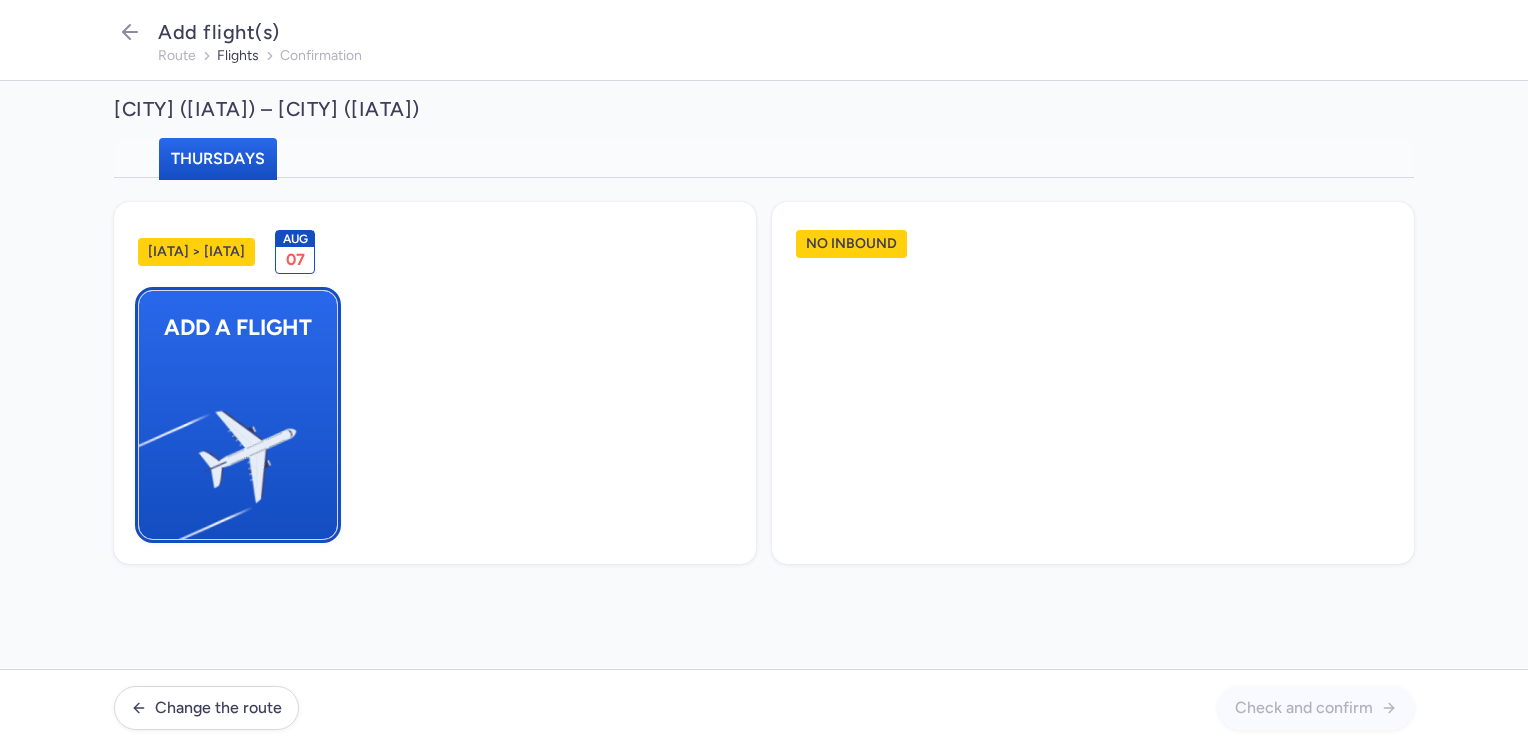 click at bounding box center [149, 448] 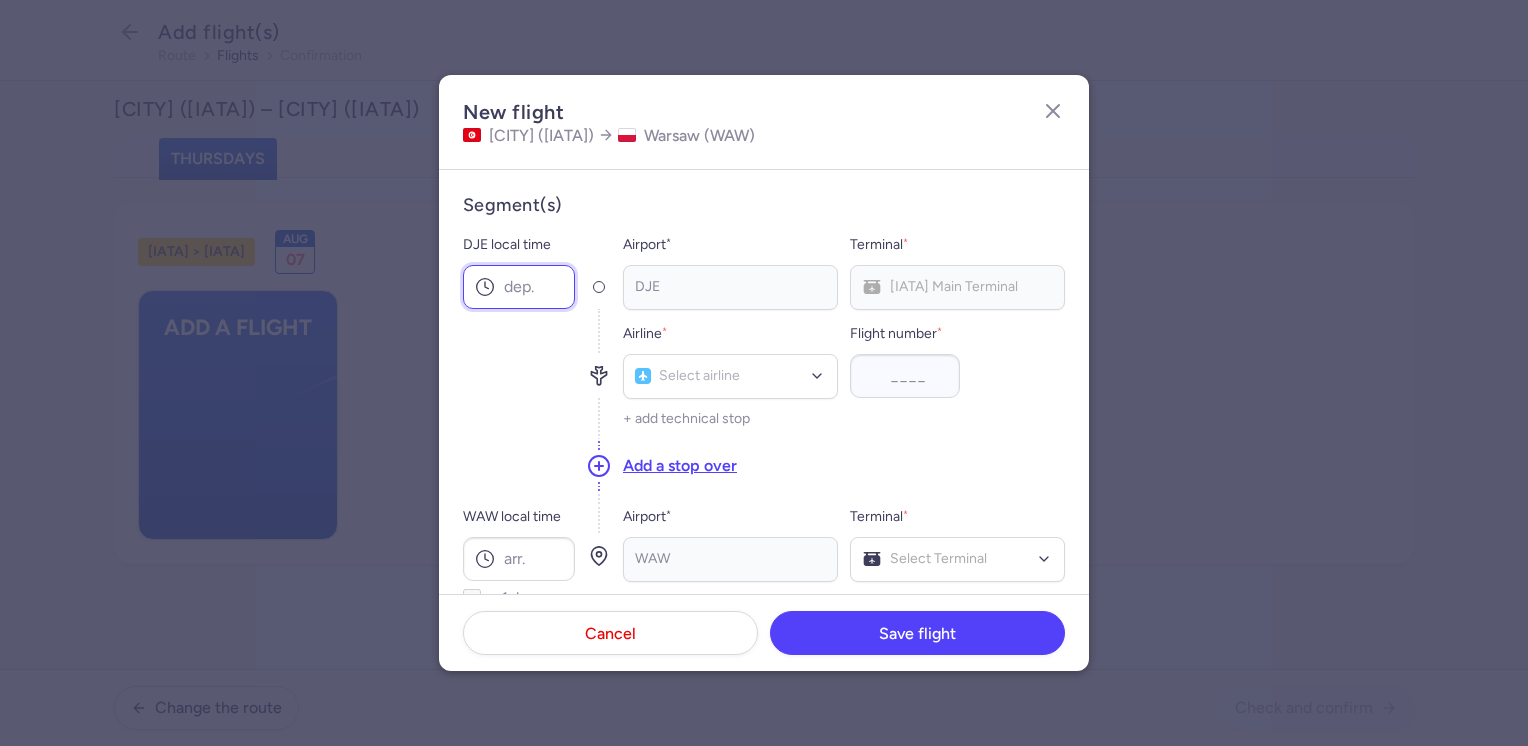 click on "DJE local time" at bounding box center [519, 287] 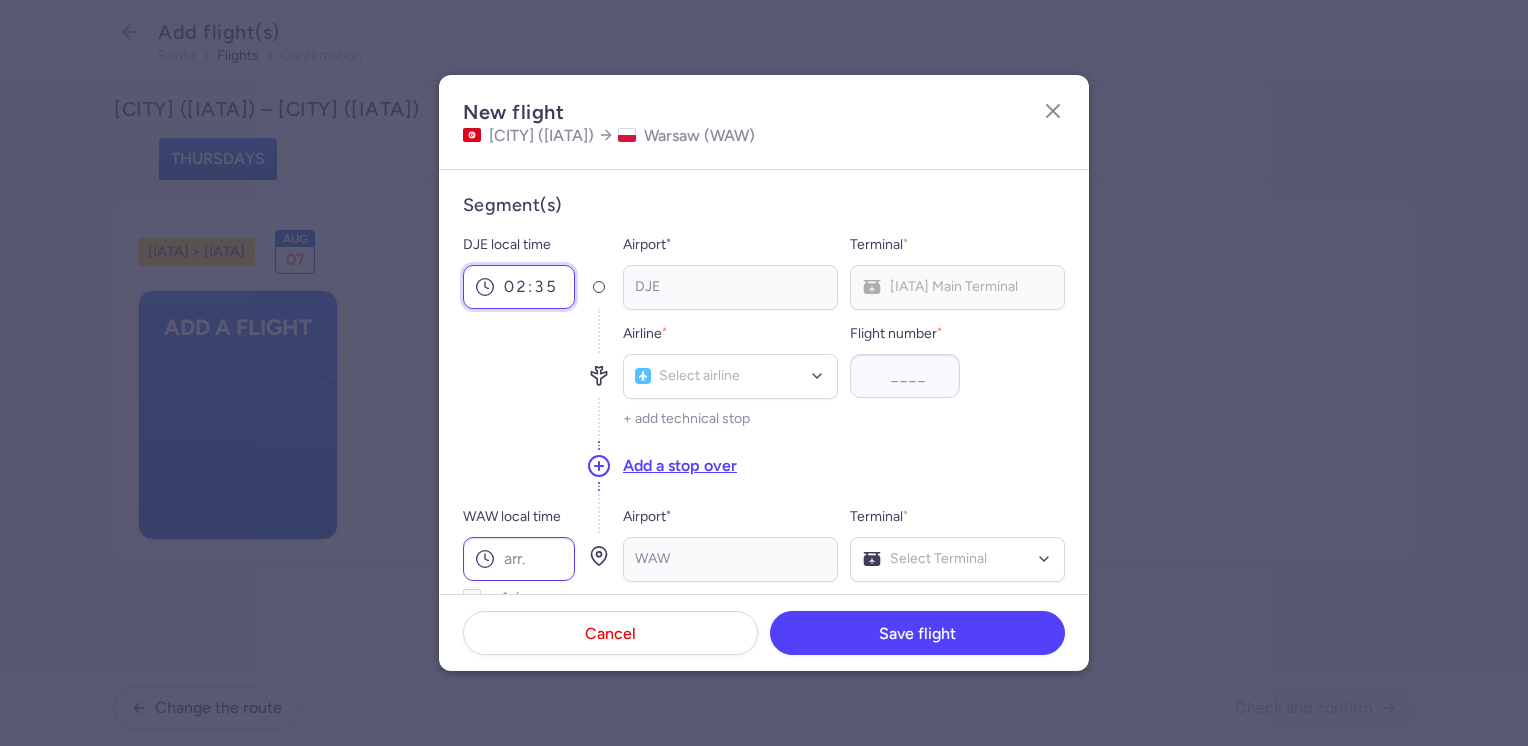 type on "02:35" 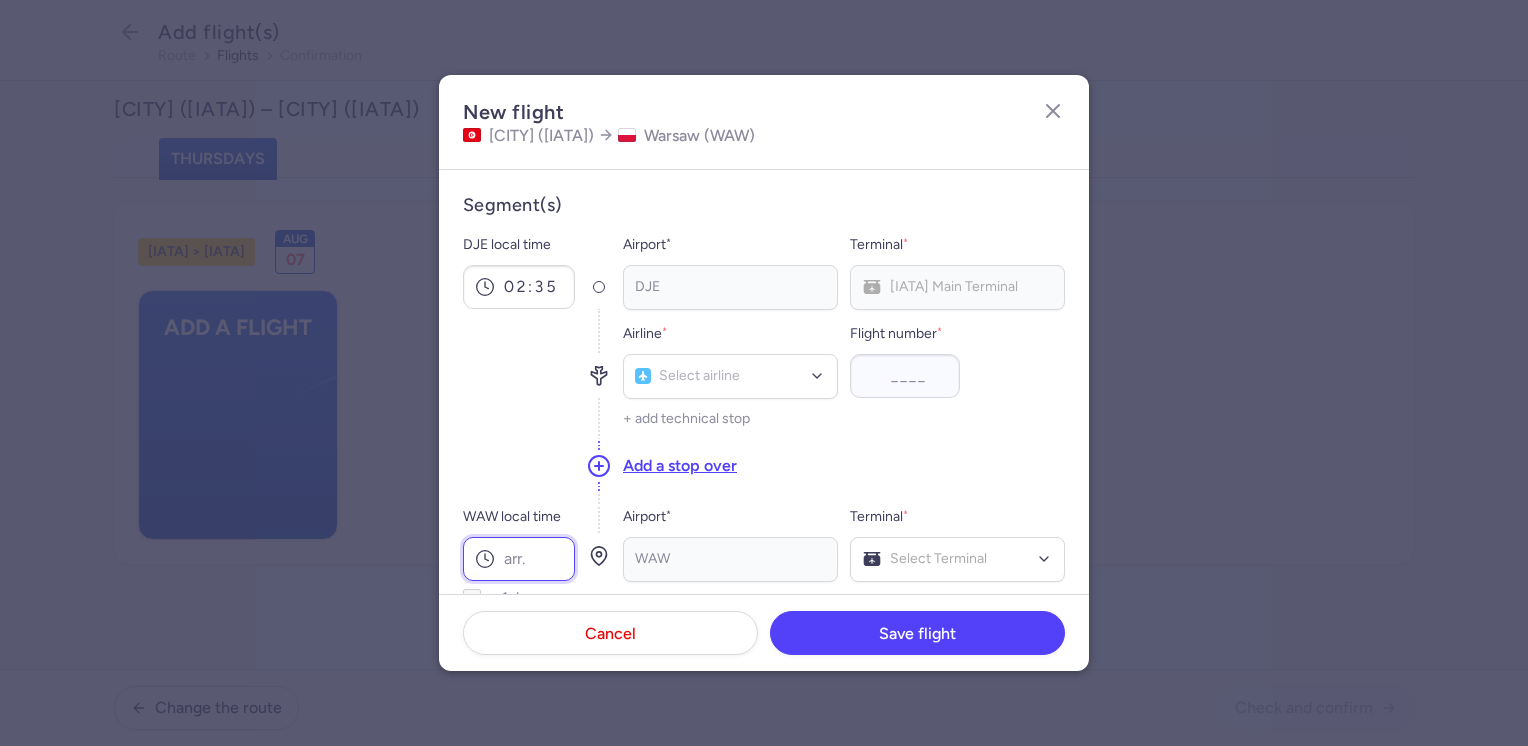 click on "WAW local time" at bounding box center (519, 559) 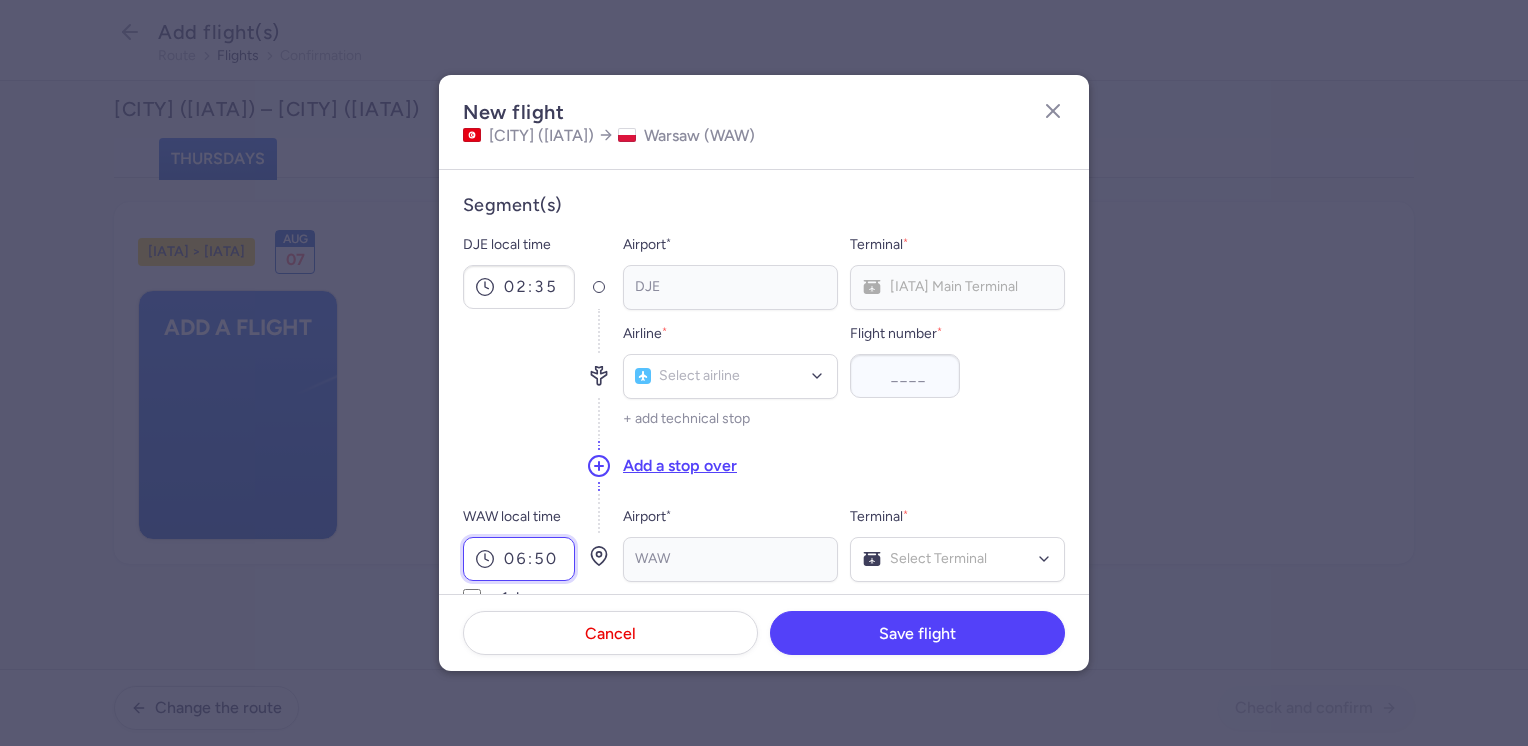 type on "06:50" 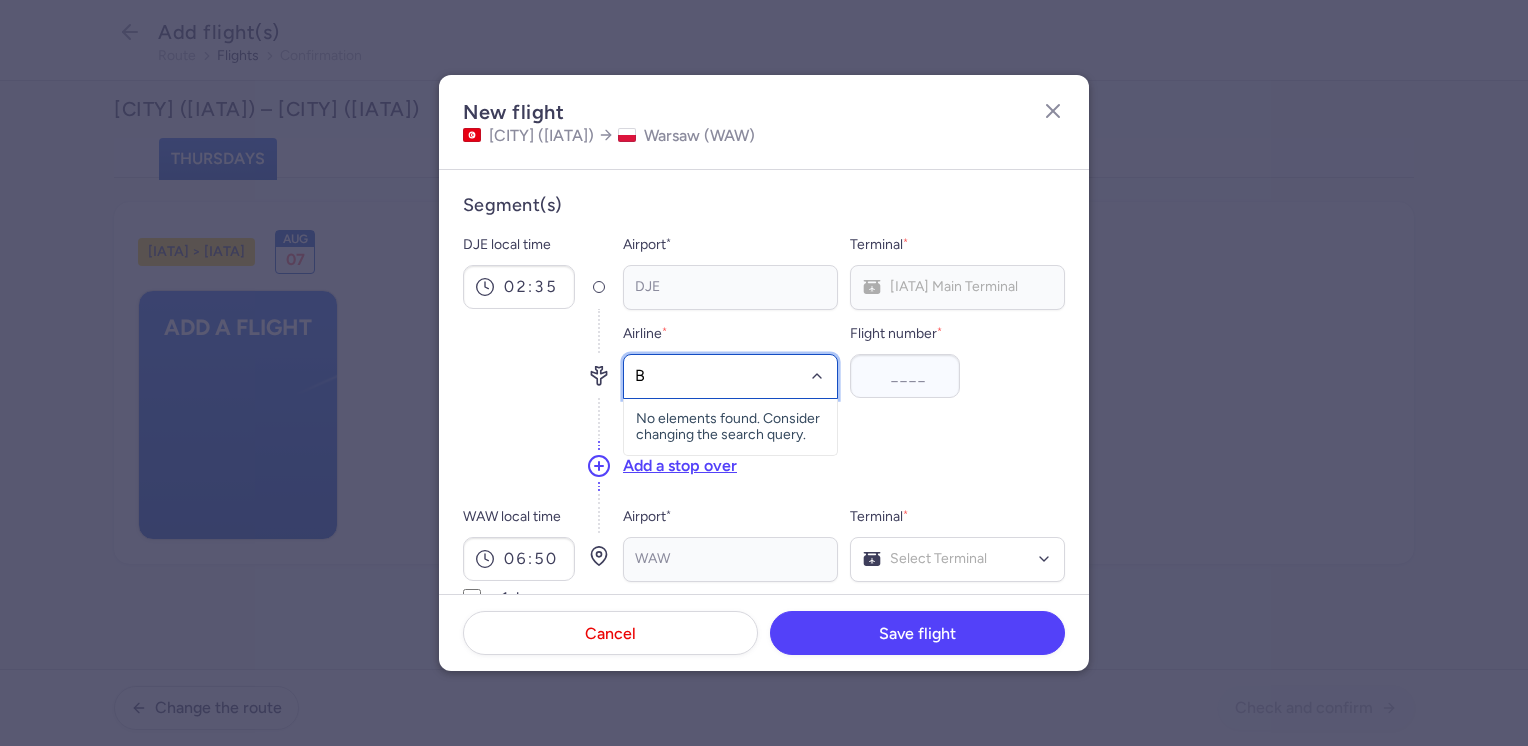 type on "BJ" 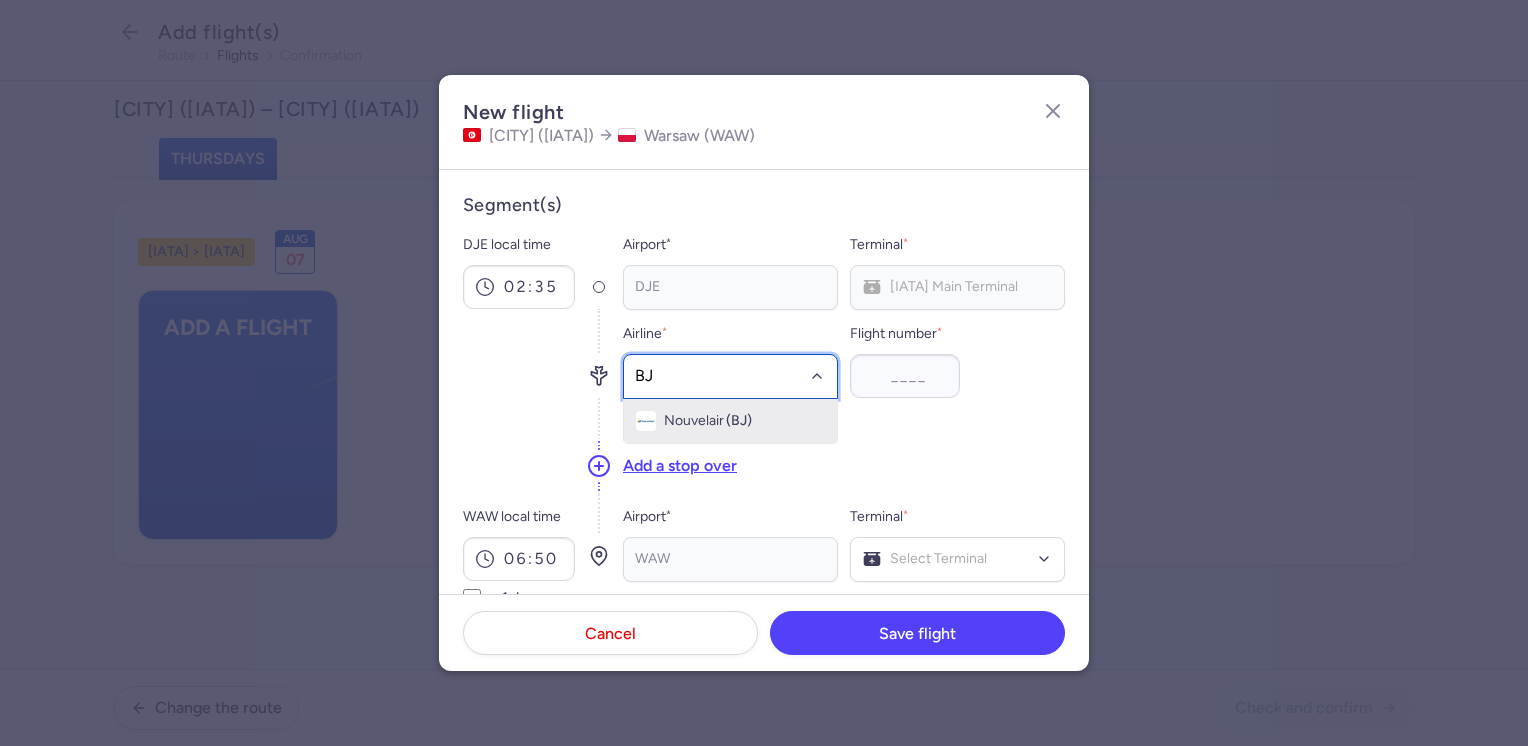 click on "Nouvelair" at bounding box center (694, 421) 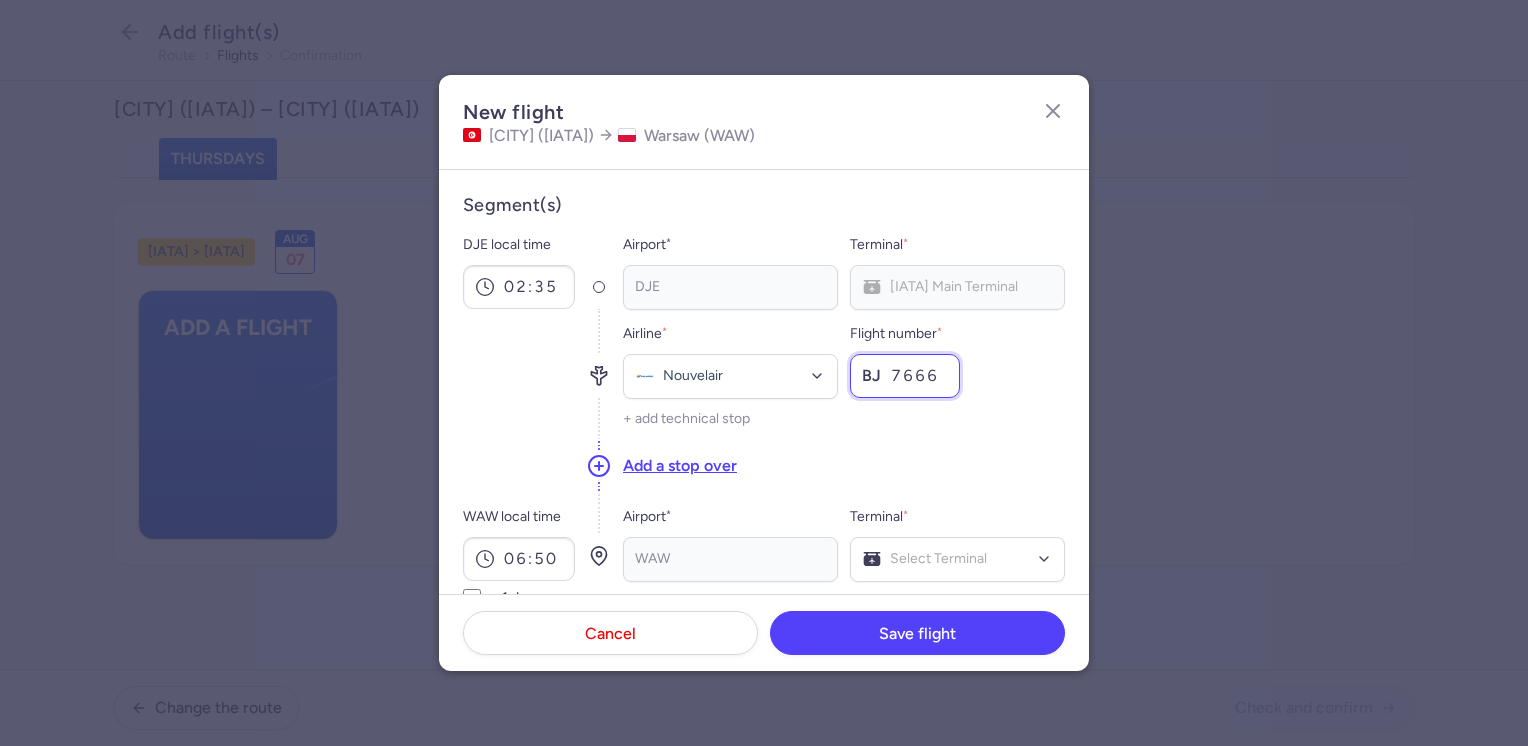 type on "7666" 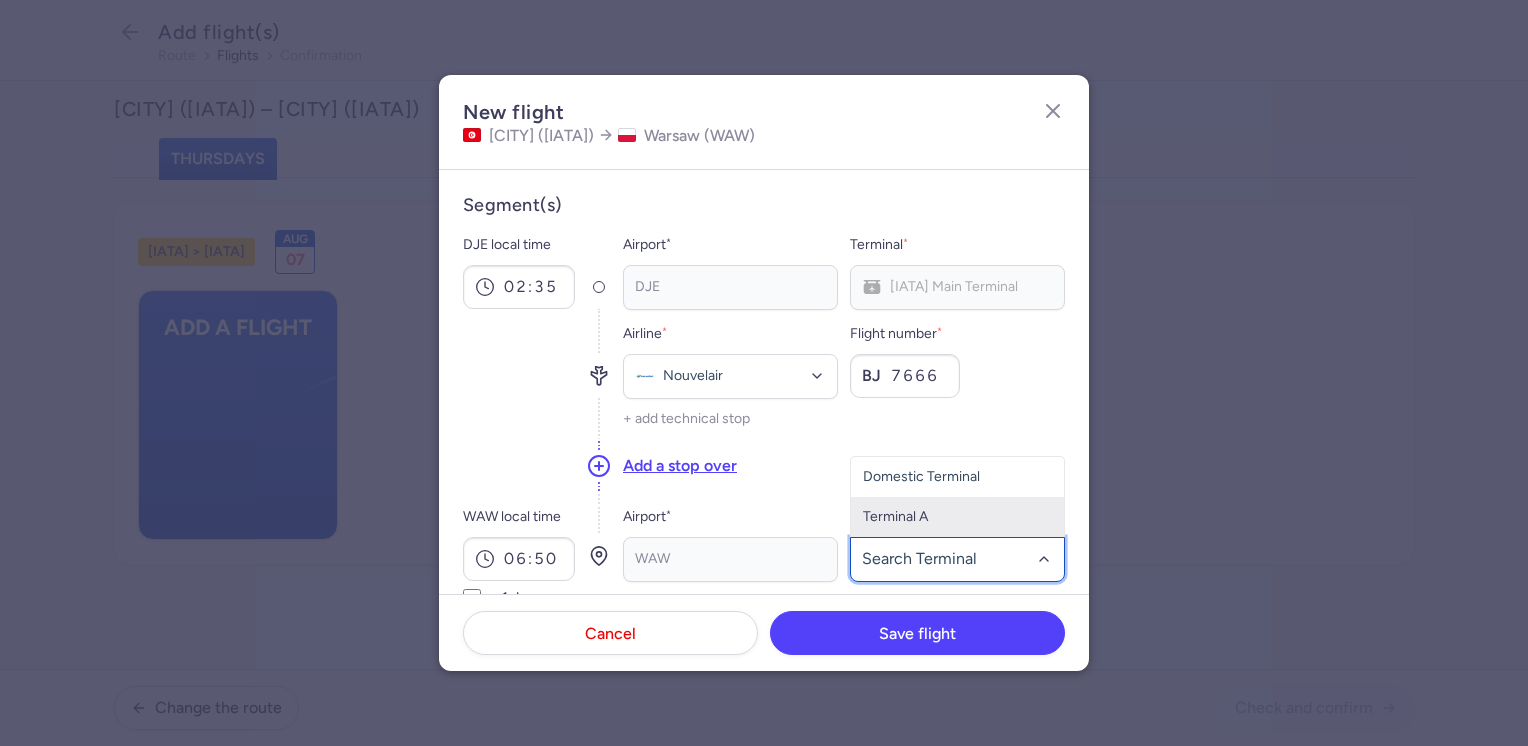 click on "Terminal A" 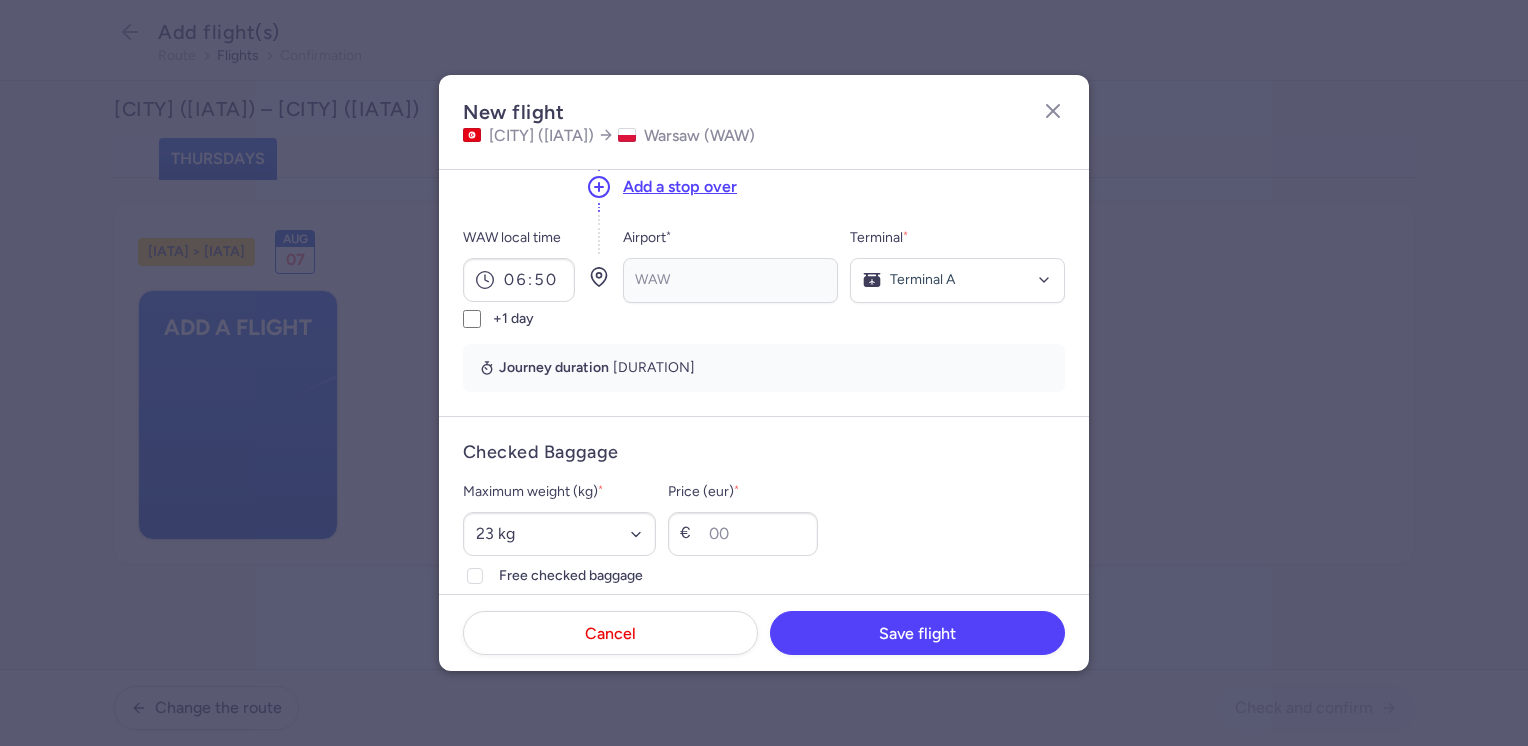 scroll, scrollTop: 400, scrollLeft: 0, axis: vertical 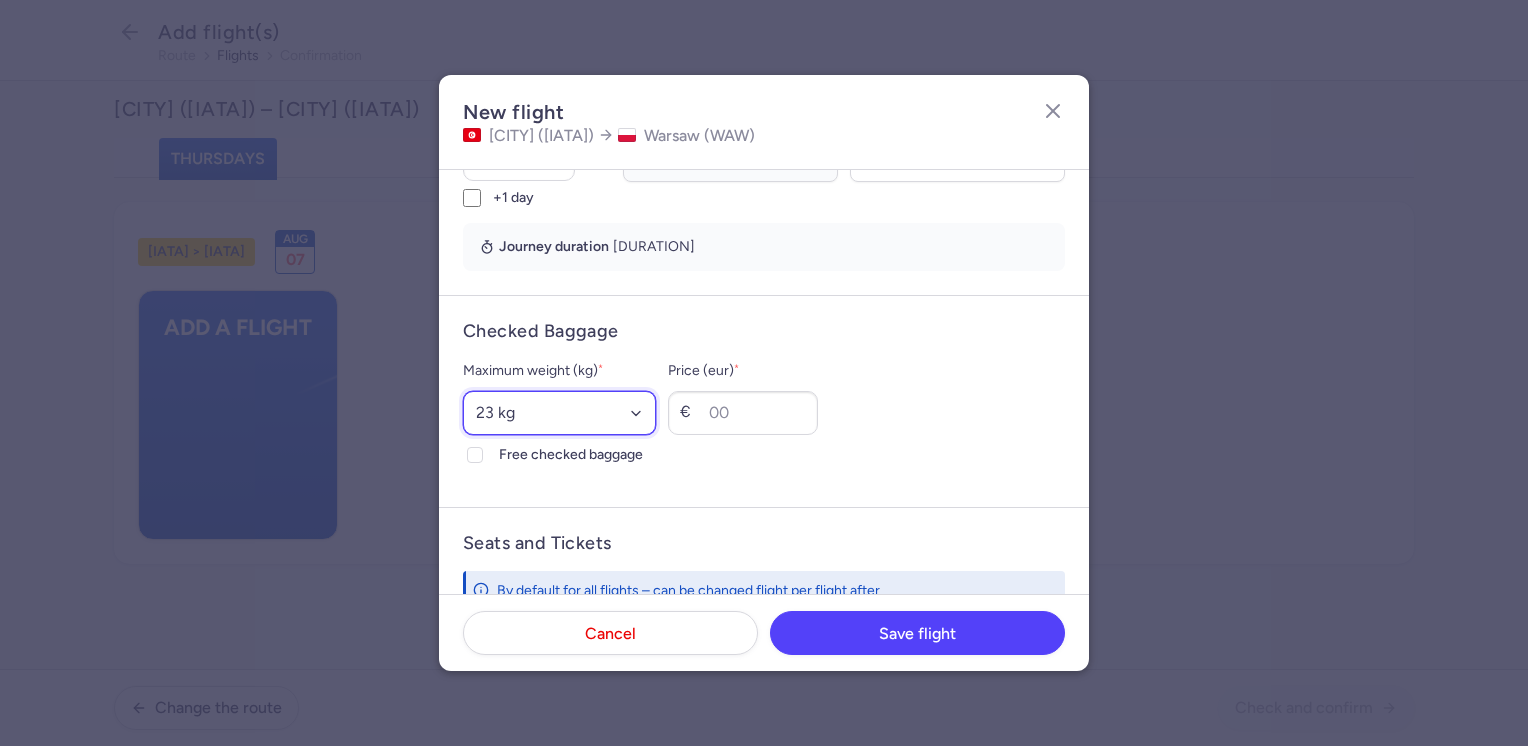 click on "Select an option 15 kg 16 kg 17 kg 18 kg 19 kg 20 kg 21 kg 22 kg 23 kg 24 kg 25 kg 26 kg 27 kg 28 kg 29 kg 30 kg 31 kg 32 kg 33 kg 34 kg 35 kg" at bounding box center (559, 413) 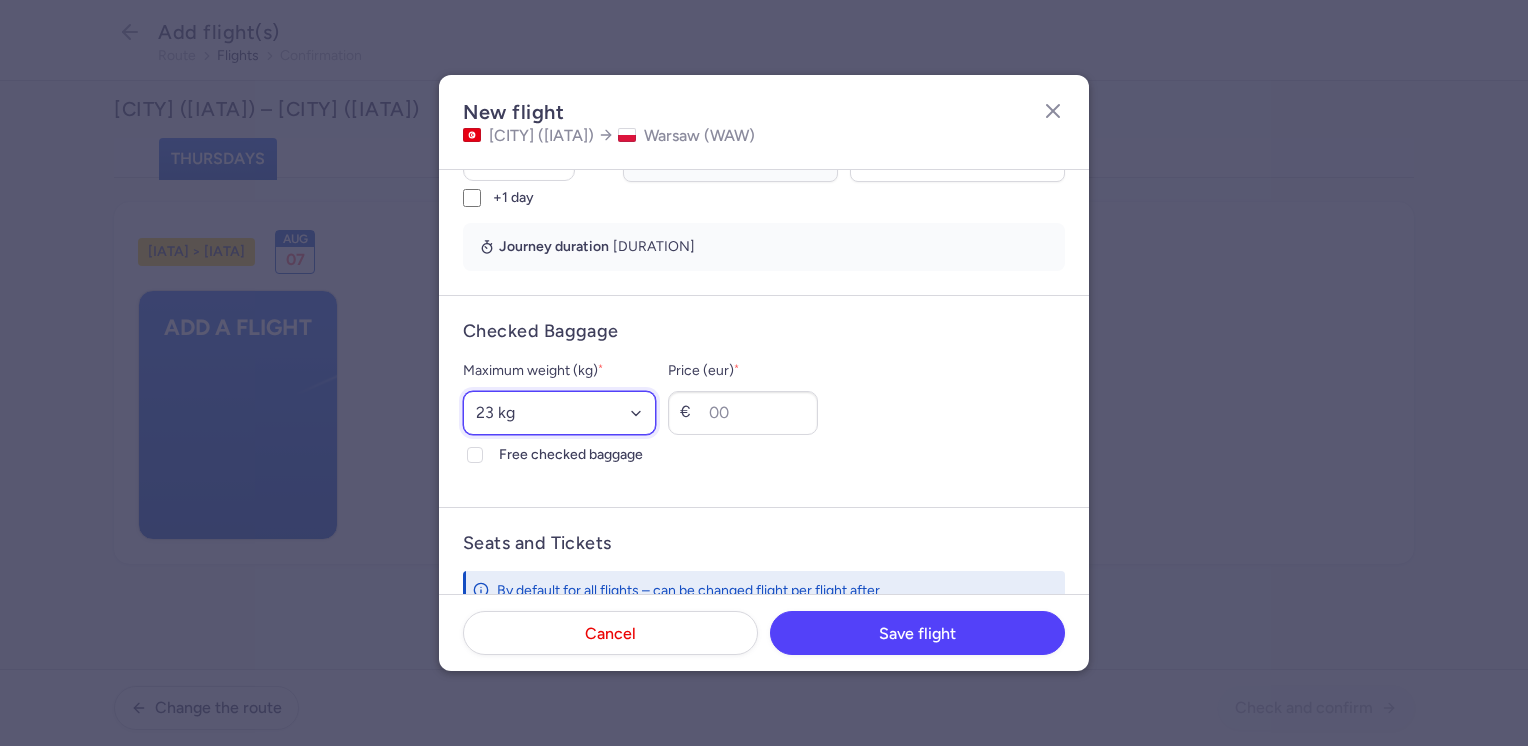 select on "20" 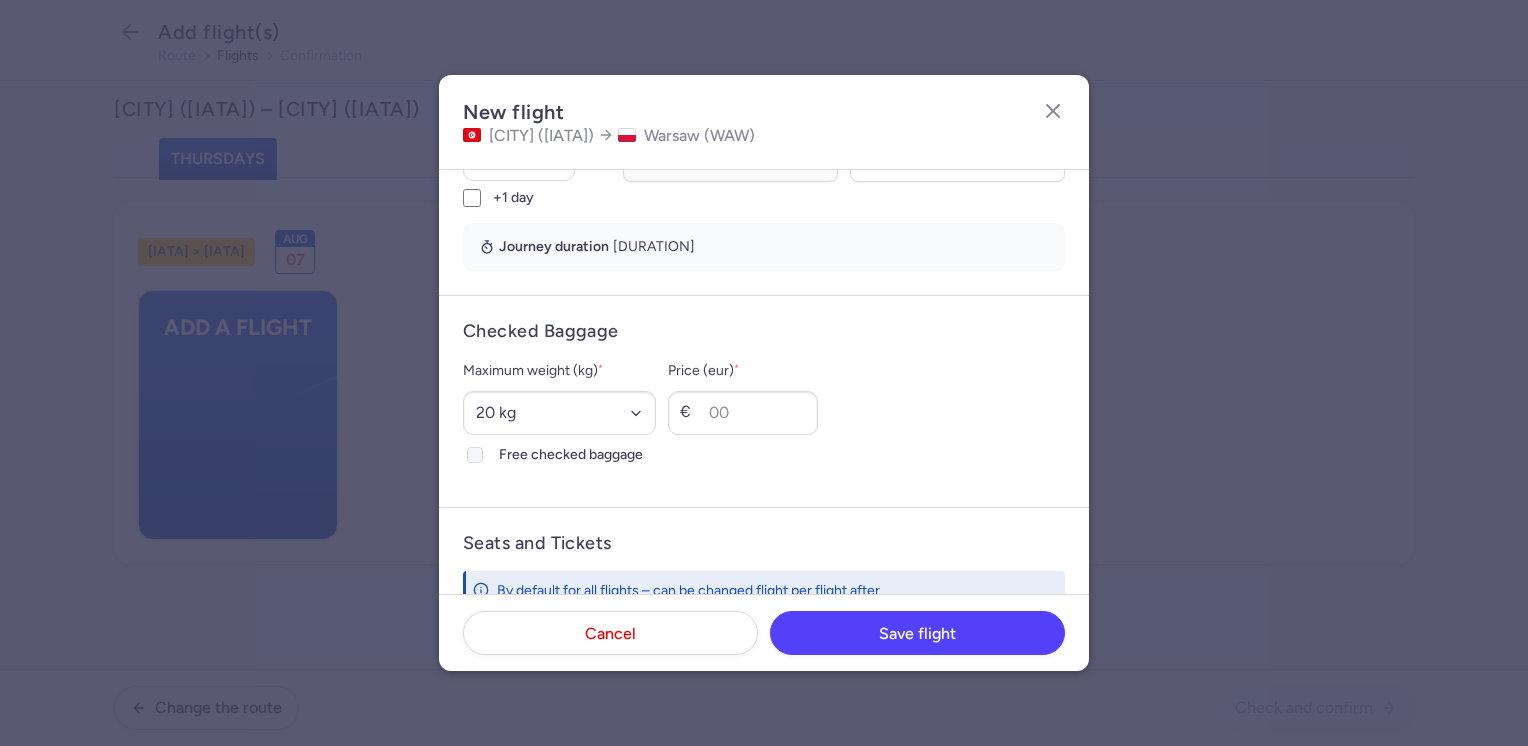 click on "Free checked baggage" 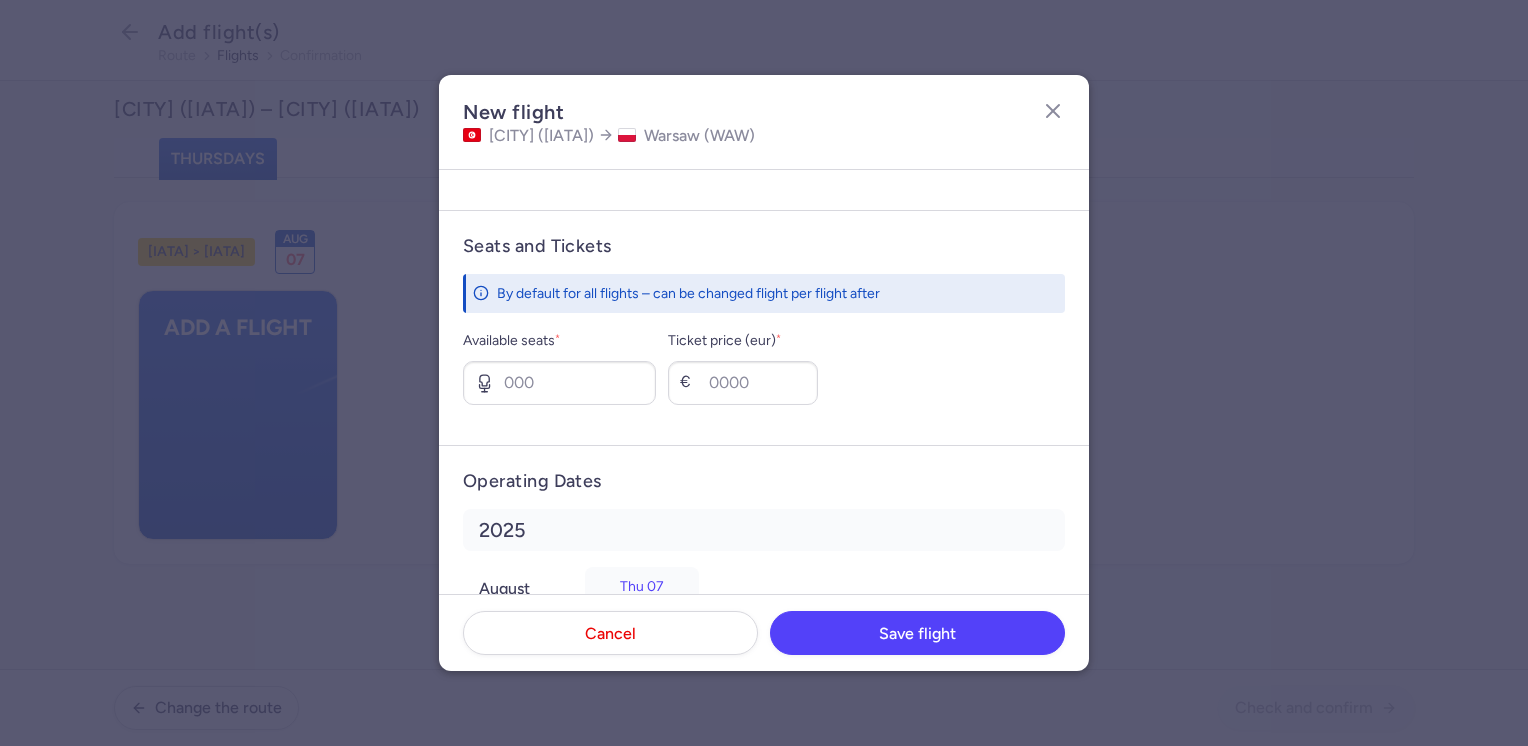 scroll, scrollTop: 700, scrollLeft: 0, axis: vertical 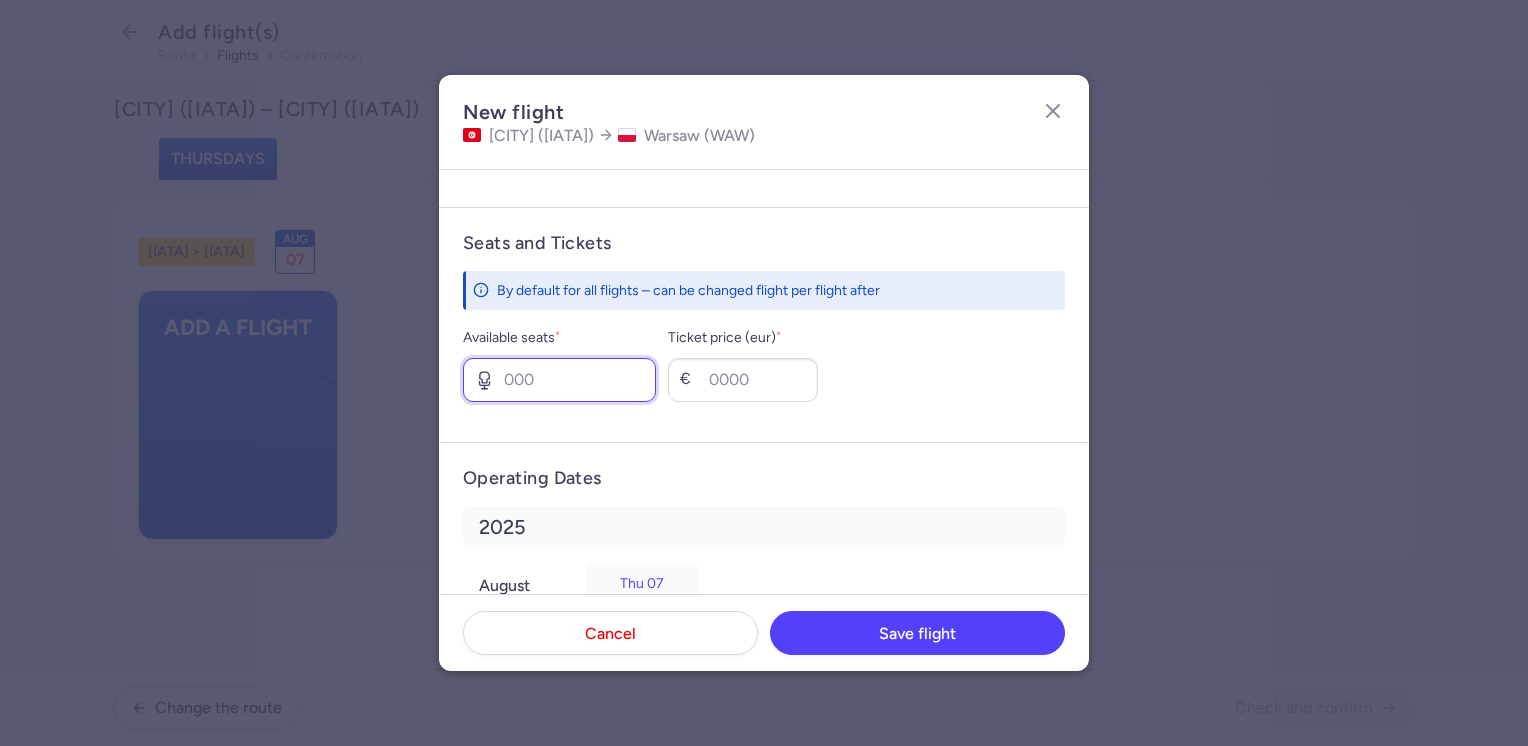 click on "Available seats  *" at bounding box center (559, 380) 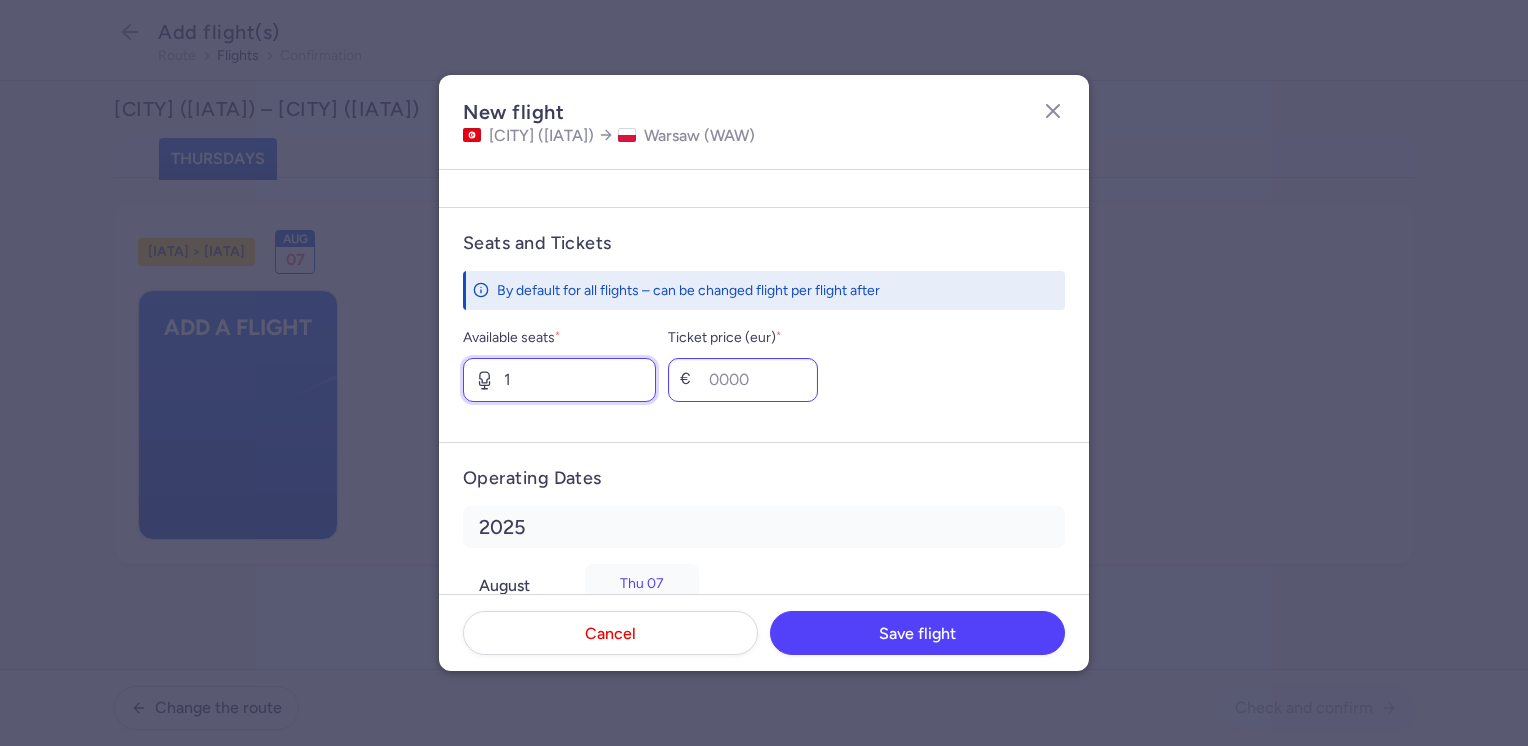 type on "1" 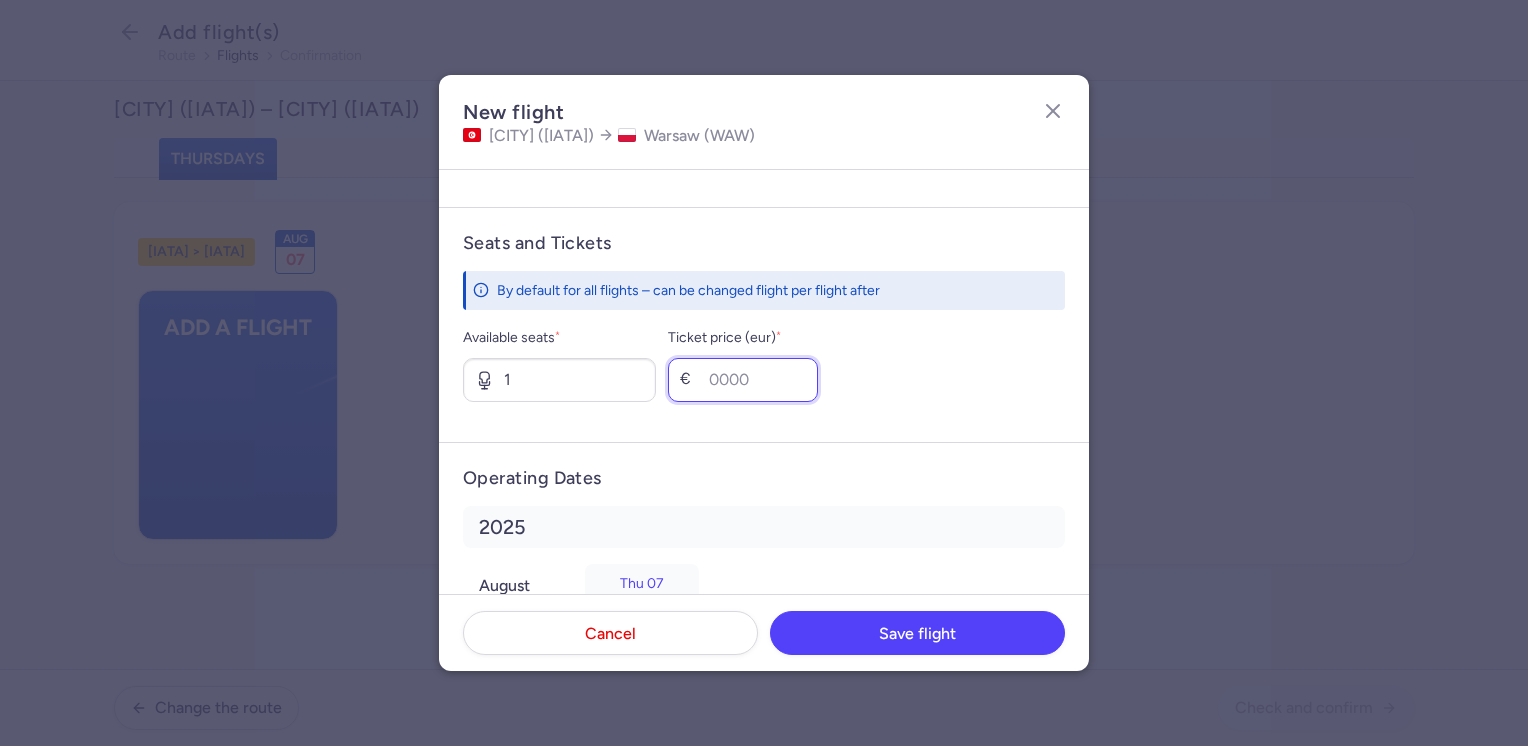 click on "Ticket price (eur)  *" at bounding box center [743, 380] 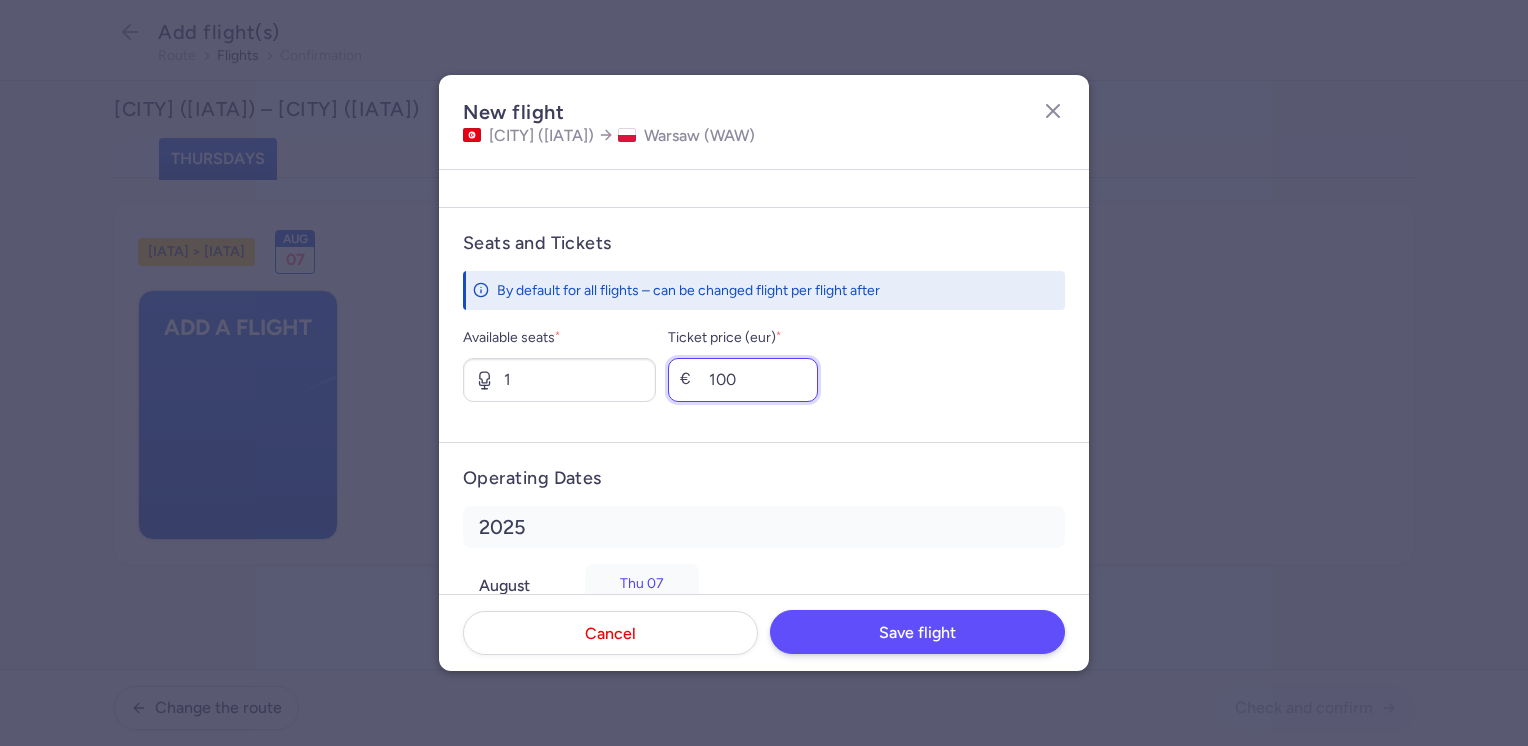 type on "100" 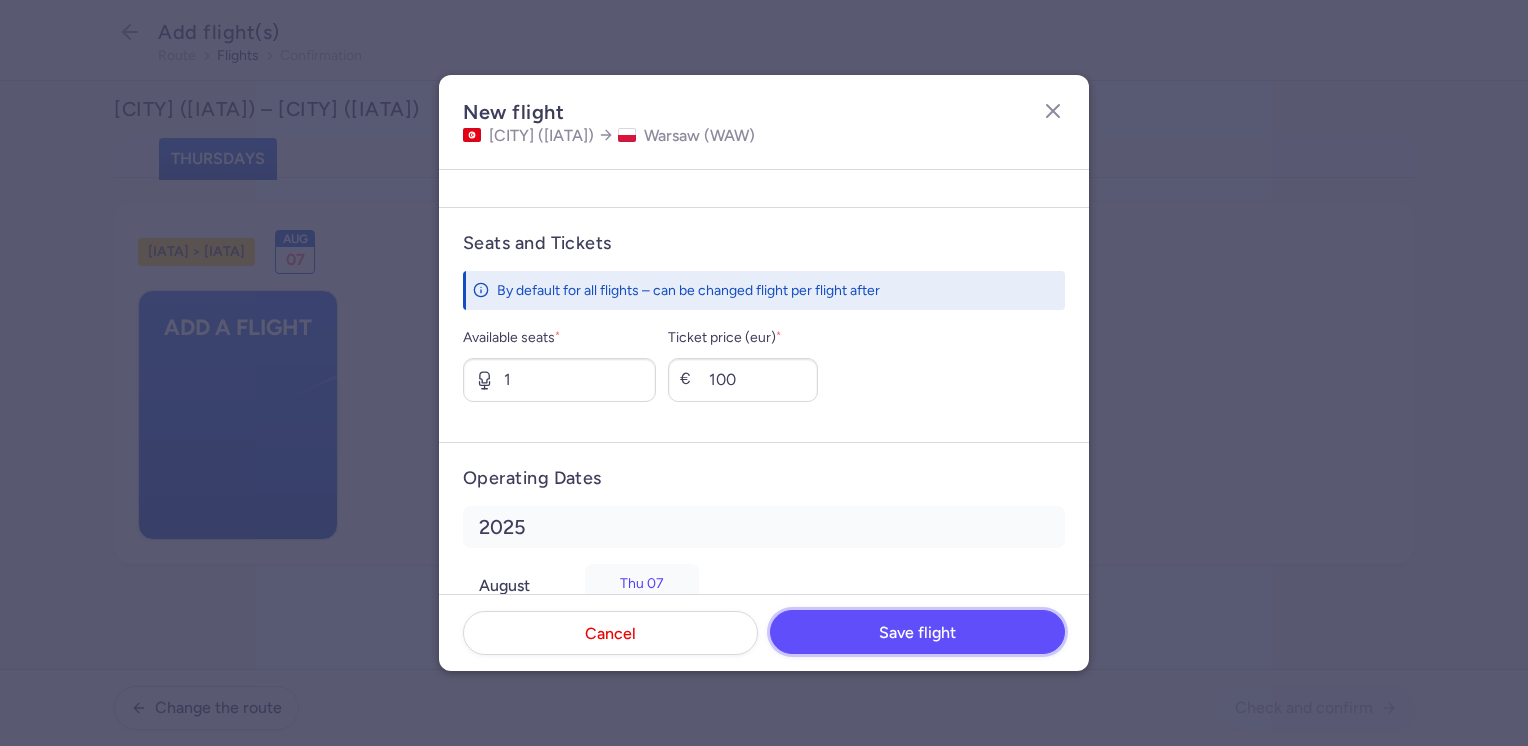 click on "Save flight" at bounding box center [917, 633] 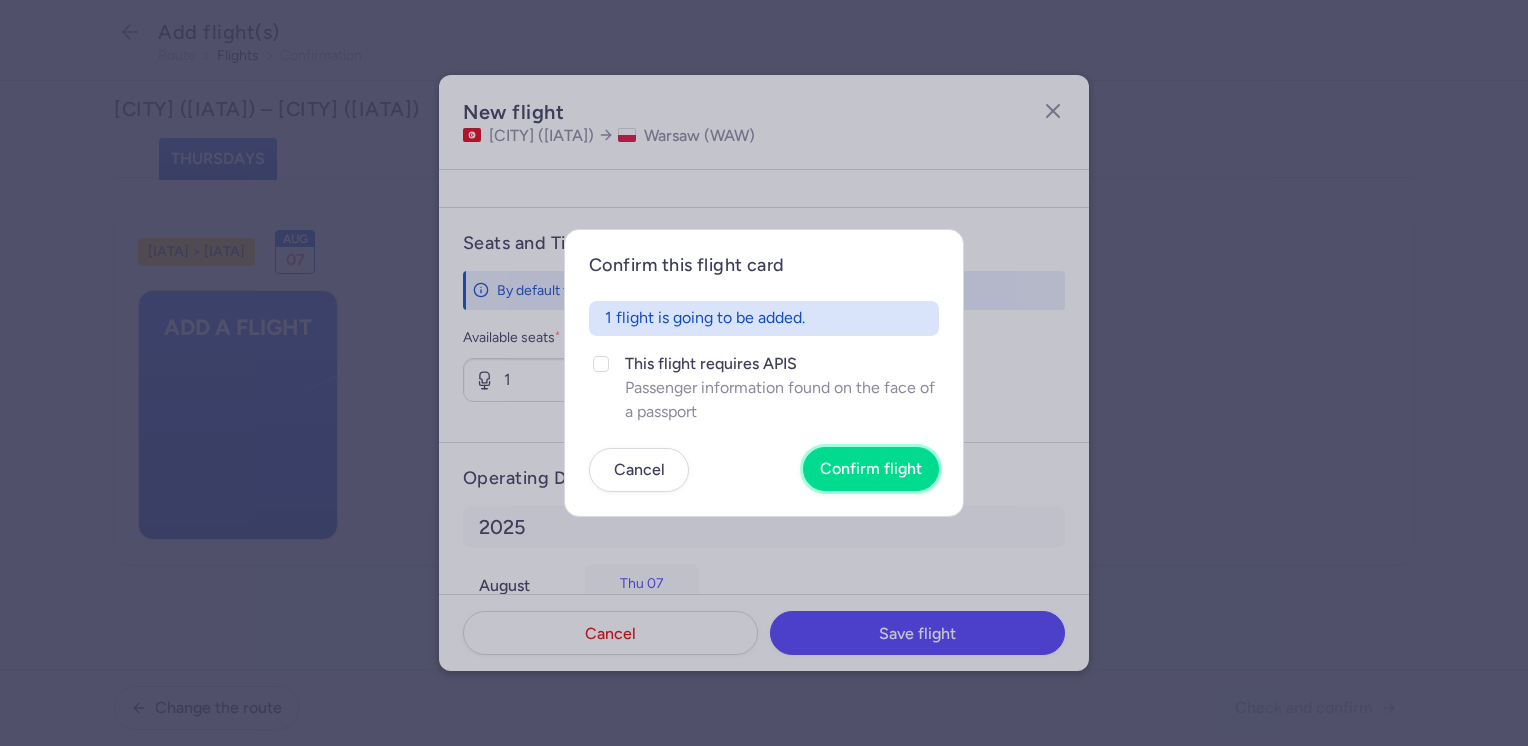 click on "Confirm flight" at bounding box center (871, 469) 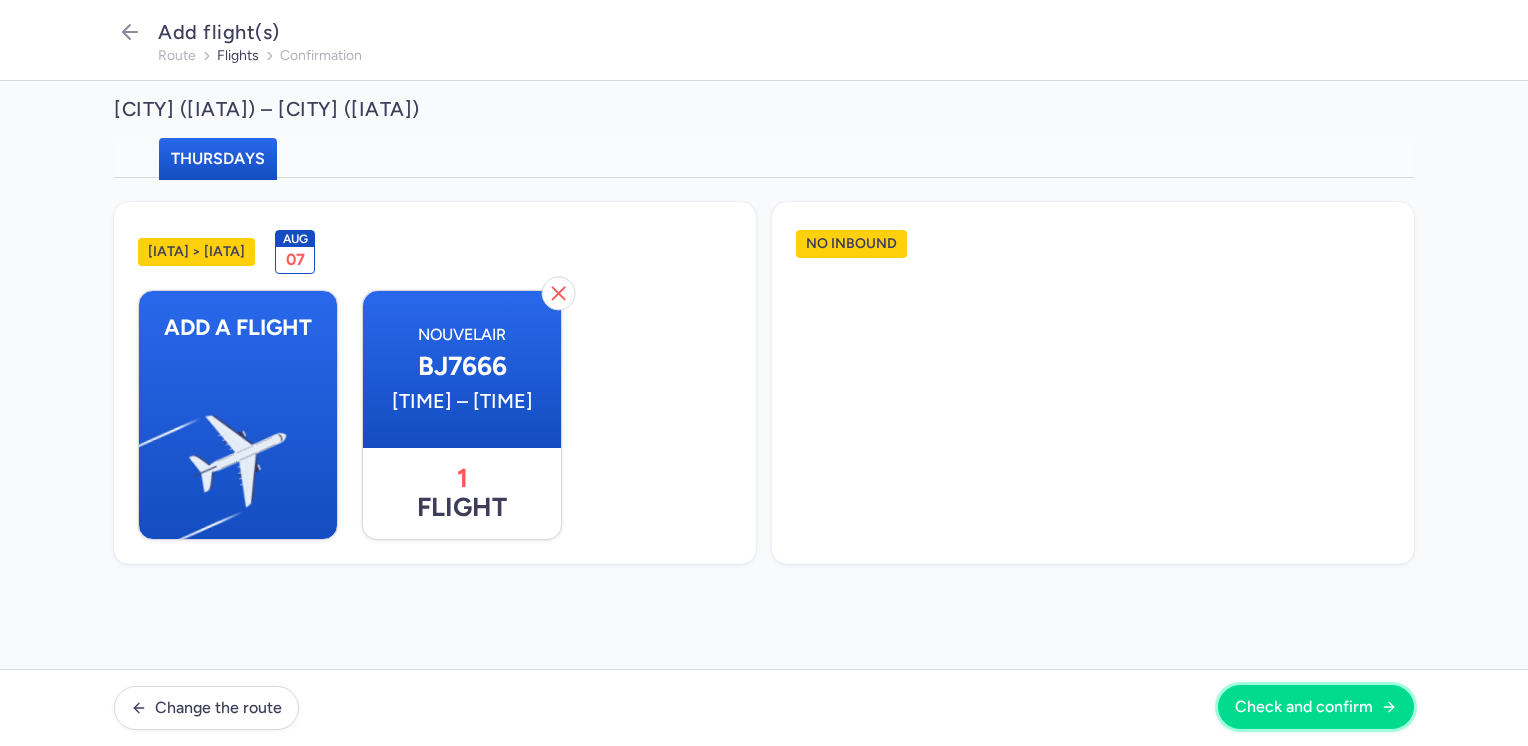 click on "Check and confirm" at bounding box center [1304, 707] 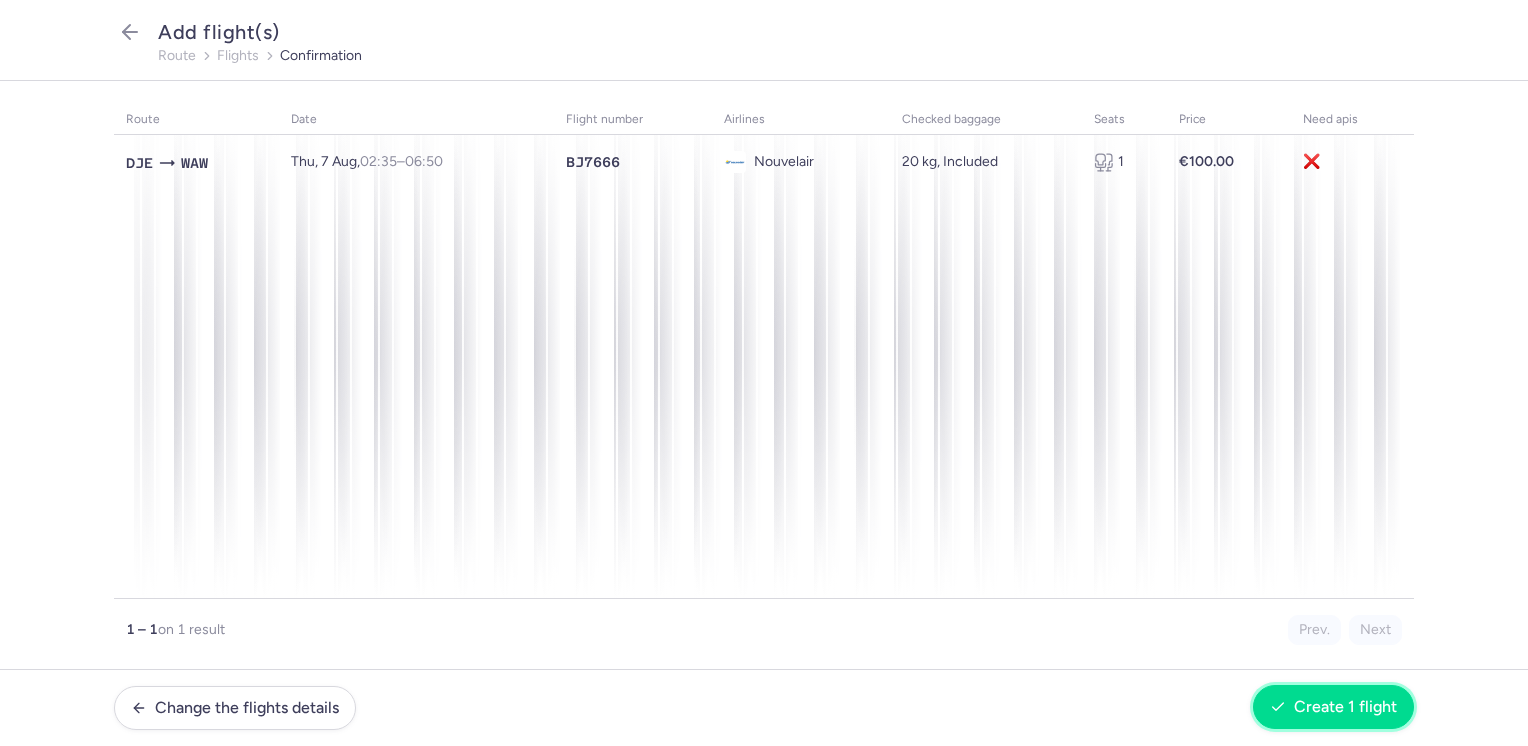 click on "Create 1 flight" at bounding box center [1345, 707] 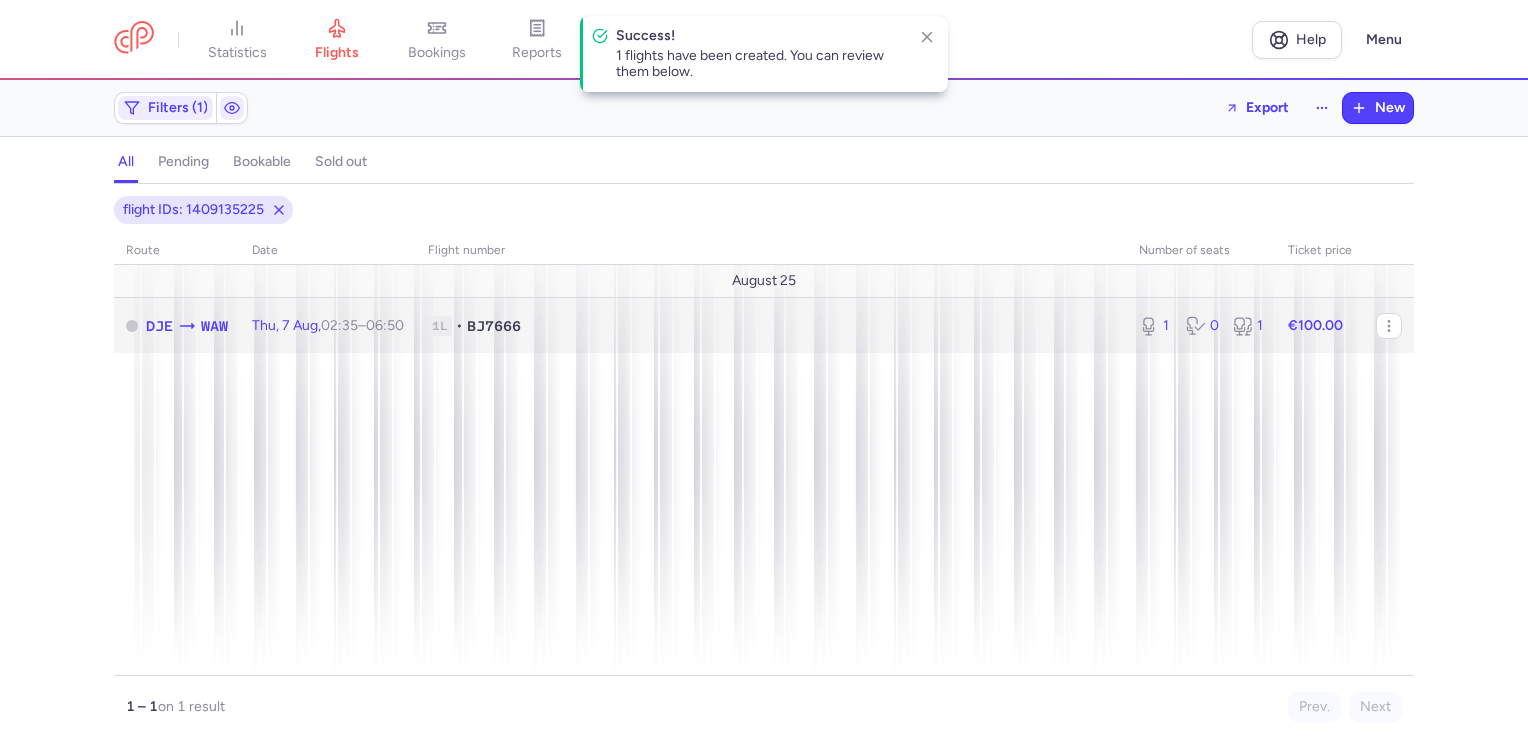 click on "€100.00" 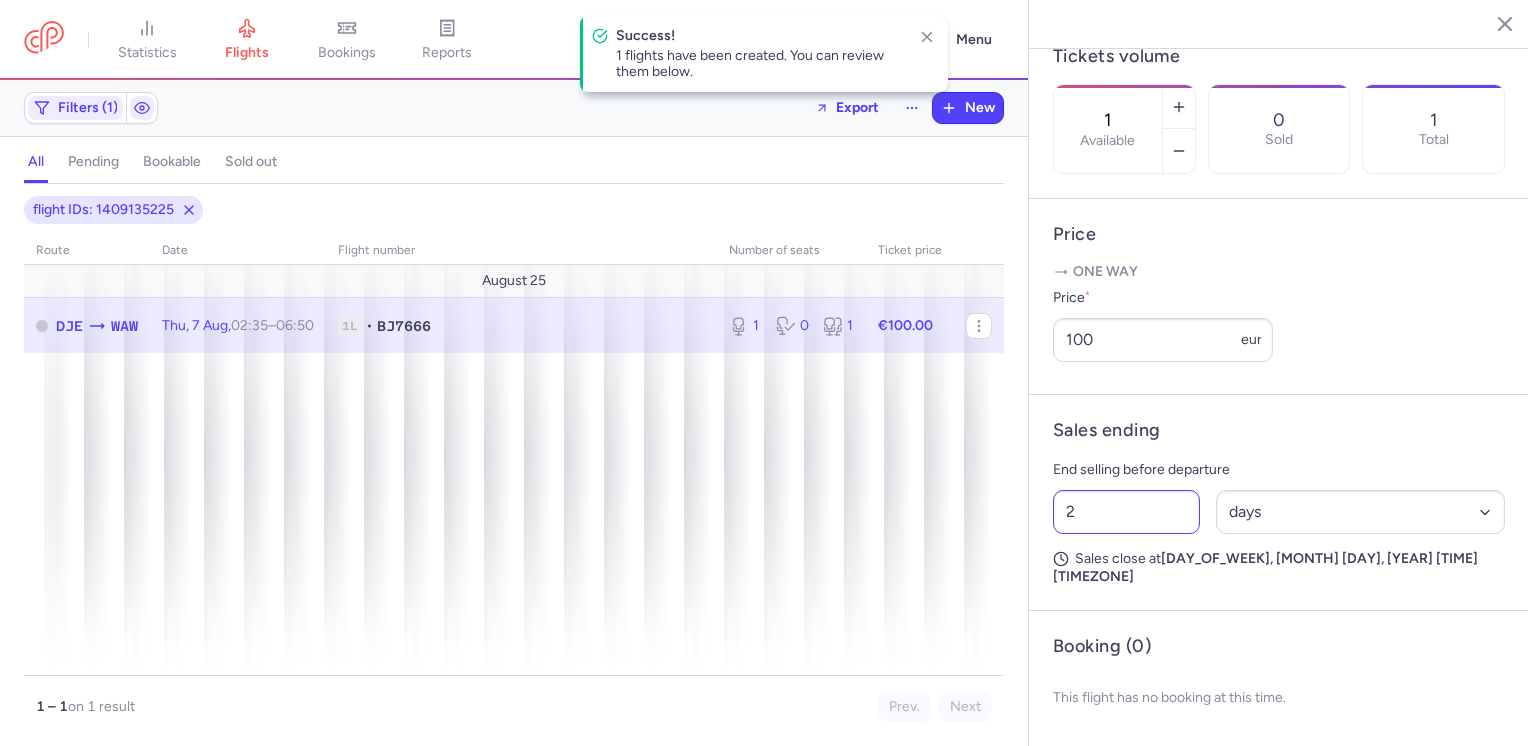 scroll, scrollTop: 632, scrollLeft: 0, axis: vertical 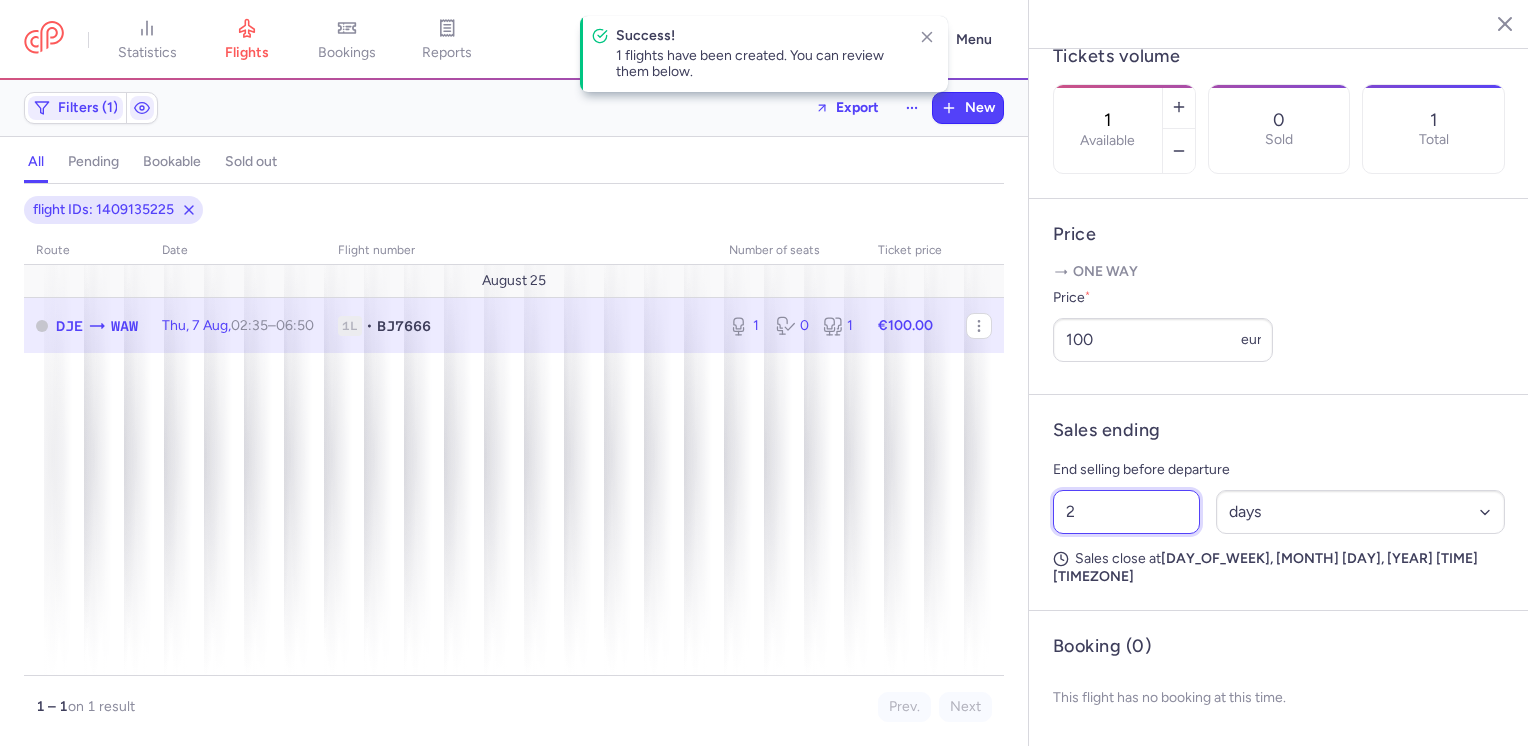 drag, startPoint x: 1087, startPoint y: 523, endPoint x: 1080, endPoint y: 553, distance: 30.805843 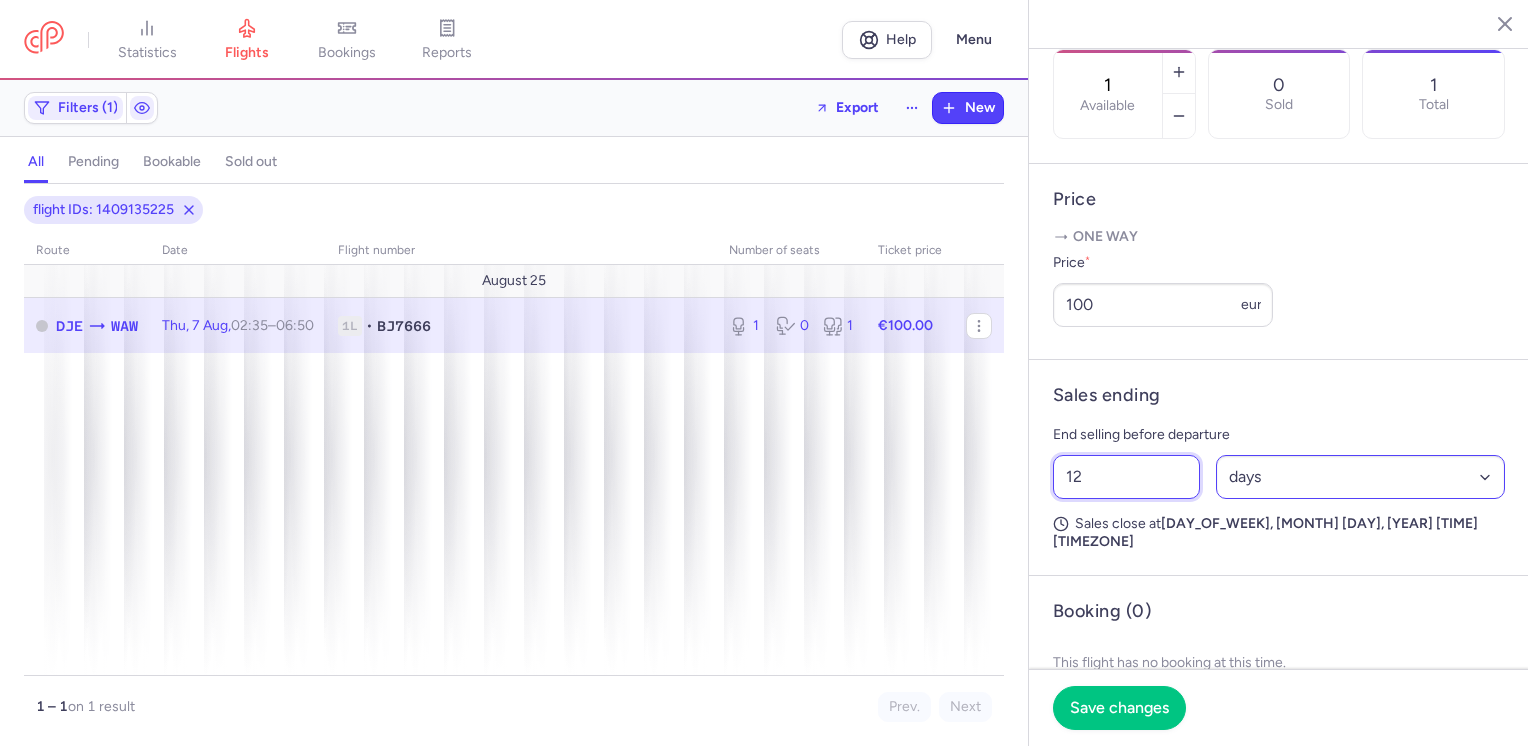 type on "12" 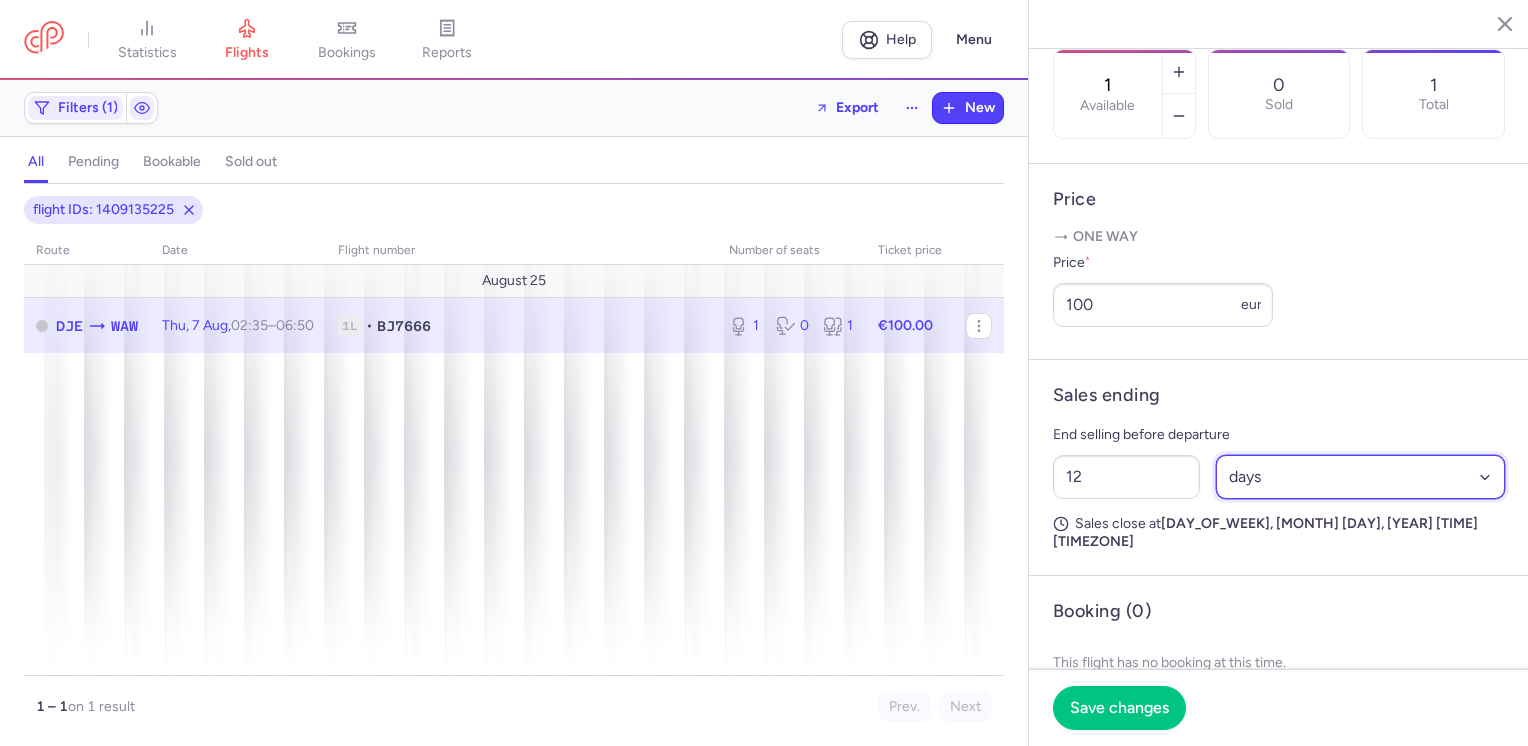 drag, startPoint x: 1301, startPoint y: 533, endPoint x: 1296, endPoint y: 543, distance: 11.18034 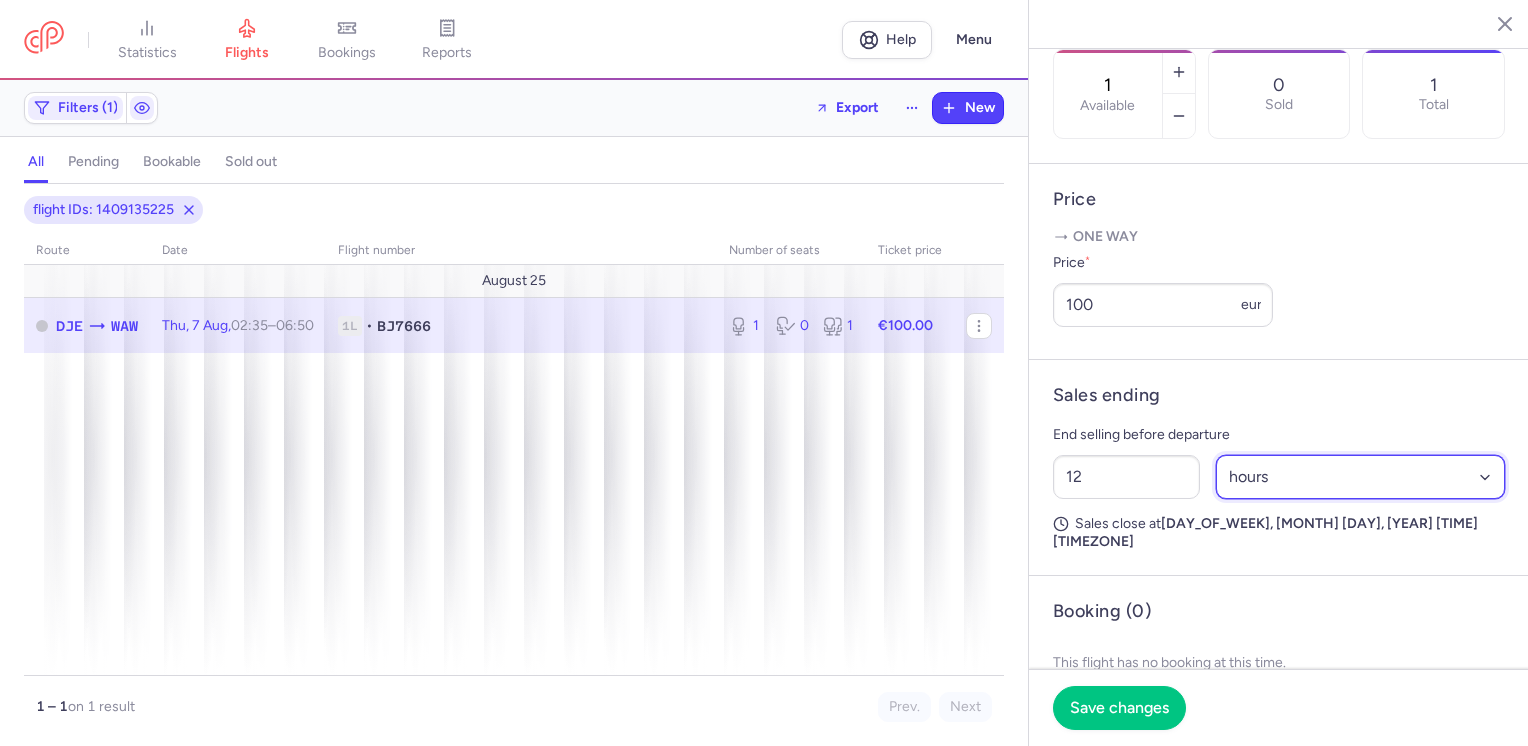 click on "Select an option hours days" at bounding box center [1361, 477] 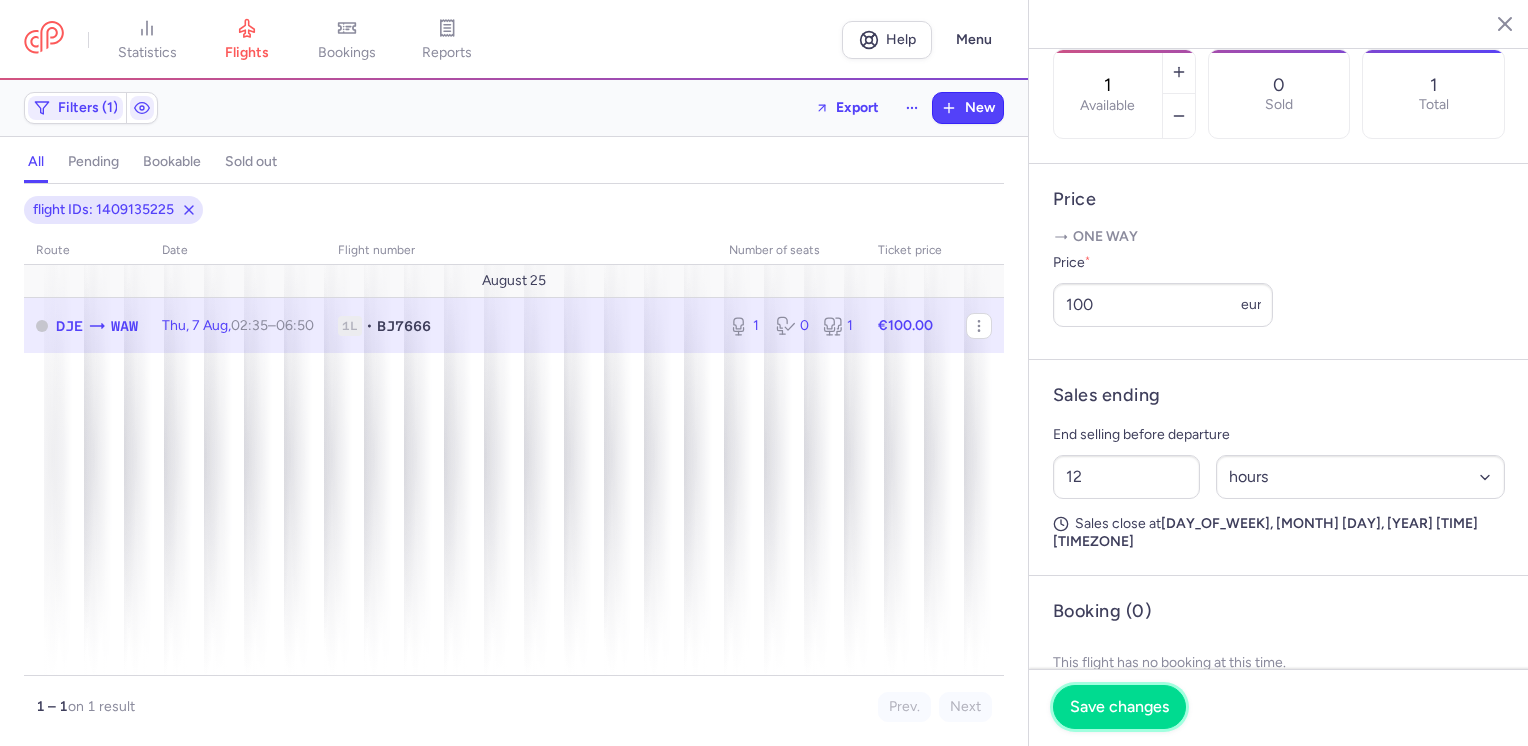 click on "Save changes" at bounding box center (1119, 707) 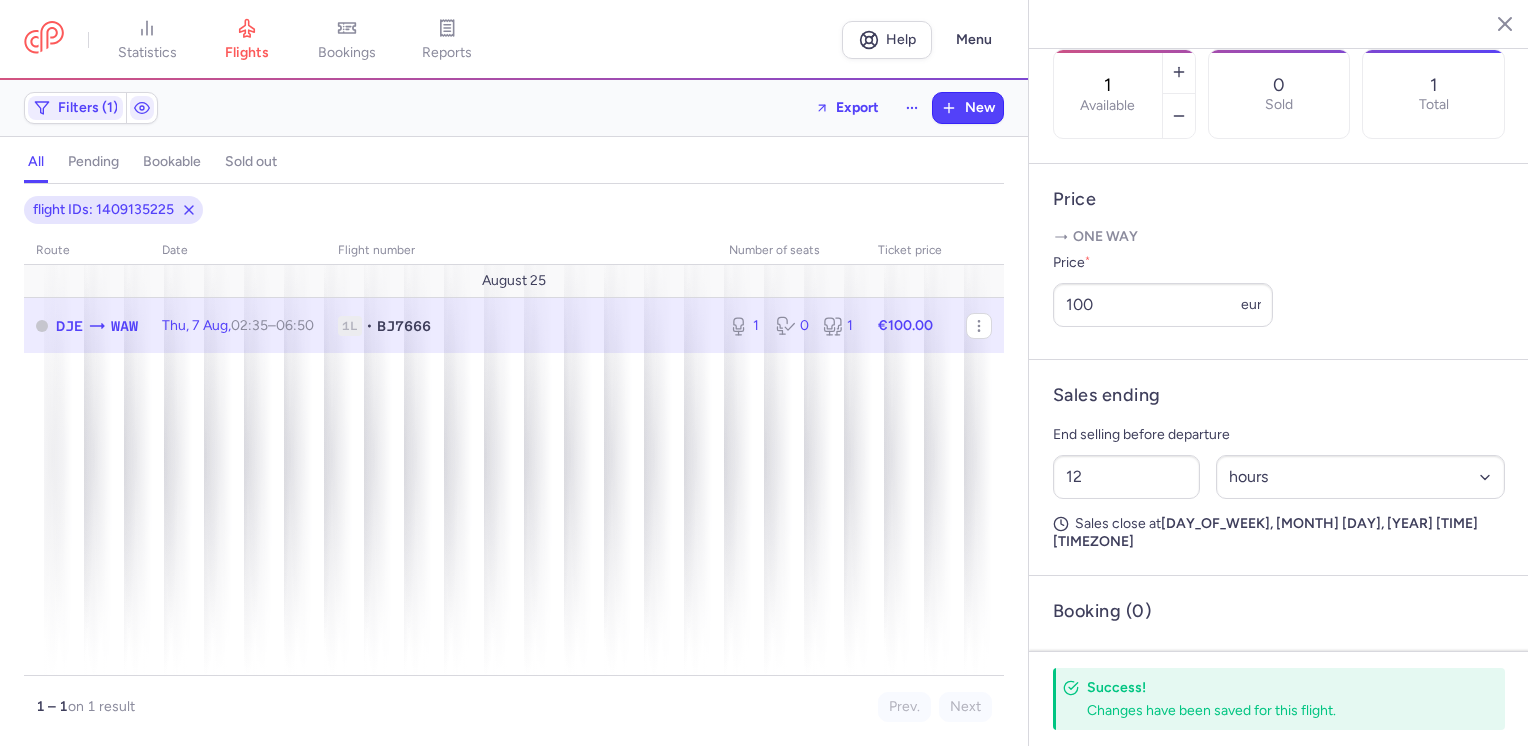 click 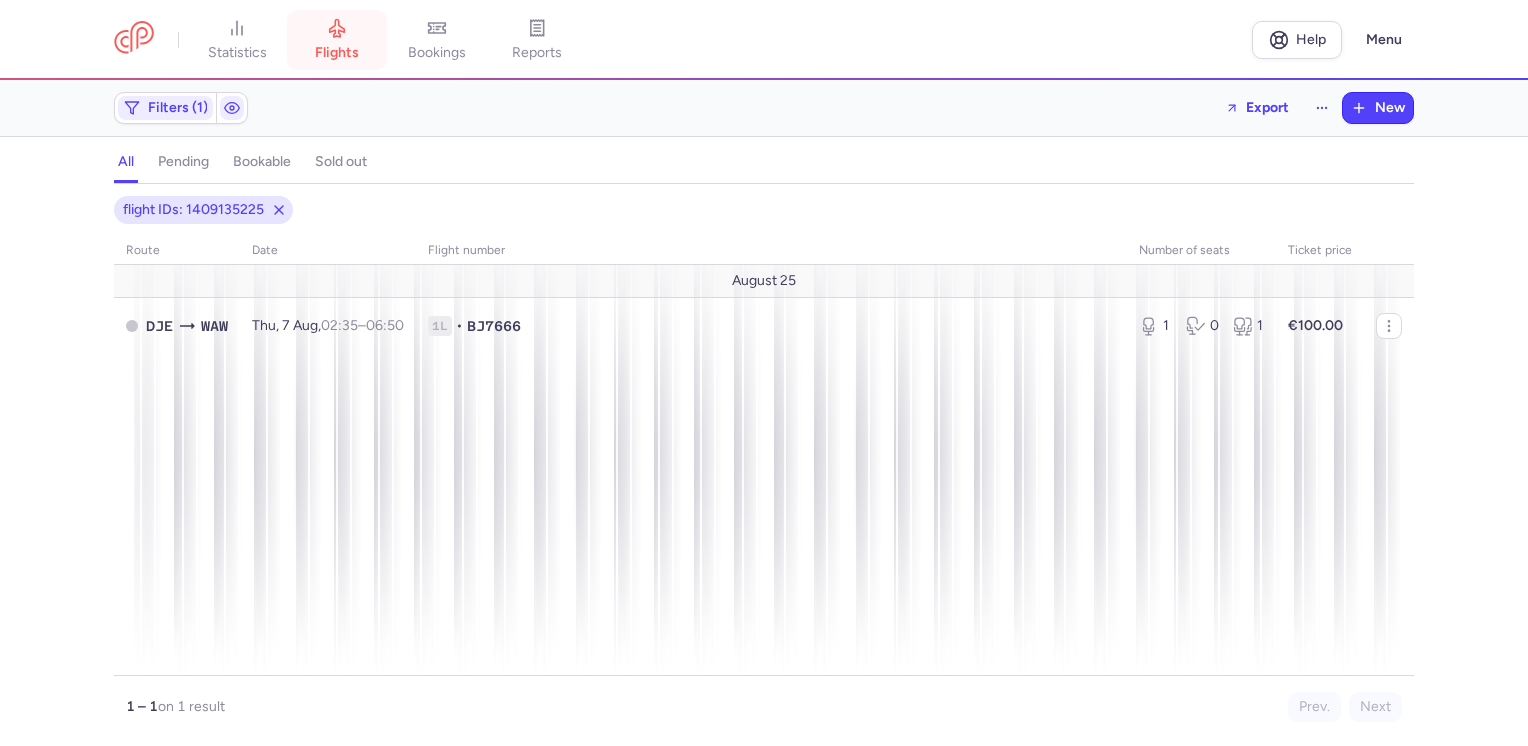 click 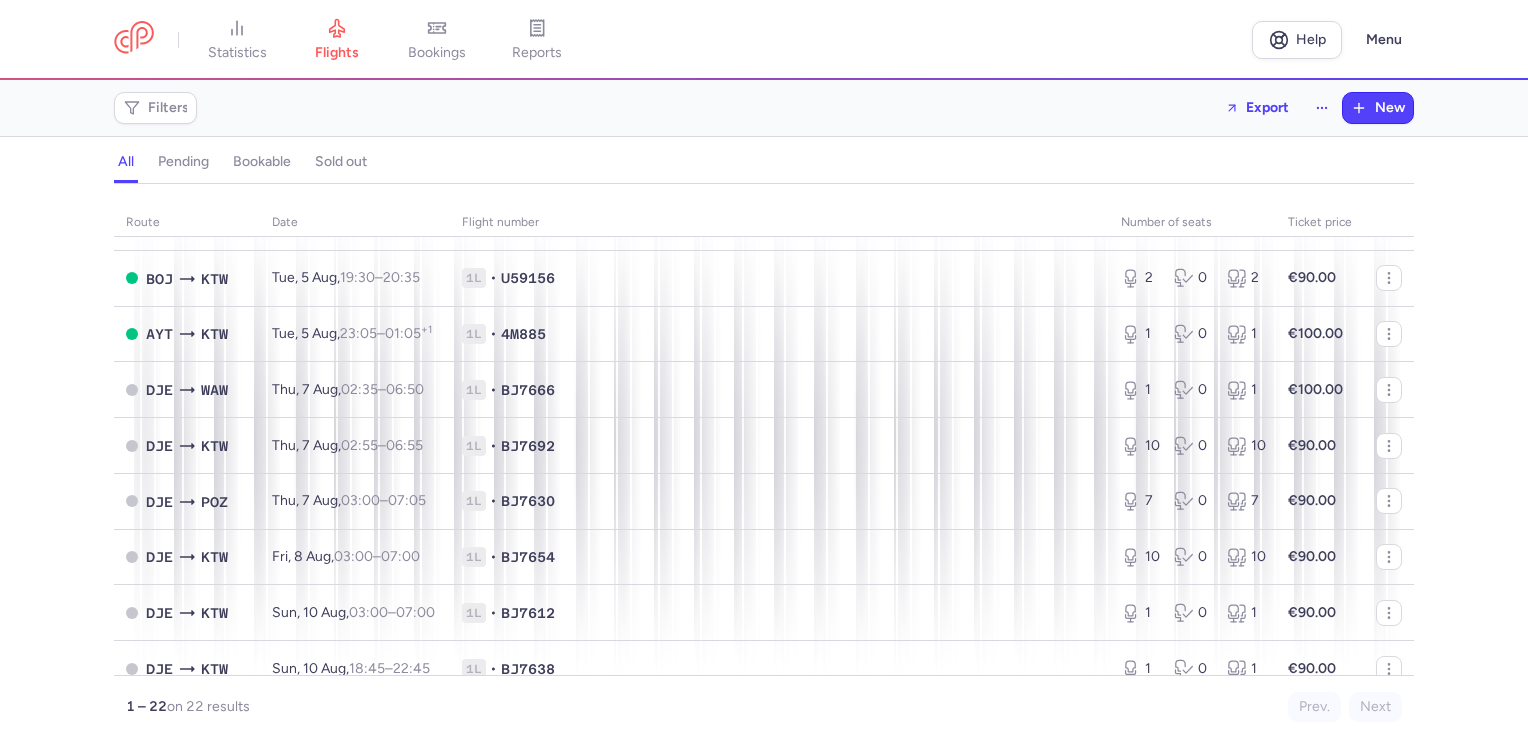 scroll, scrollTop: 848, scrollLeft: 0, axis: vertical 